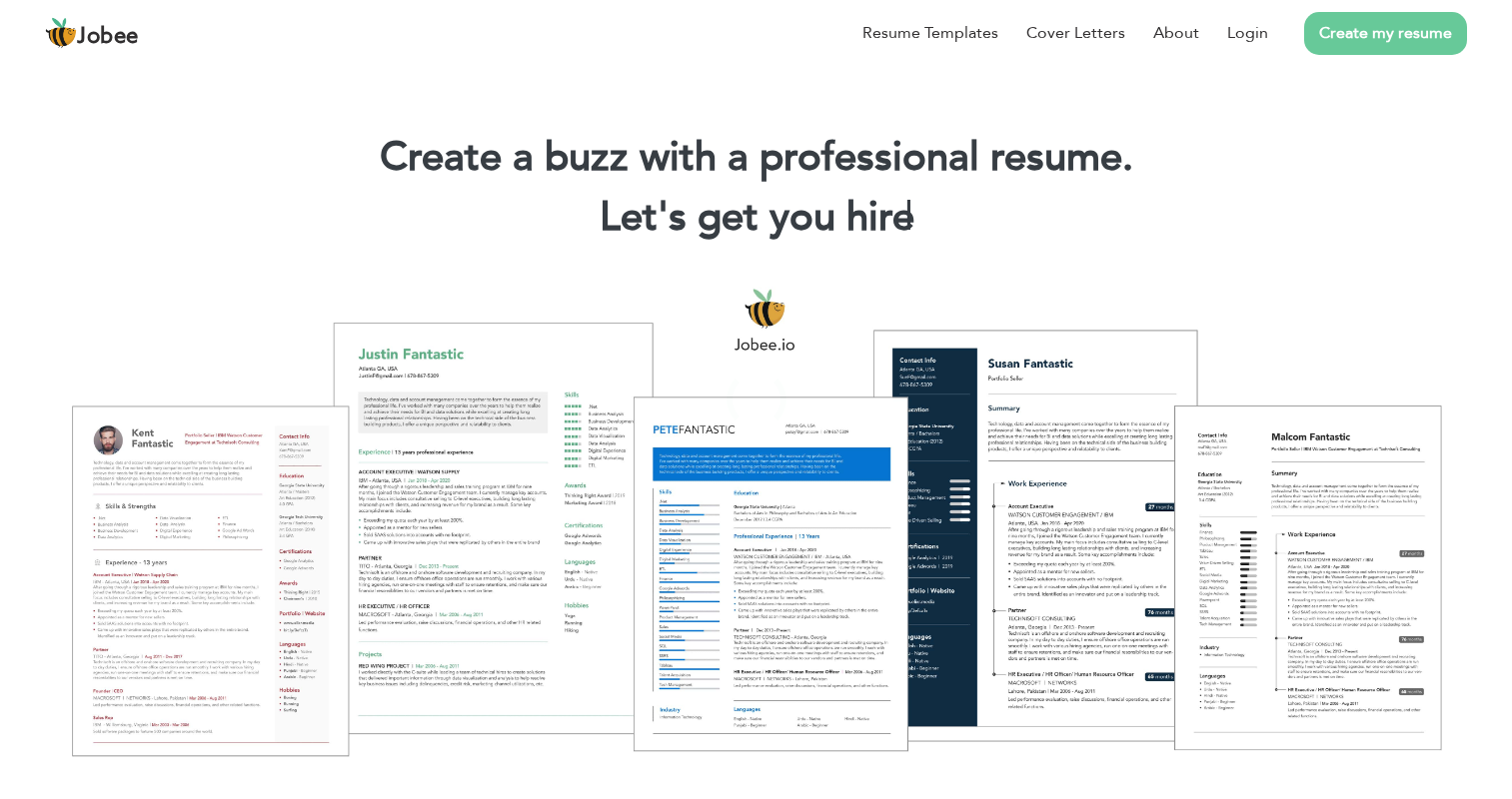 scroll, scrollTop: 0, scrollLeft: 0, axis: both 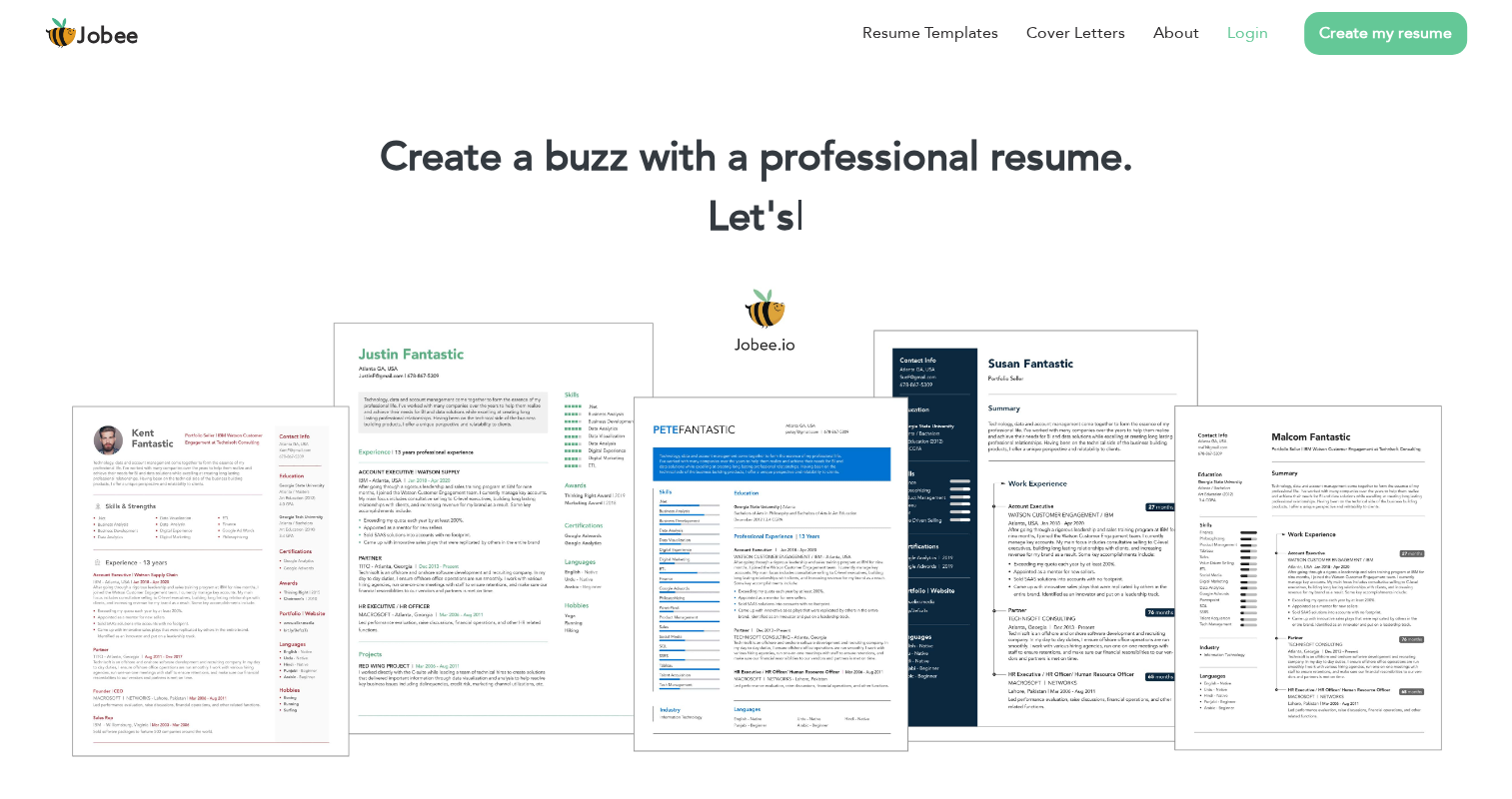 click on "Login" at bounding box center [1233, 33] 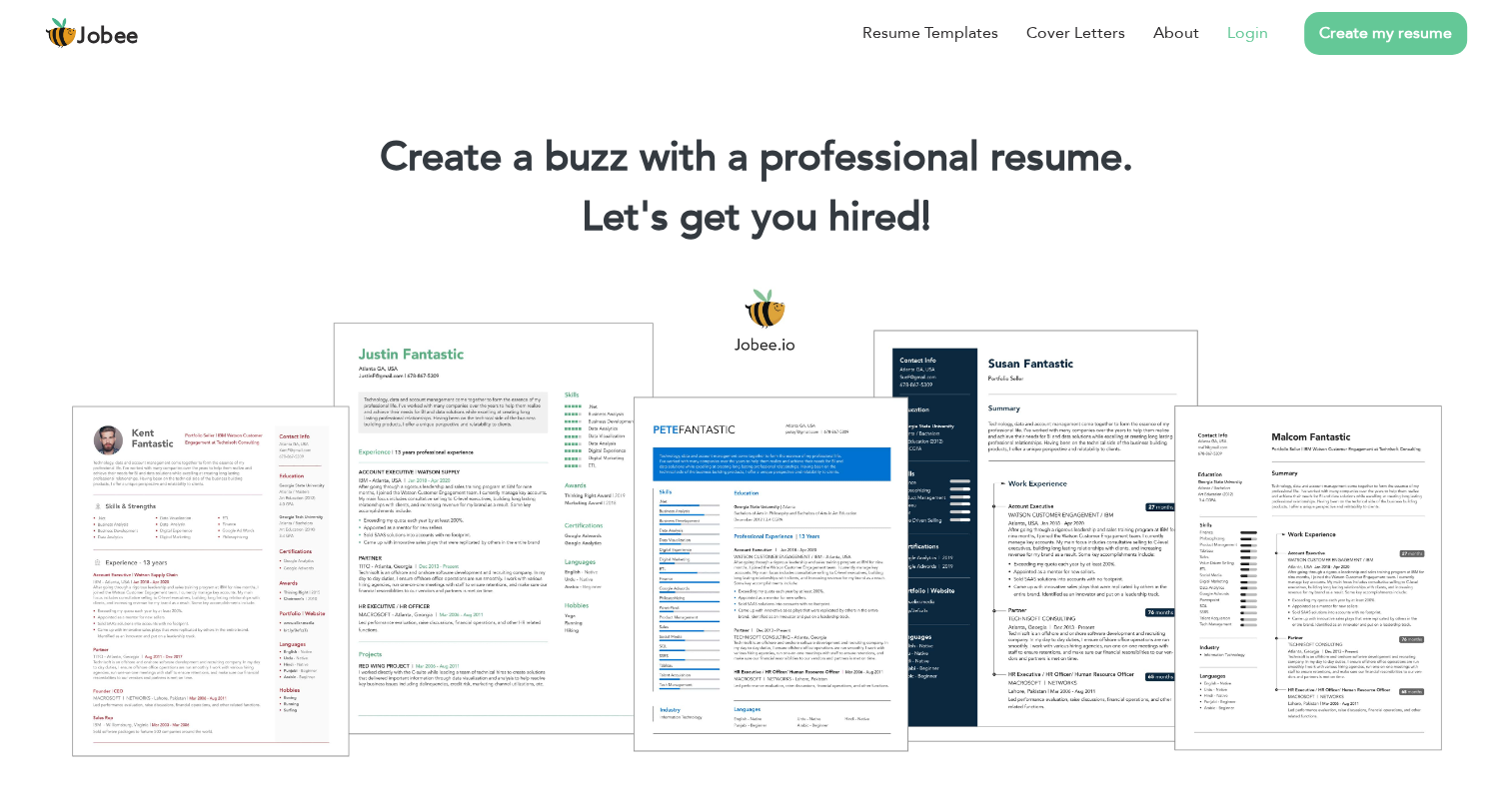 click on "Login" at bounding box center (1247, 33) 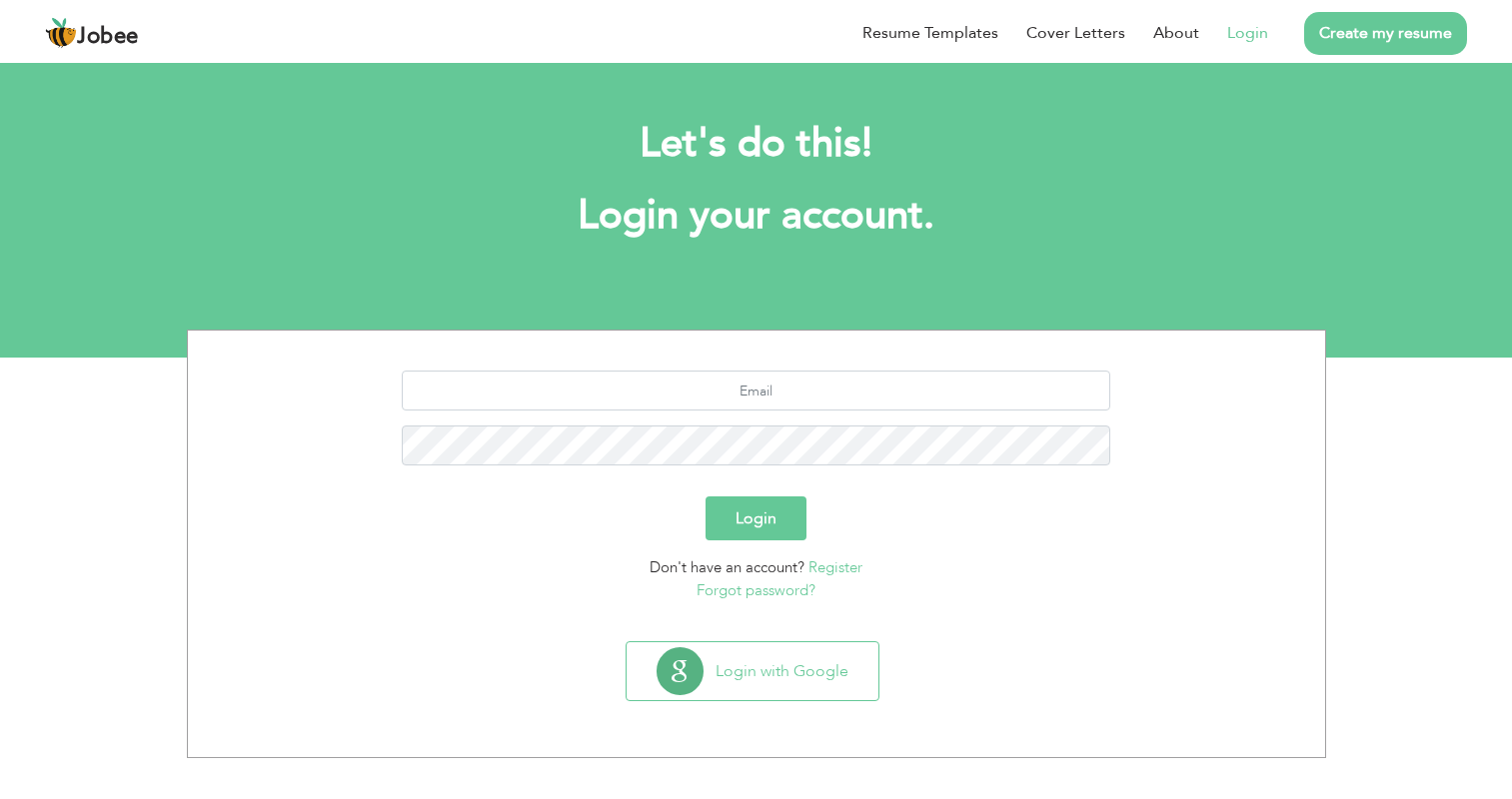 scroll, scrollTop: 0, scrollLeft: 0, axis: both 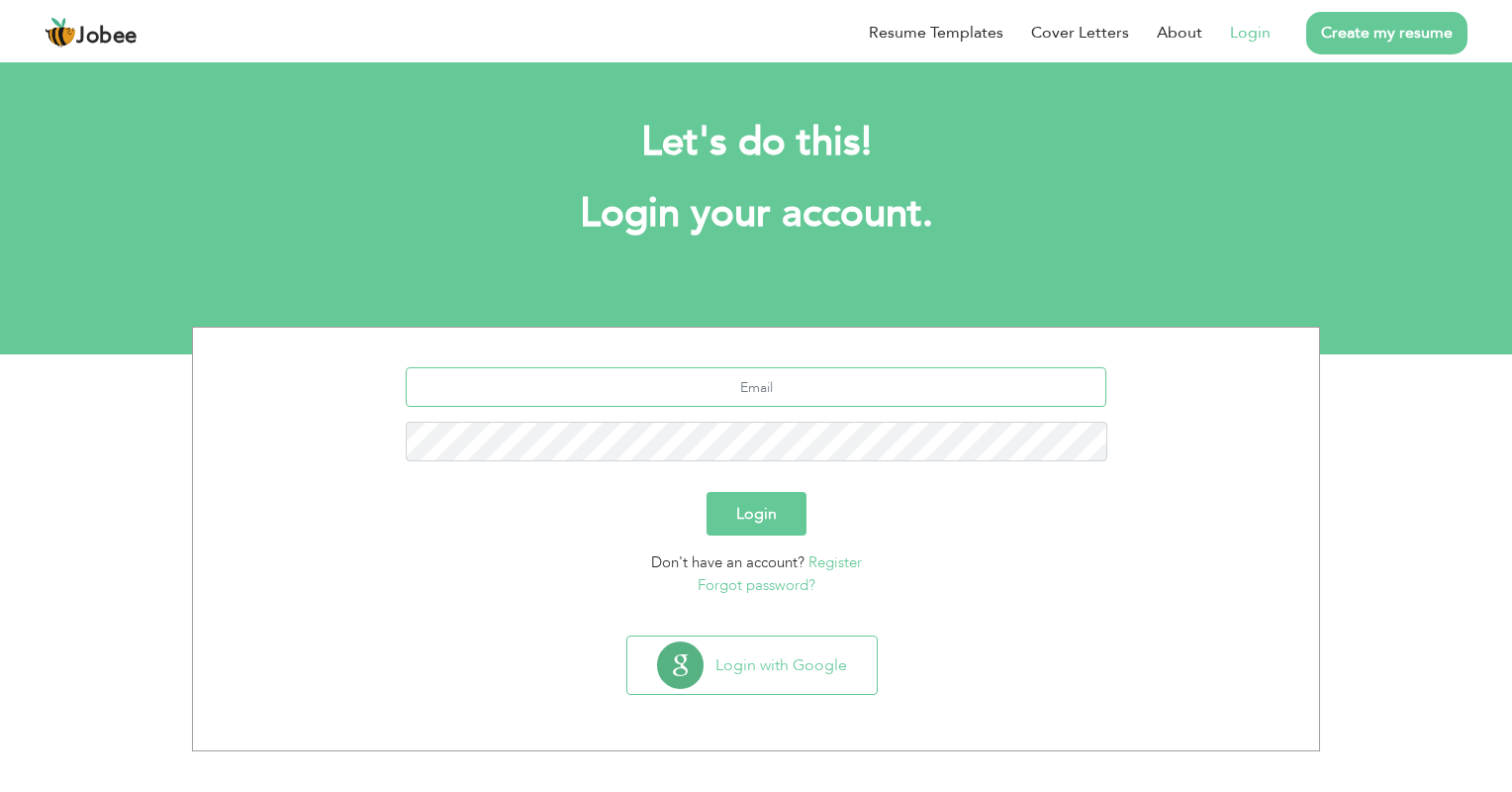 click at bounding box center [756, 387] 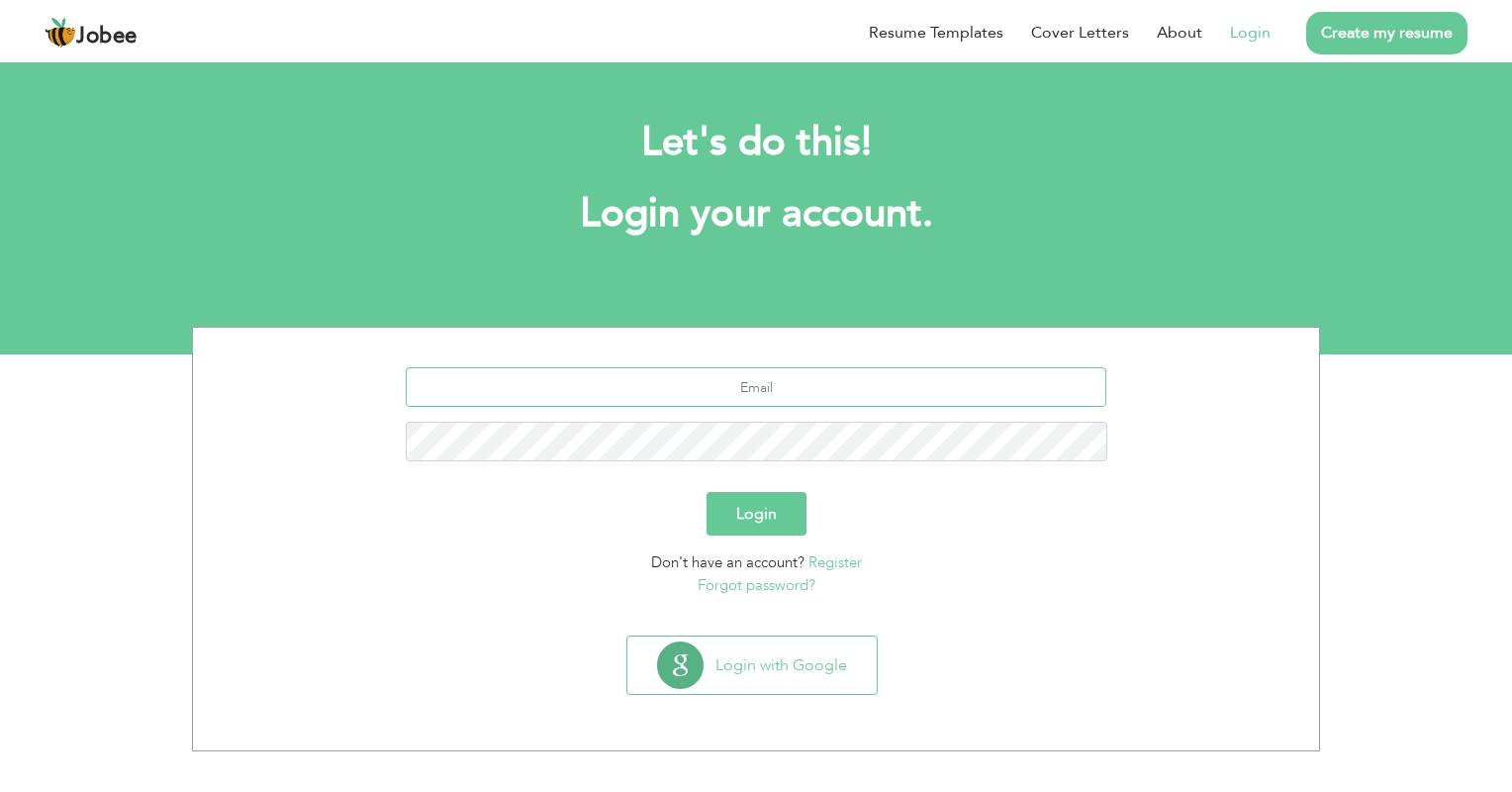 type on "[EMAIL_ADDRESS][DOMAIN_NAME]" 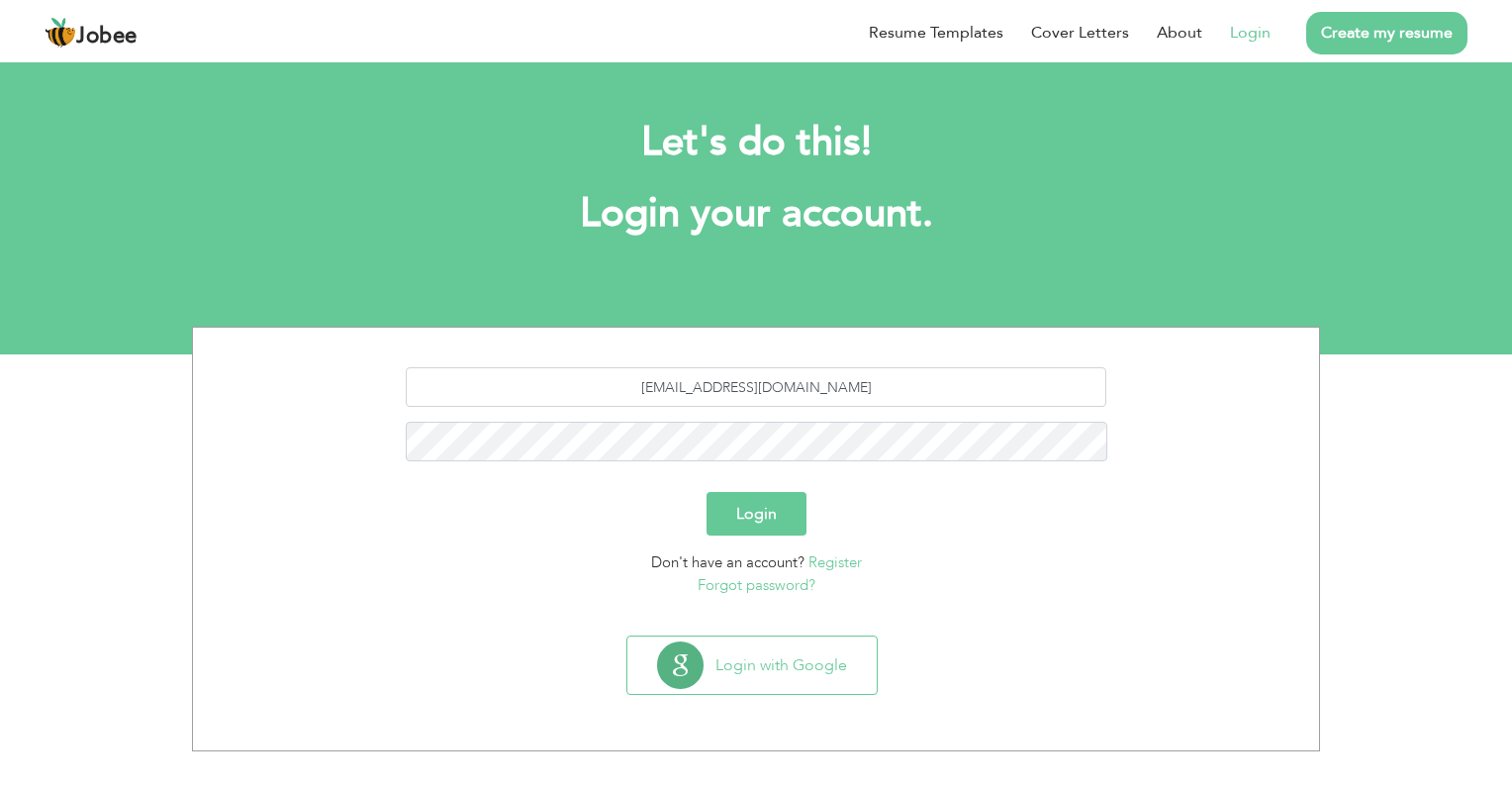 click on "Login" at bounding box center [756, 514] 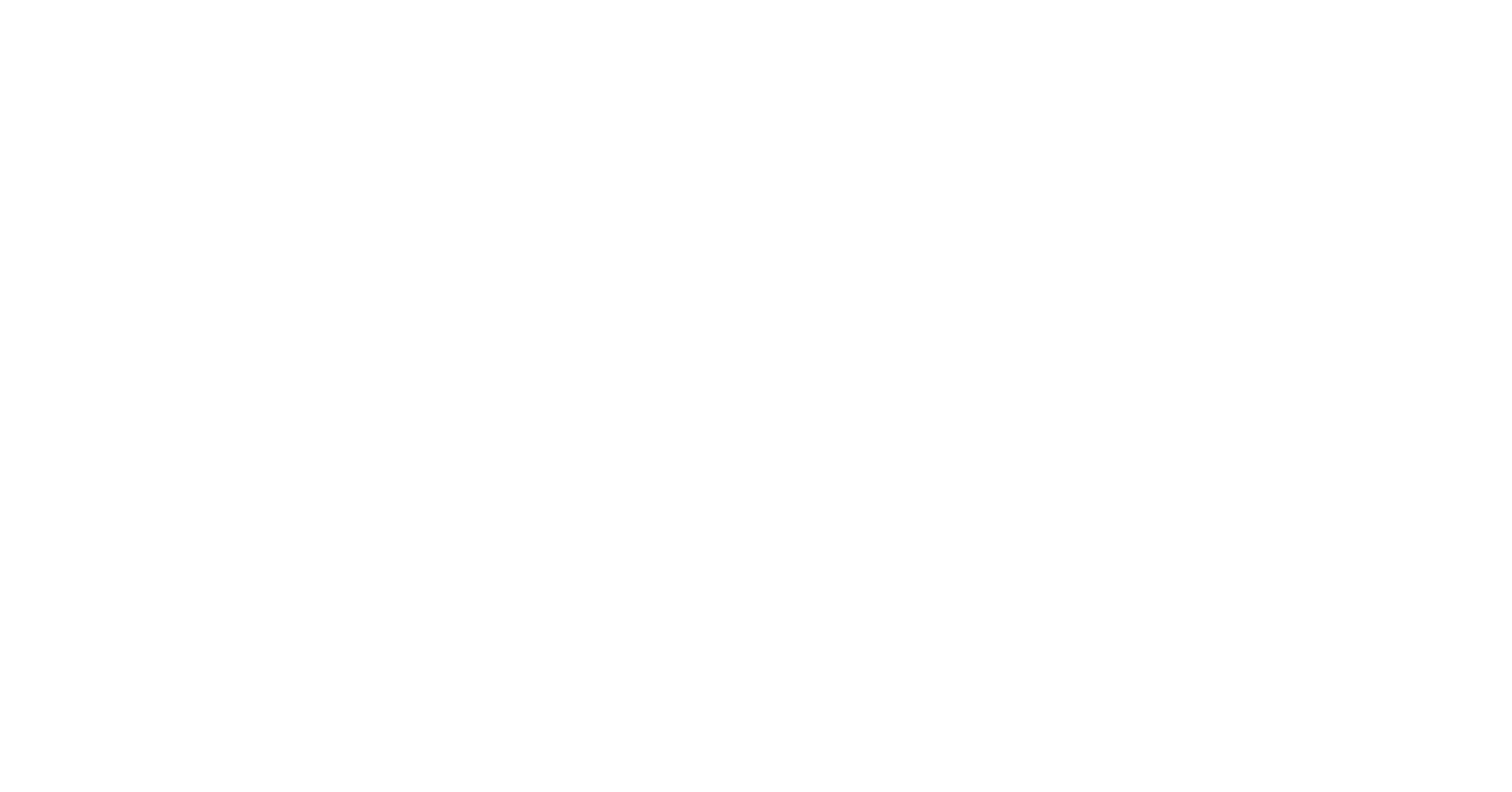 scroll, scrollTop: 0, scrollLeft: 0, axis: both 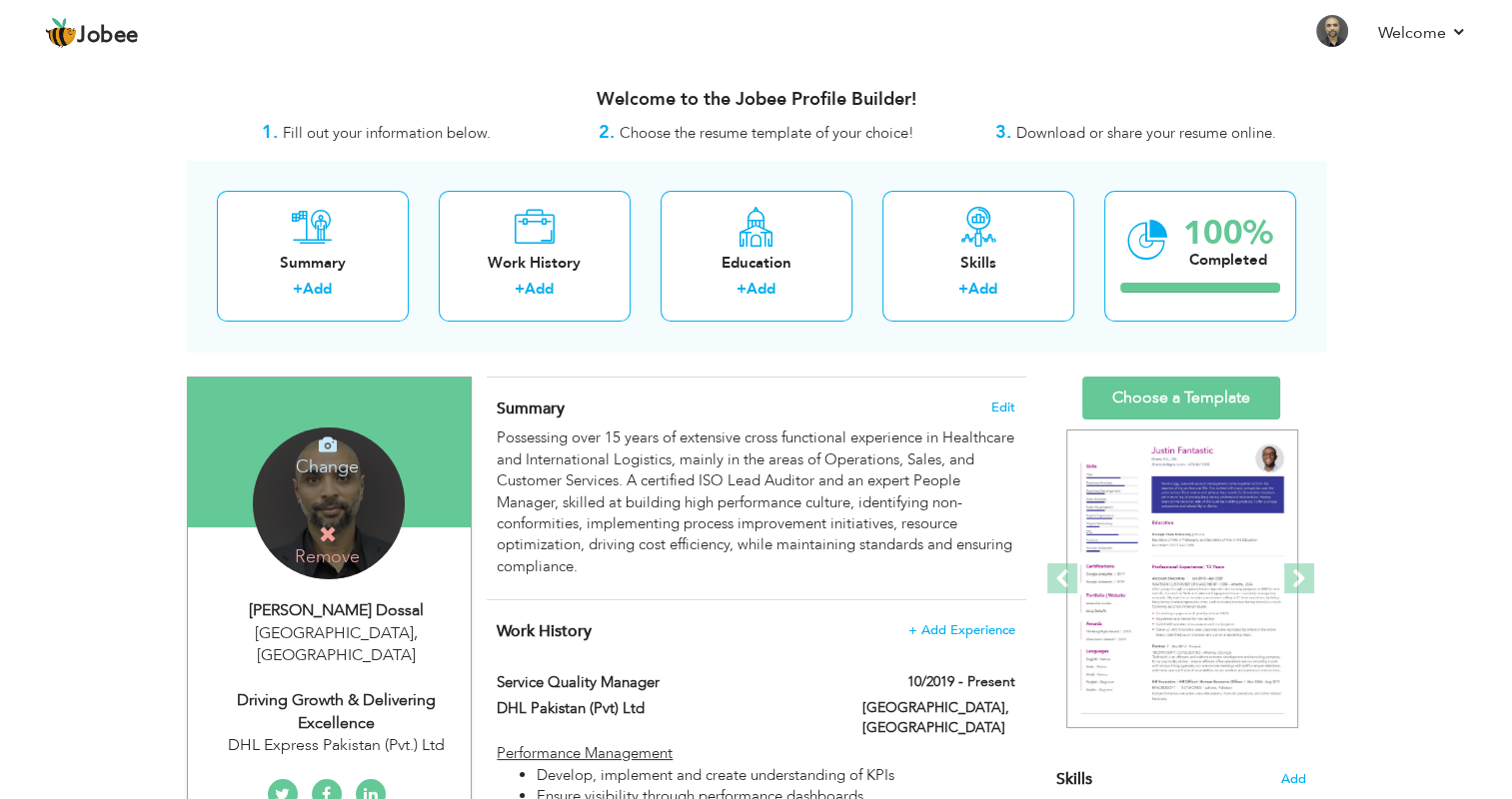 click at bounding box center (328, 444) 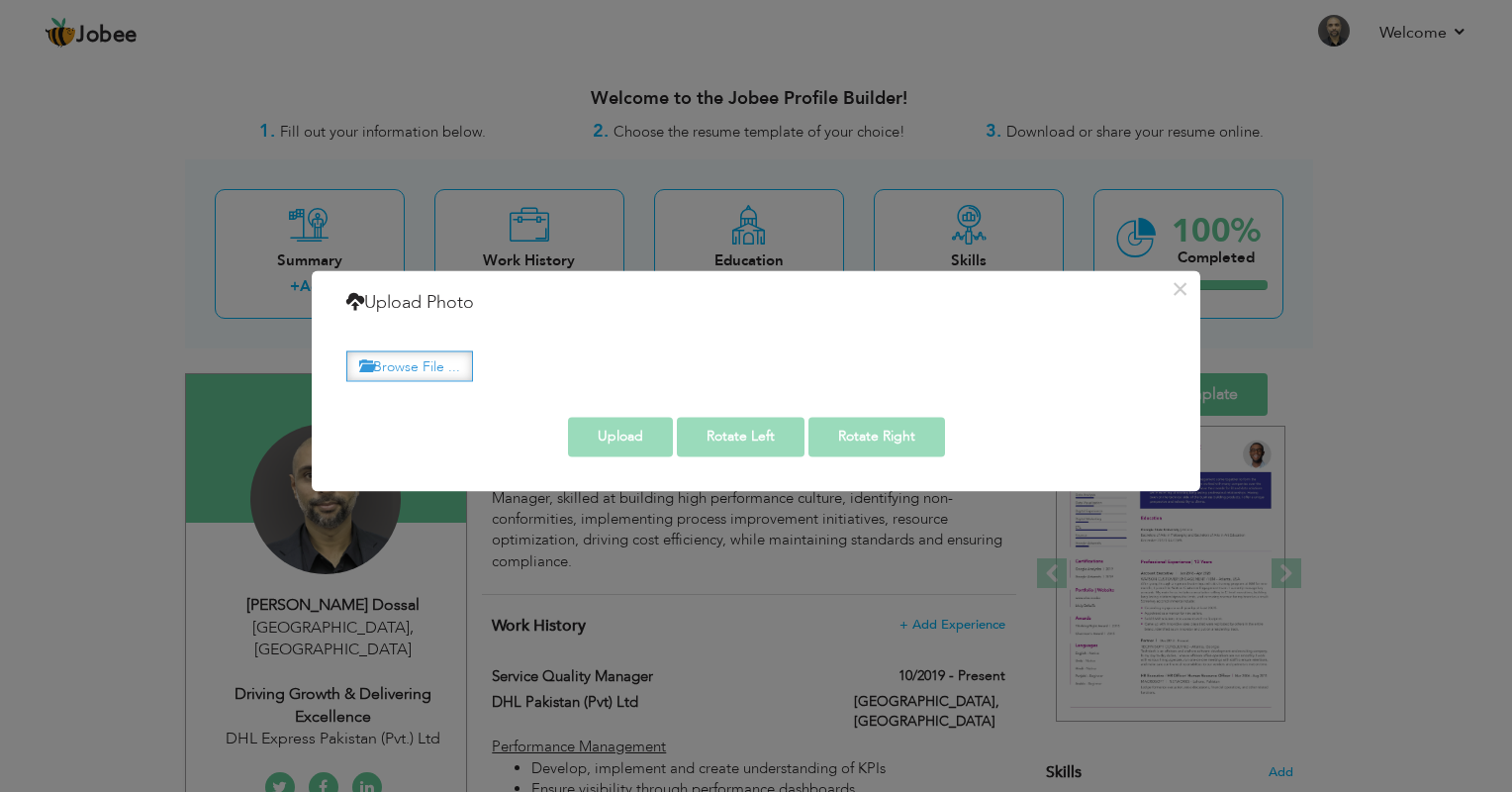 click on "Browse File ..." at bounding box center (410, 365) 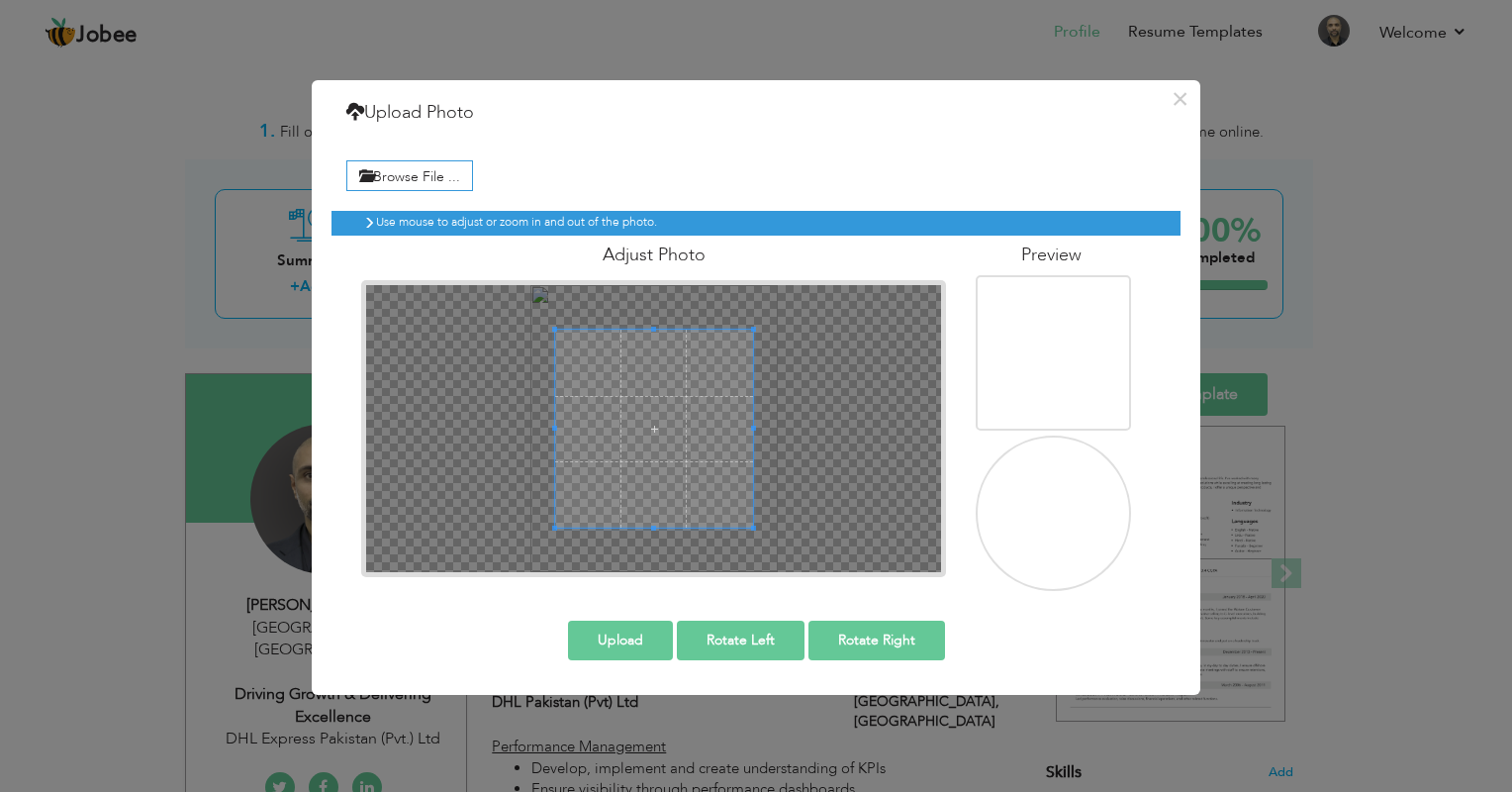 click at bounding box center [1055, 515] 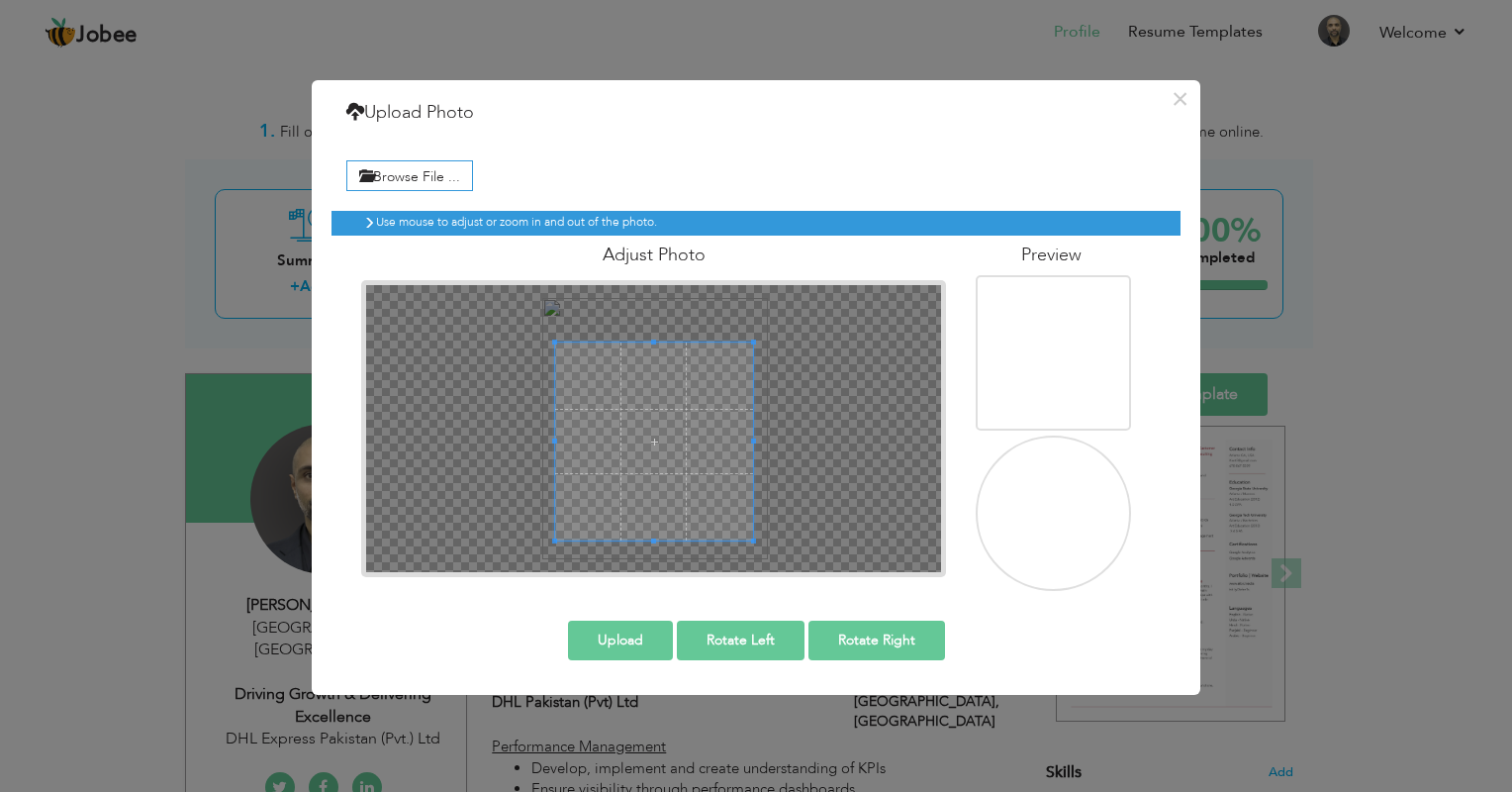click at bounding box center (654, 442) 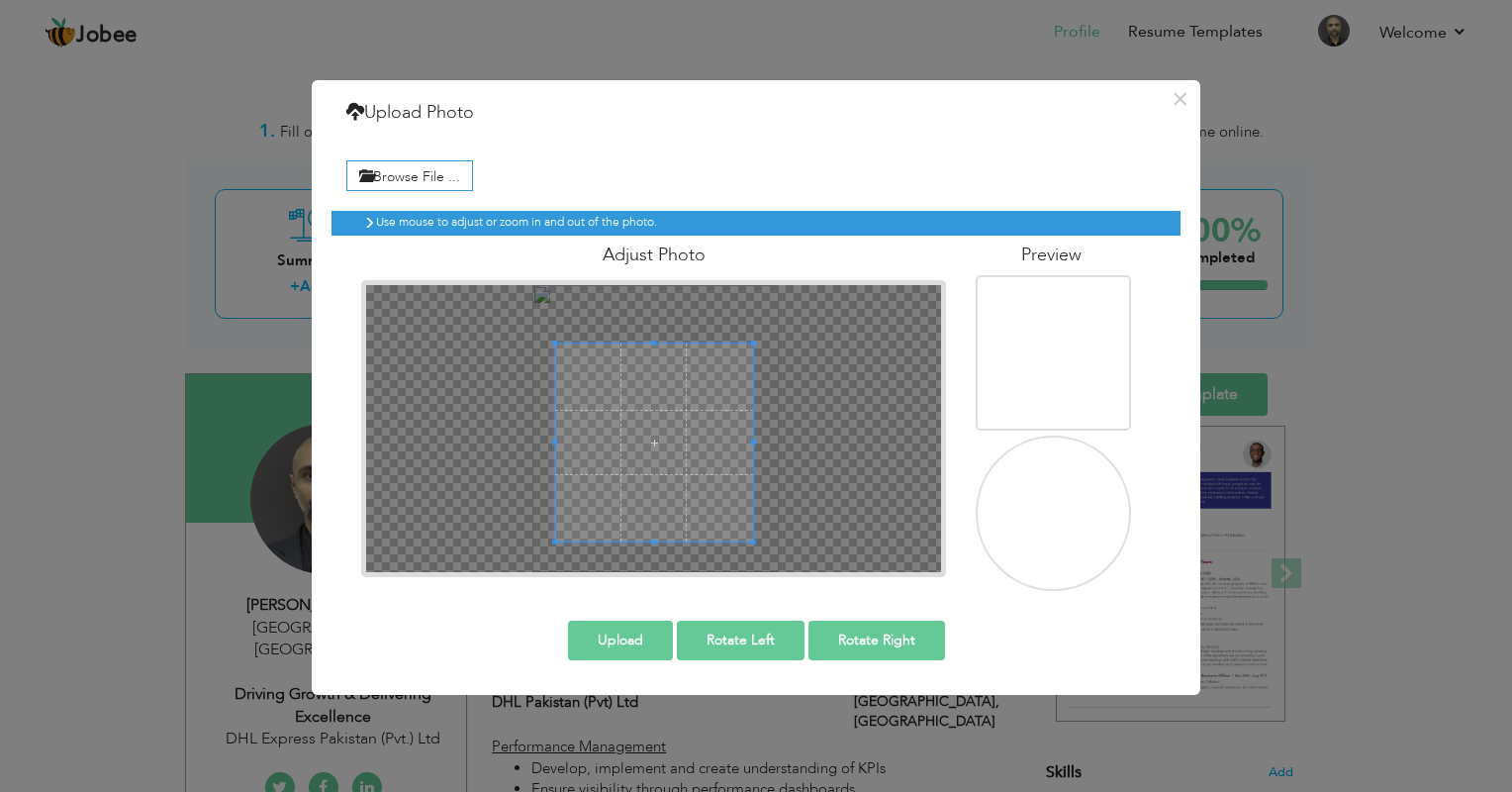 click at bounding box center (654, 443) 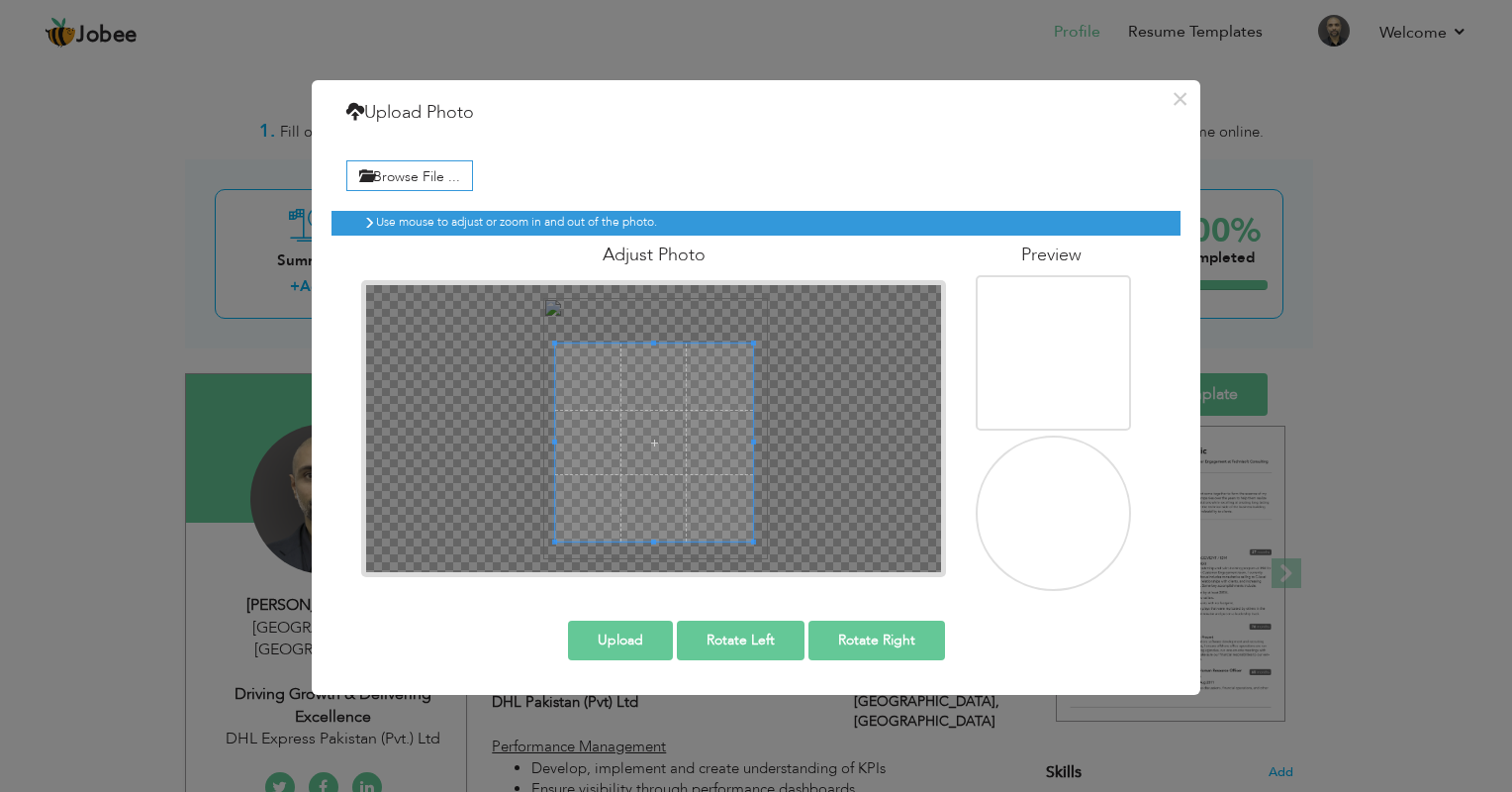 click on "Upload" at bounding box center [620, 641] 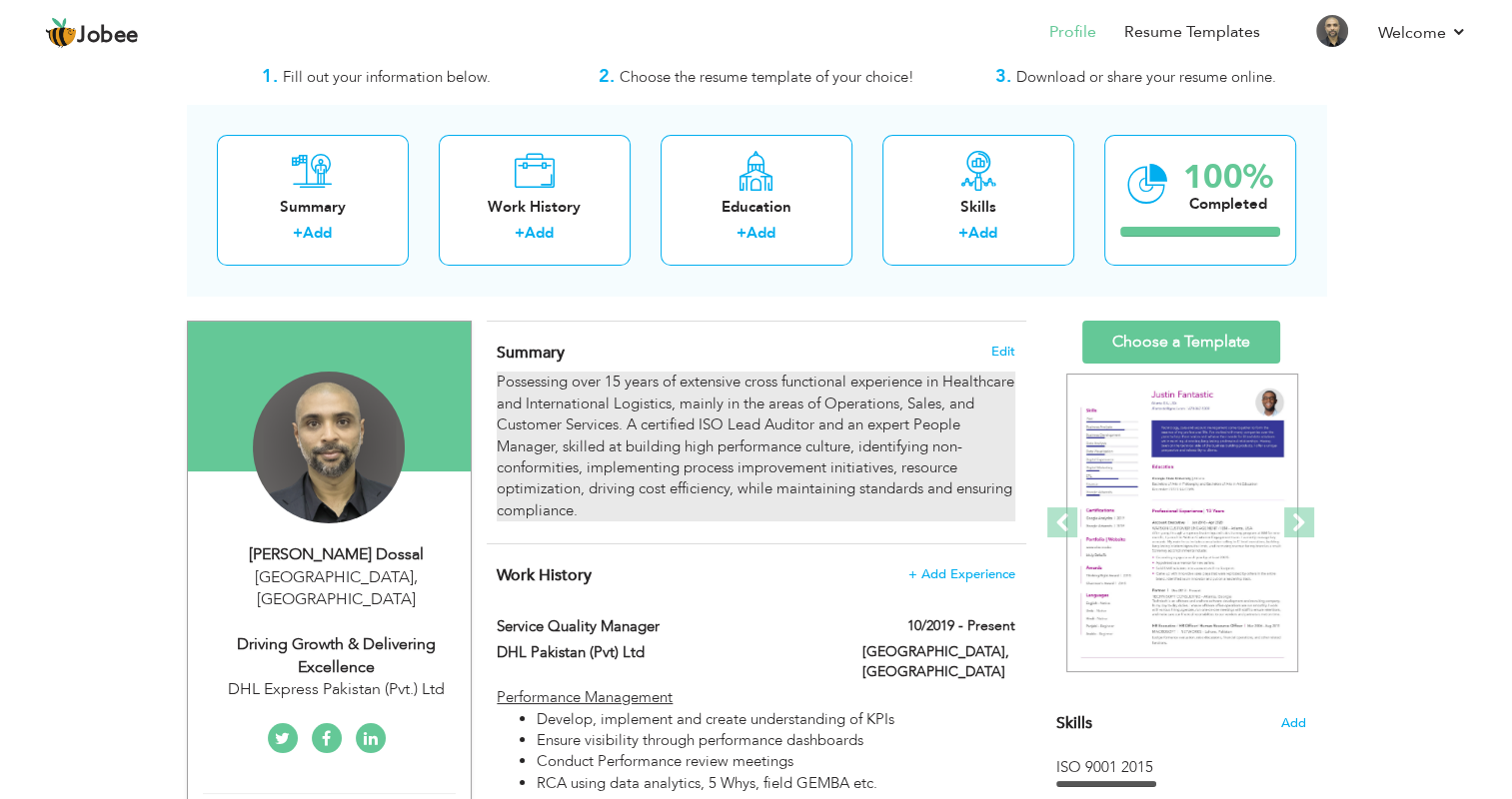 scroll, scrollTop: 100, scrollLeft: 0, axis: vertical 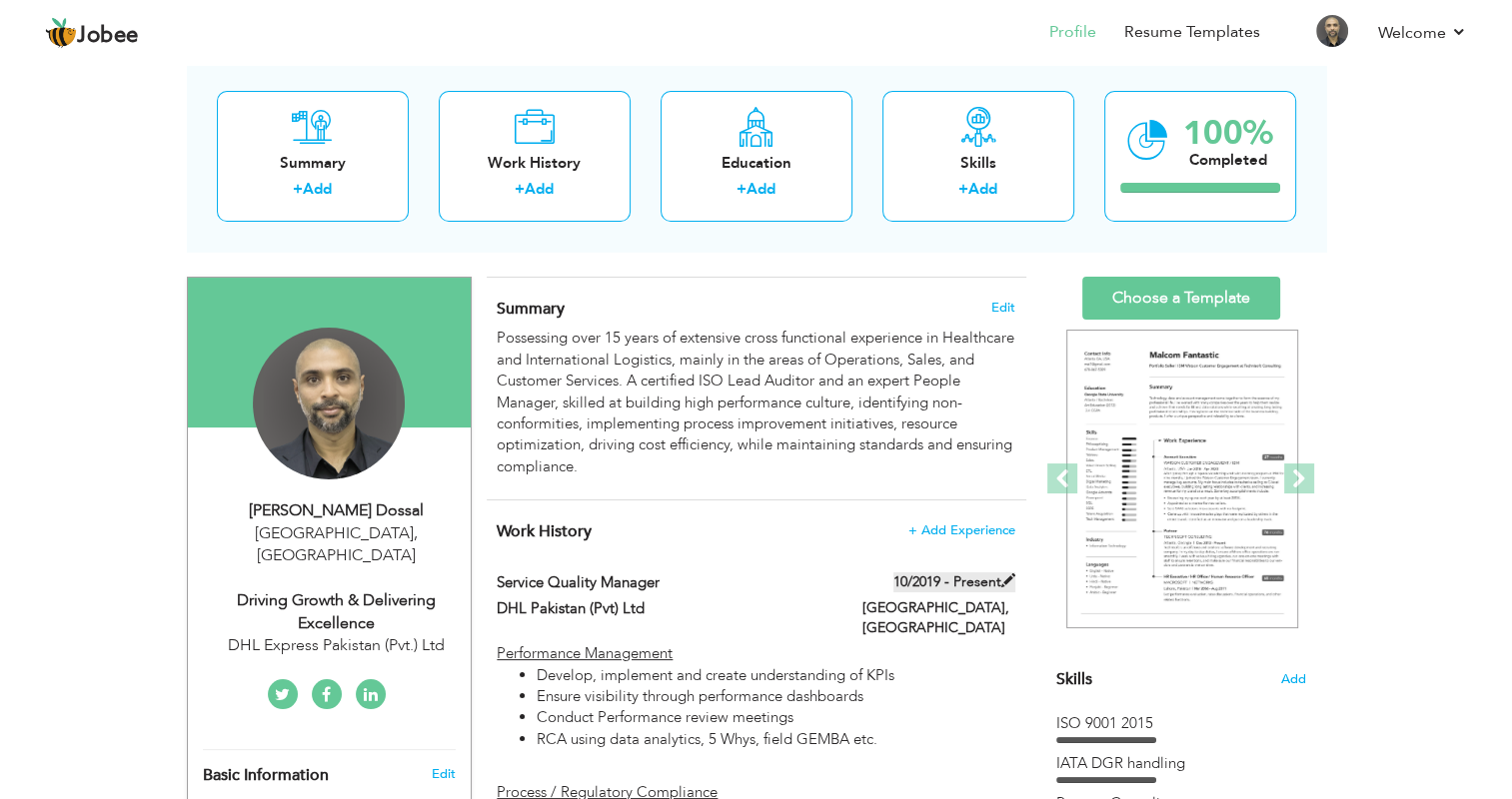 click on "10/2019 - Present" at bounding box center (954, 582) 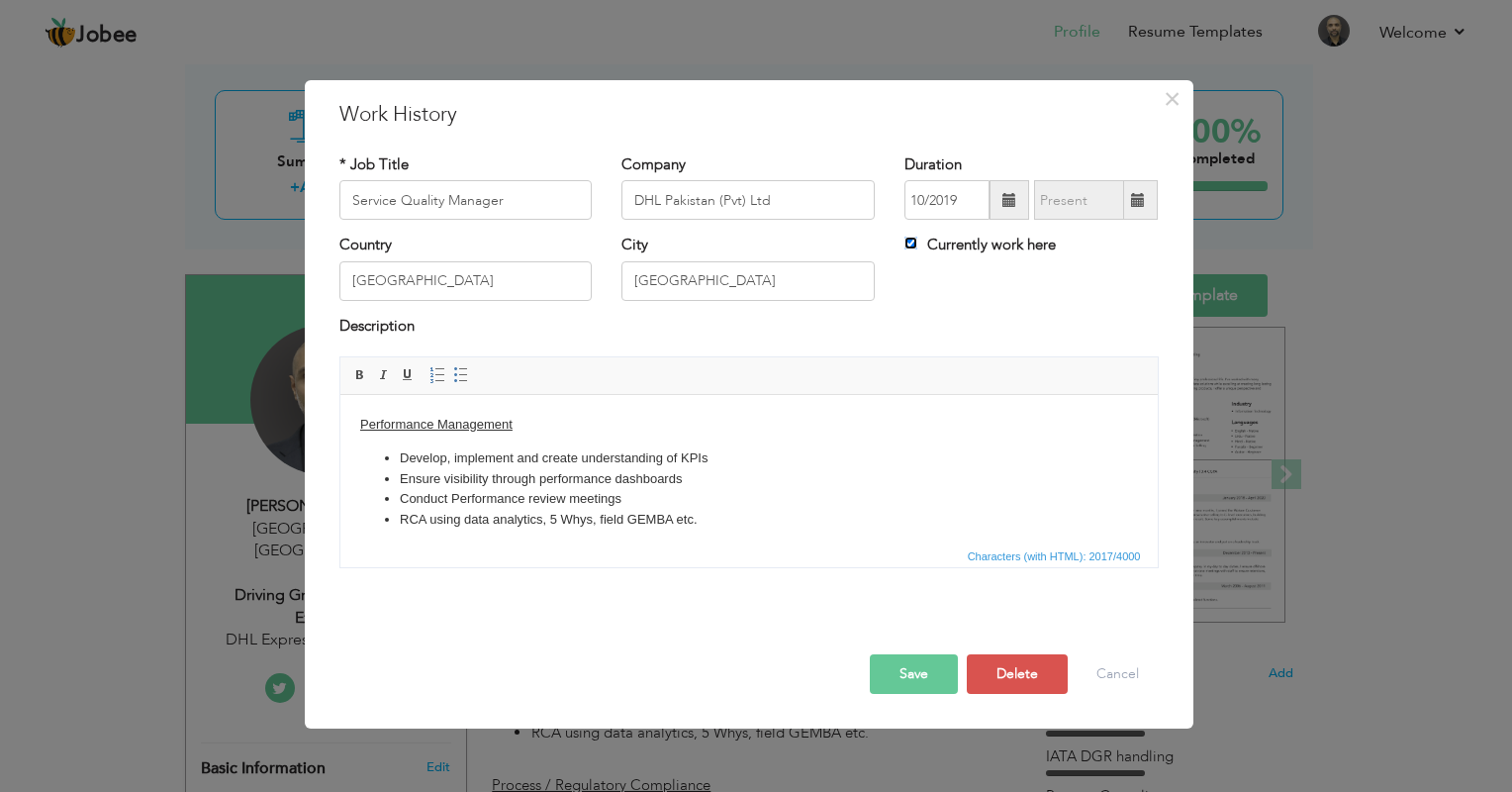 click on "Currently work here" at bounding box center [910, 243] 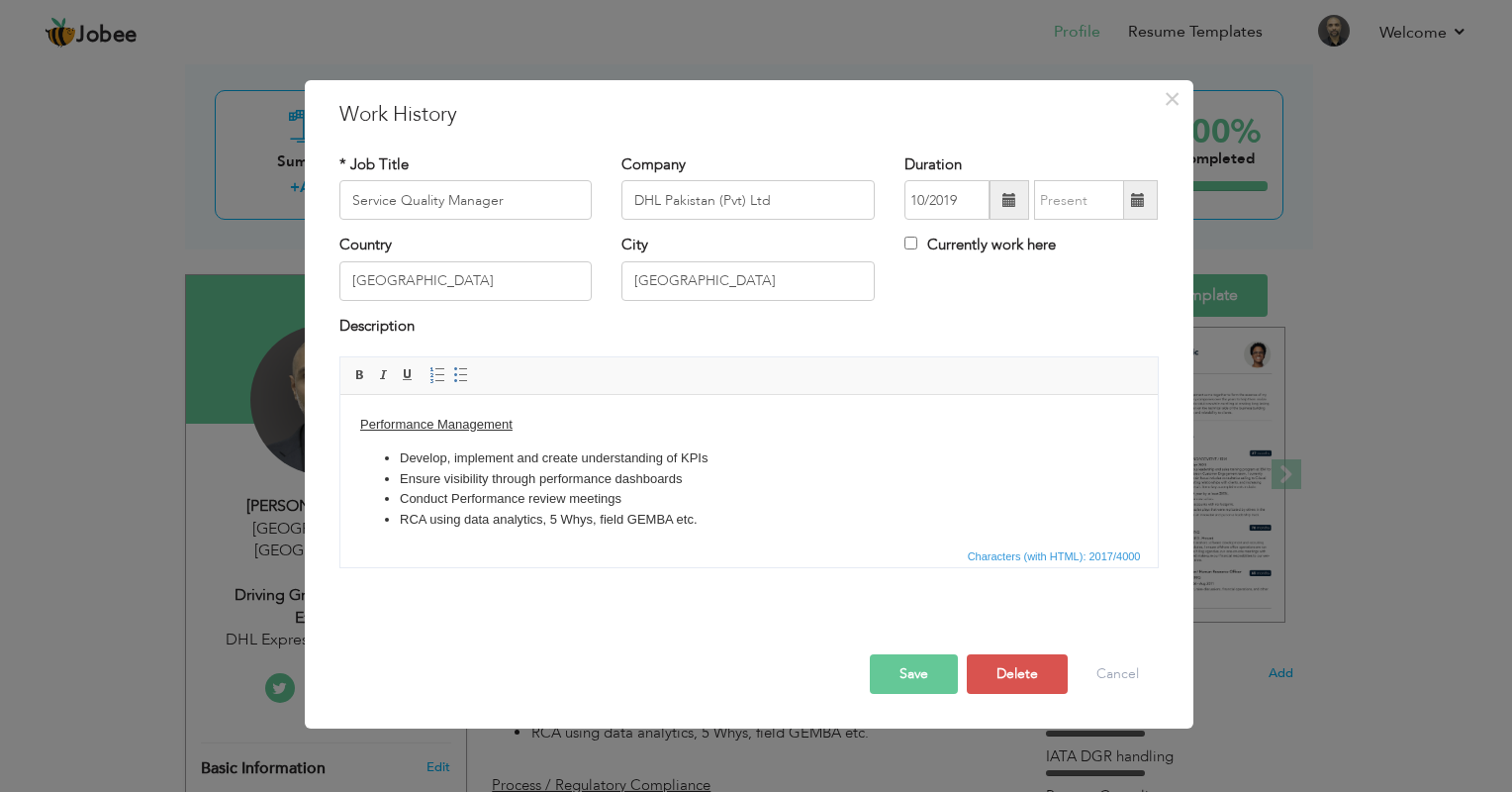click at bounding box center (1138, 200) 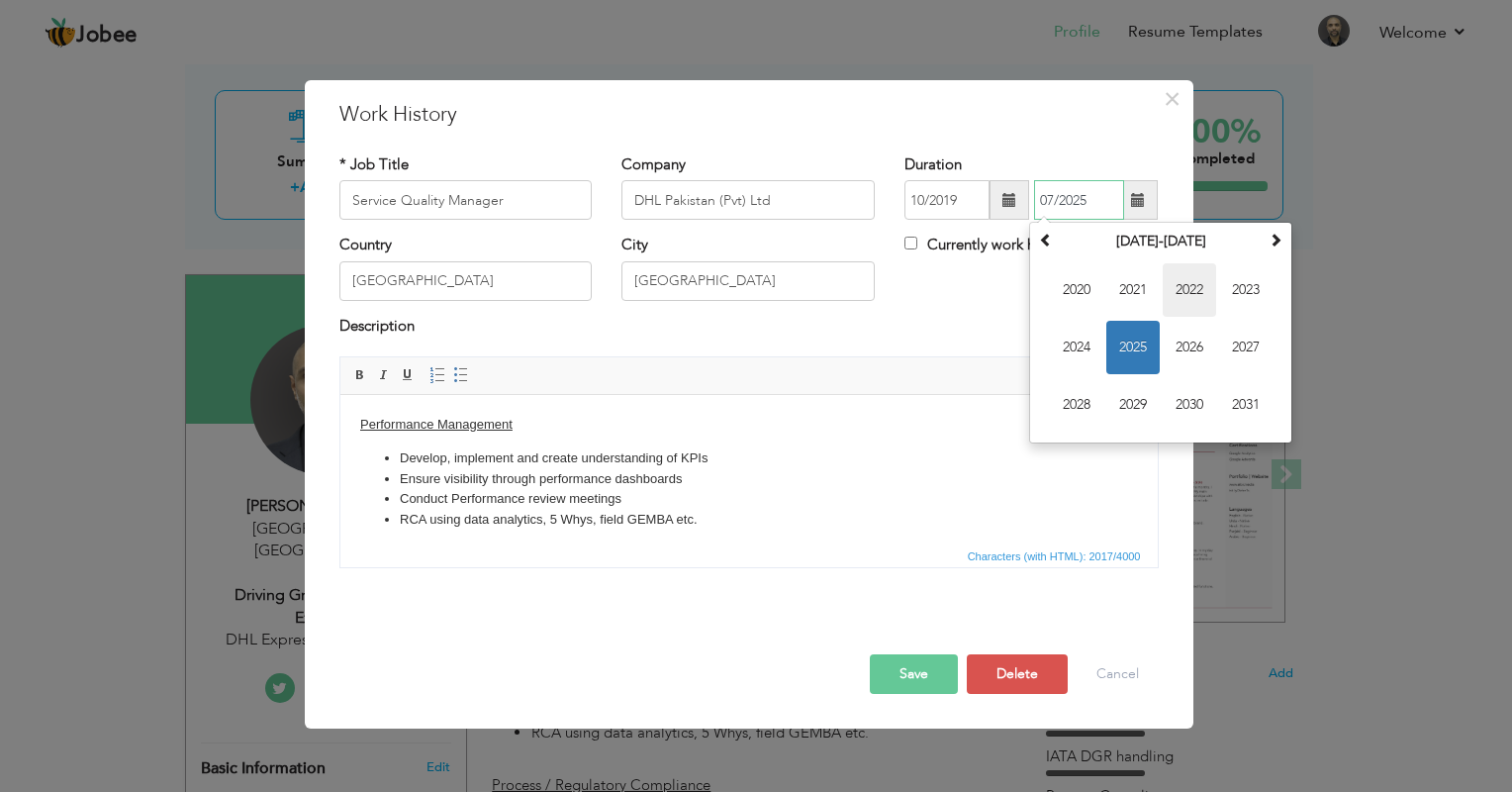click on "2022" at bounding box center (1189, 290) 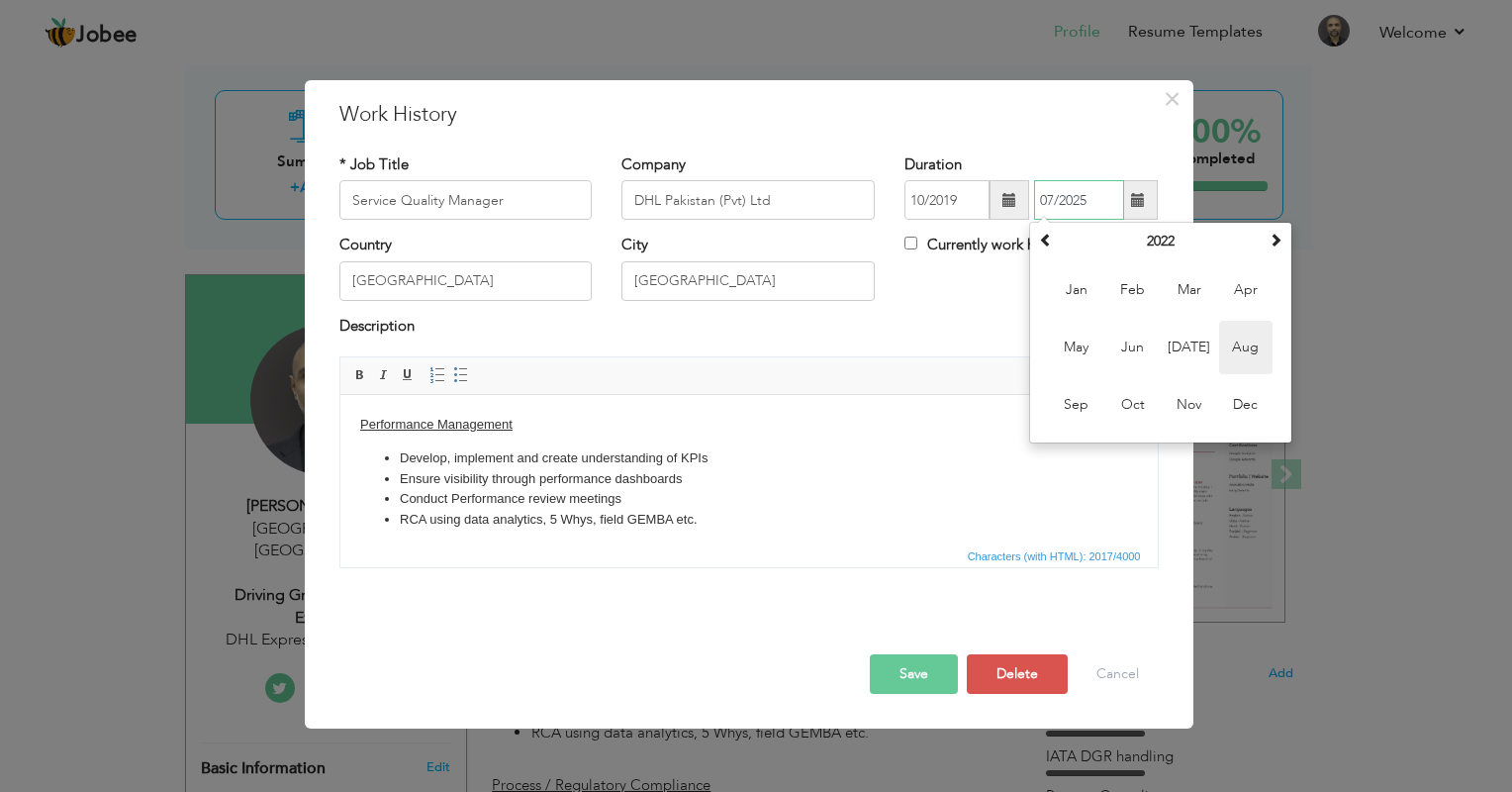 click on "Aug" at bounding box center (1246, 347) 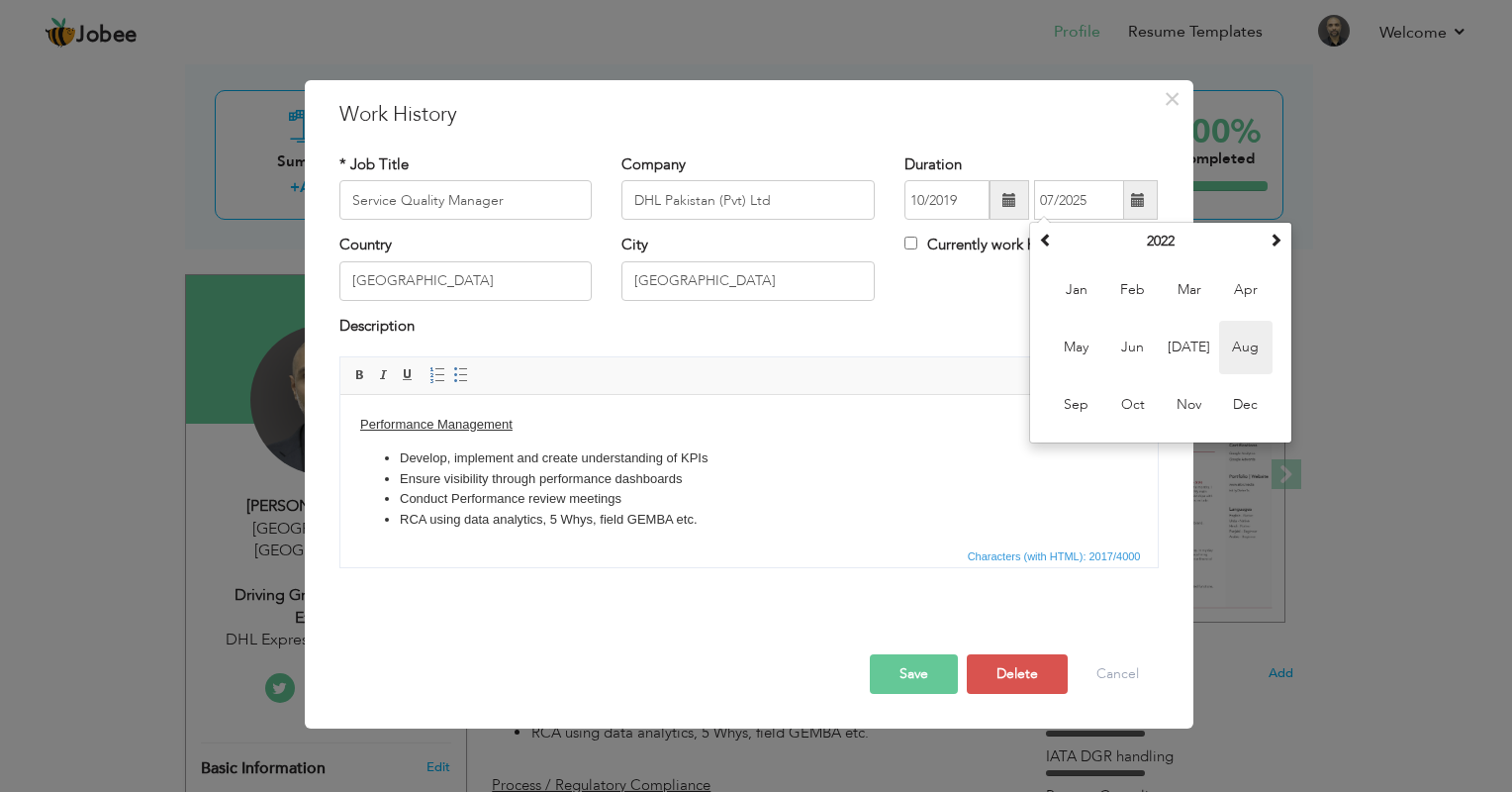 type on "08/2022" 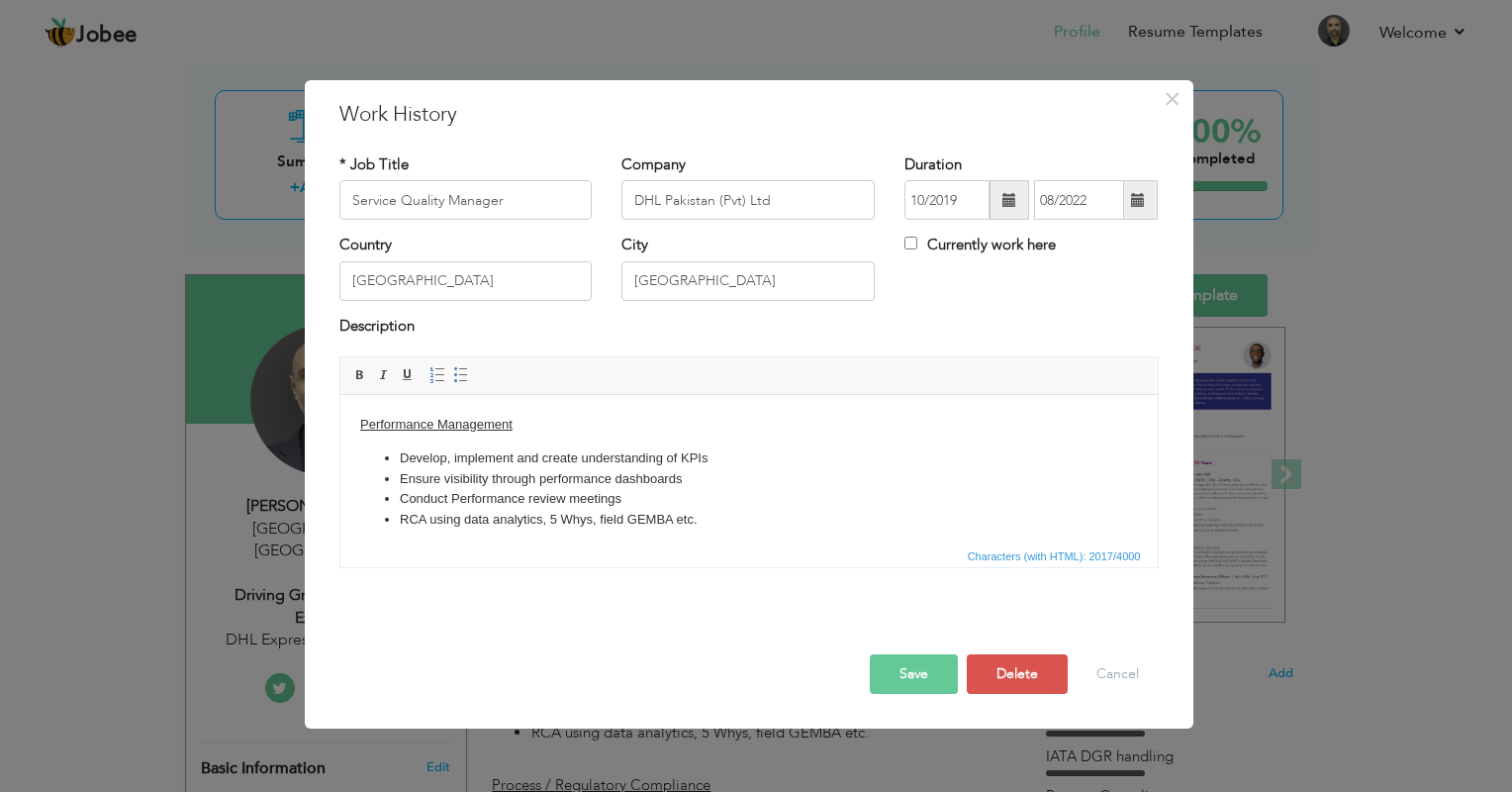 click on "Save" at bounding box center (913, 674) 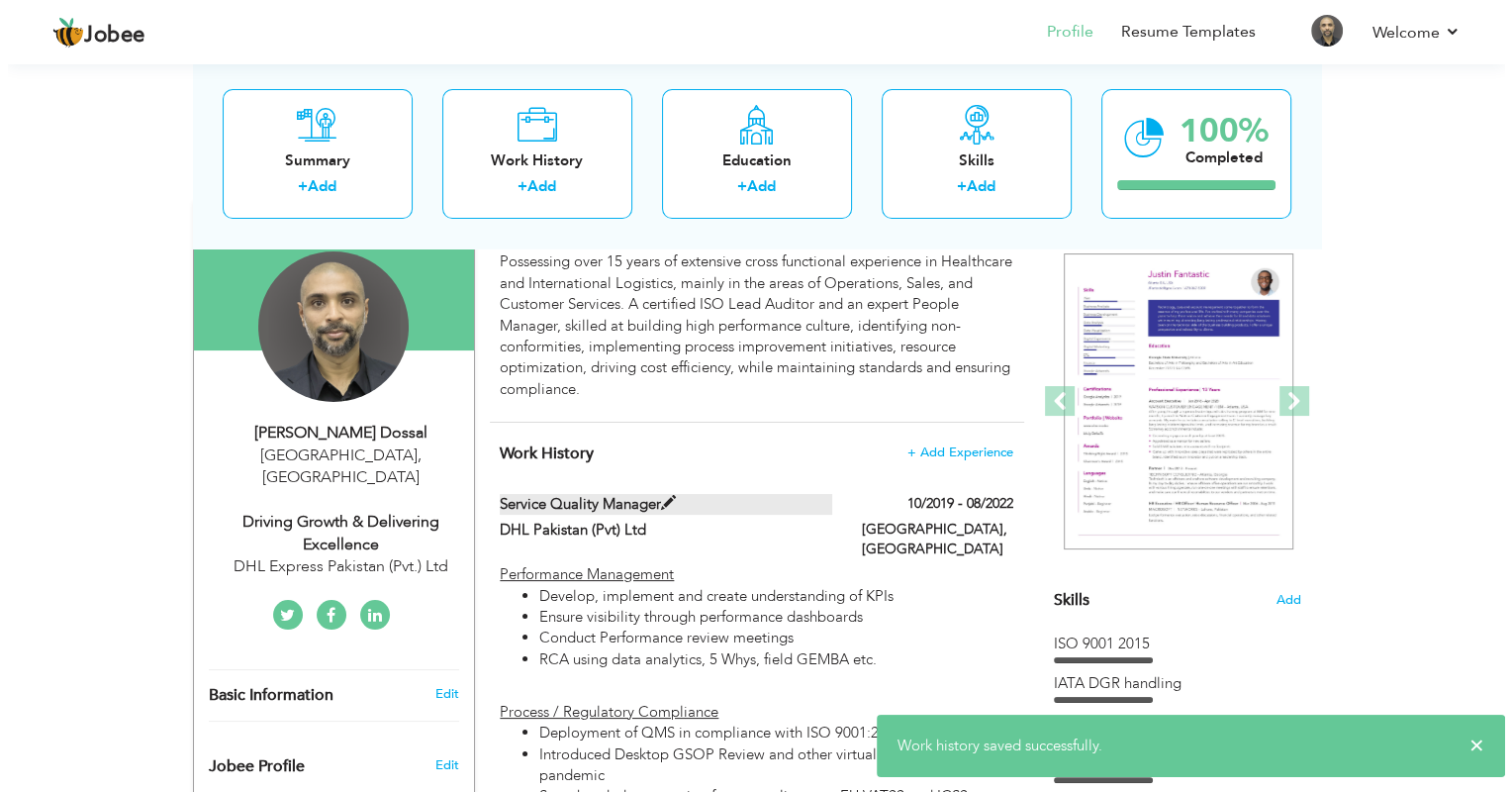 scroll, scrollTop: 297, scrollLeft: 0, axis: vertical 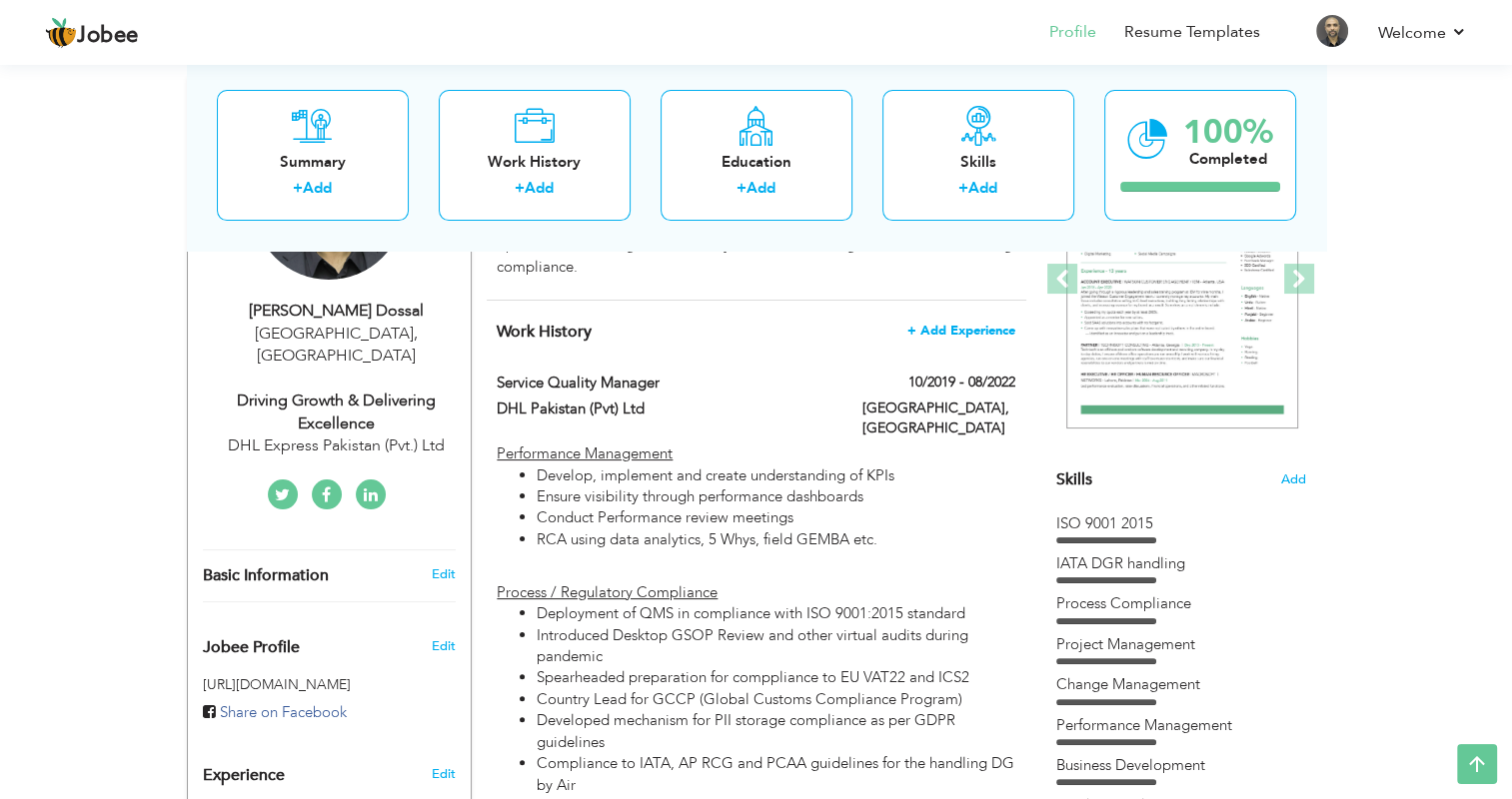 click on "+ Add Experience" at bounding box center (961, 331) 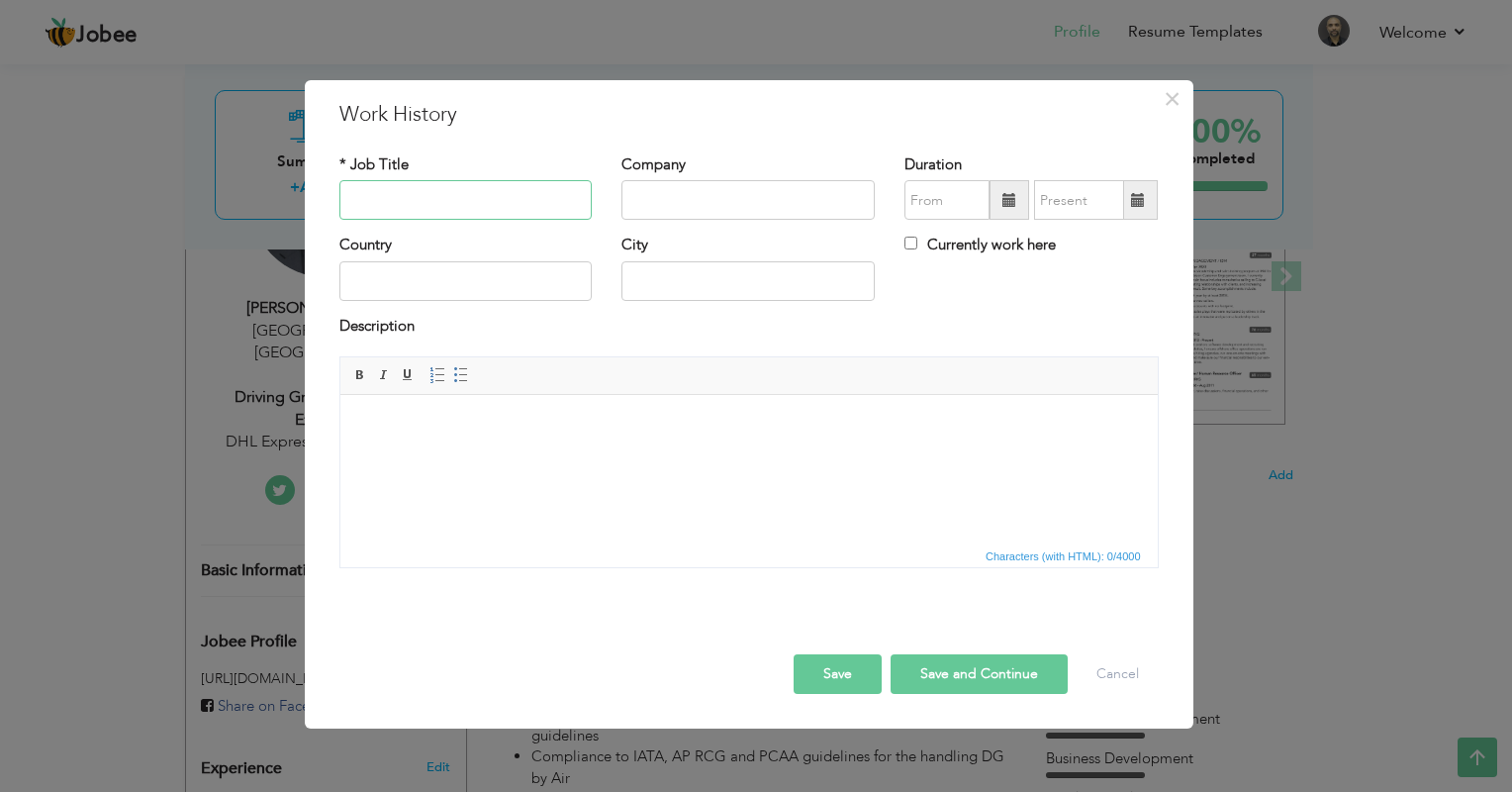 click at bounding box center (466, 200) 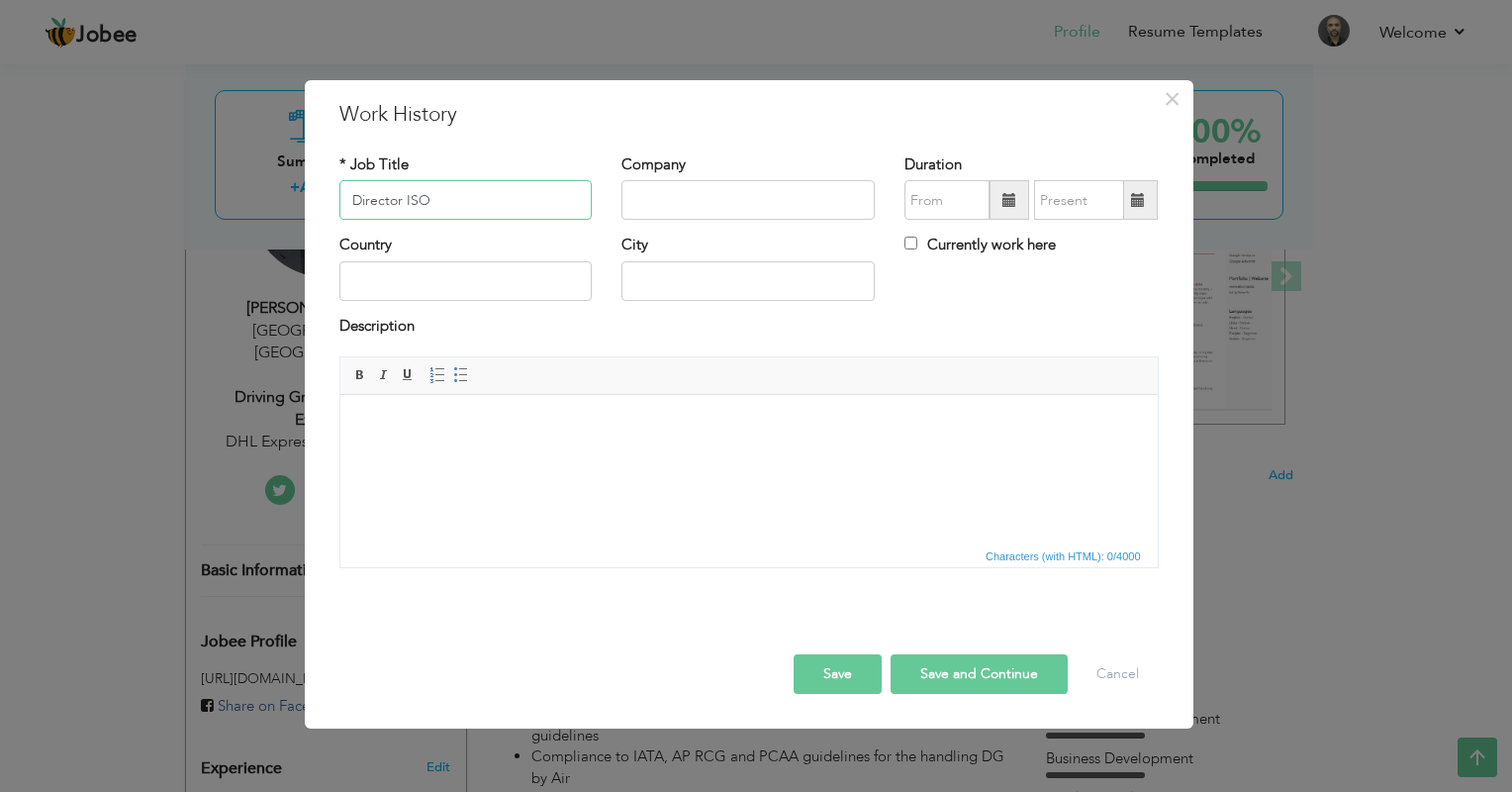 drag, startPoint x: 460, startPoint y: 198, endPoint x: 315, endPoint y: 190, distance: 145.22052 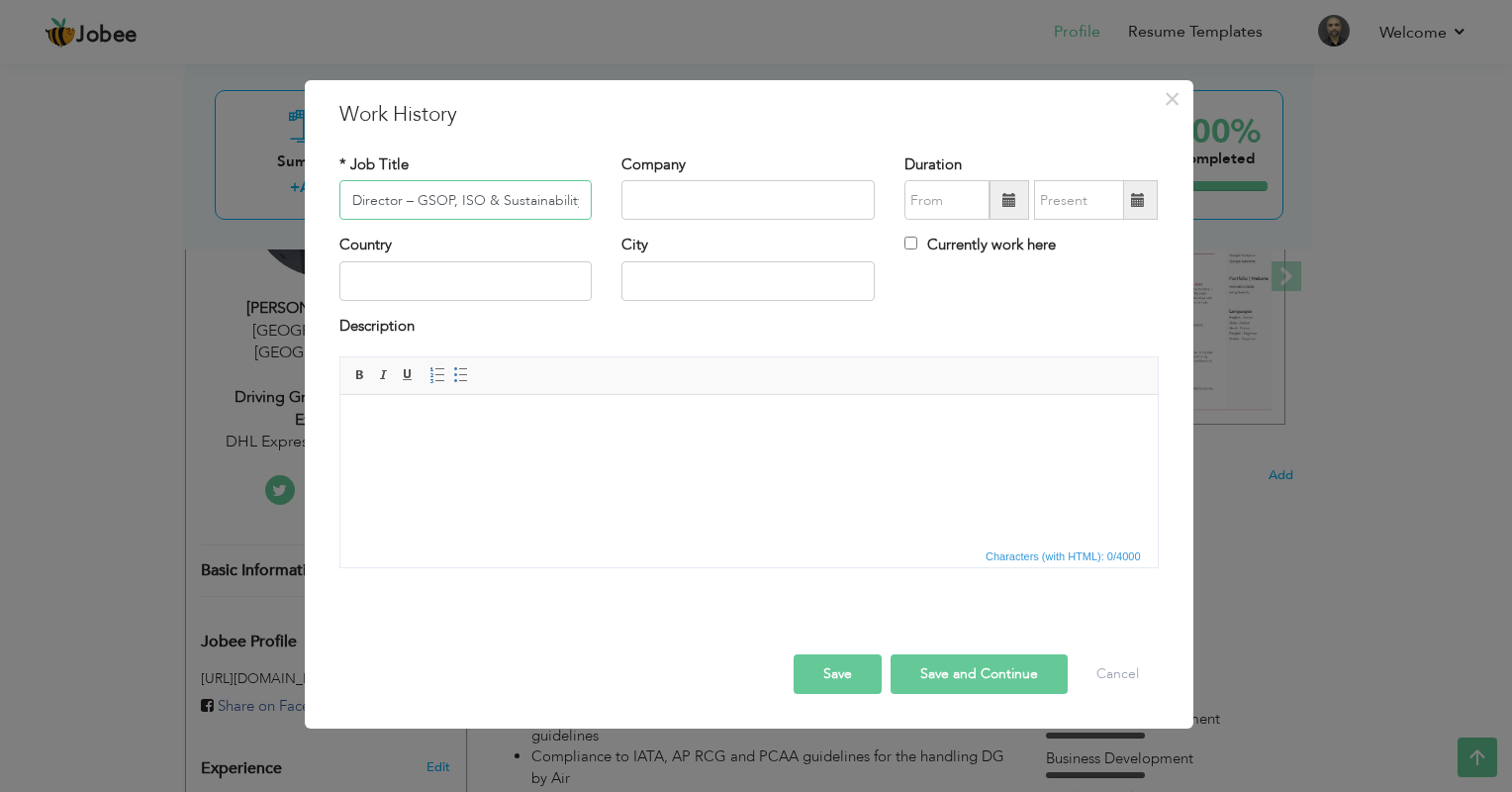 scroll, scrollTop: 0, scrollLeft: 39, axis: horizontal 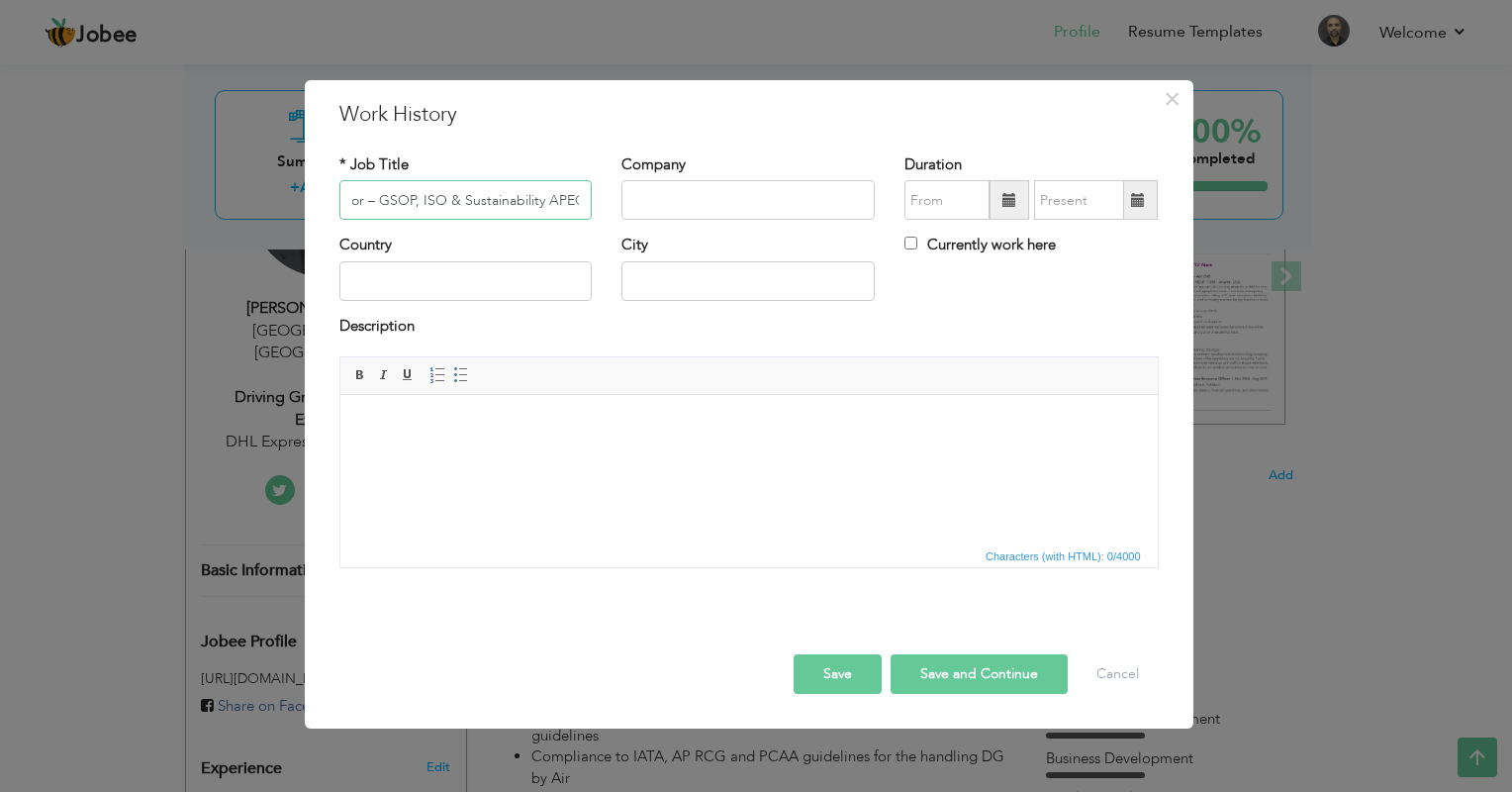 type on "Director – GSOP, ISO & Sustainability APEC" 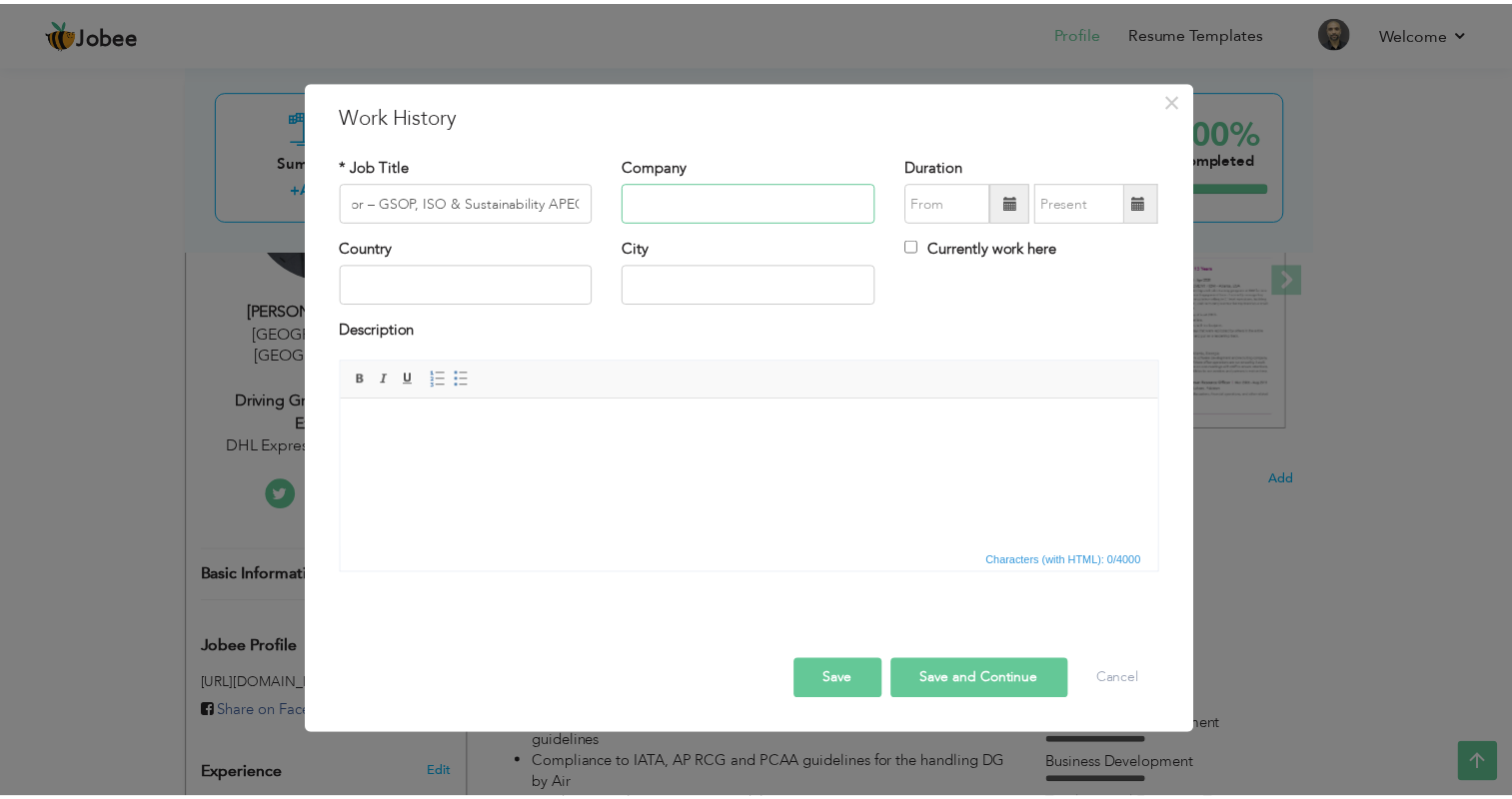 scroll, scrollTop: 0, scrollLeft: 0, axis: both 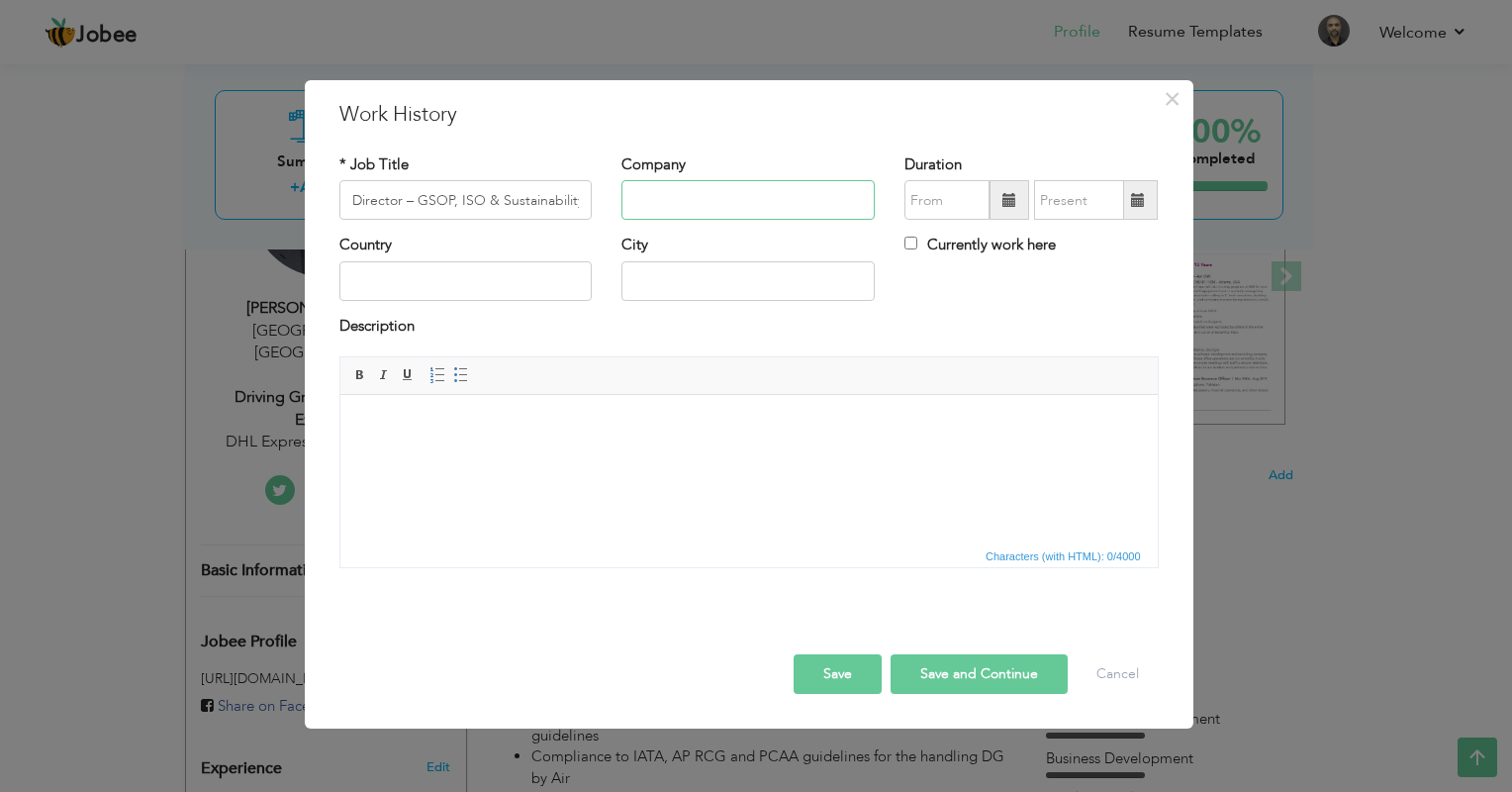 click at bounding box center [748, 200] 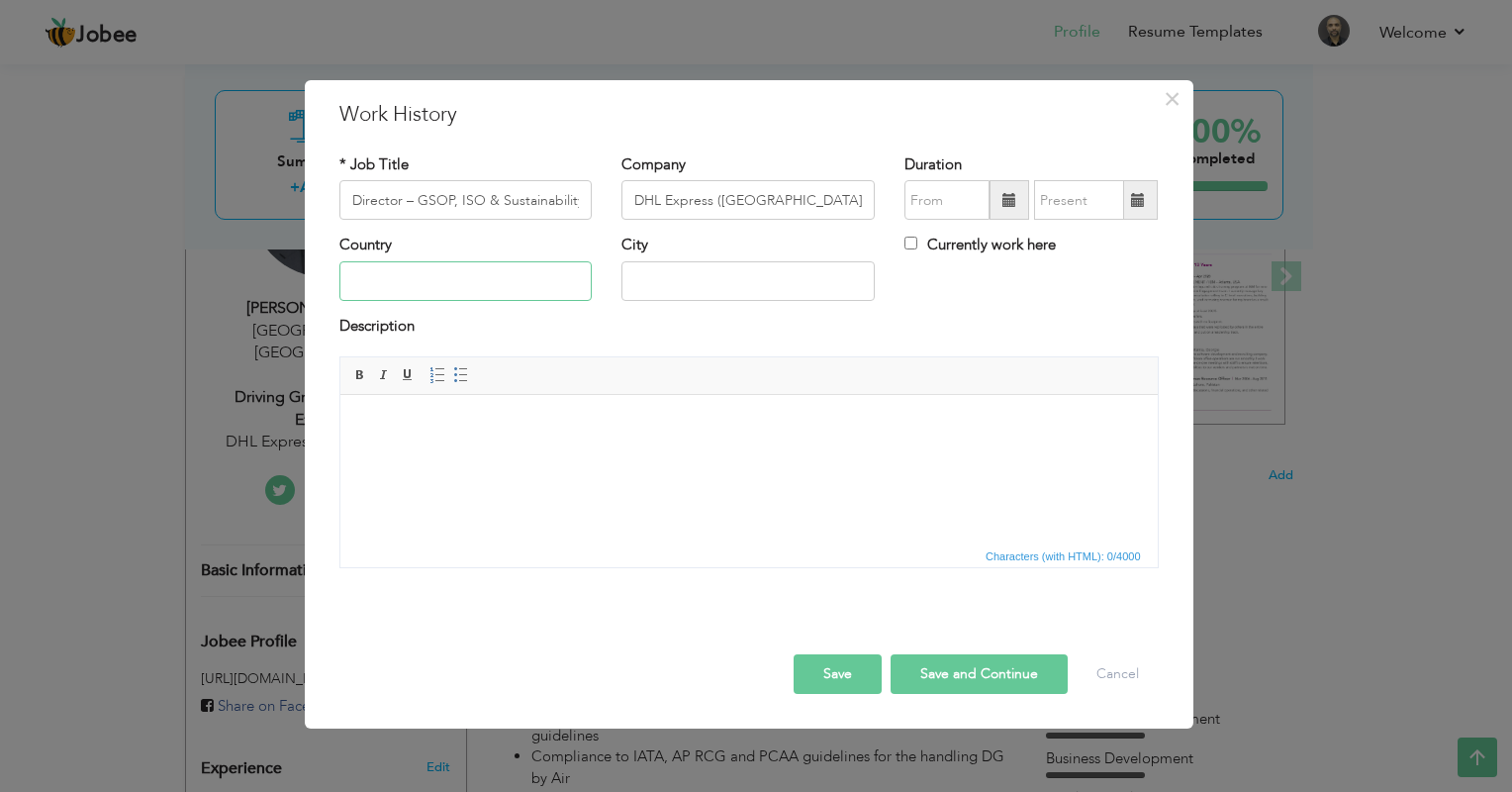 type on "[GEOGRAPHIC_DATA]" 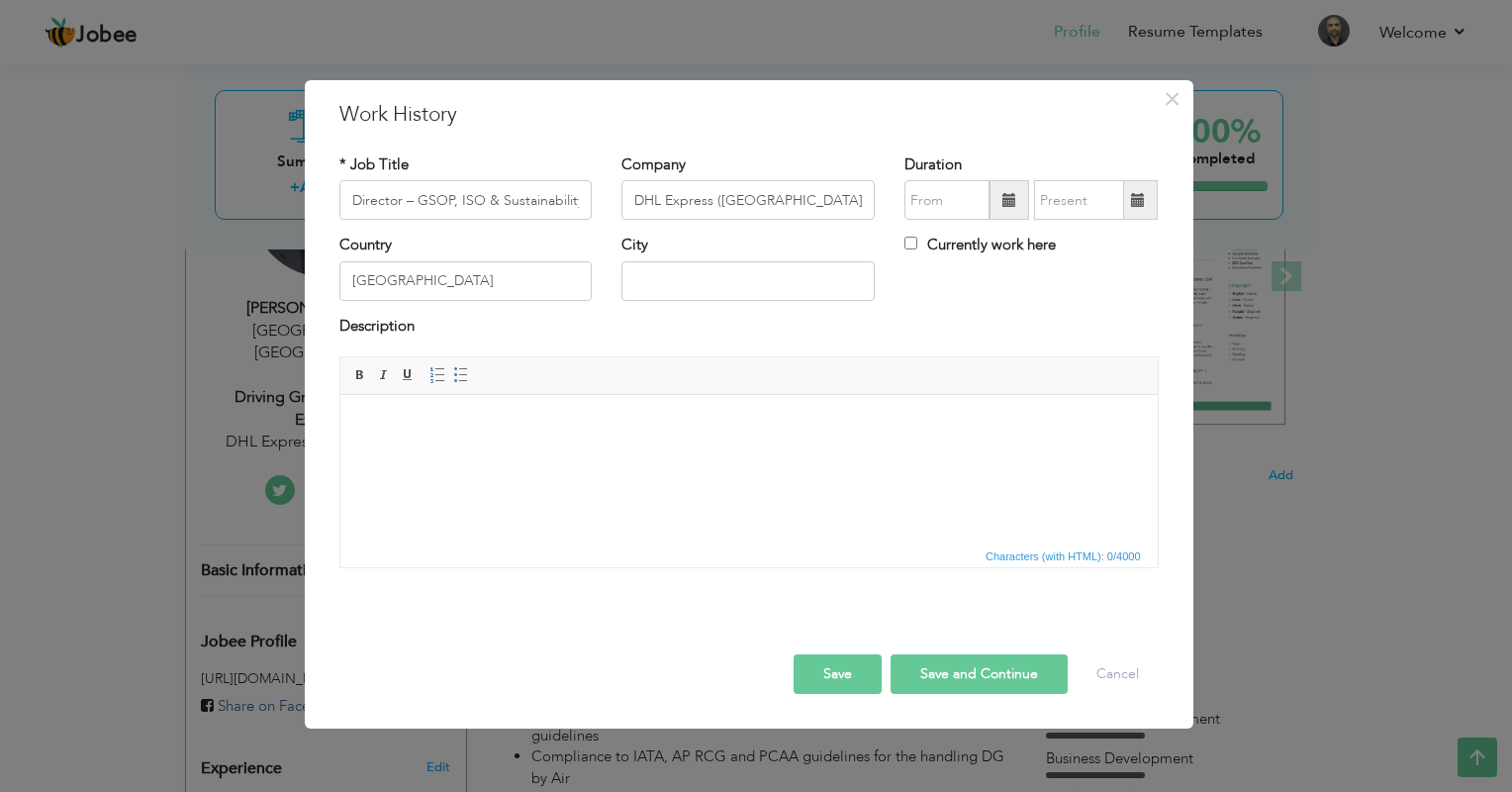 click at bounding box center [1009, 200] 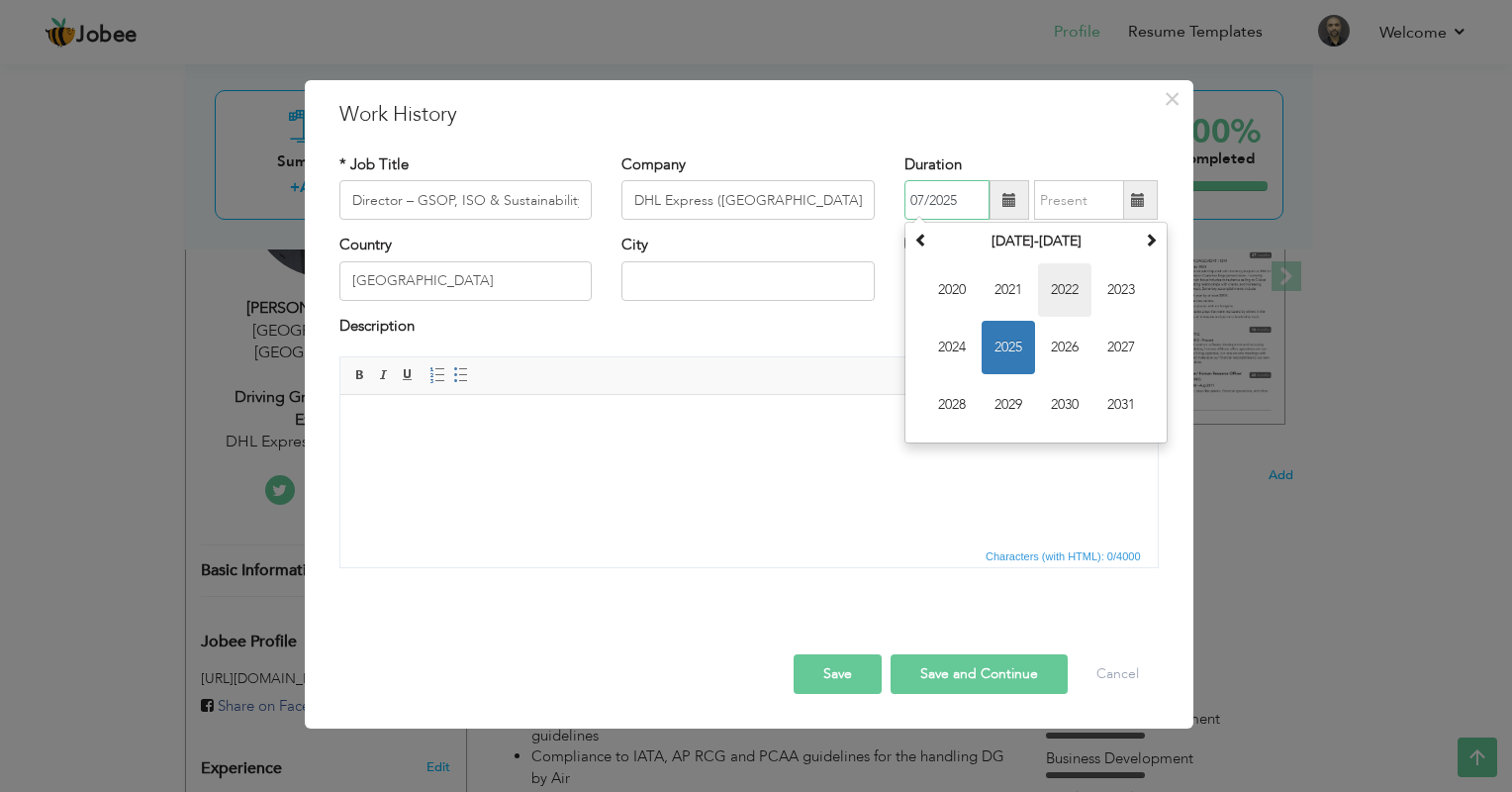click on "2022" at bounding box center [1065, 290] 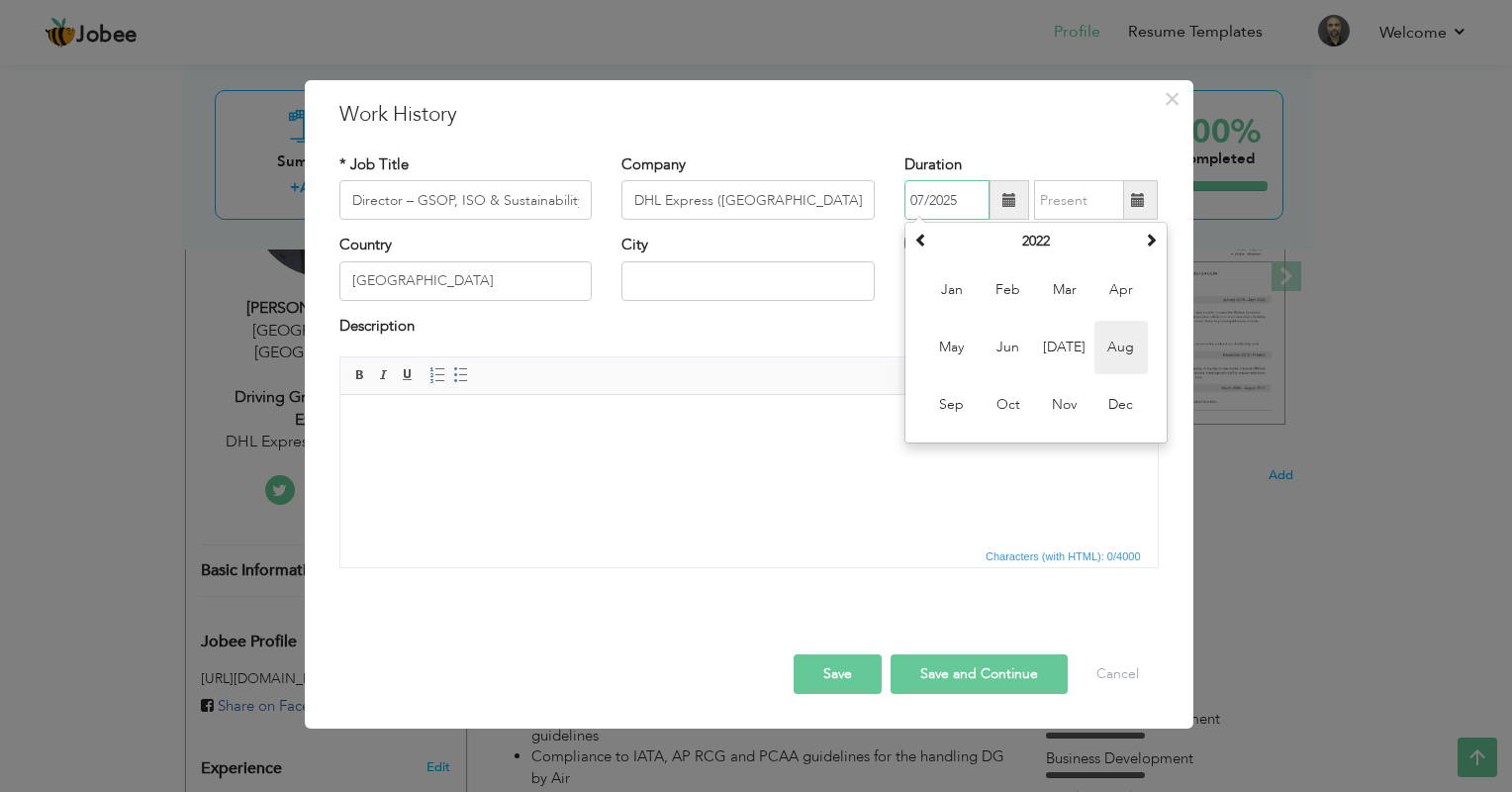 click on "Aug" at bounding box center [1121, 347] 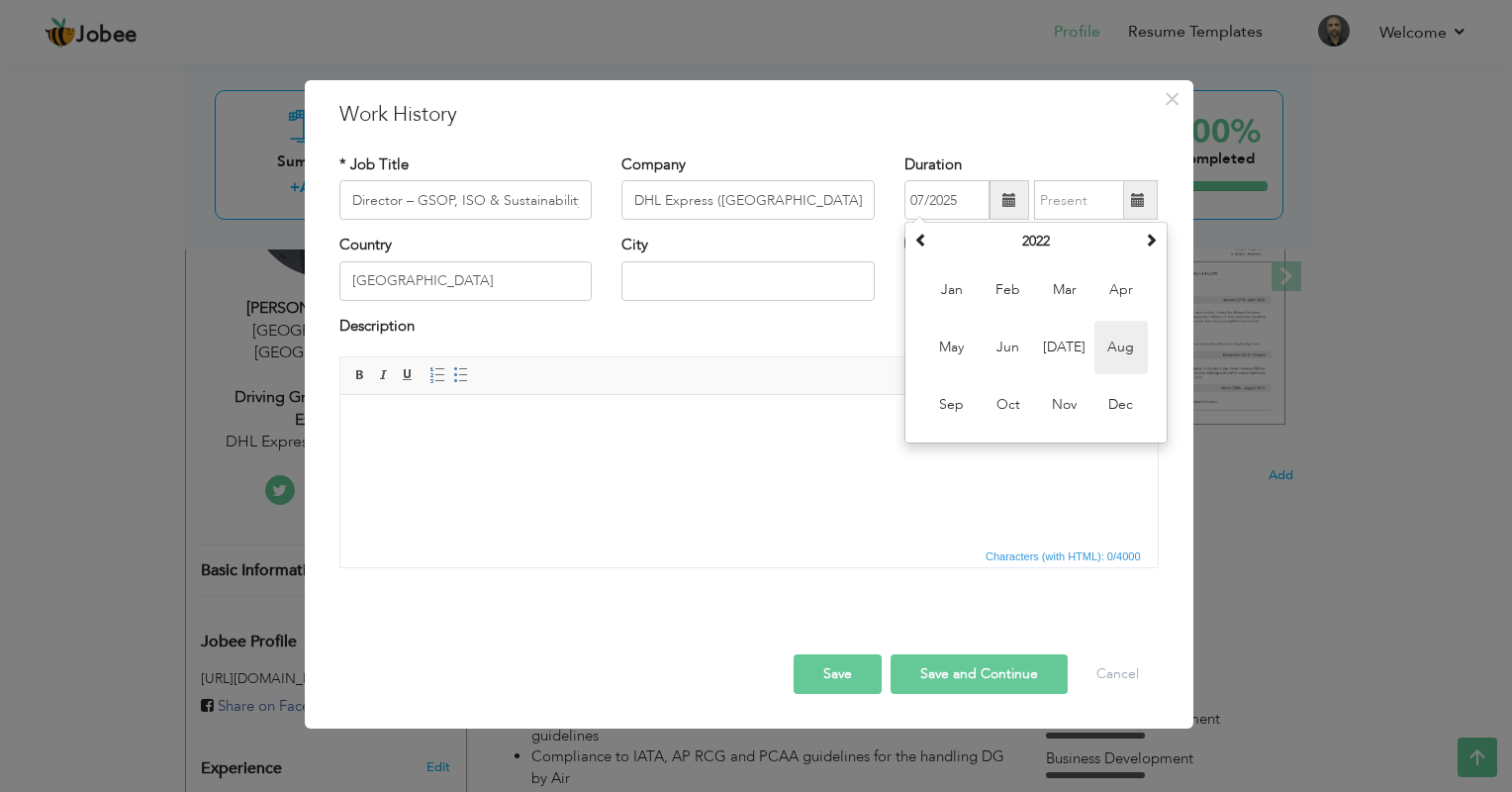 type on "08/2022" 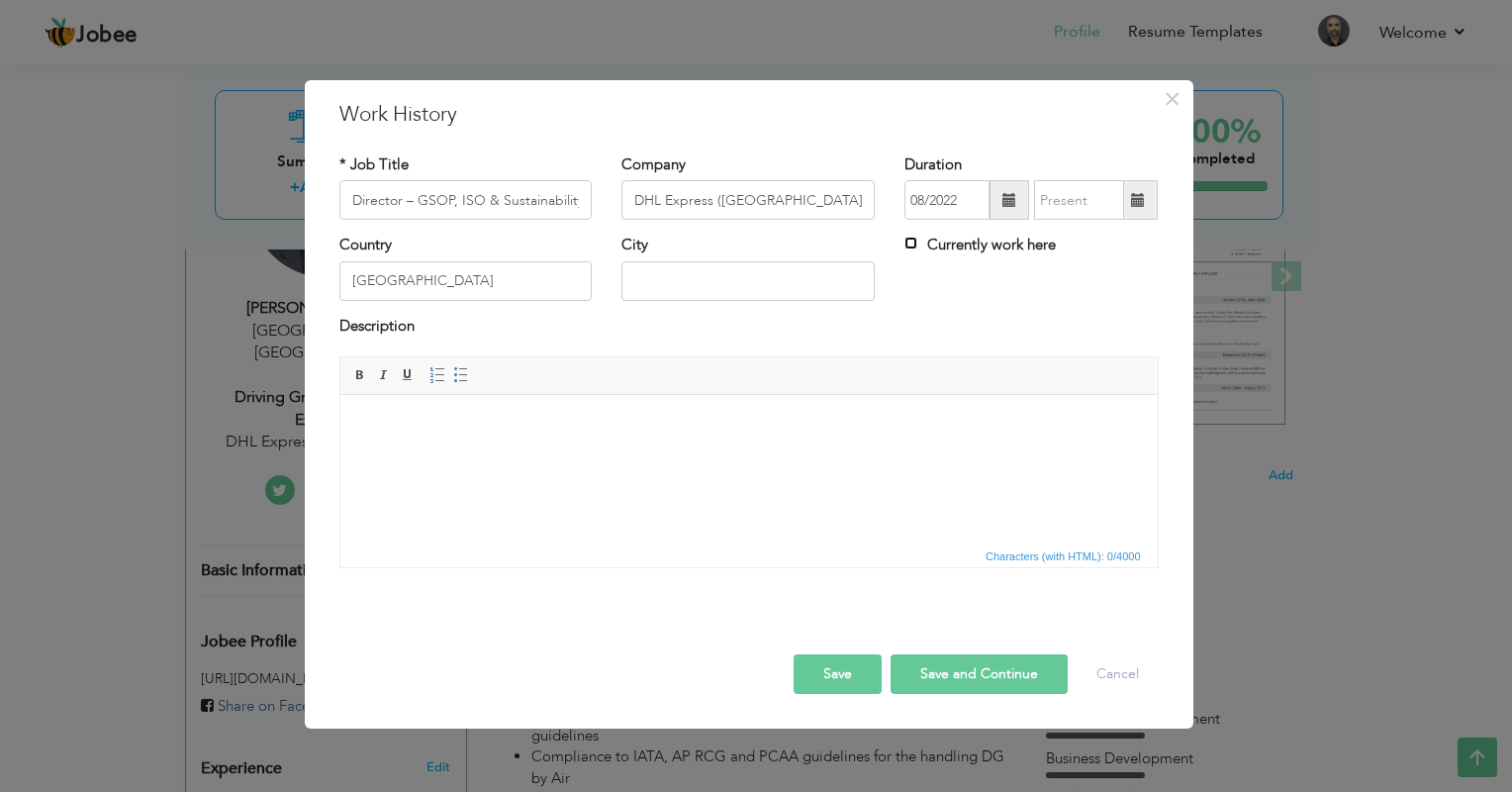 click on "Currently work here" at bounding box center (910, 243) 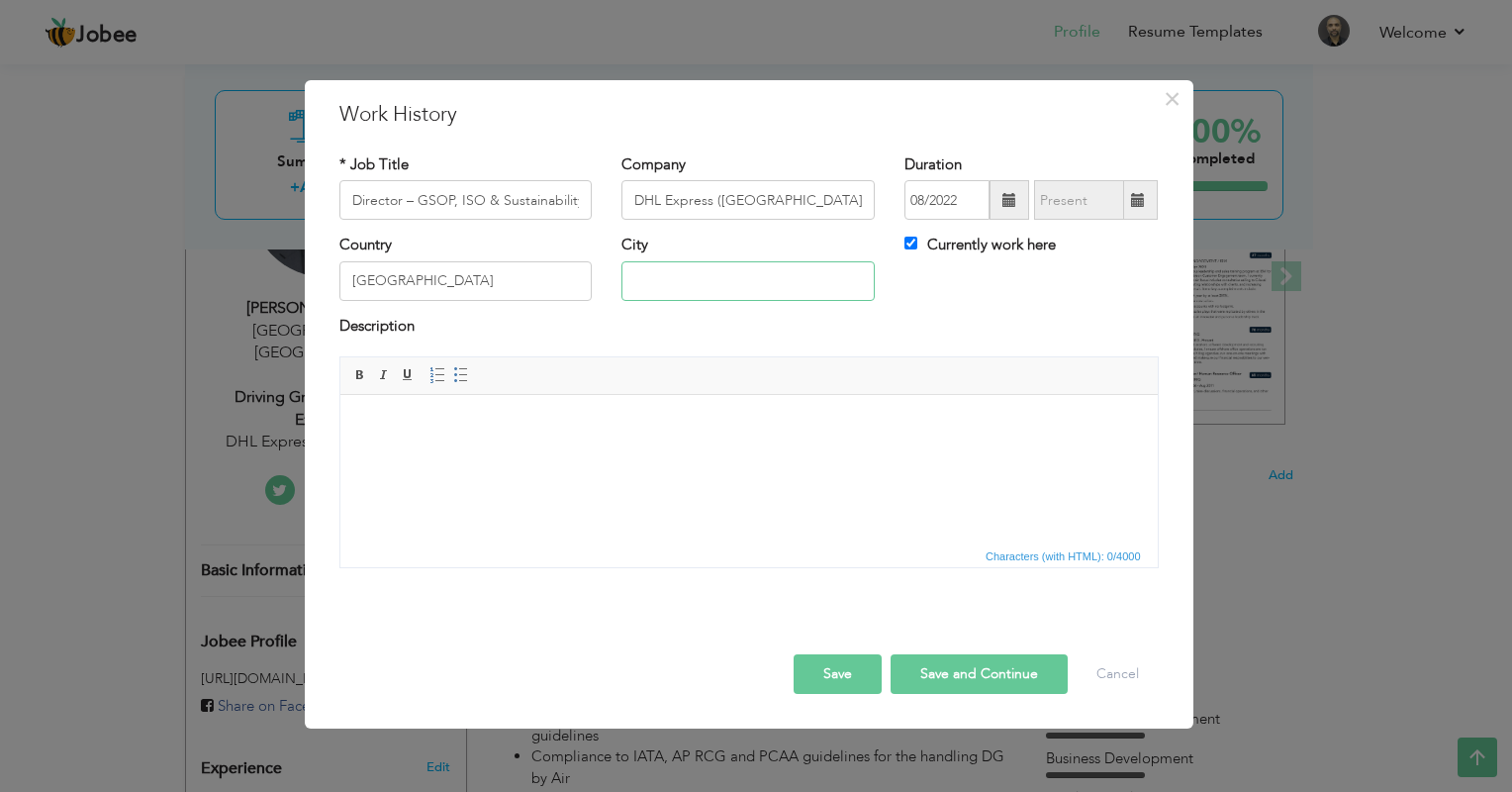 click at bounding box center (748, 281) 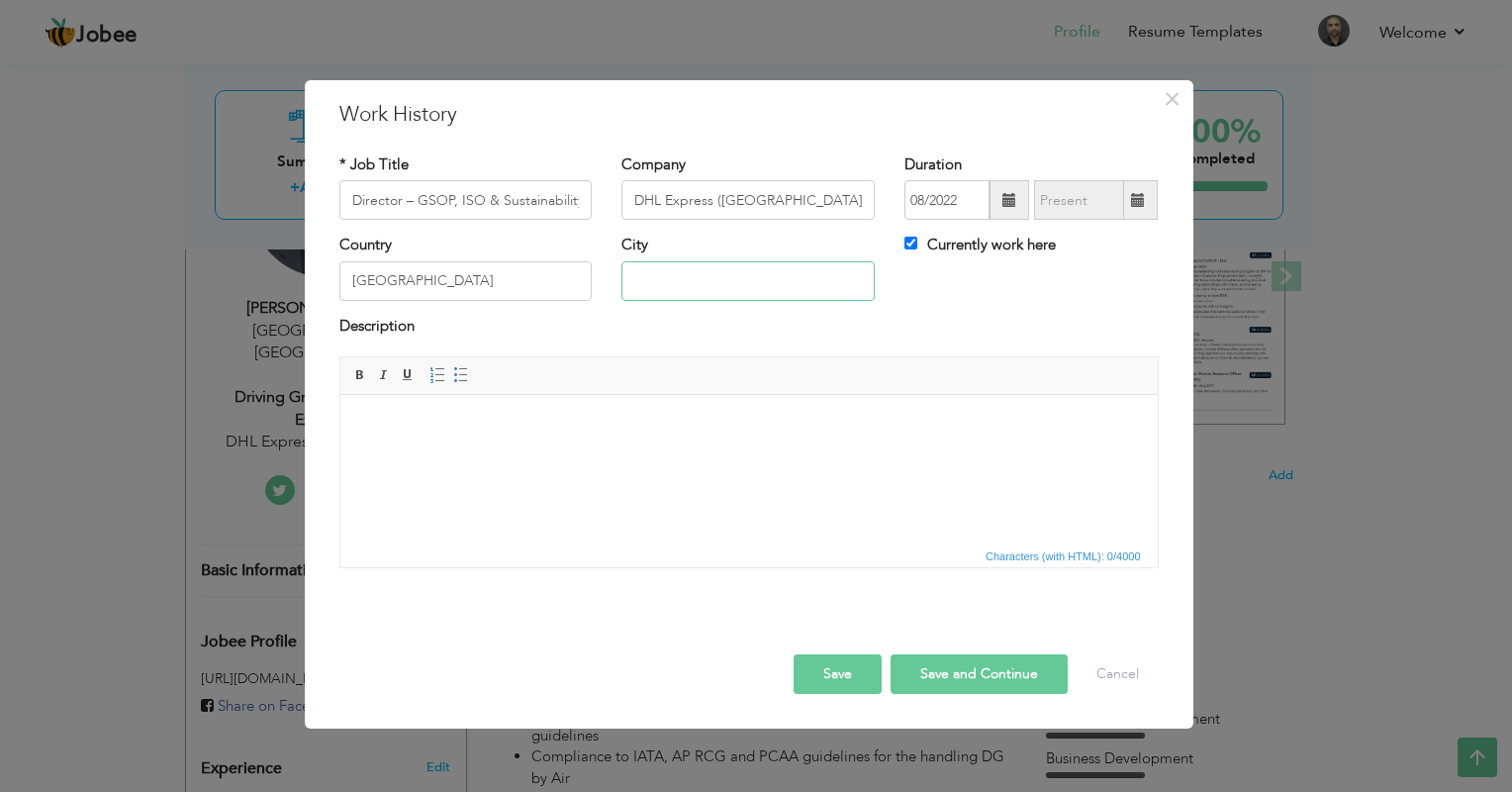type on "[GEOGRAPHIC_DATA]" 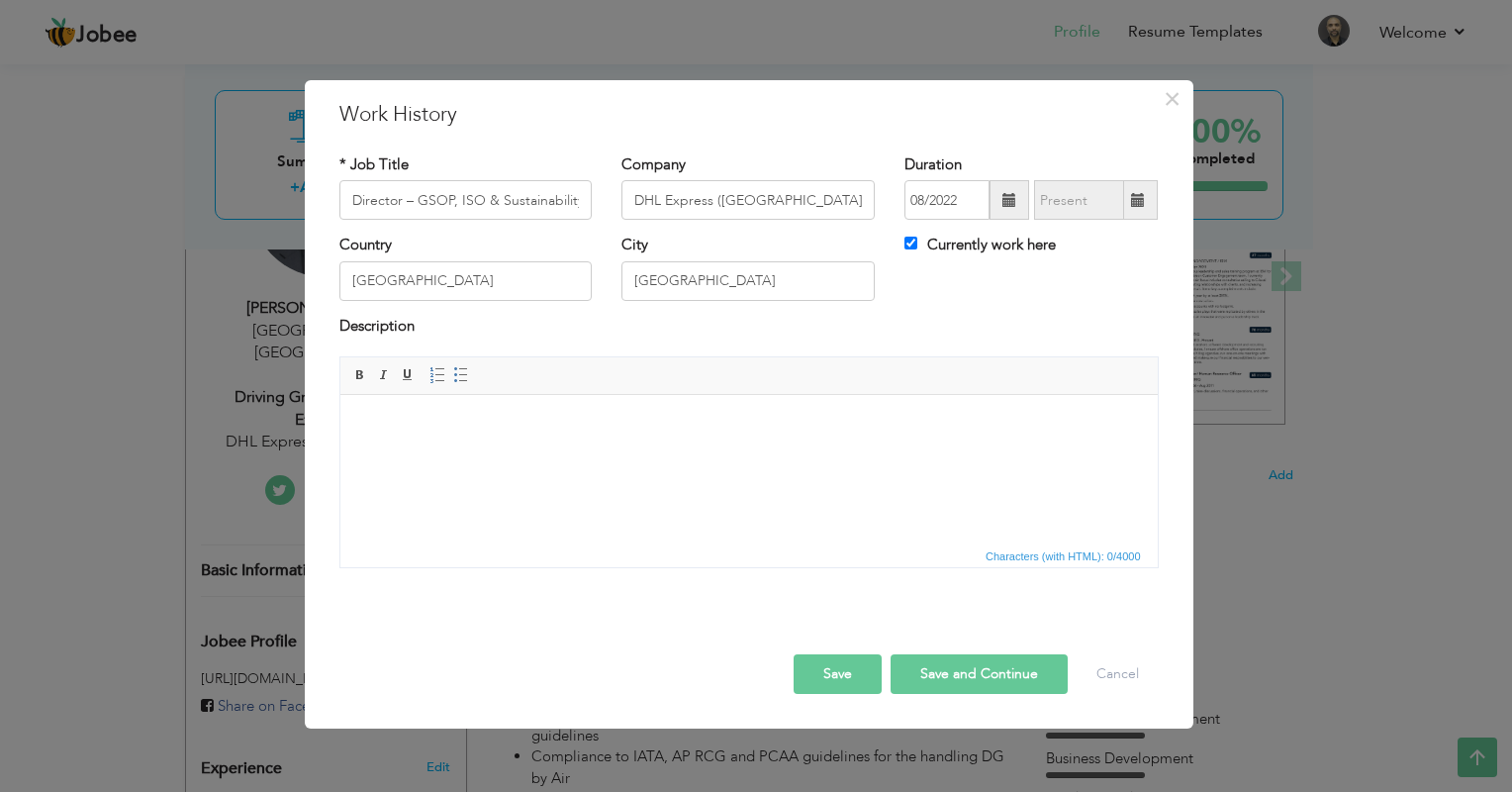 click at bounding box center (748, 425) 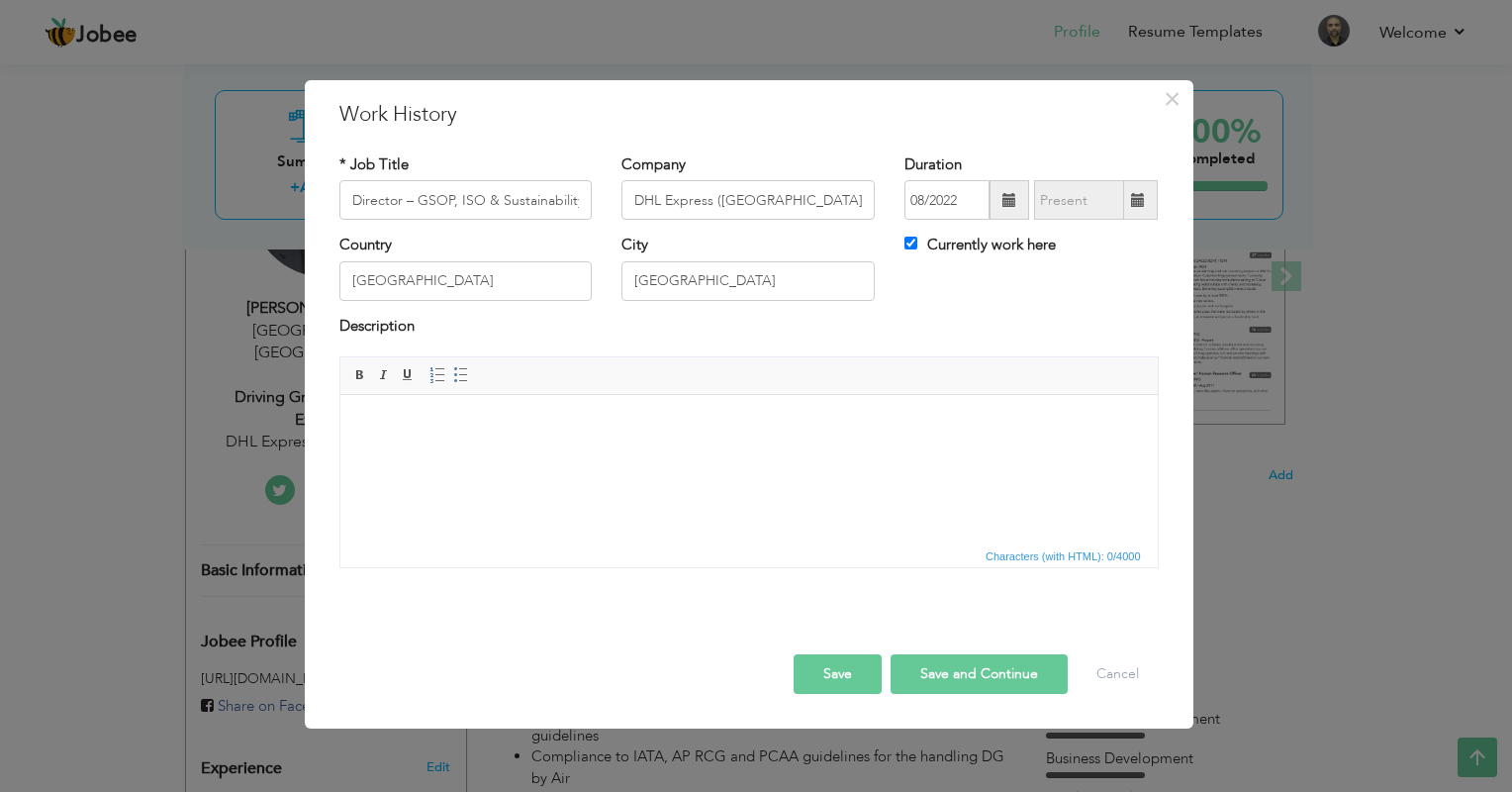 click at bounding box center [748, 425] 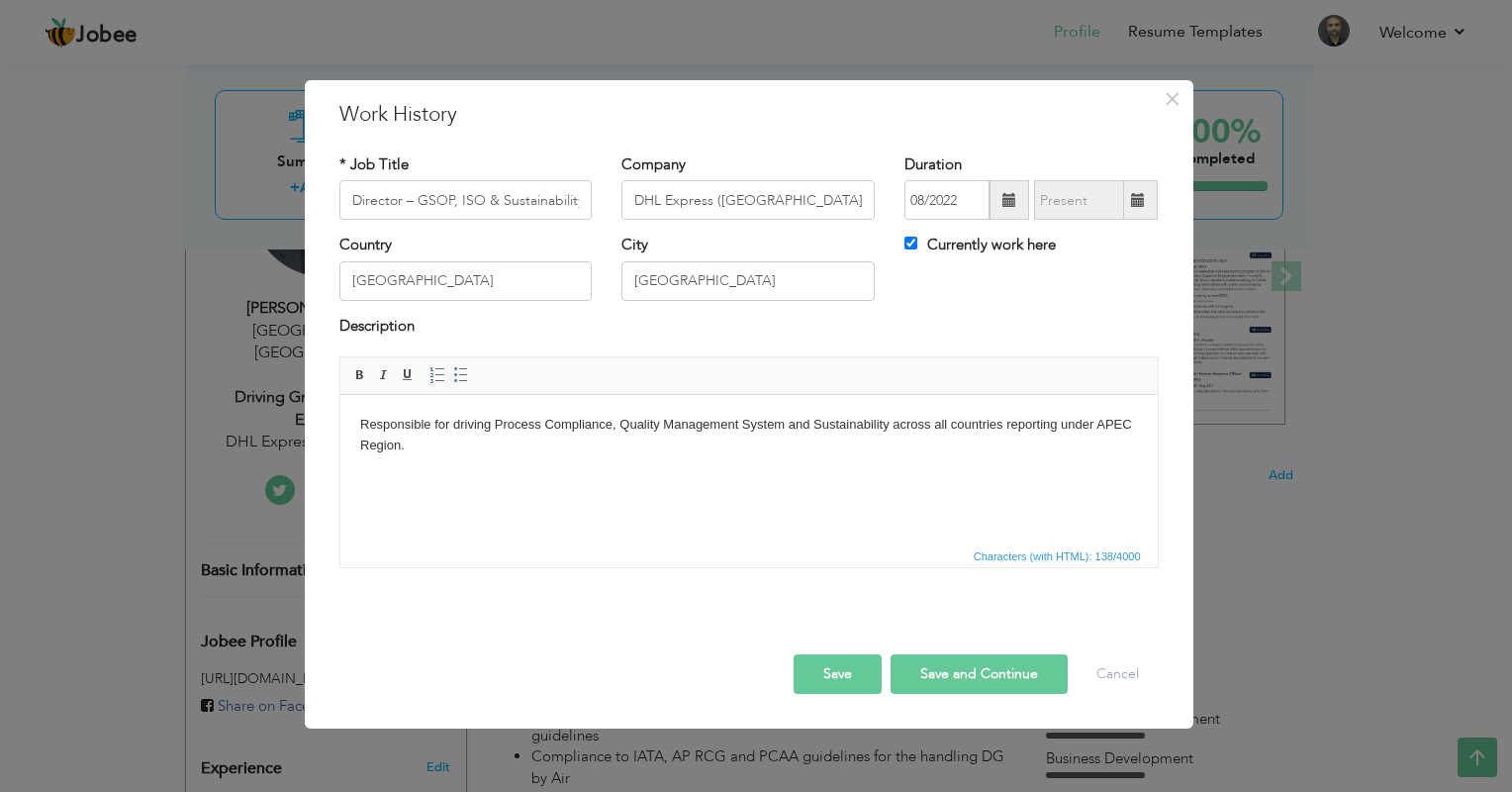 click on "Responsible for driving Process Compliance, Quality Management System and Sustainability across all countries reporting under APEC Region." at bounding box center [748, 436] 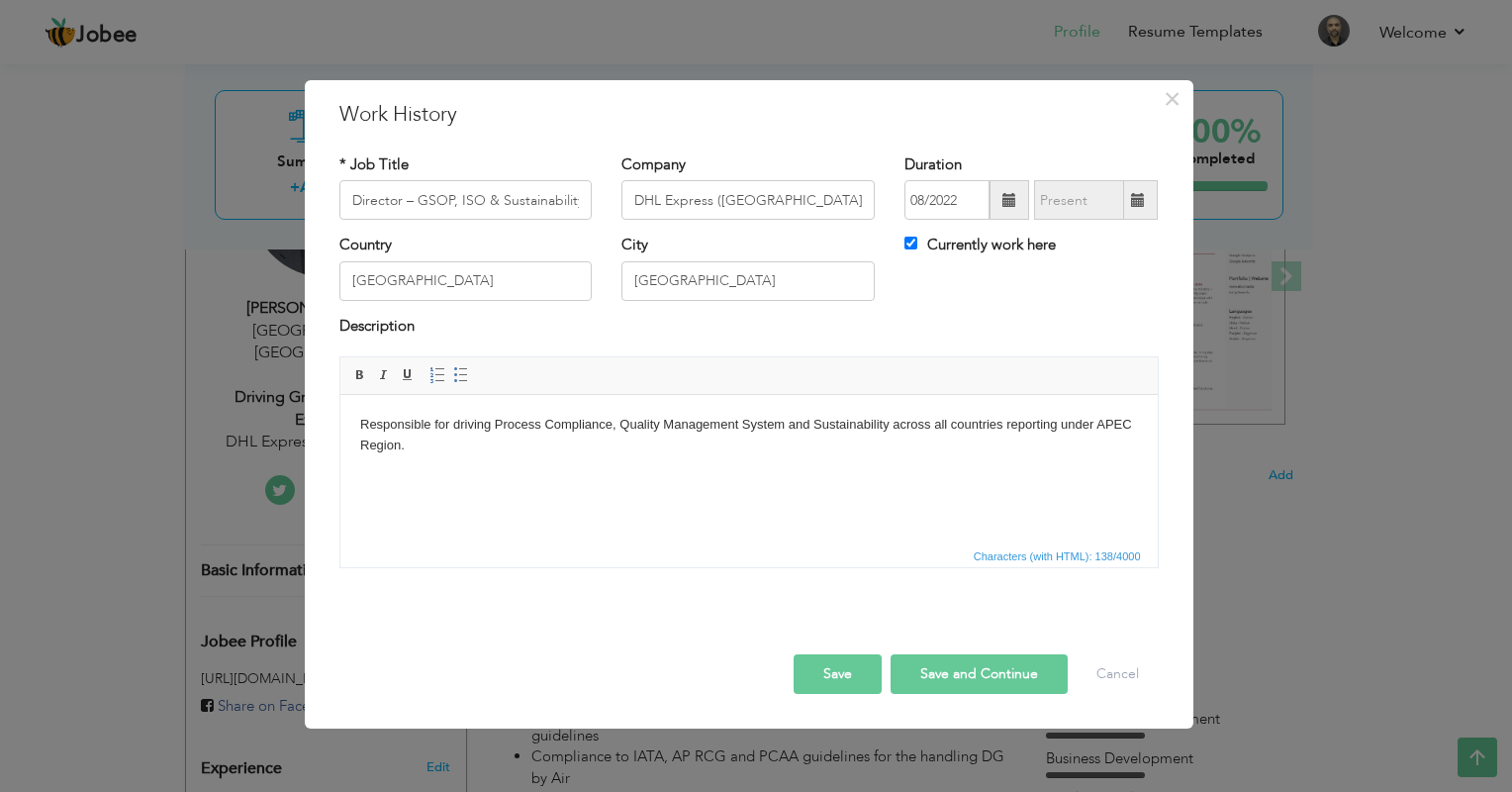 type 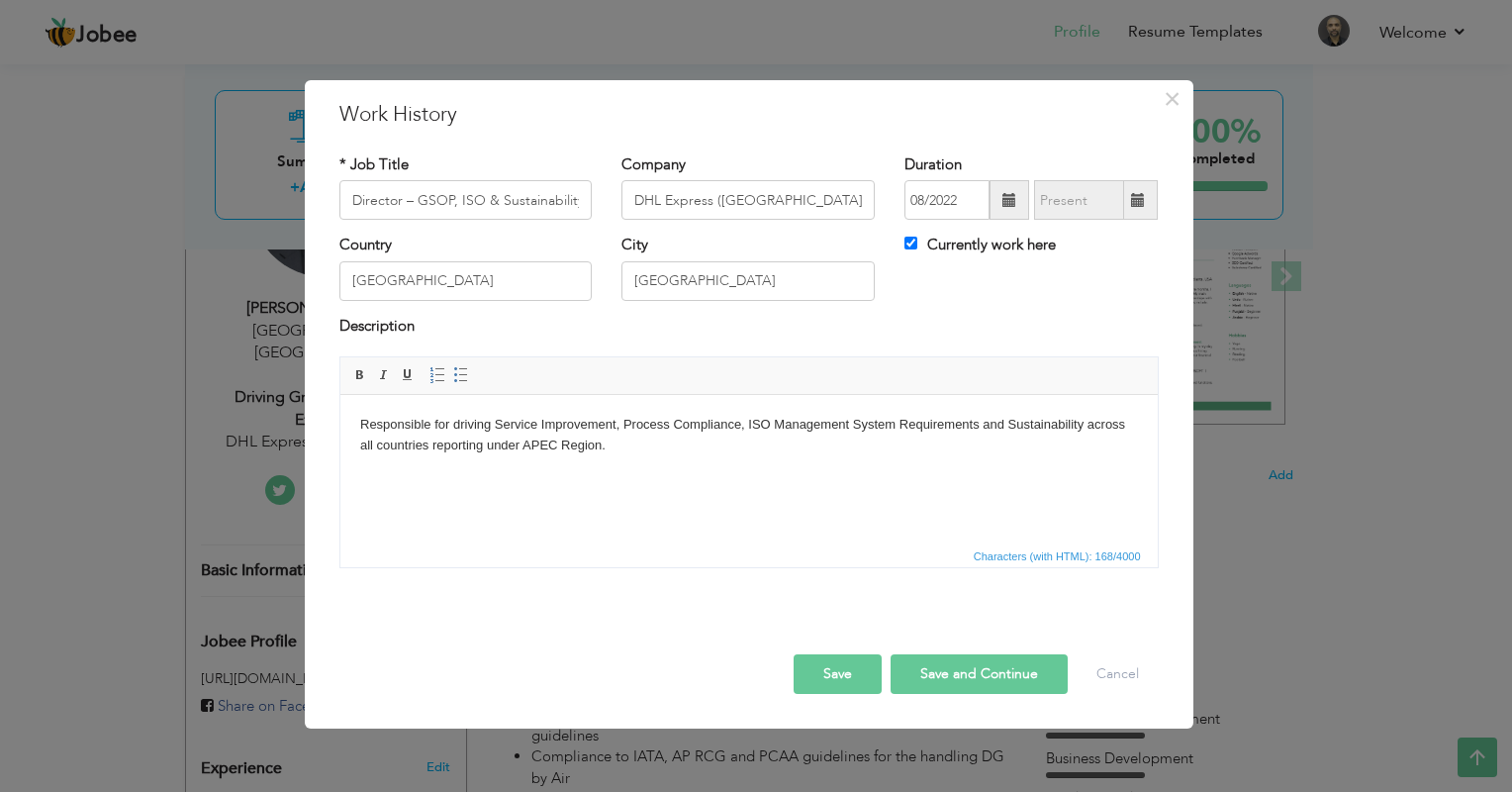 click on "Save and Continue" at bounding box center [979, 674] 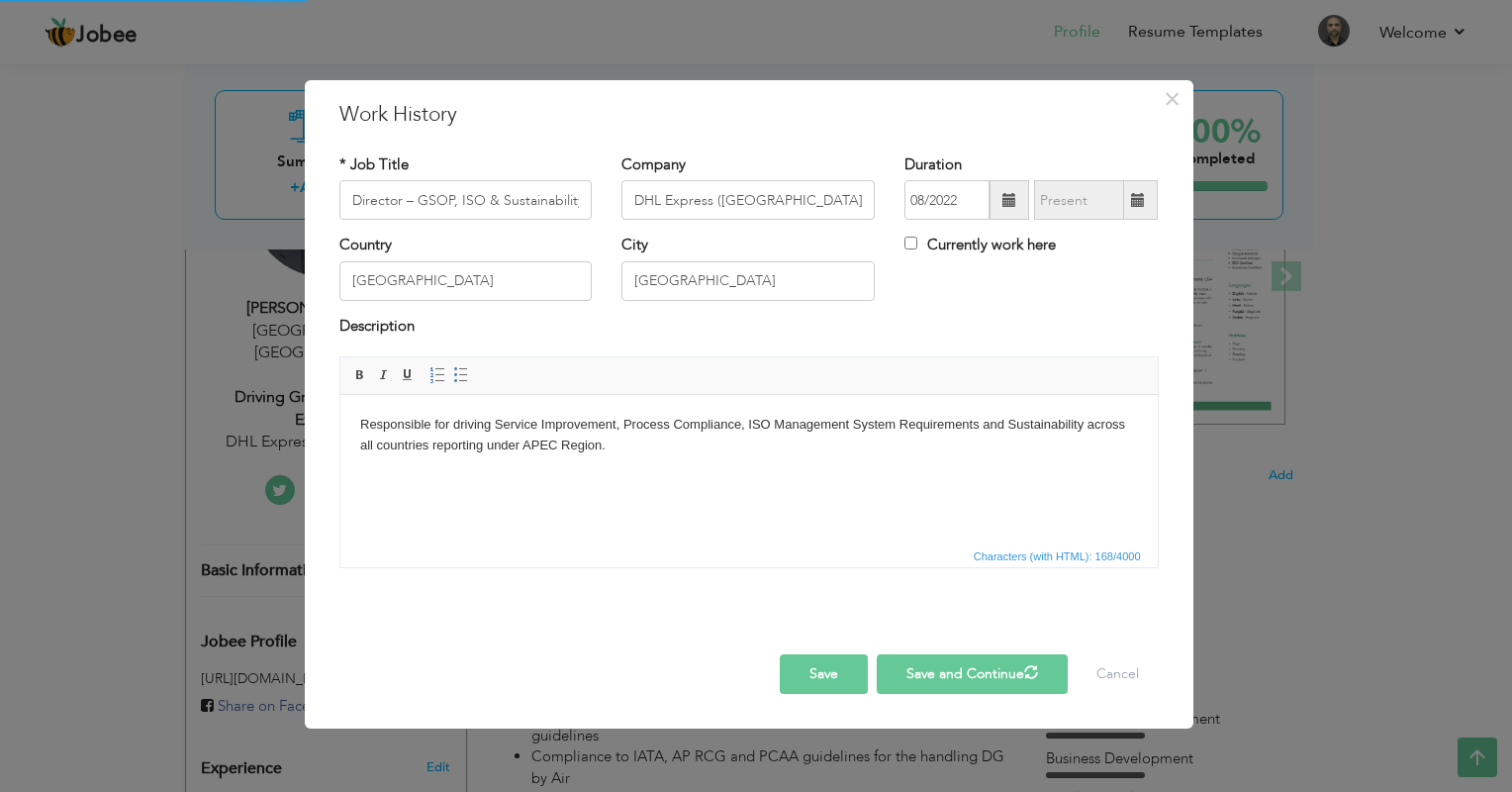 type 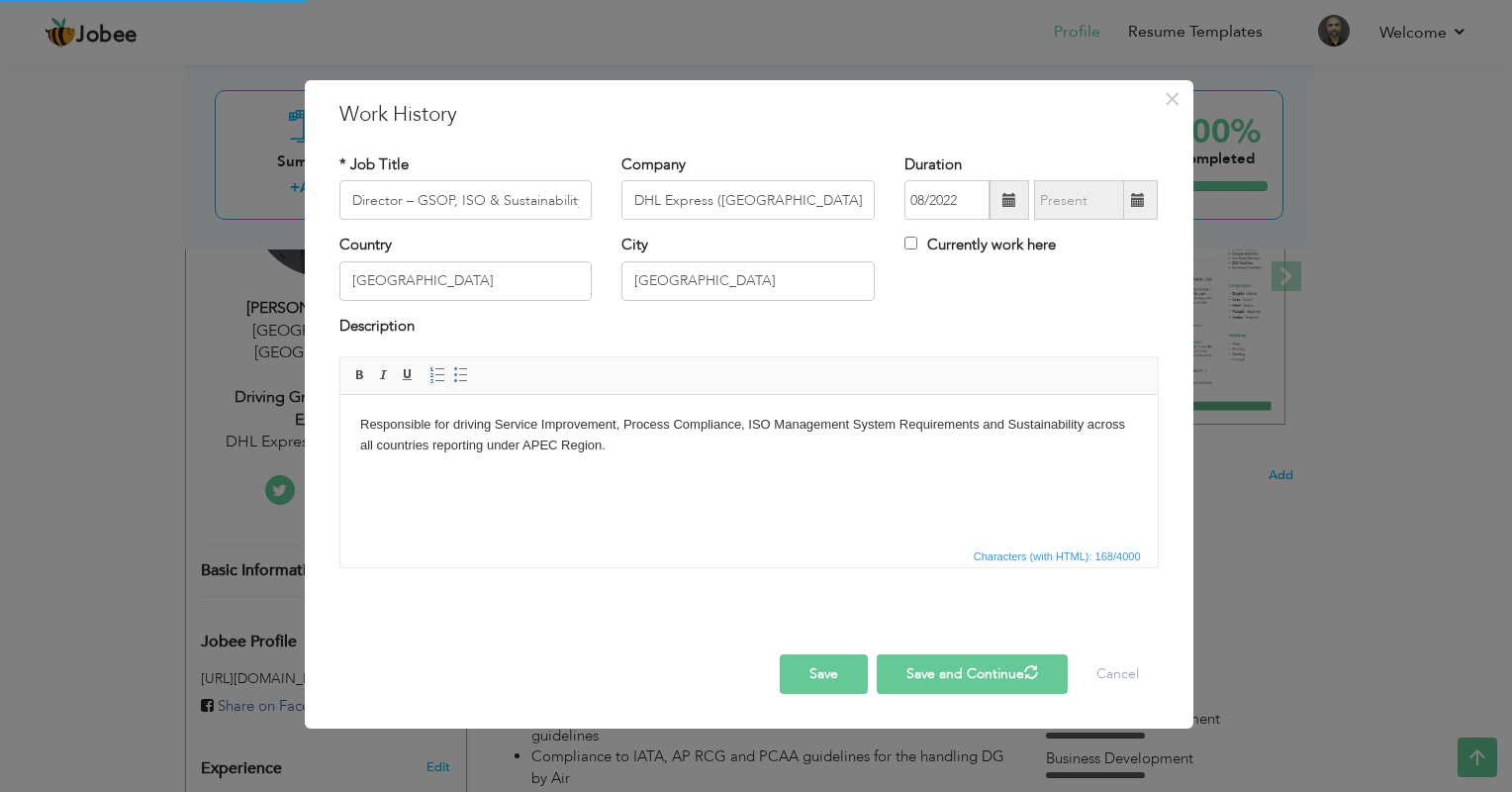 type 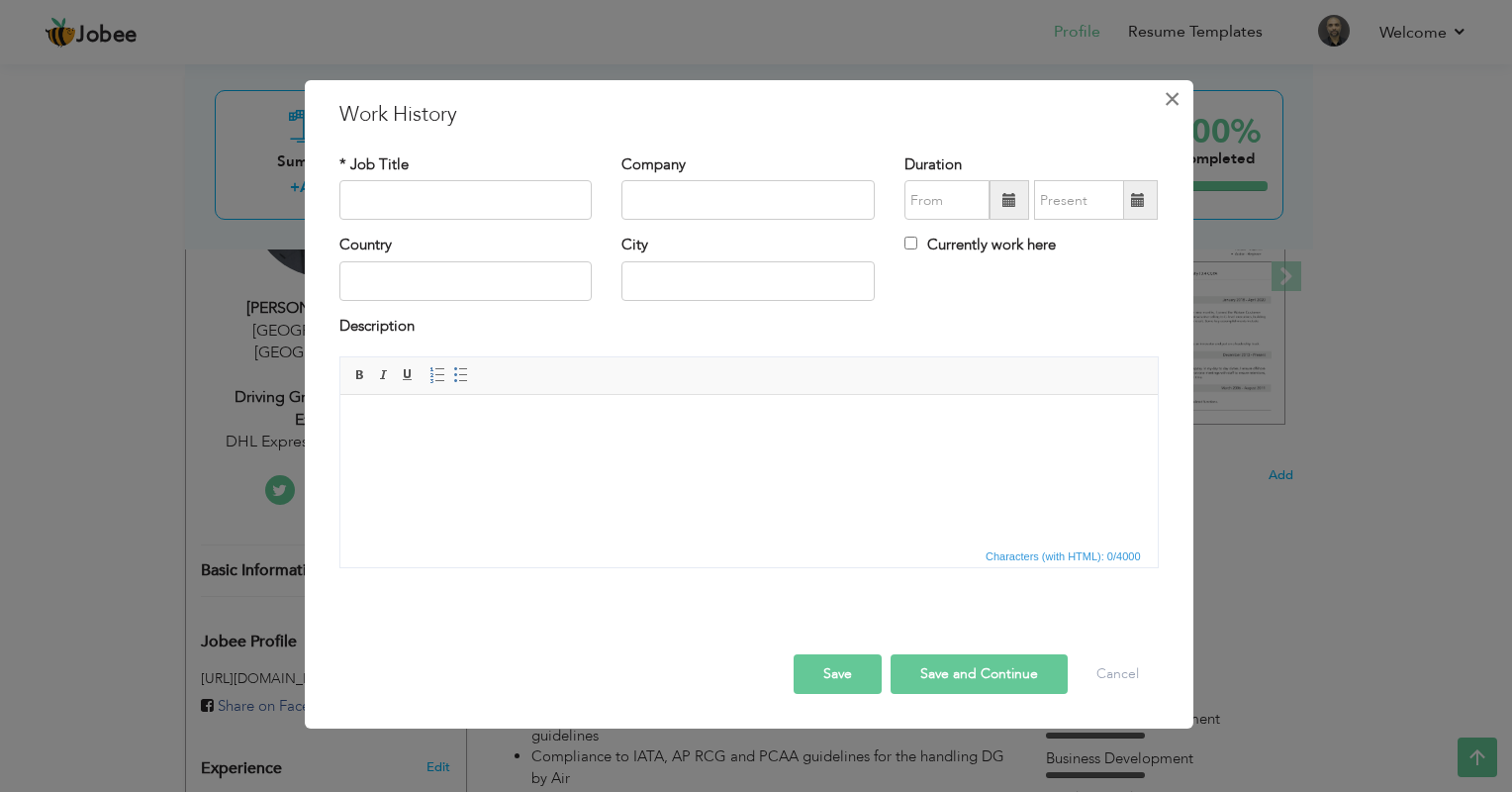 click on "×" at bounding box center (1172, 99) 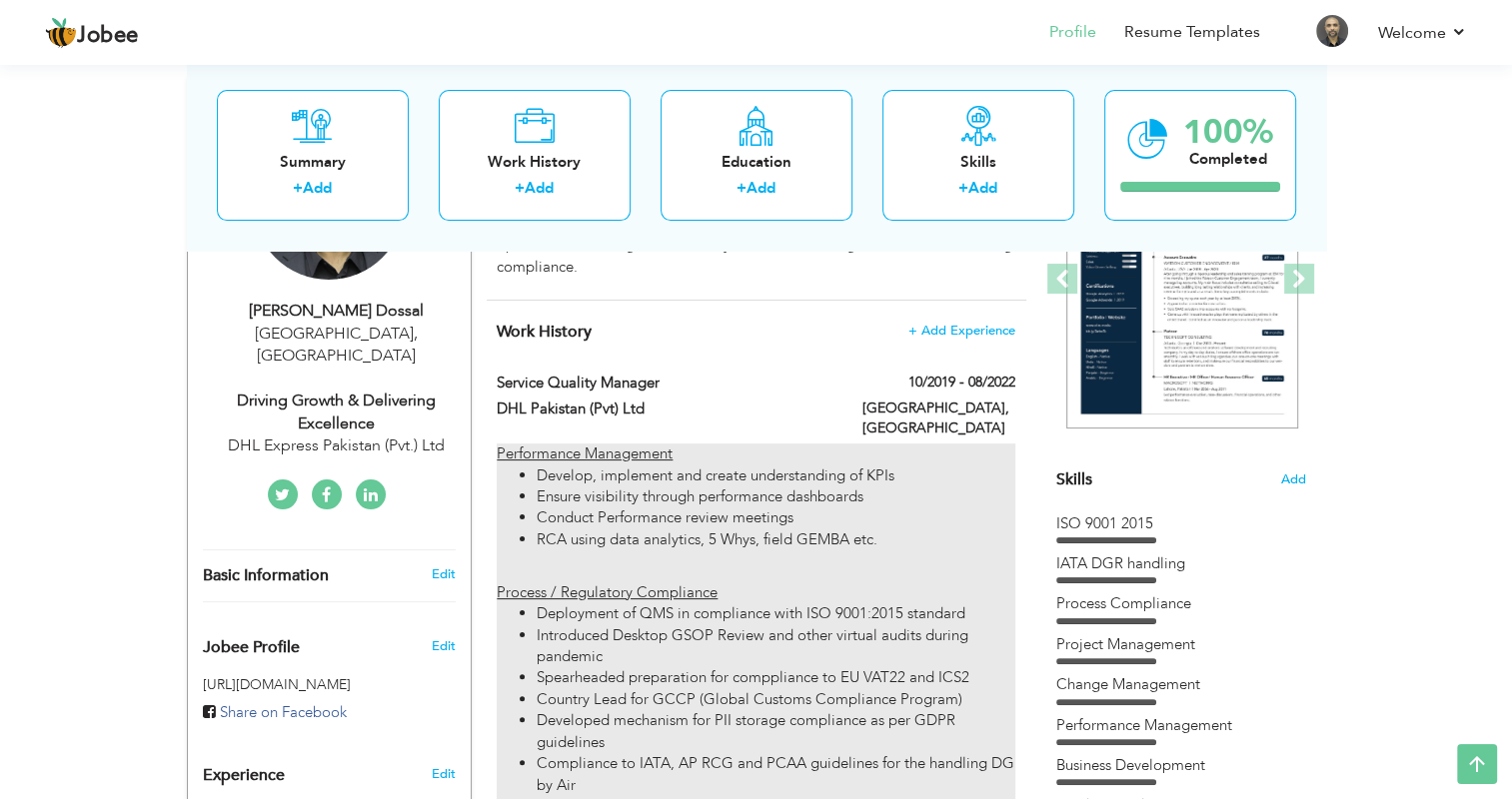 scroll, scrollTop: 300, scrollLeft: 0, axis: vertical 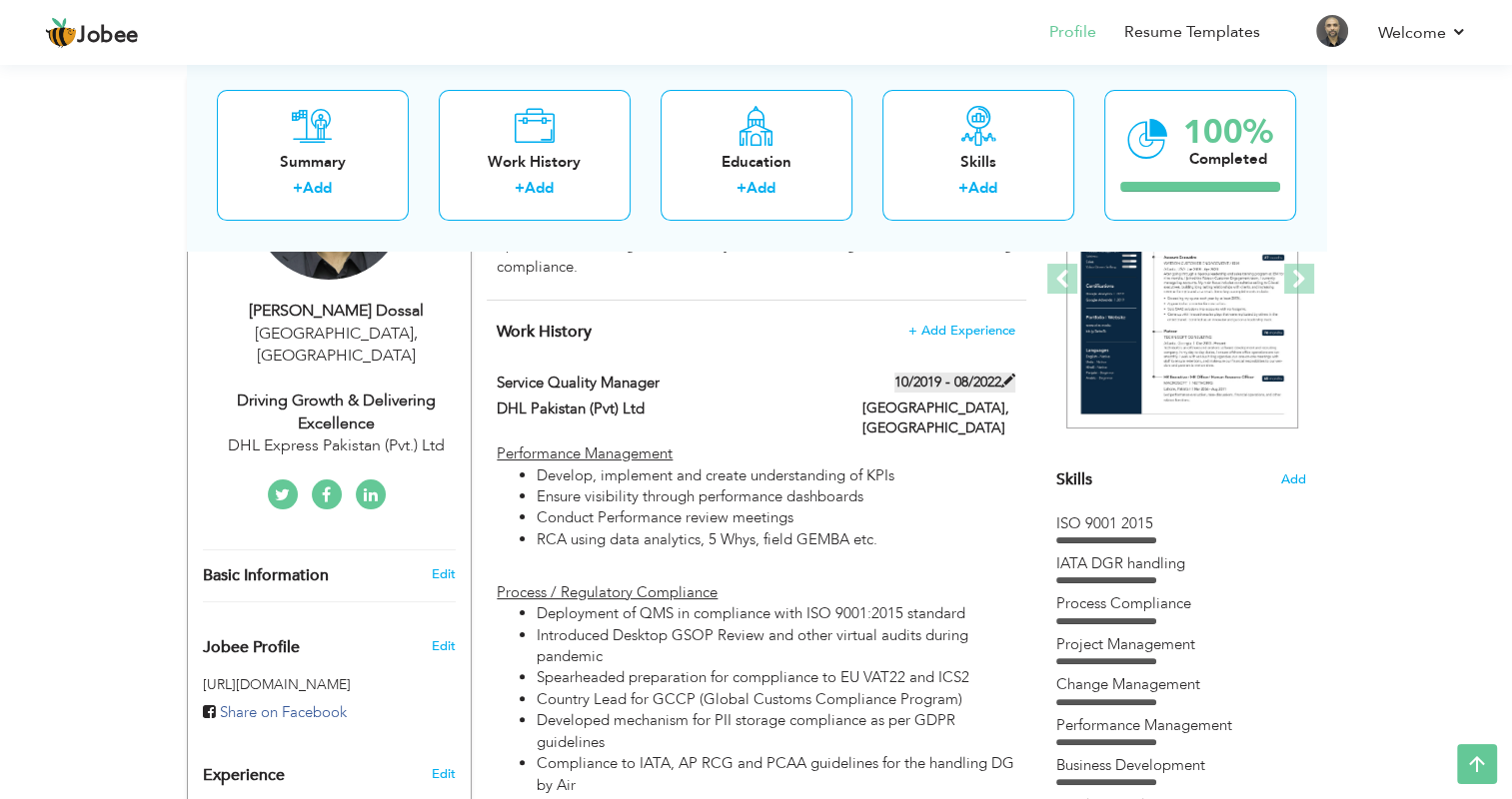 click on "10/2019 - 08/2022" at bounding box center [954, 383] 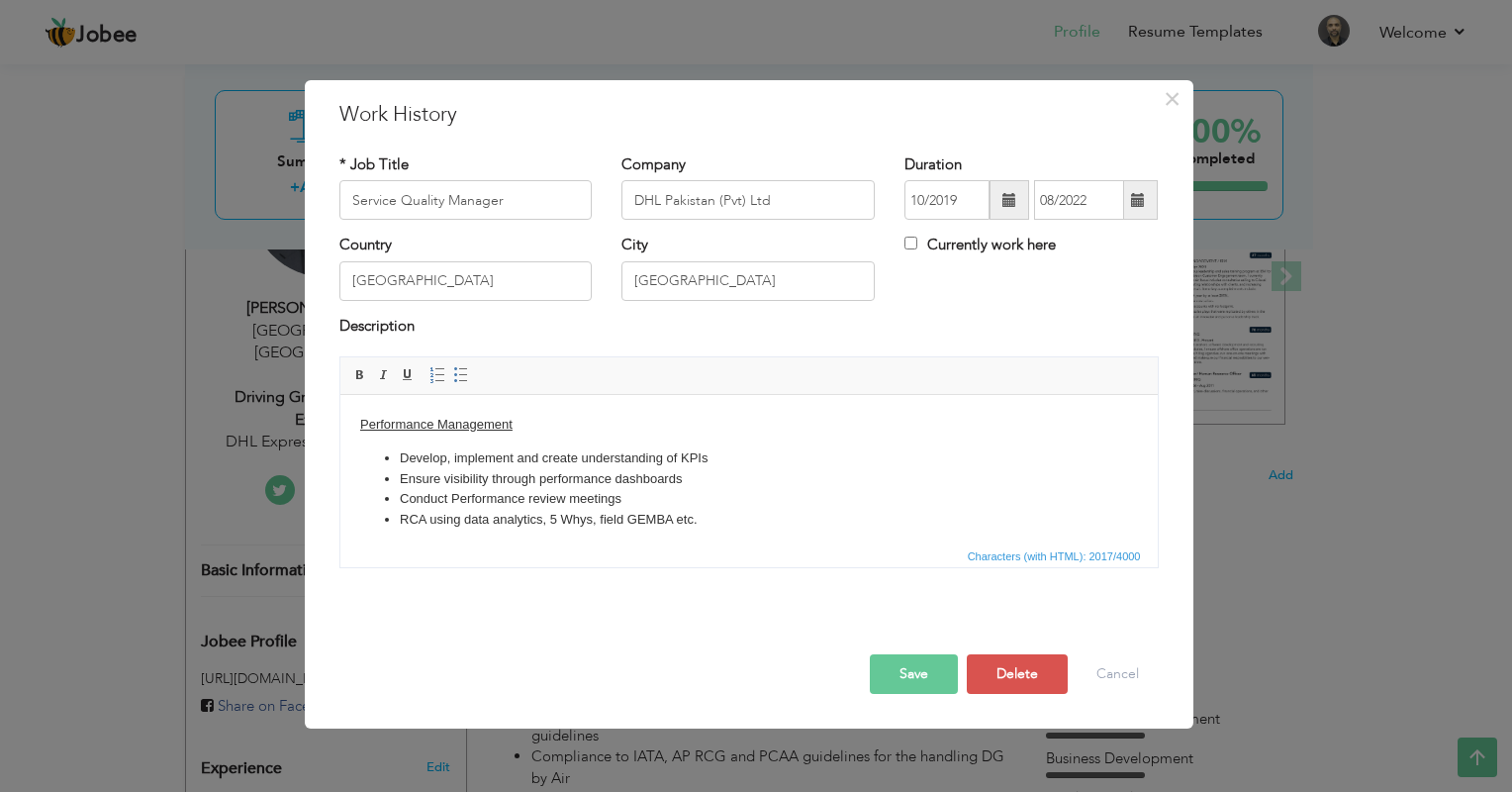 click at bounding box center [1009, 200] 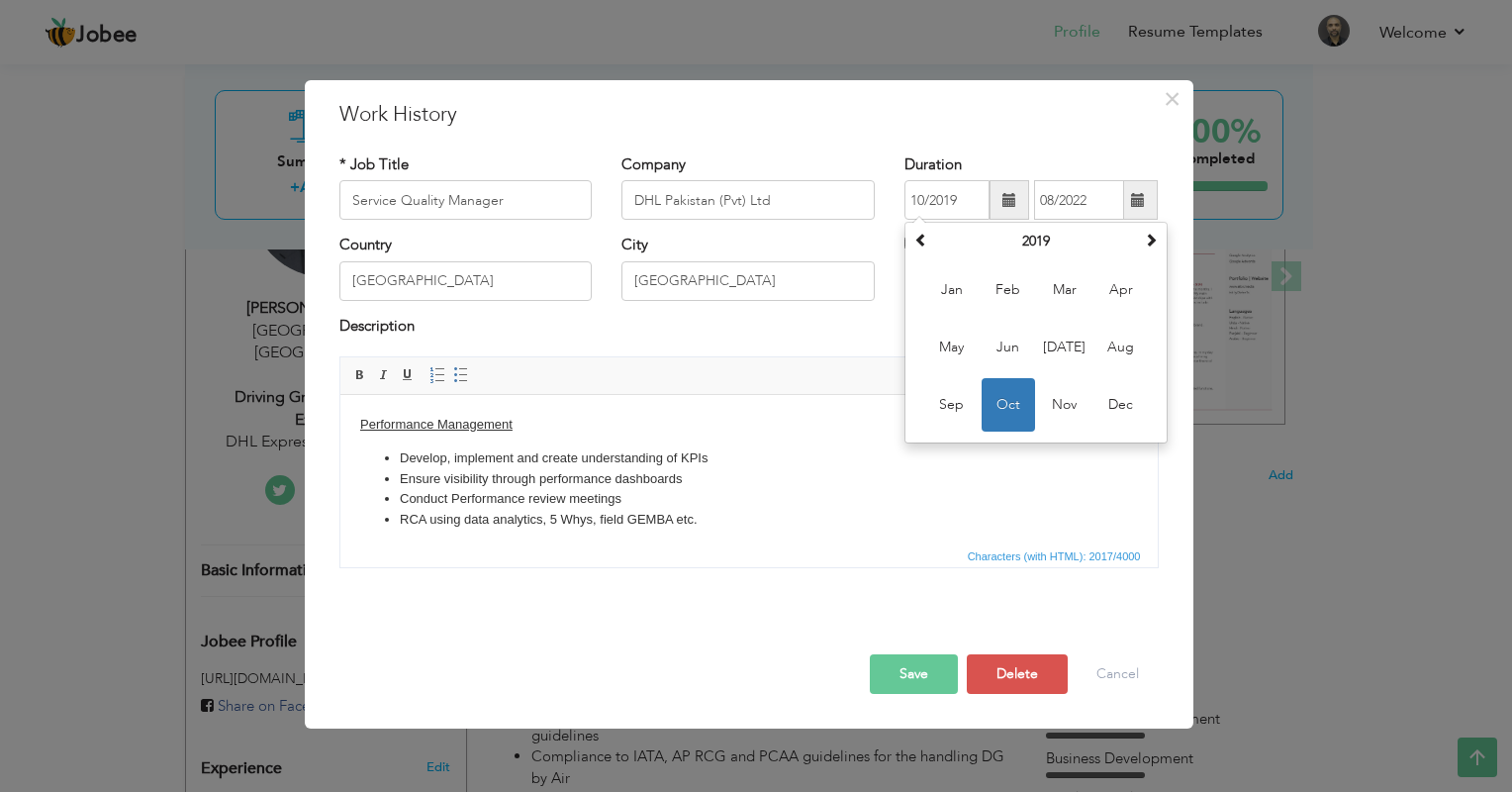 click at bounding box center [1009, 200] 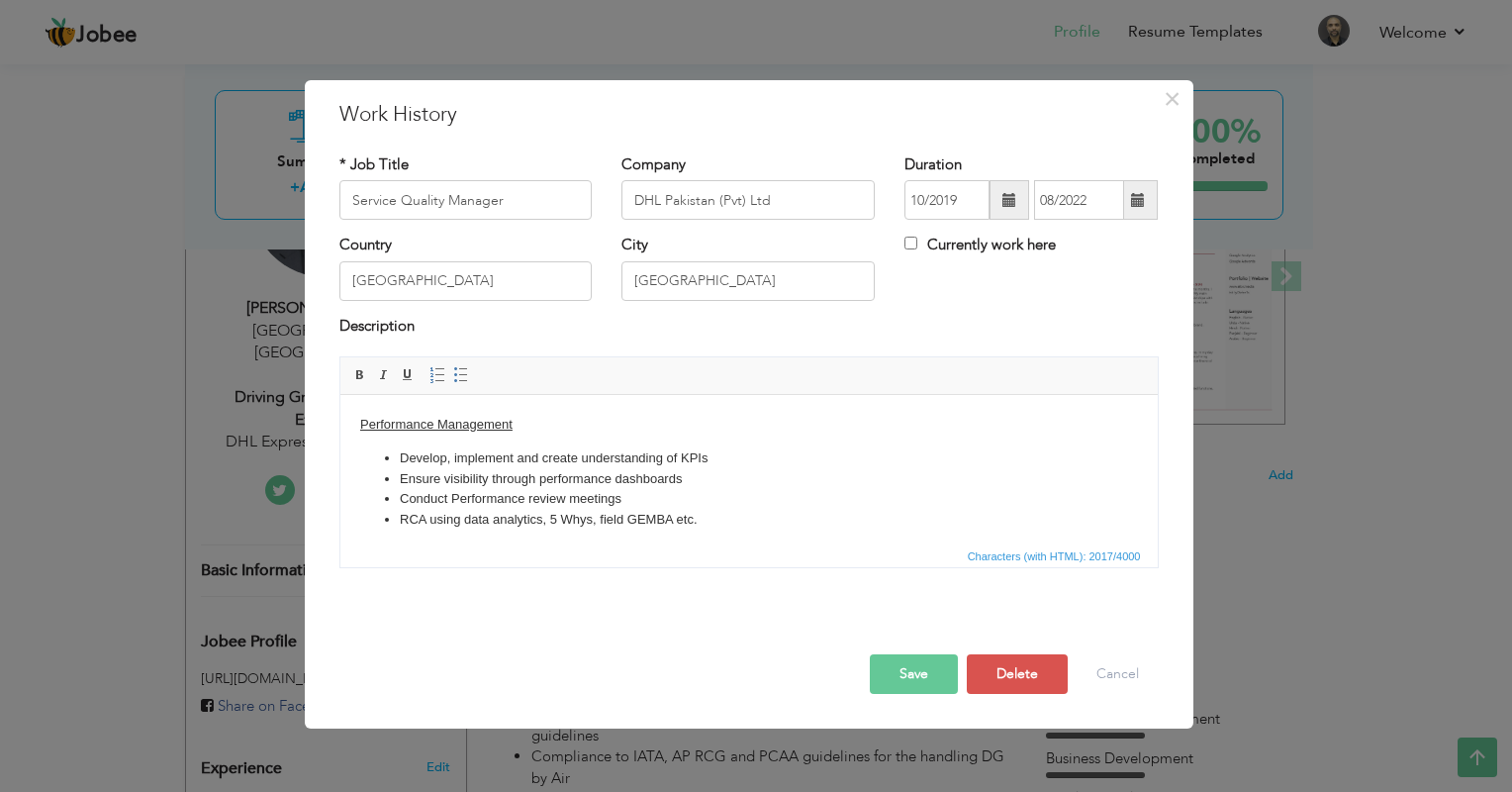 click at bounding box center (1138, 200) 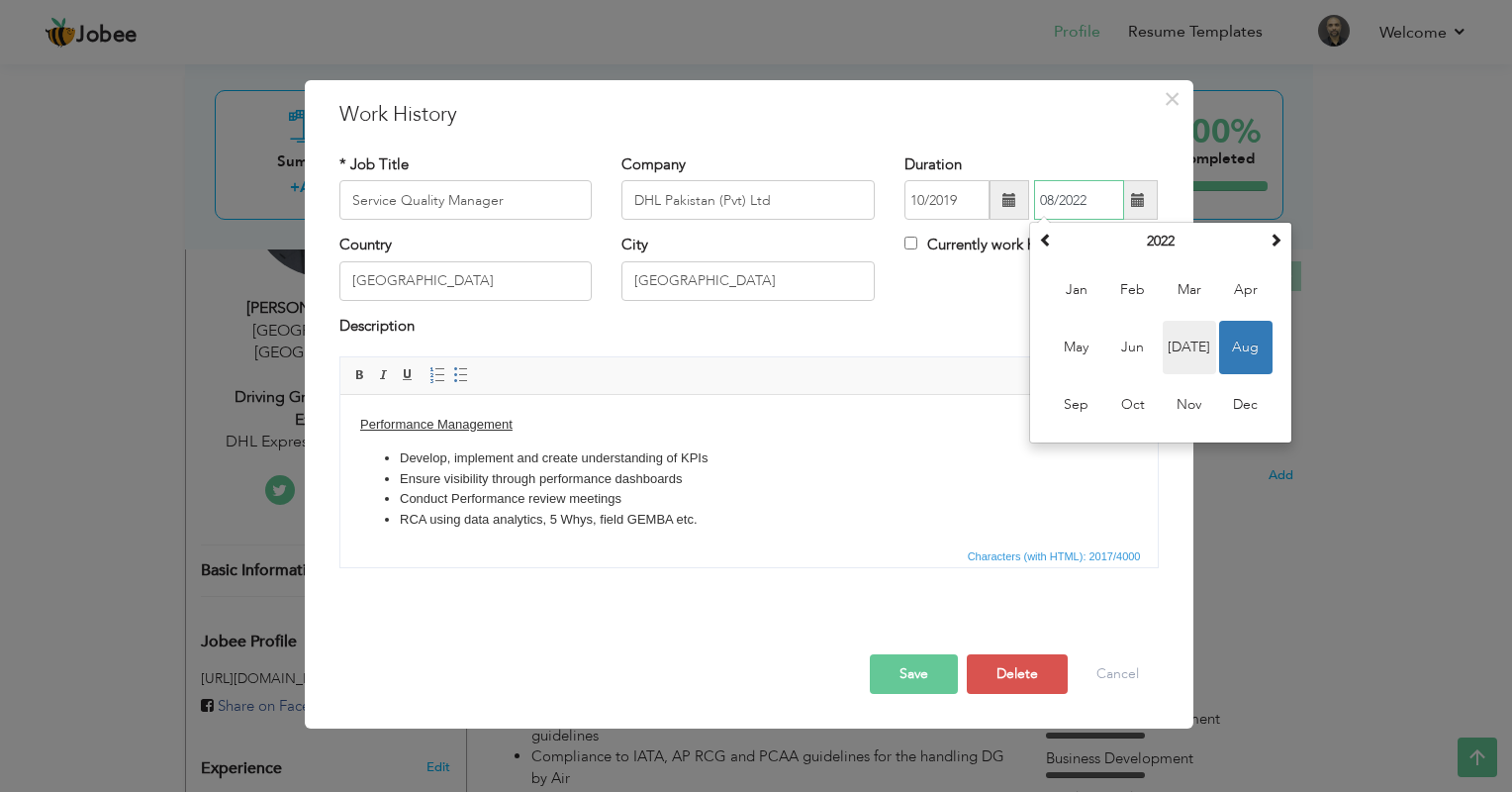 click on "Jul" at bounding box center [1189, 347] 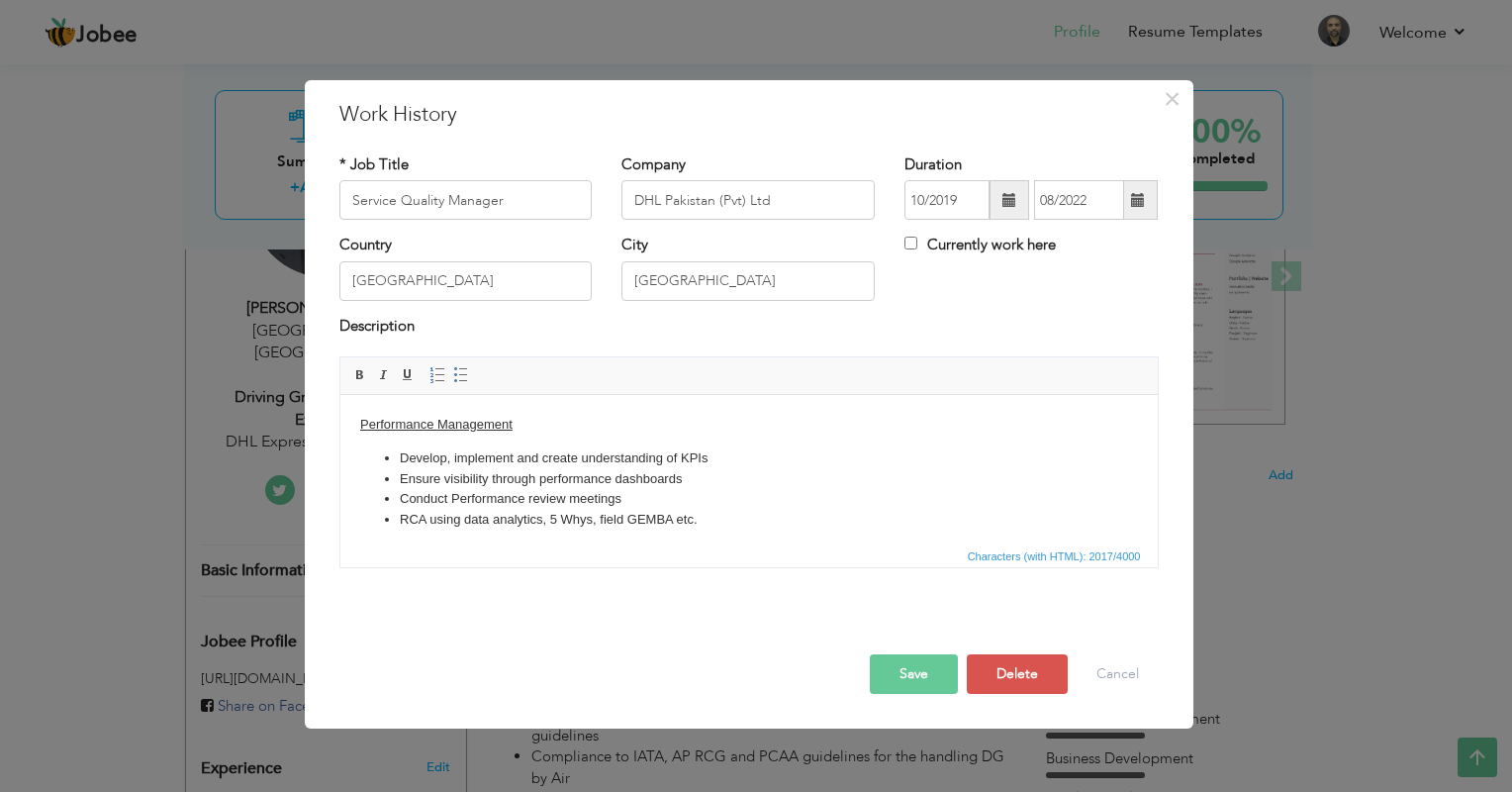 type on "07/2022" 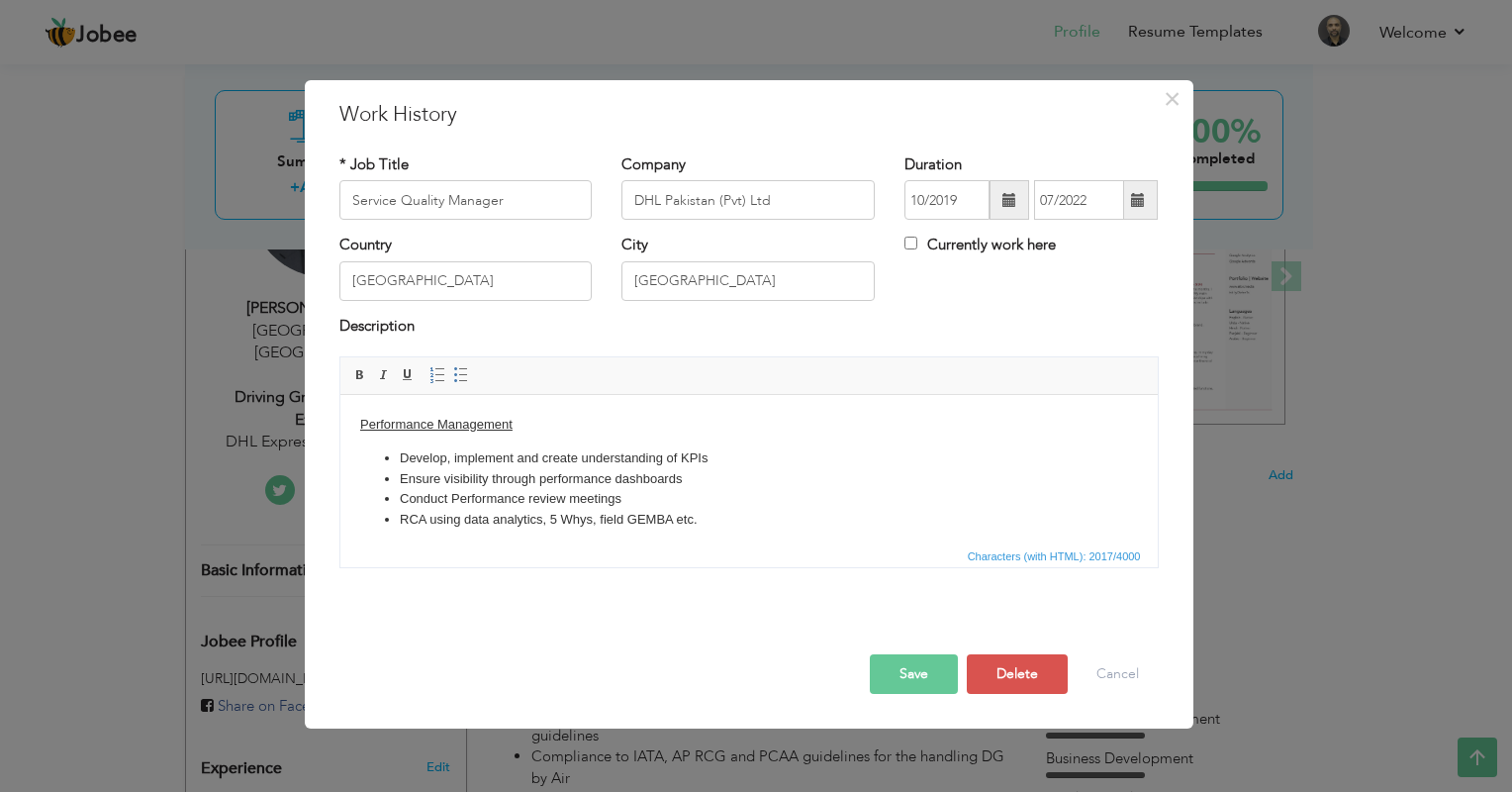 click on "Save" at bounding box center [913, 674] 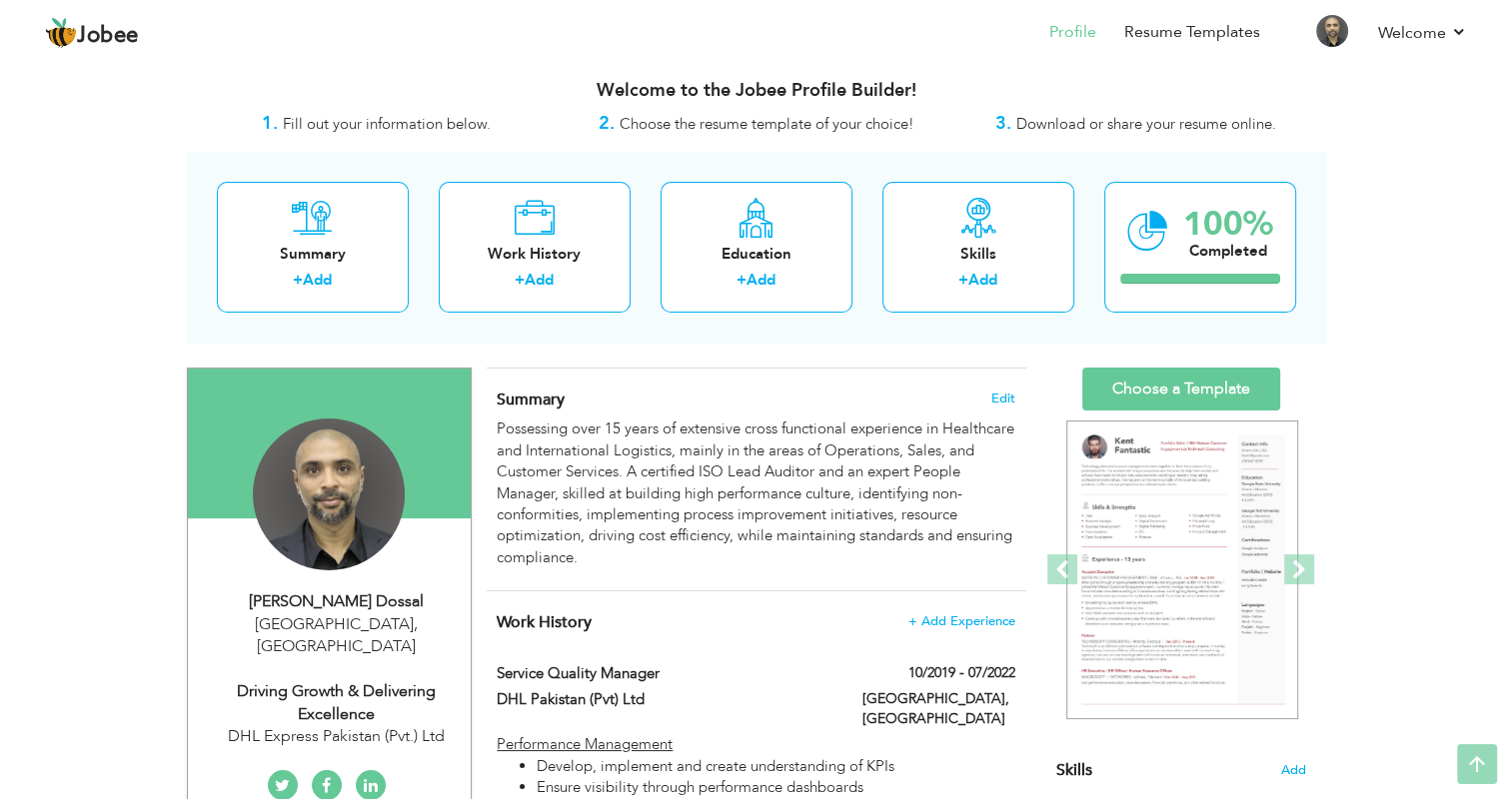 scroll, scrollTop: 0, scrollLeft: 0, axis: both 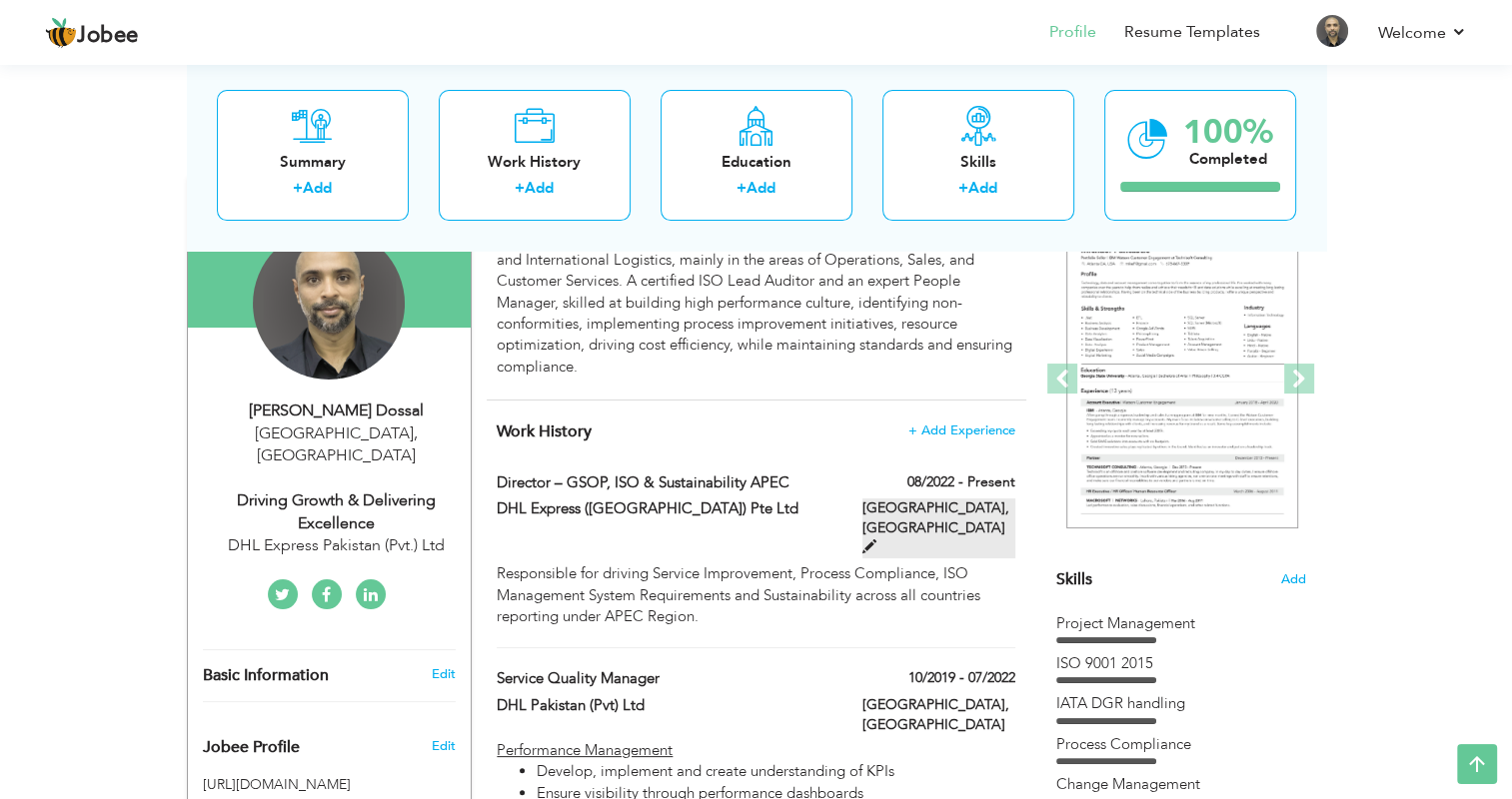 click on "[GEOGRAPHIC_DATA], [GEOGRAPHIC_DATA]" at bounding box center [938, 528] 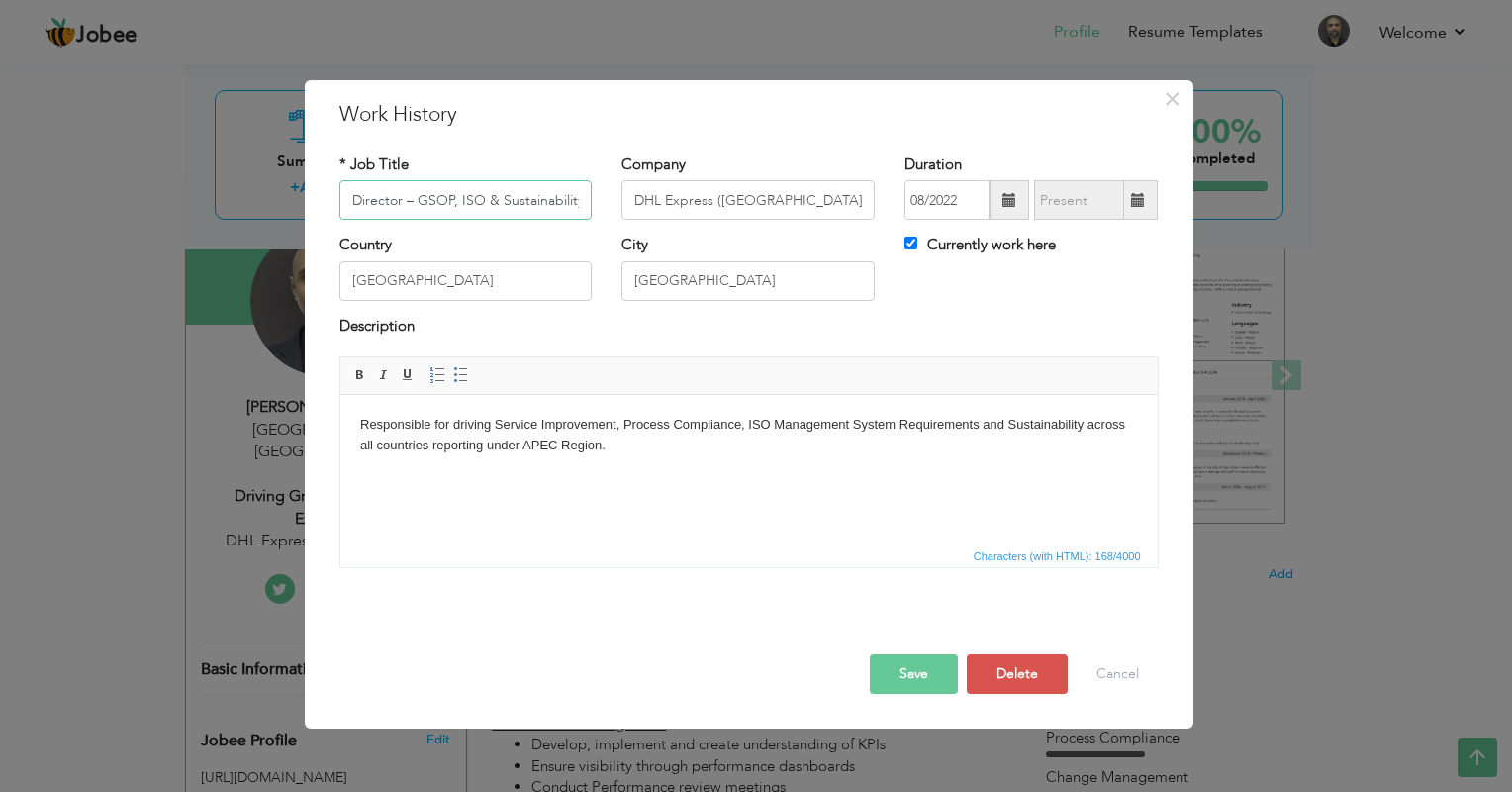 scroll, scrollTop: 0, scrollLeft: 39, axis: horizontal 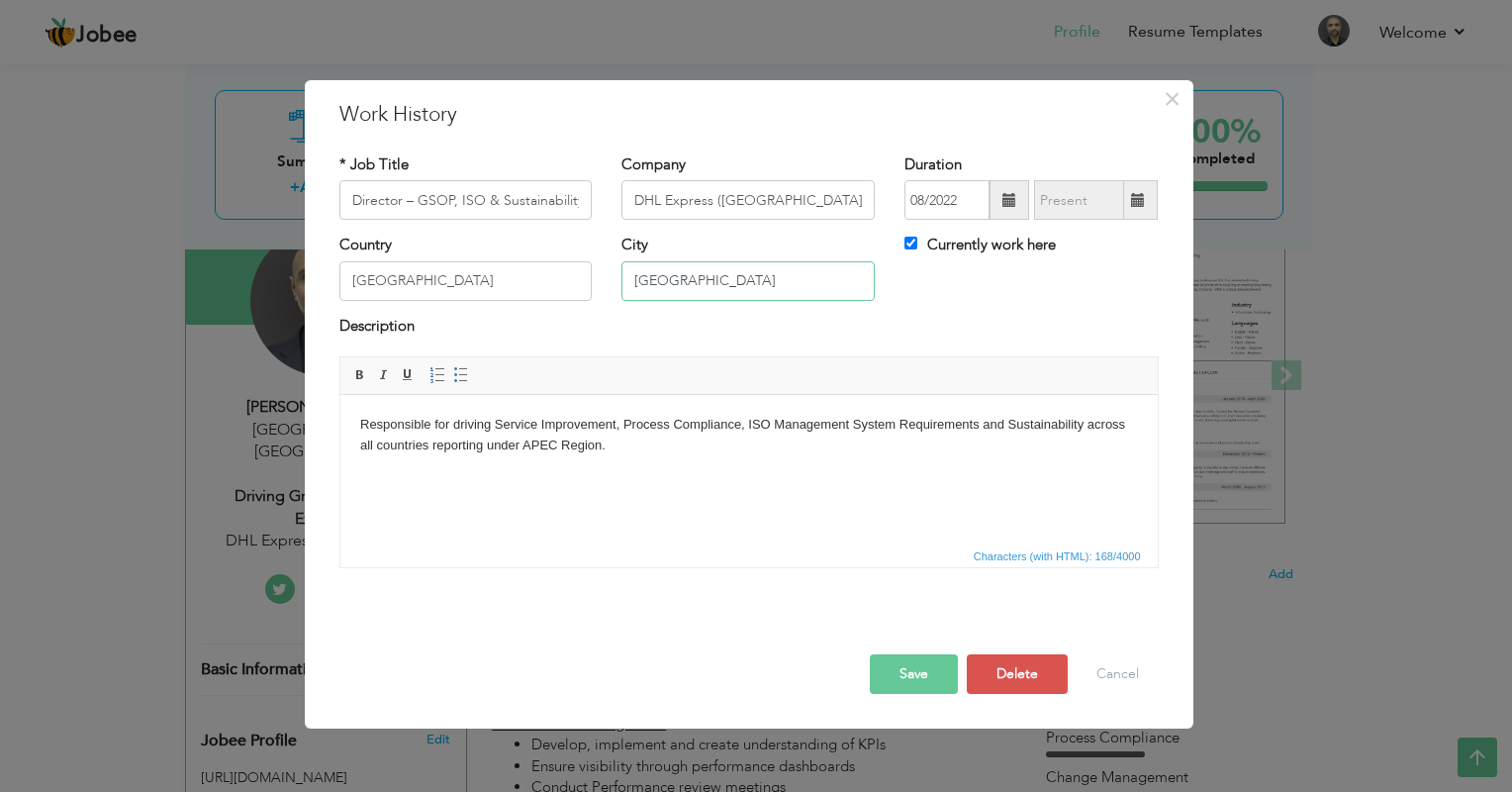 drag, startPoint x: 716, startPoint y: 276, endPoint x: 552, endPoint y: 285, distance: 164.24677 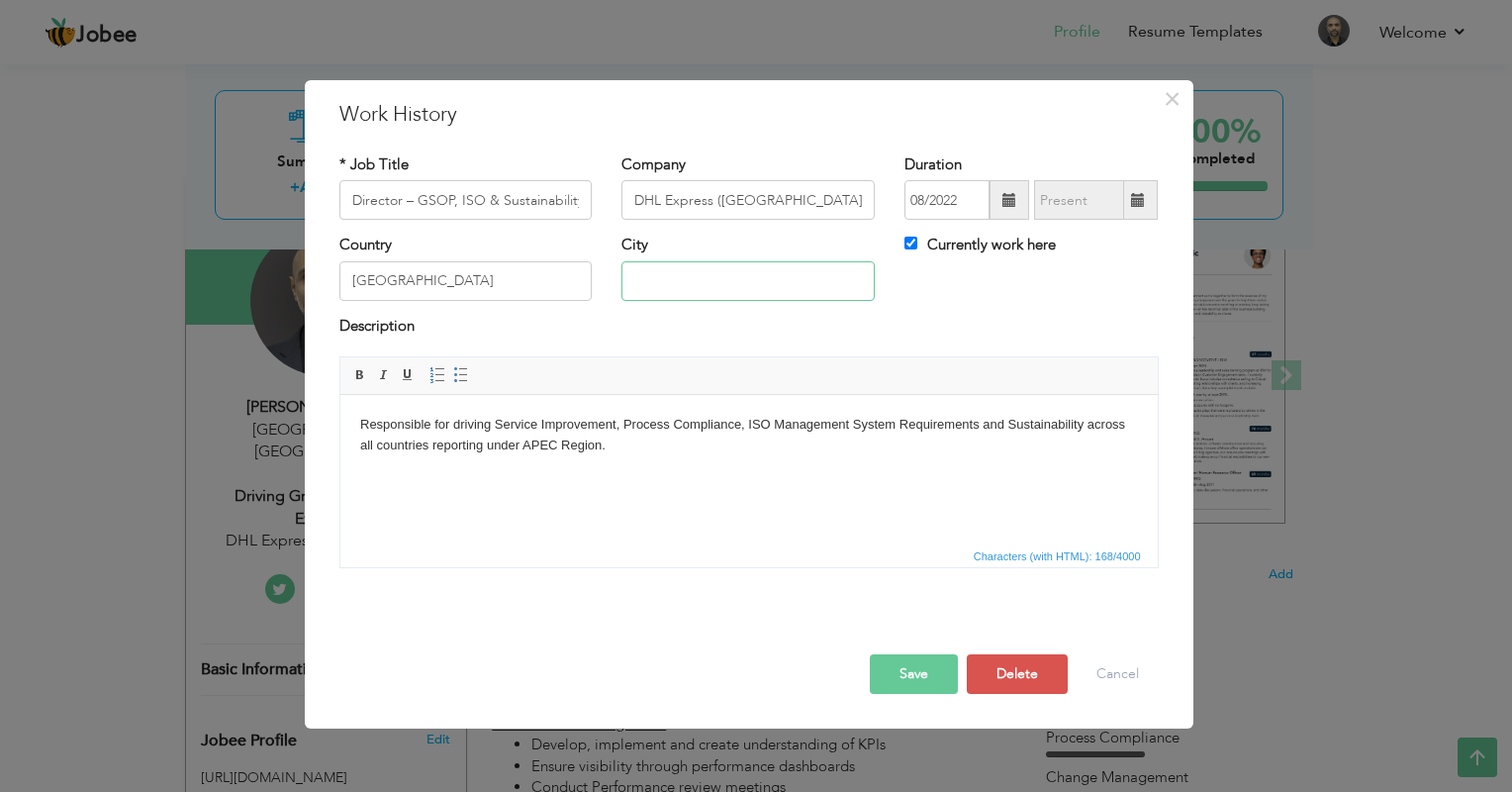 type 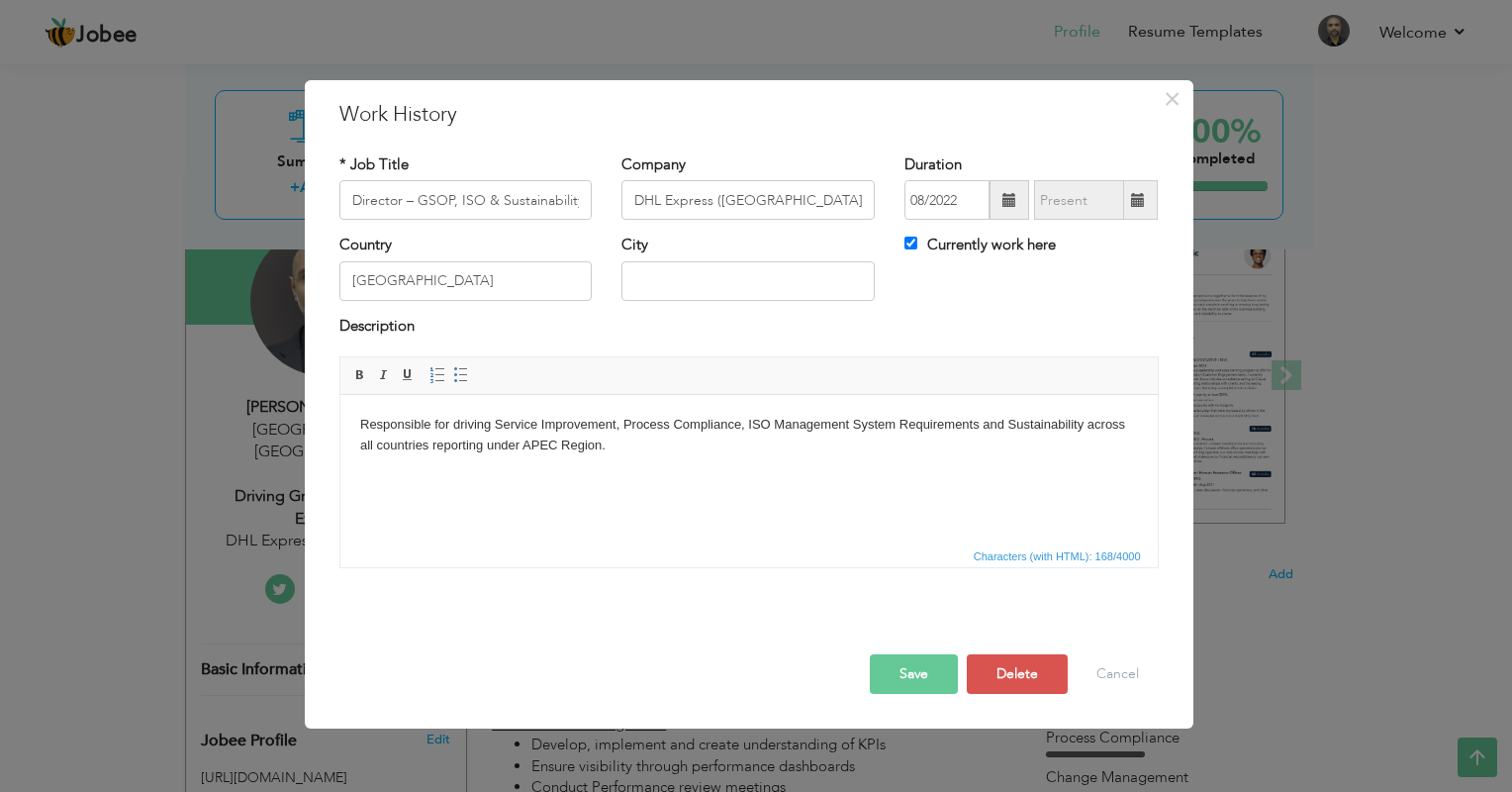click on "Characters (with HTML): 168/4000" at bounding box center [749, 555] 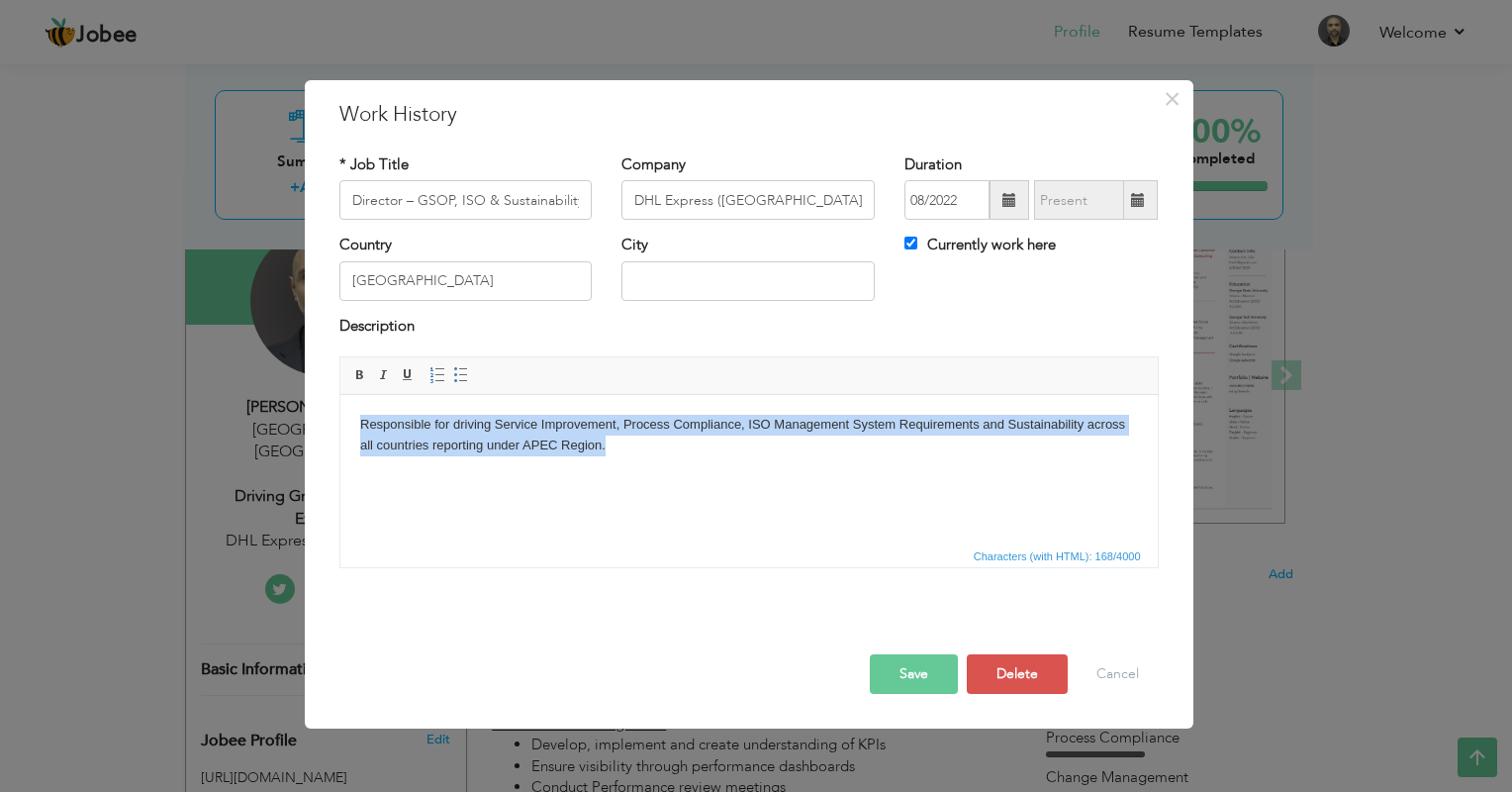 drag, startPoint x: 632, startPoint y: 450, endPoint x: 348, endPoint y: 425, distance: 285.0982 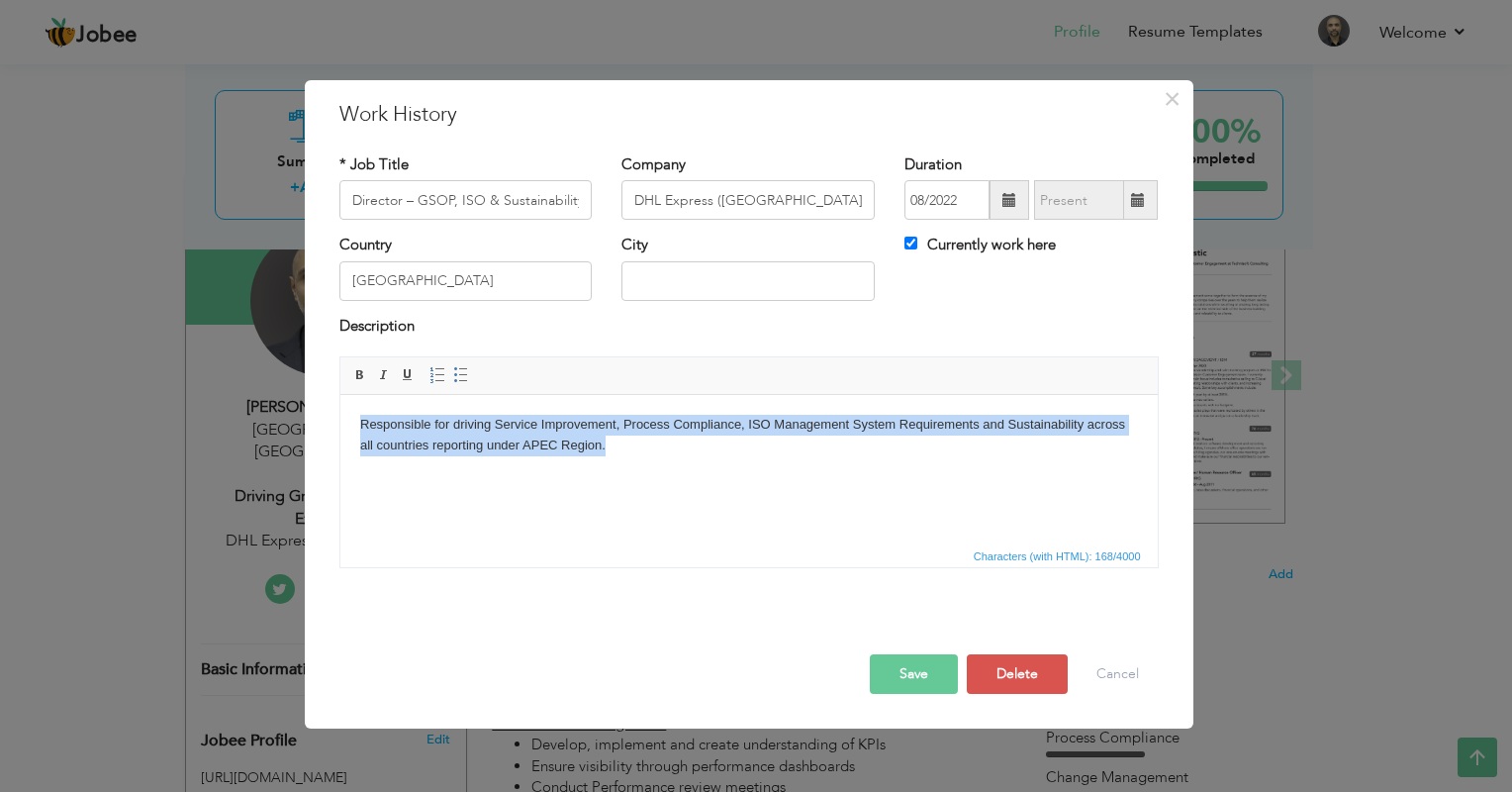 click on "Responsible for driving Service Improvement, Process Compliance, ISO Management System Requirements and Sustainability across all countries reporting under APEC Region." at bounding box center [748, 436] 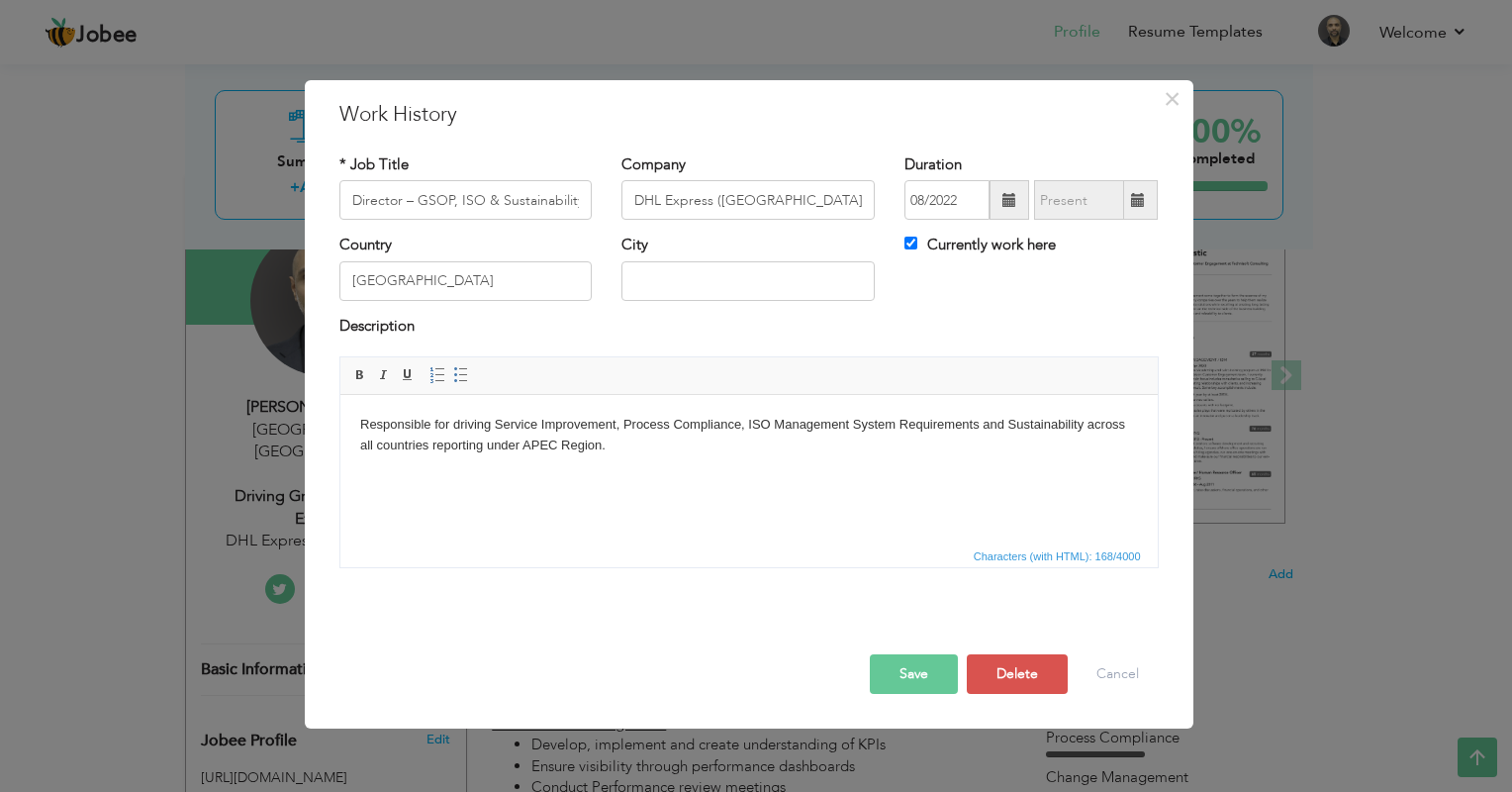 click on "Responsible for driving Service Improvement, Process Compliance, ISO Management System Requirements and Sustainability across all countries reporting under APEC Region." at bounding box center [748, 436] 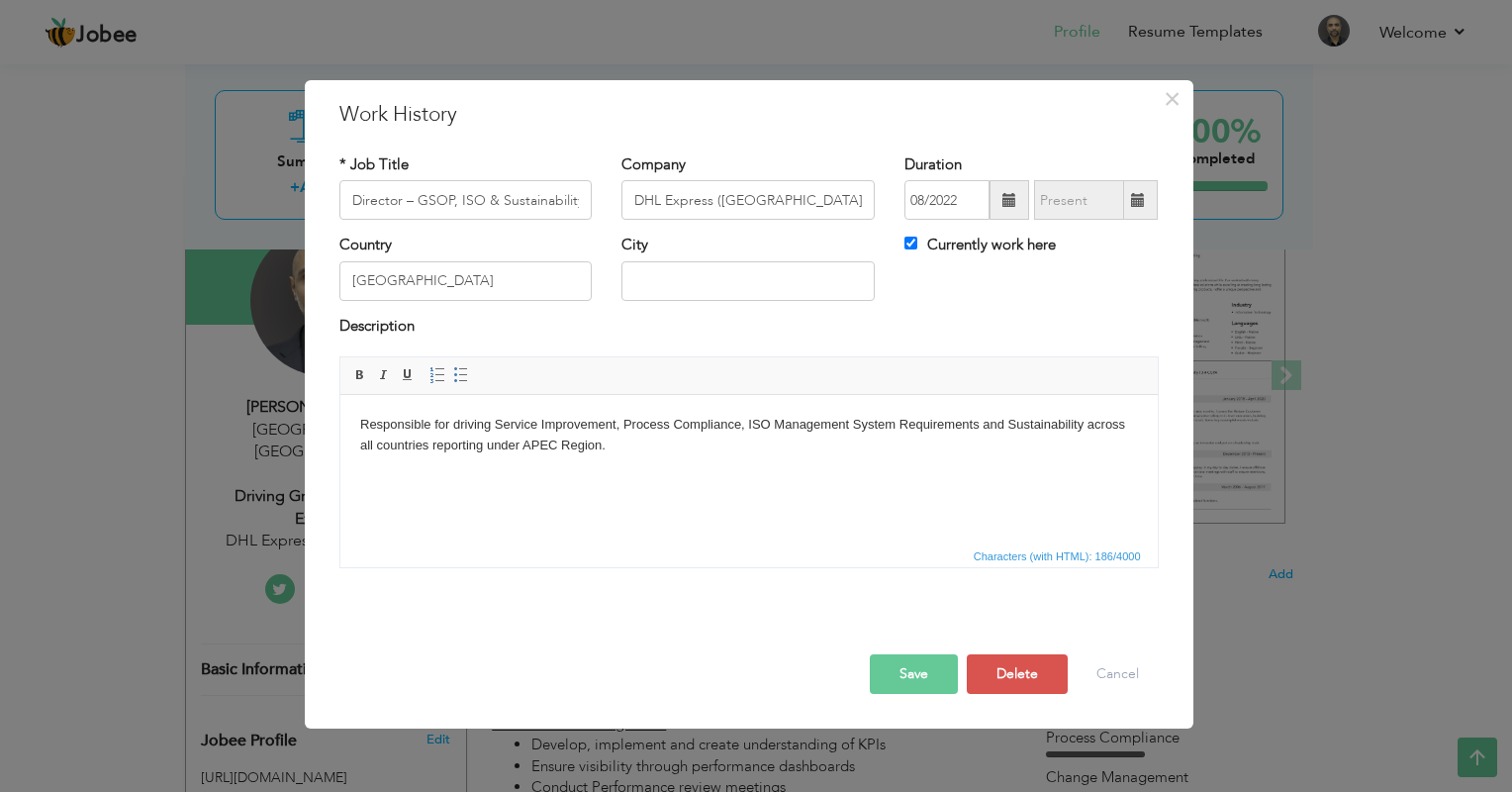 type 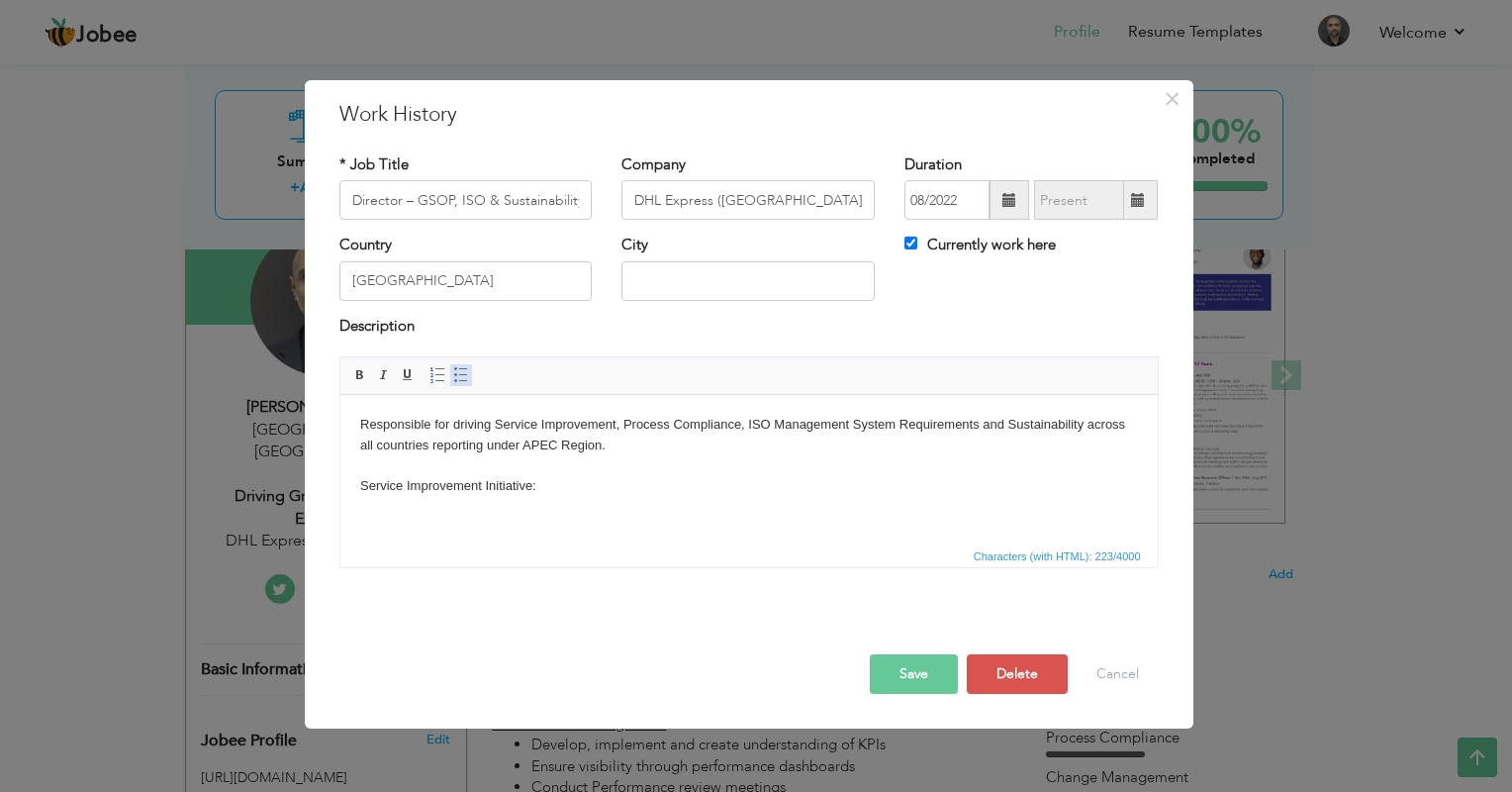 click at bounding box center (461, 375) 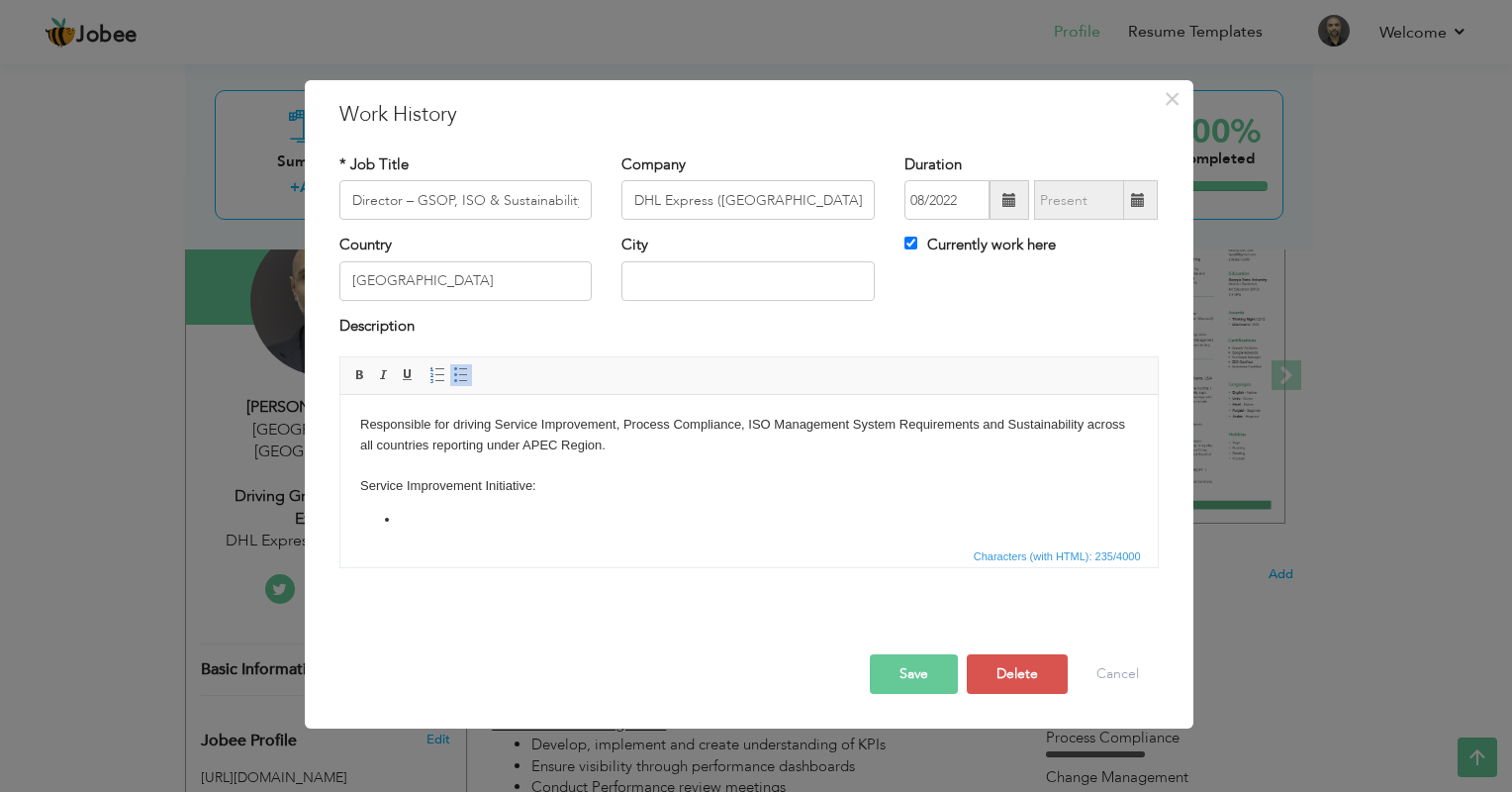 click on "Responsible for driving Service Improvement, Process Compliance, ISO Management System Requirements and Sustainability across all countries reporting under APEC Region. Service Improvement Initiative: ​​​​​​​" at bounding box center (748, 472) 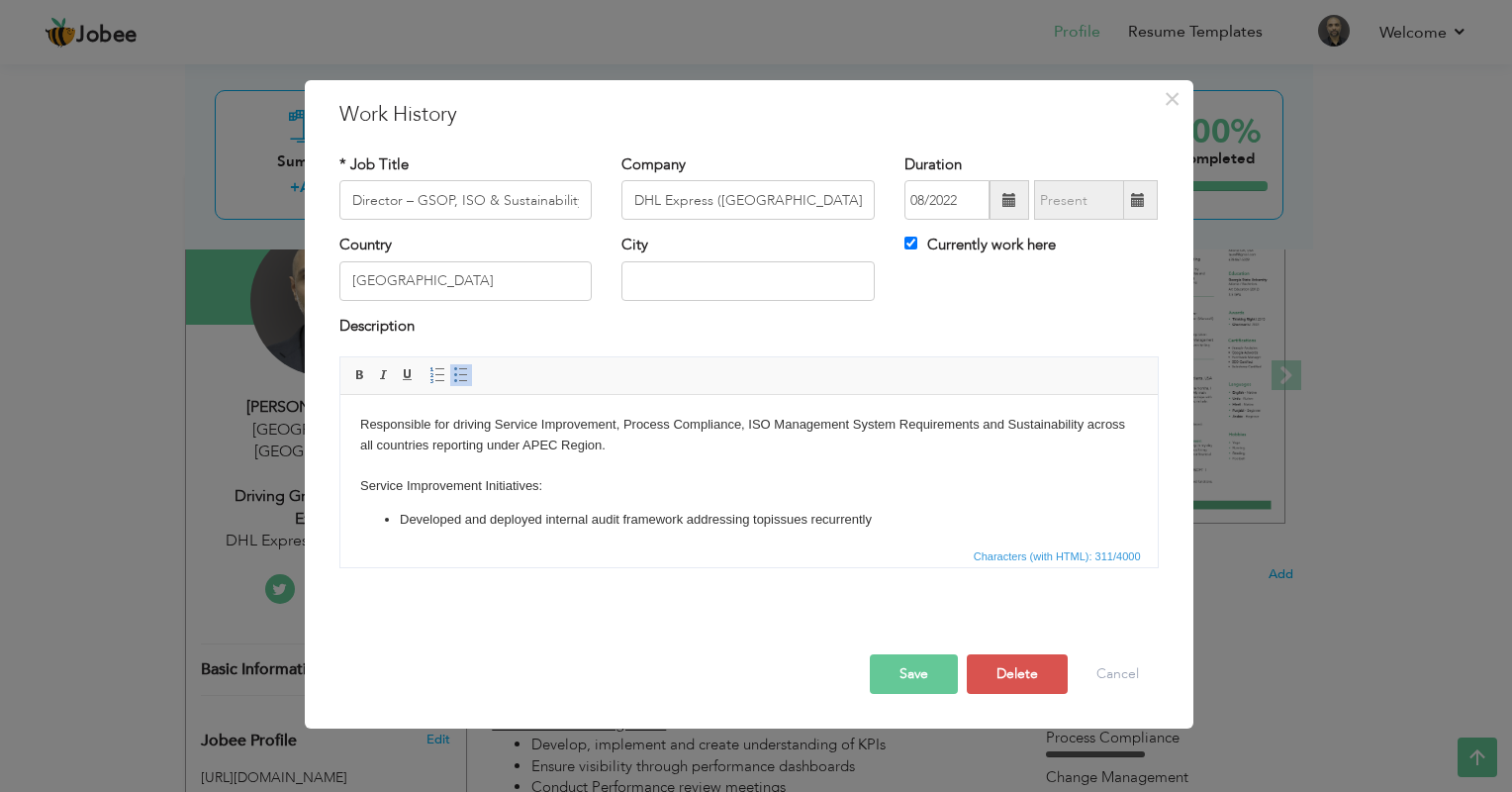 click on "Developed and deployed internal audit framework addressing t op  issues recurrently" at bounding box center [748, 520] 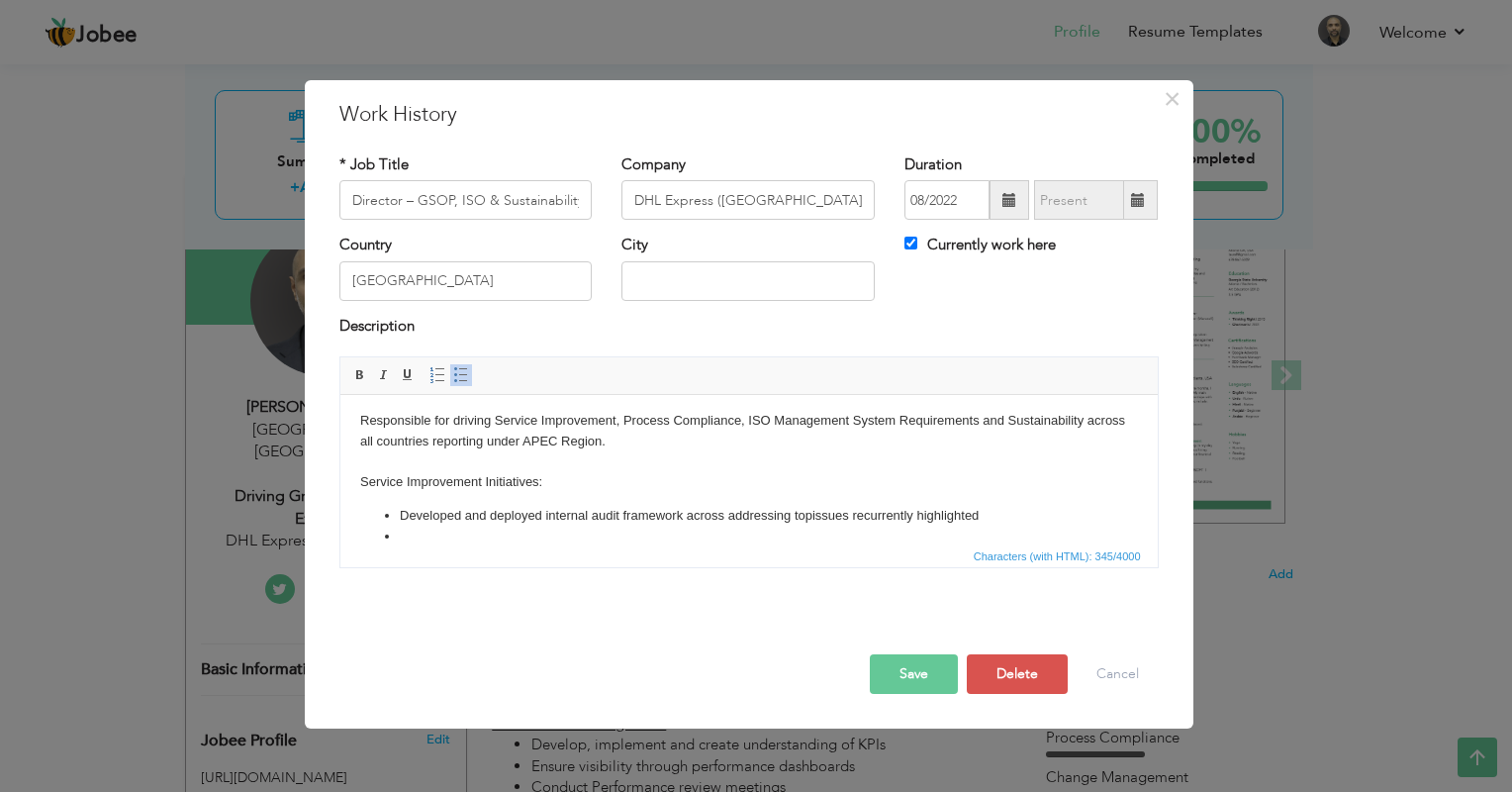 scroll, scrollTop: 4, scrollLeft: 0, axis: vertical 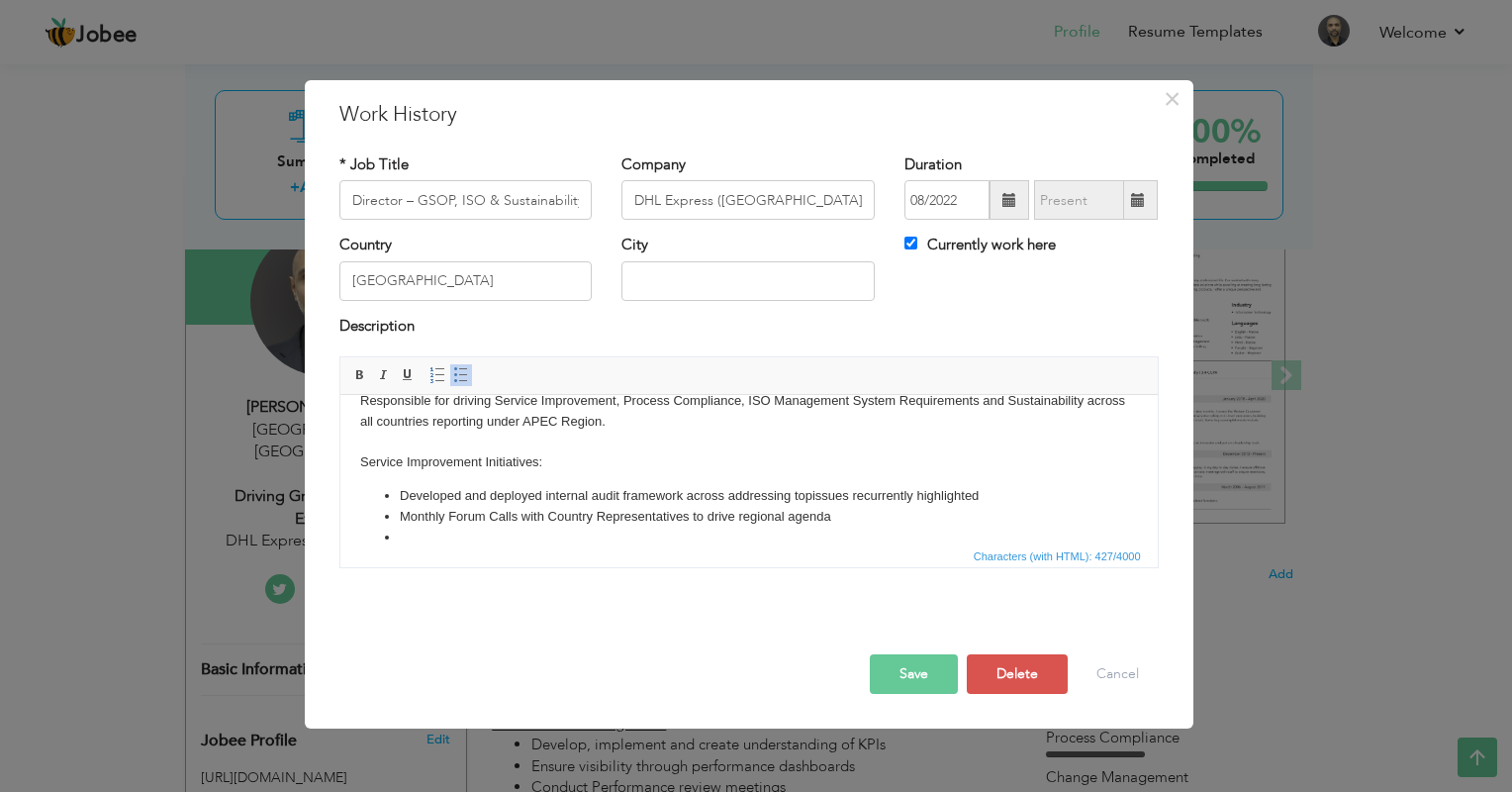 click on "Monthly Forum Calls with Country Representatives to drive regional agenda" at bounding box center [748, 517] 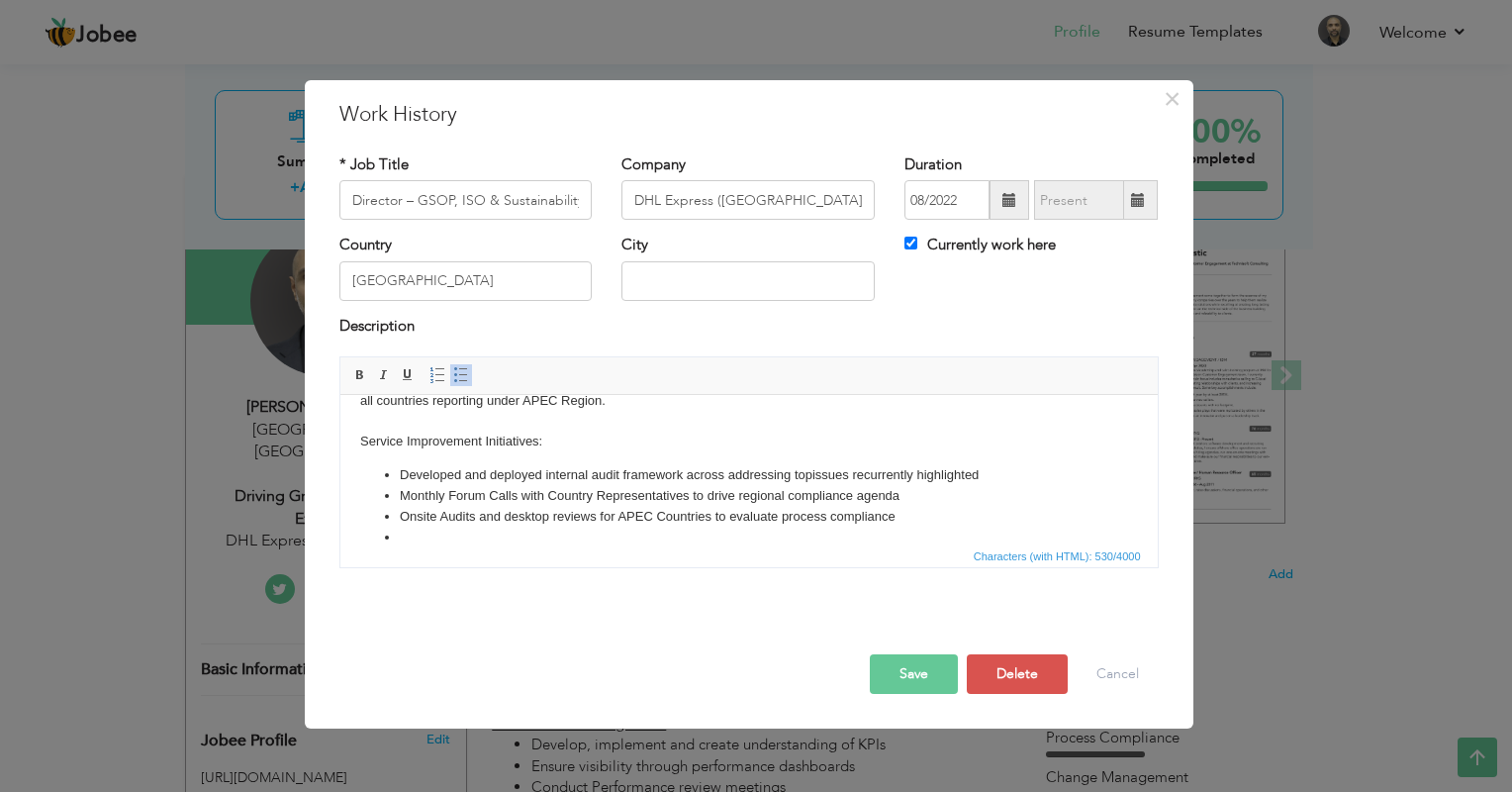 scroll, scrollTop: 46, scrollLeft: 0, axis: vertical 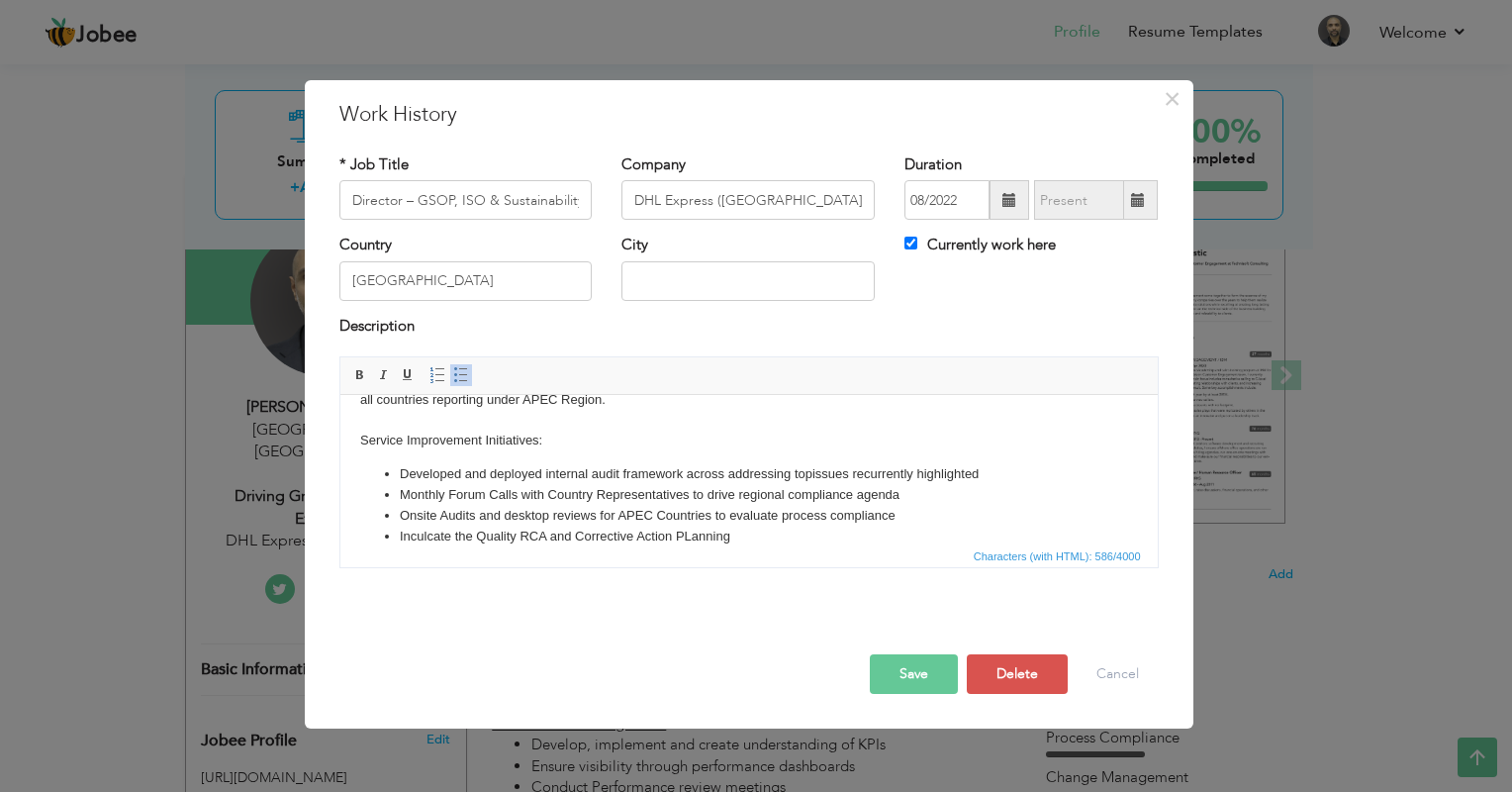 click on "Inculcate the Quality RCA and Corrective Action PLanning" at bounding box center (748, 537) 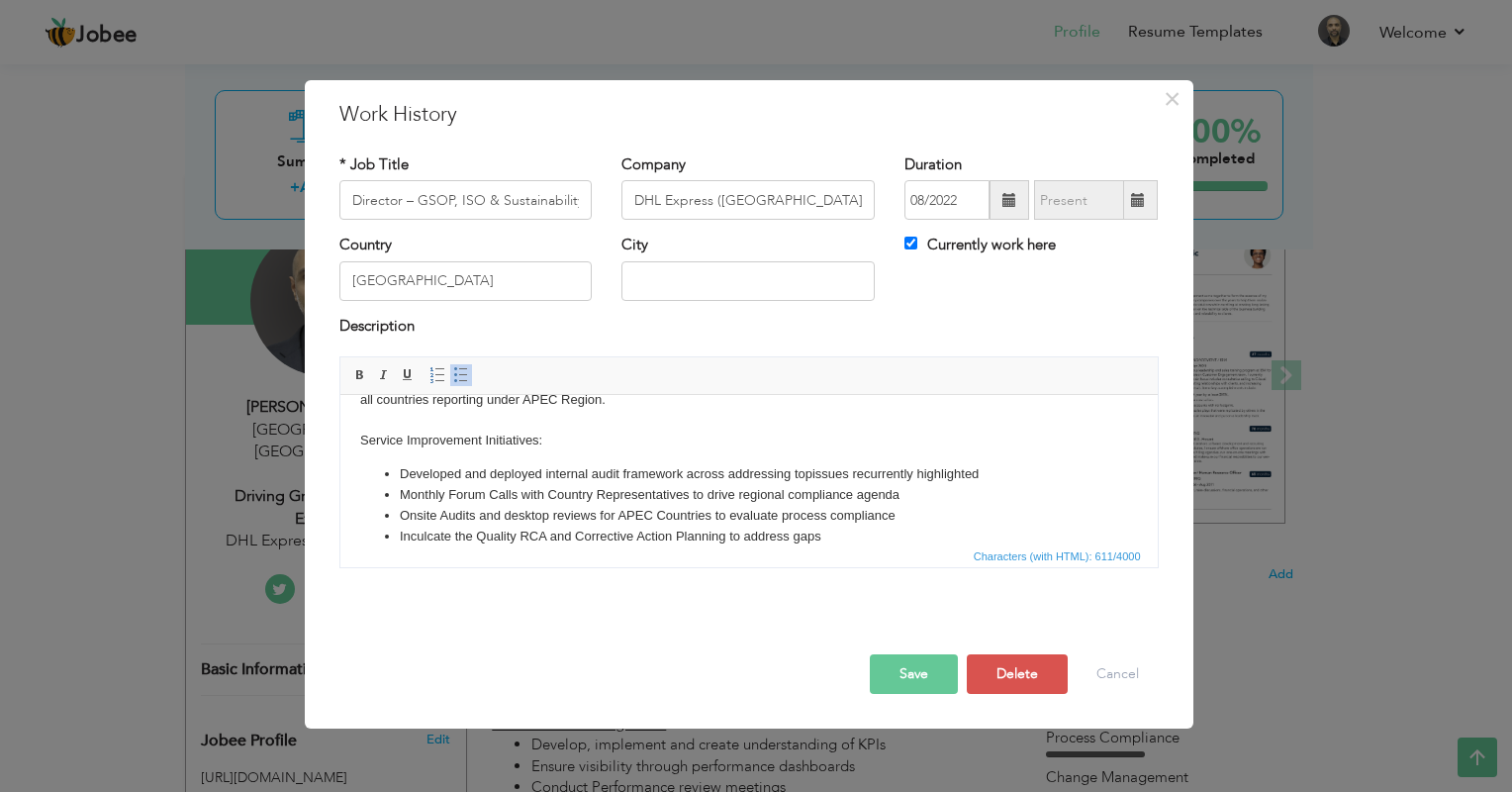 scroll, scrollTop: 65, scrollLeft: 0, axis: vertical 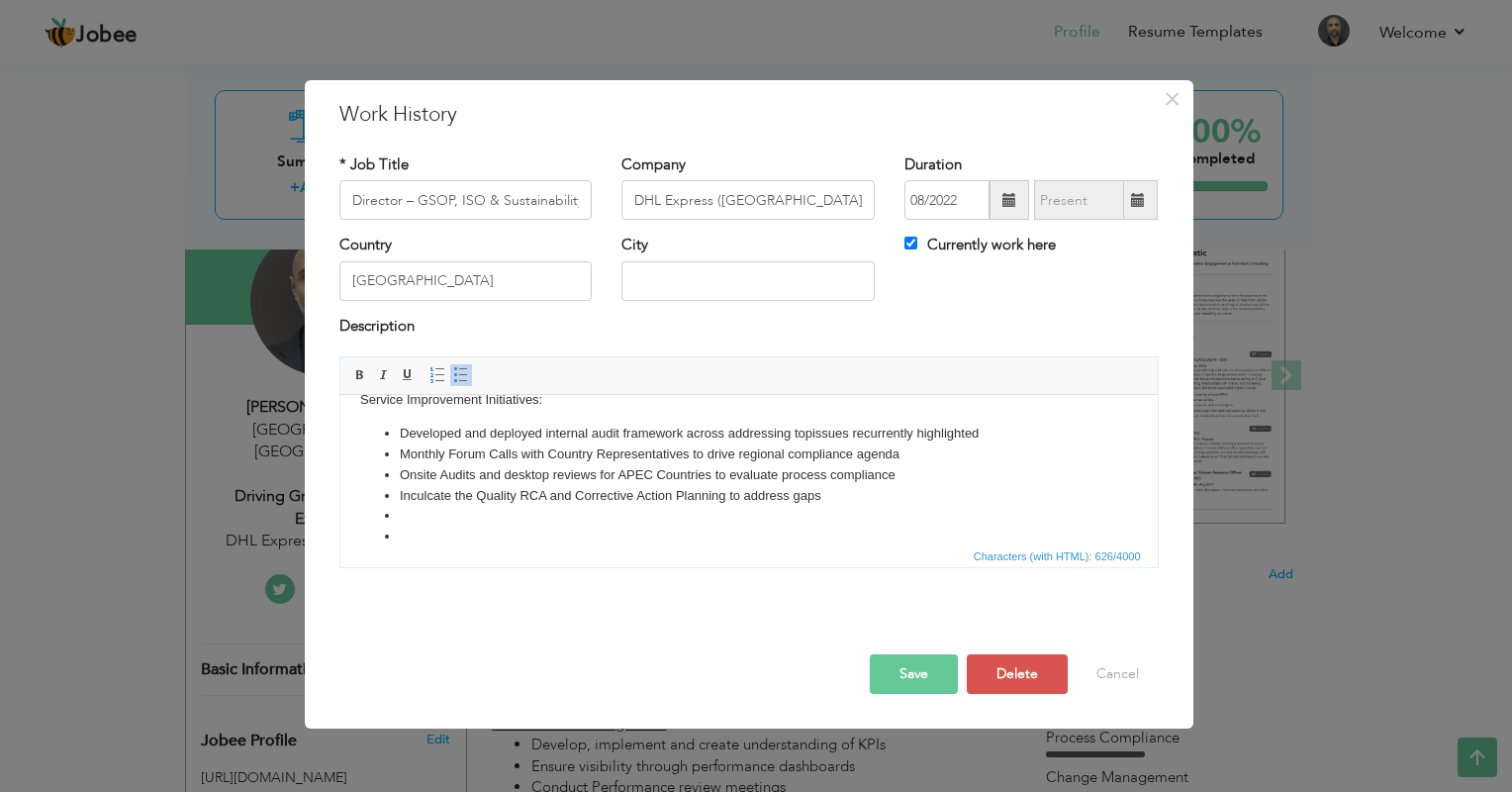 drag, startPoint x: 797, startPoint y: 787, endPoint x: 457, endPoint y: 397, distance: 517.397 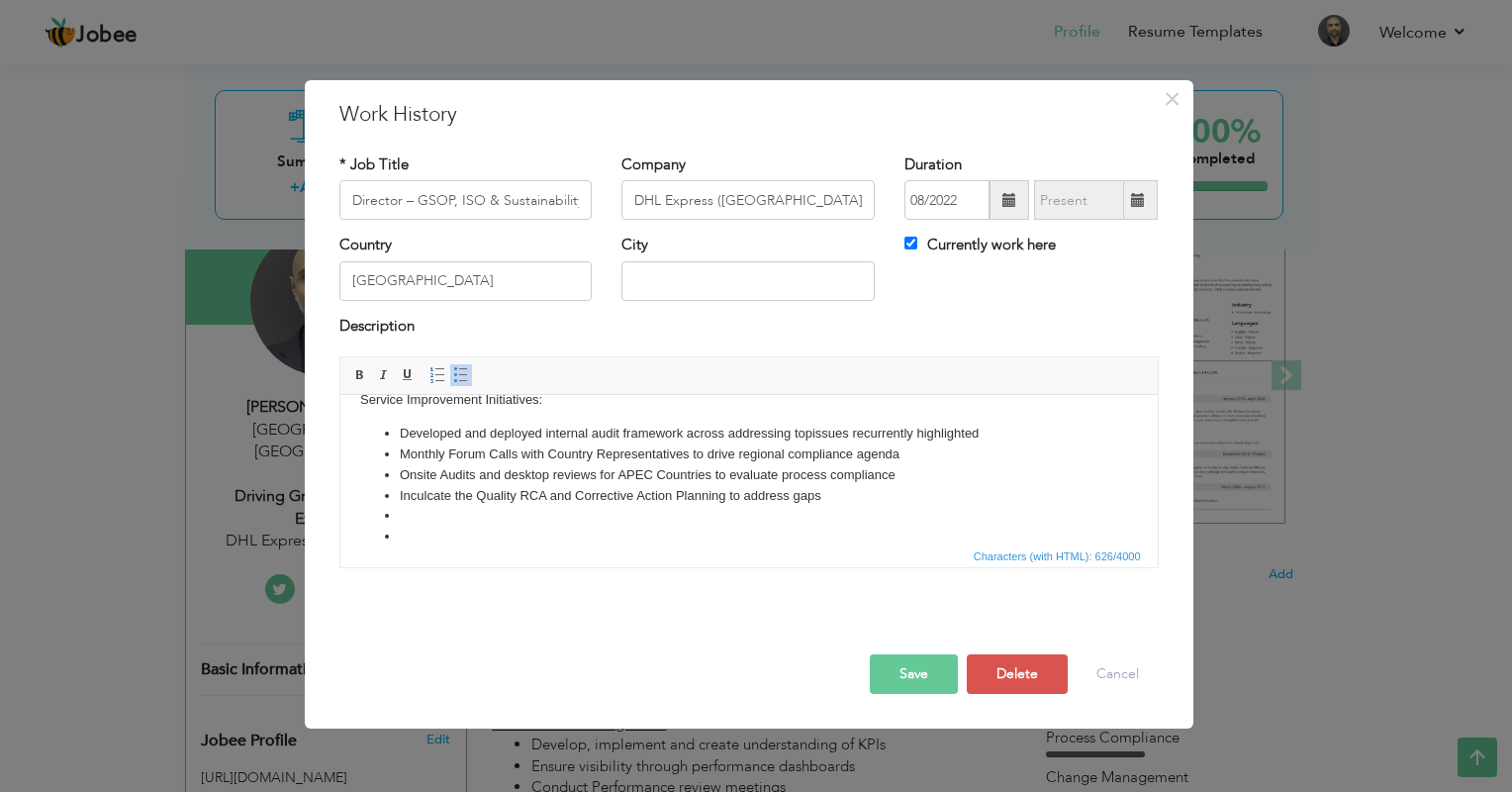 click at bounding box center [461, 375] 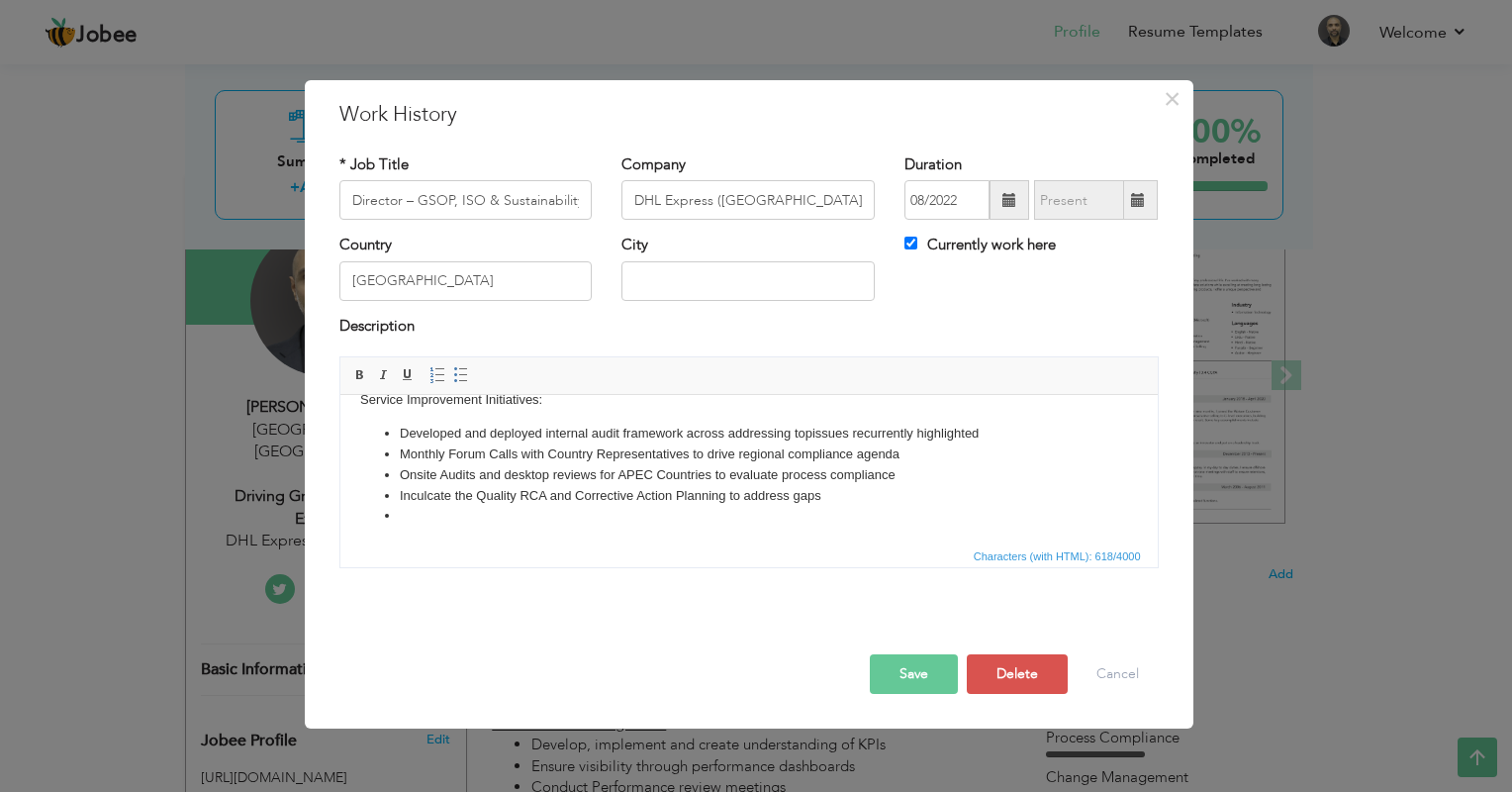 scroll, scrollTop: 99, scrollLeft: 0, axis: vertical 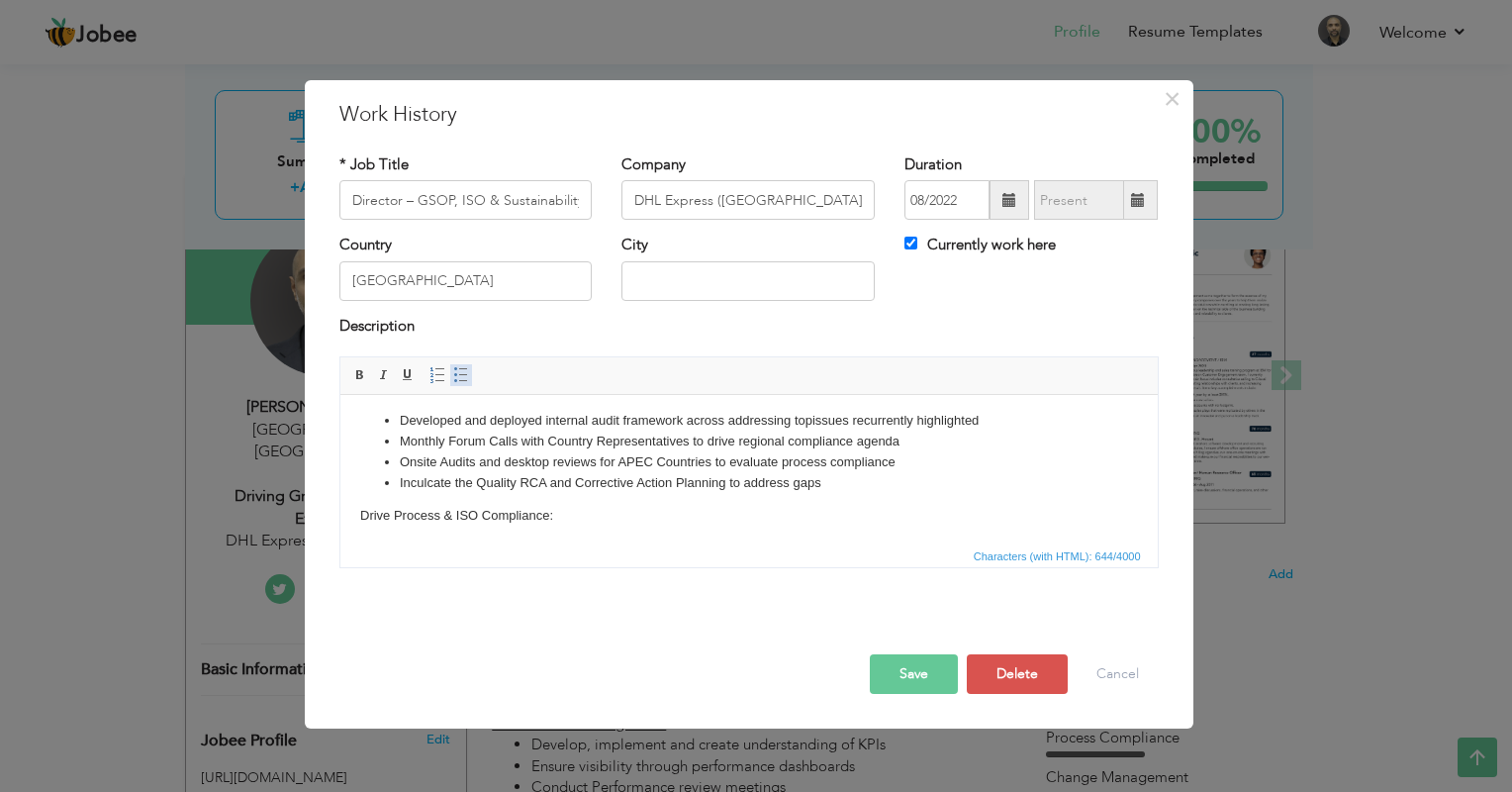 click at bounding box center (461, 375) 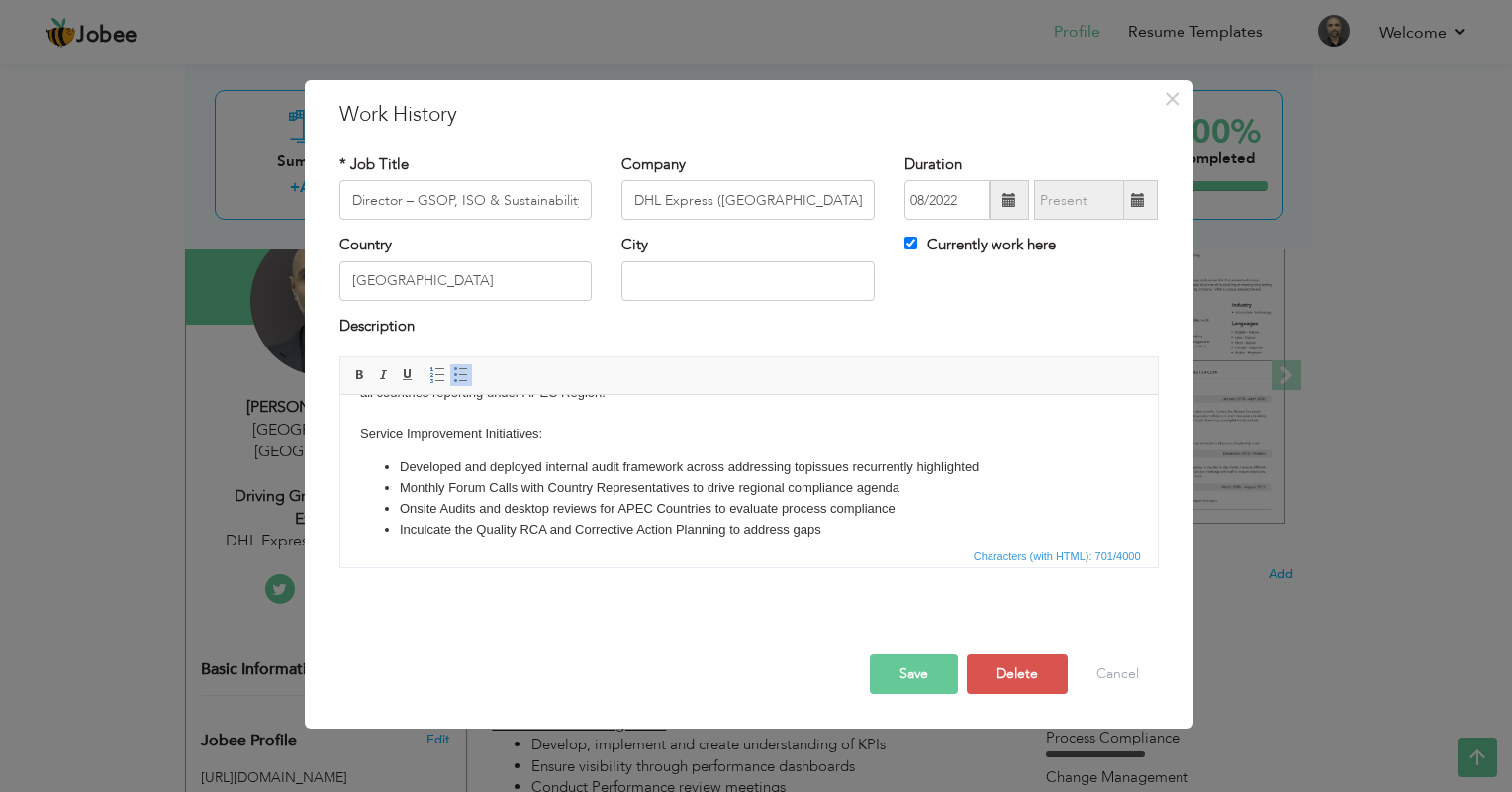 scroll, scrollTop: 99, scrollLeft: 0, axis: vertical 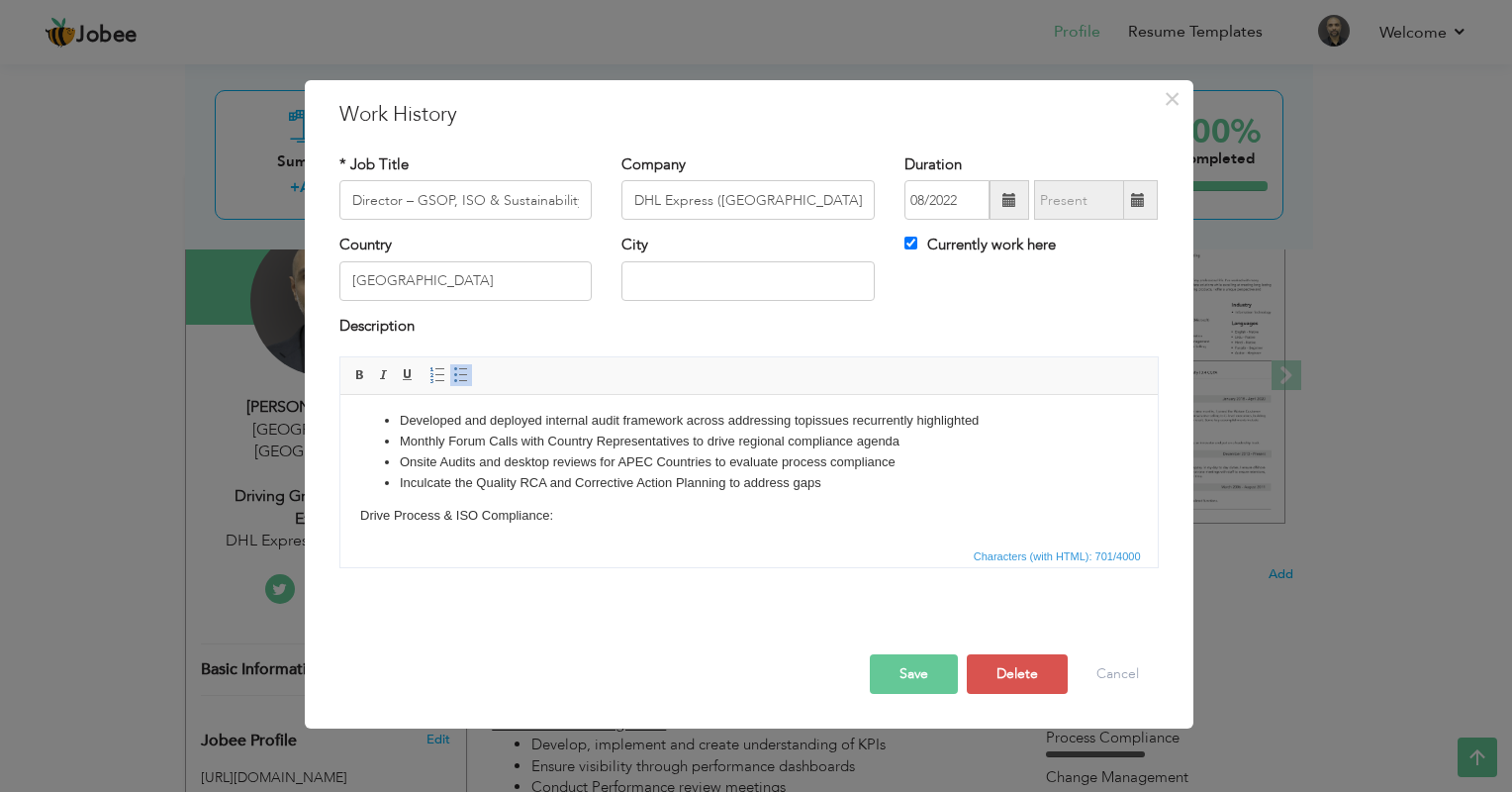 click on "Inculcate the Quality RCA and Corrective Action Pl anning to address gaps" at bounding box center [748, 483] 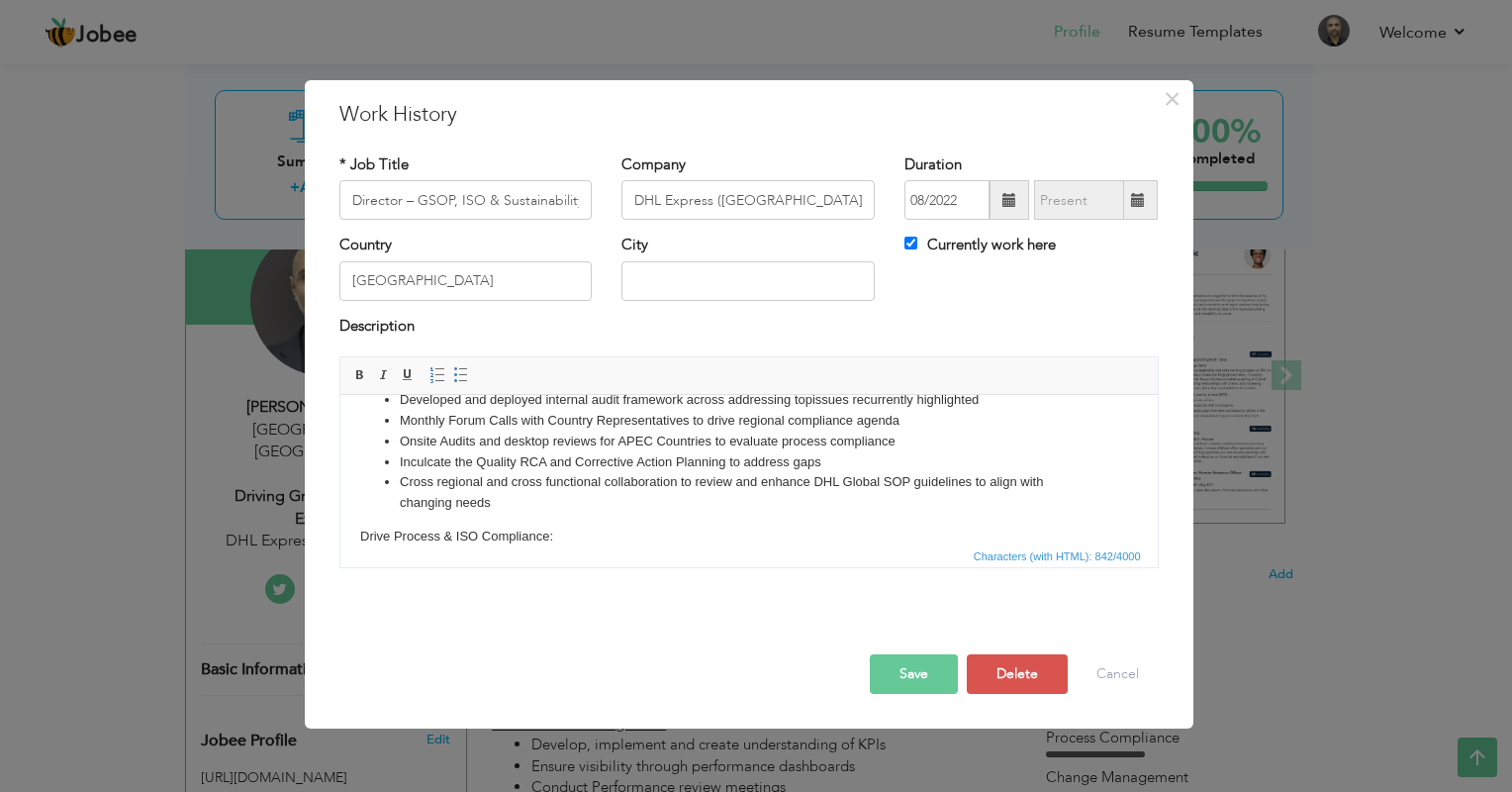 scroll, scrollTop: 153, scrollLeft: 0, axis: vertical 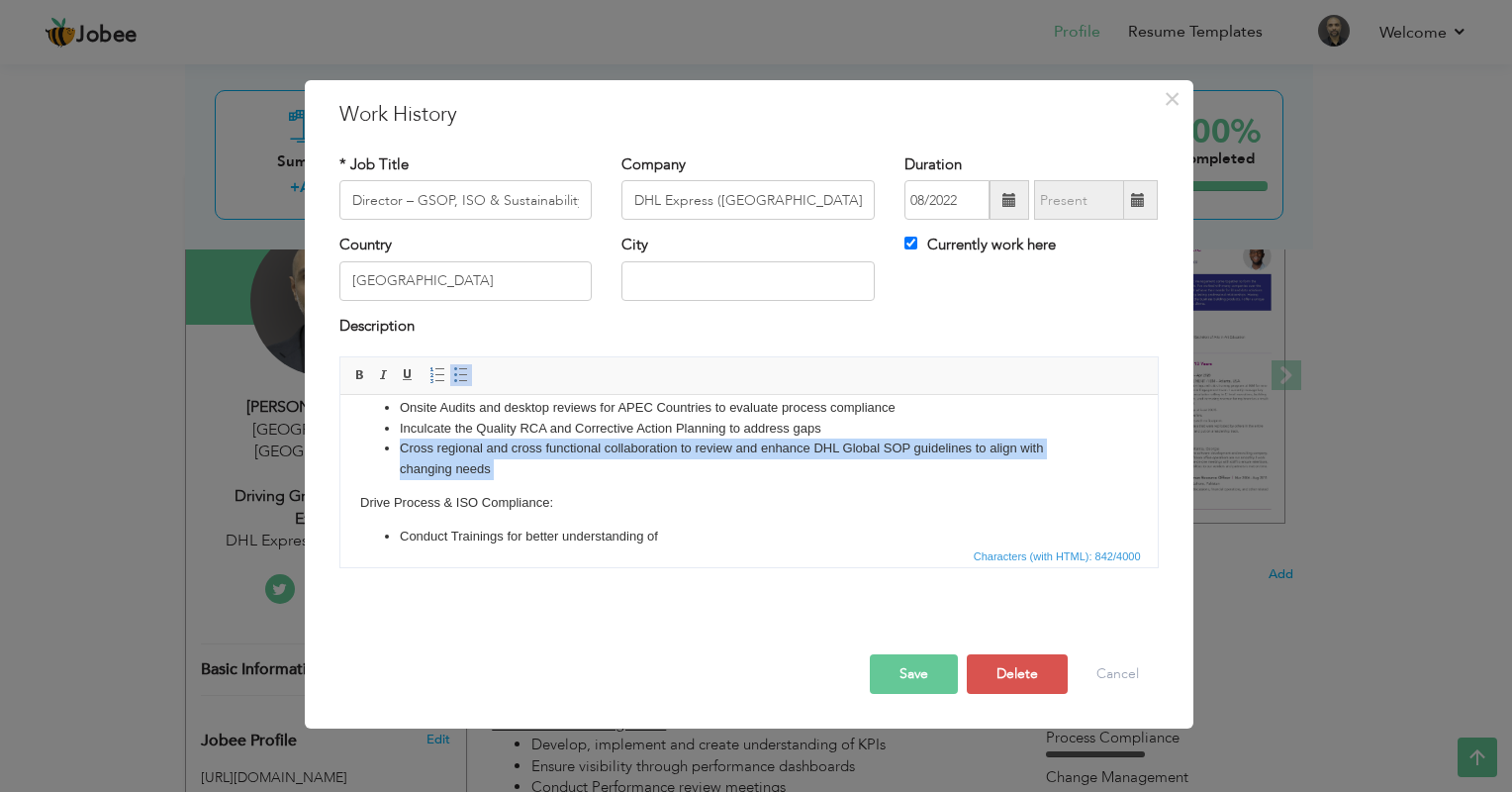 drag, startPoint x: 521, startPoint y: 478, endPoint x: 395, endPoint y: 457, distance: 127.73801 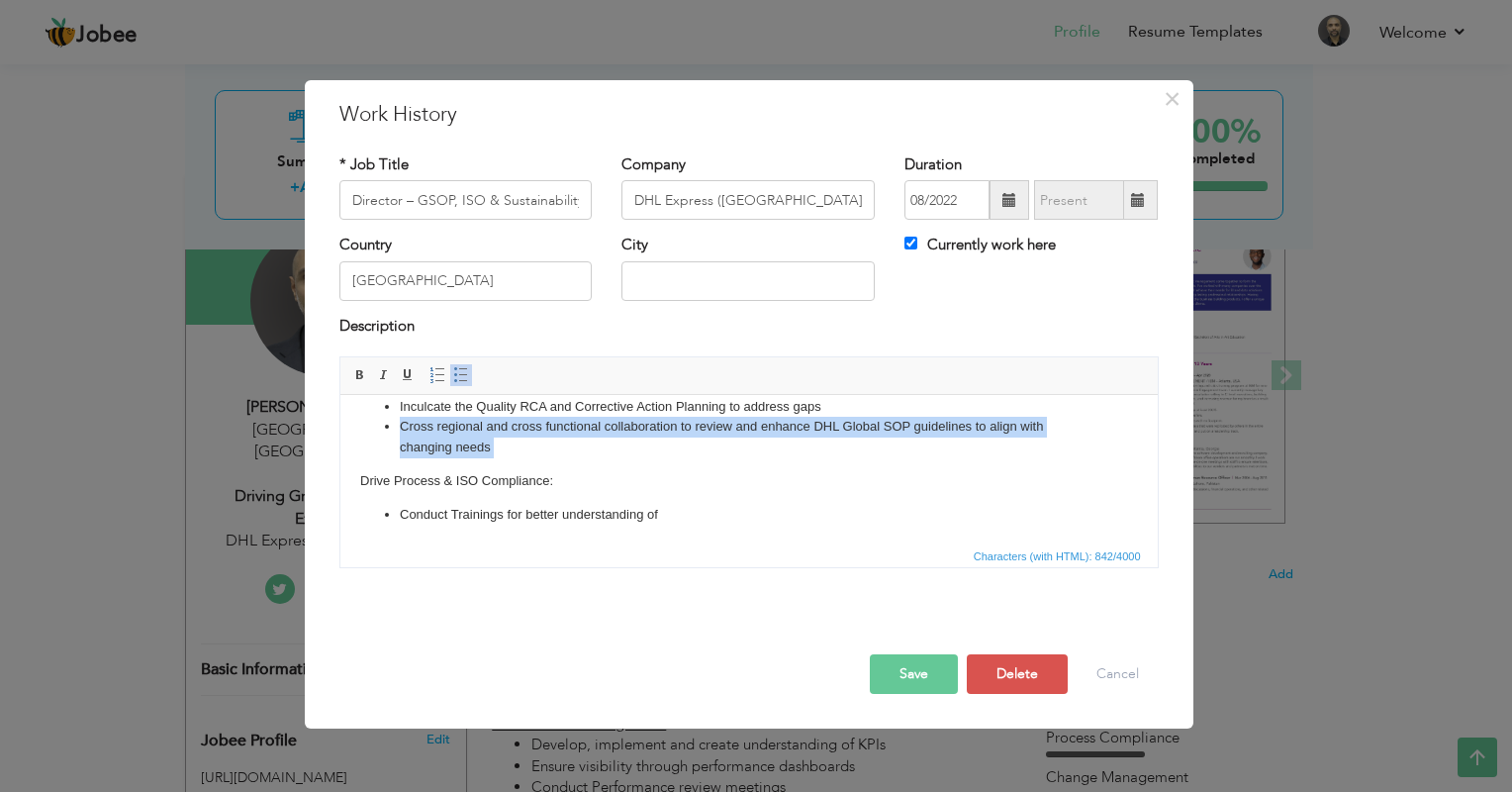 scroll, scrollTop: 176, scrollLeft: 0, axis: vertical 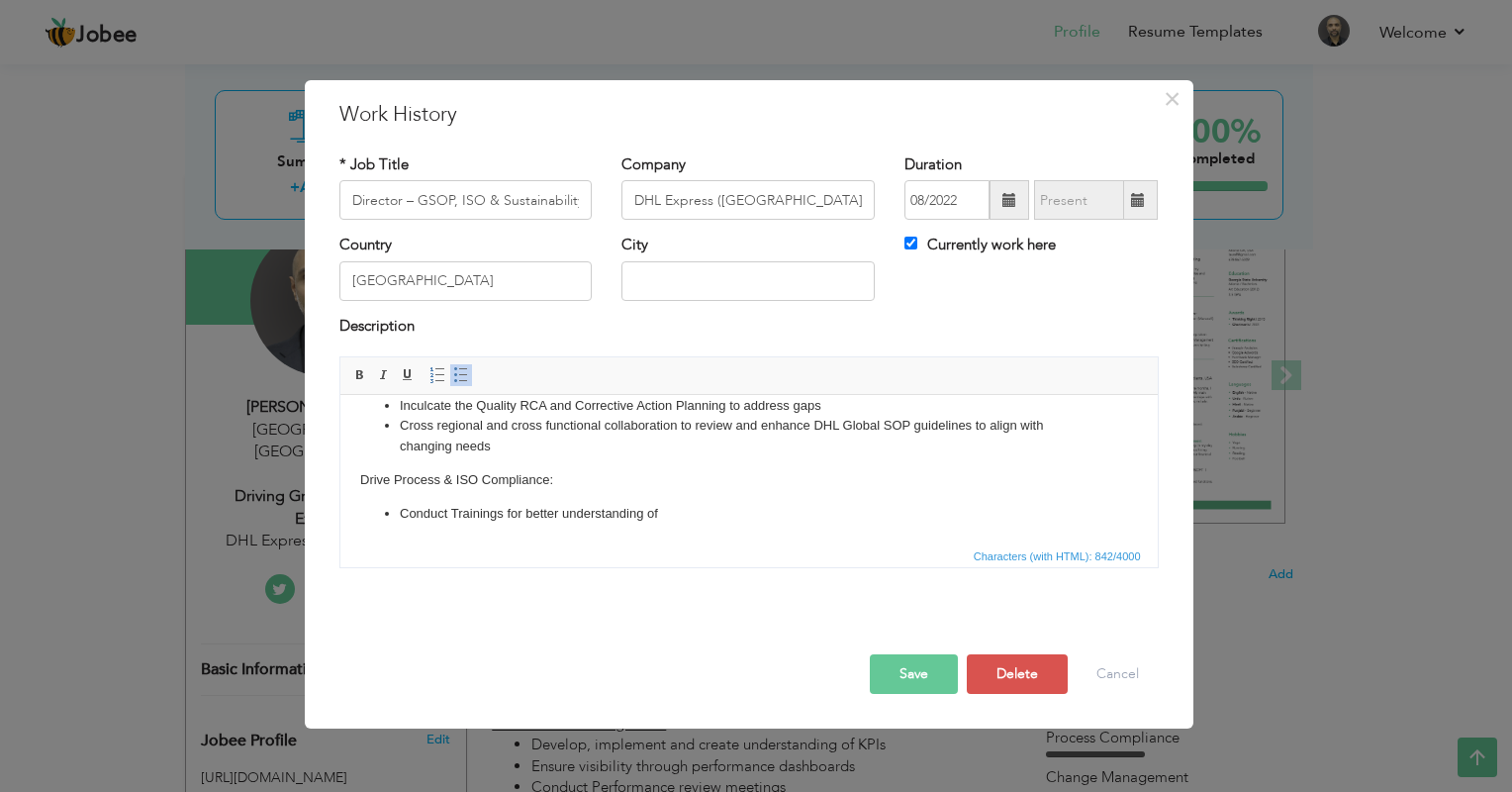 click on "Conduct Trainings for better understanding of" at bounding box center [748, 514] 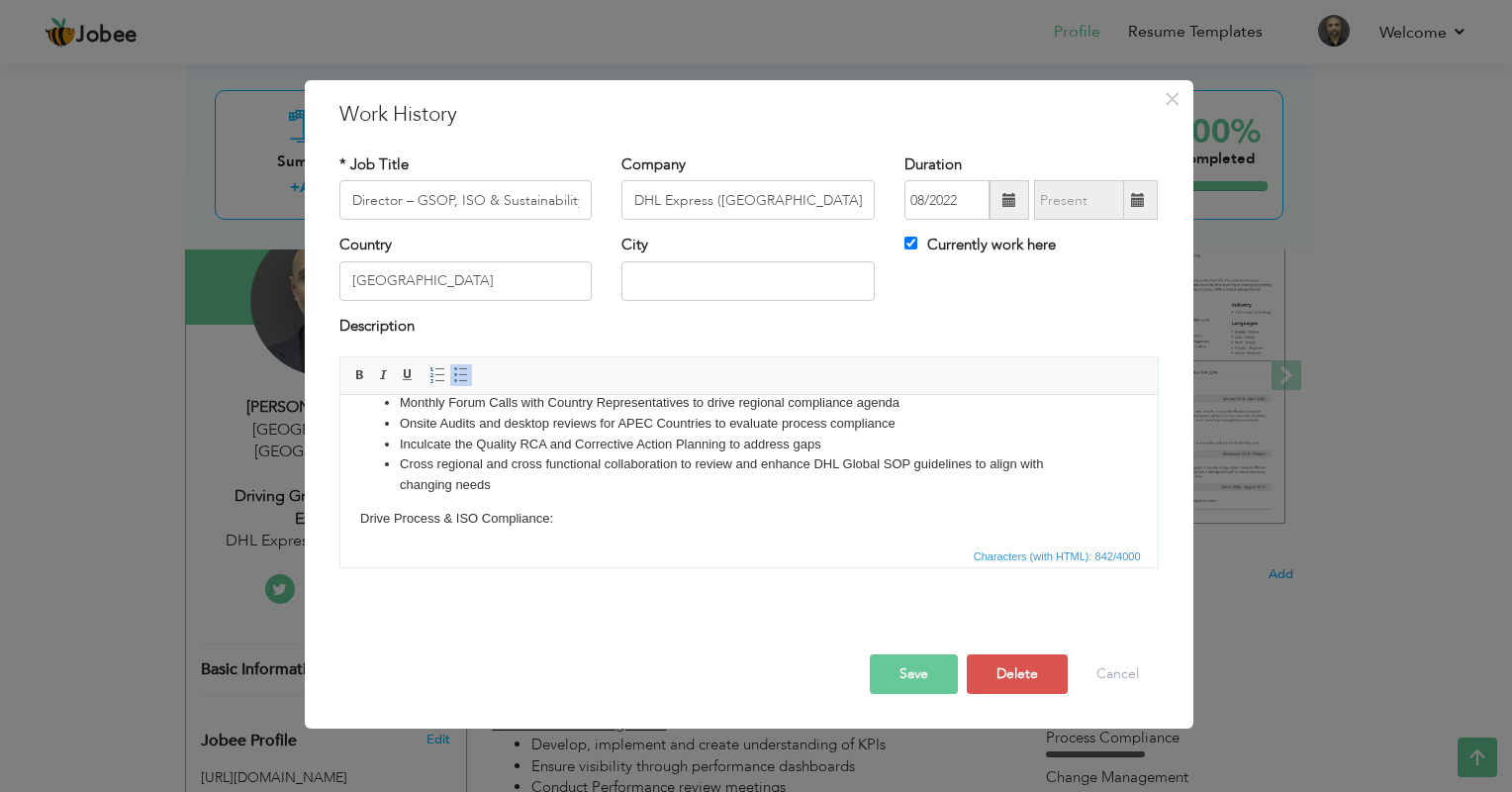 scroll, scrollTop: 176, scrollLeft: 0, axis: vertical 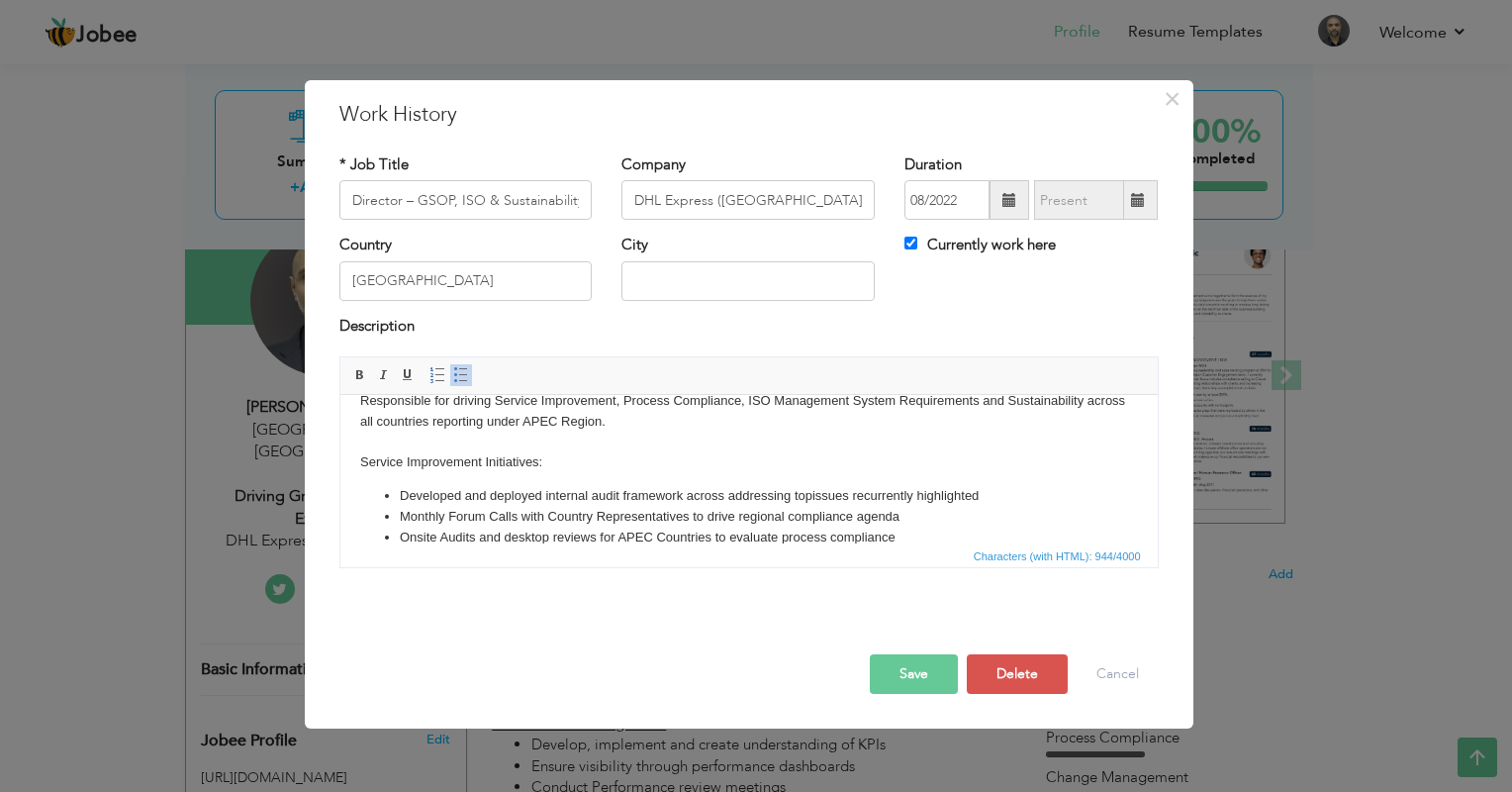 drag, startPoint x: 1148, startPoint y: 498, endPoint x: 1497, endPoint y: 844, distance: 491.4438 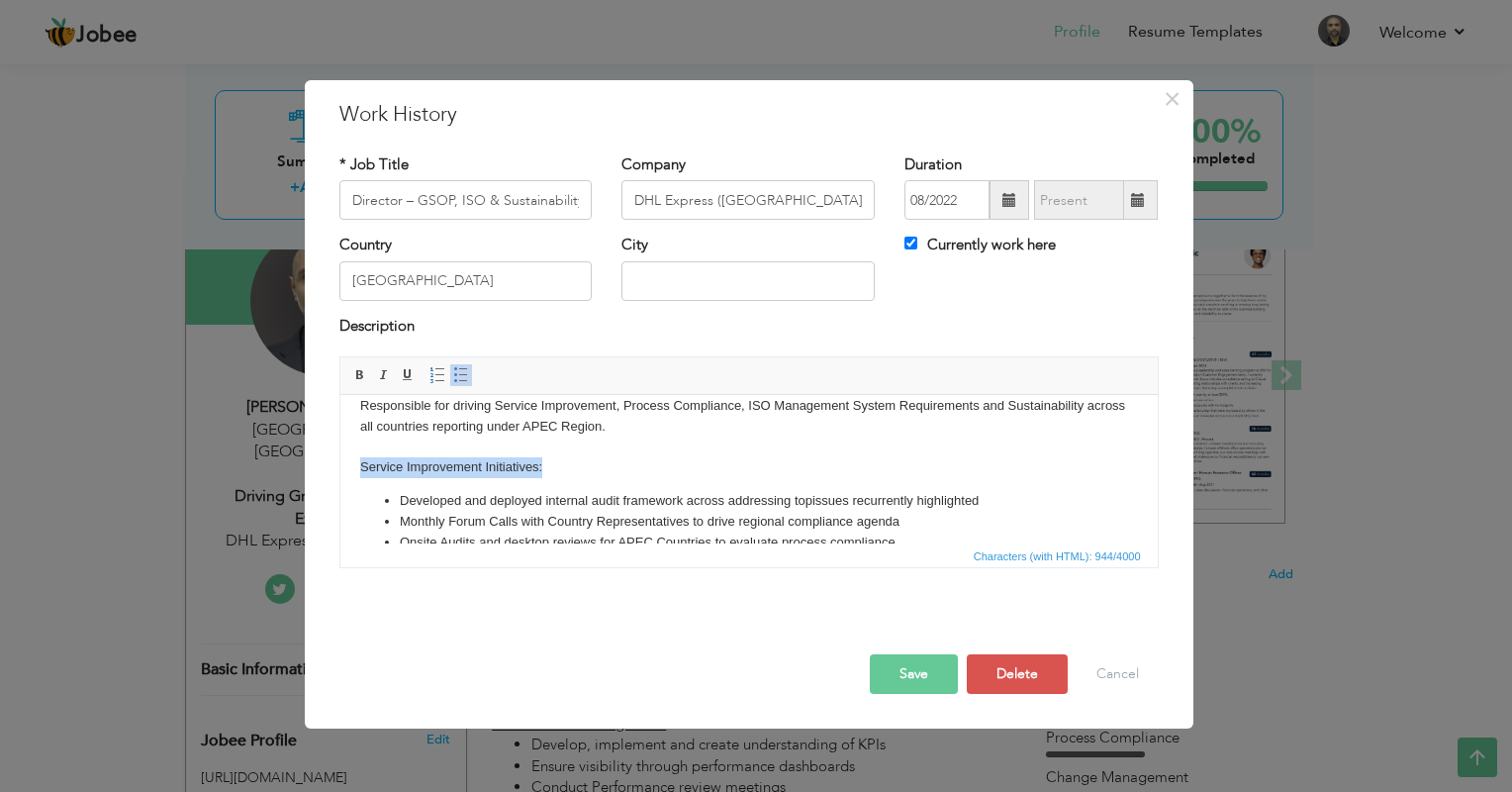 drag, startPoint x: 556, startPoint y: 470, endPoint x: 335, endPoint y: 464, distance: 221.0814 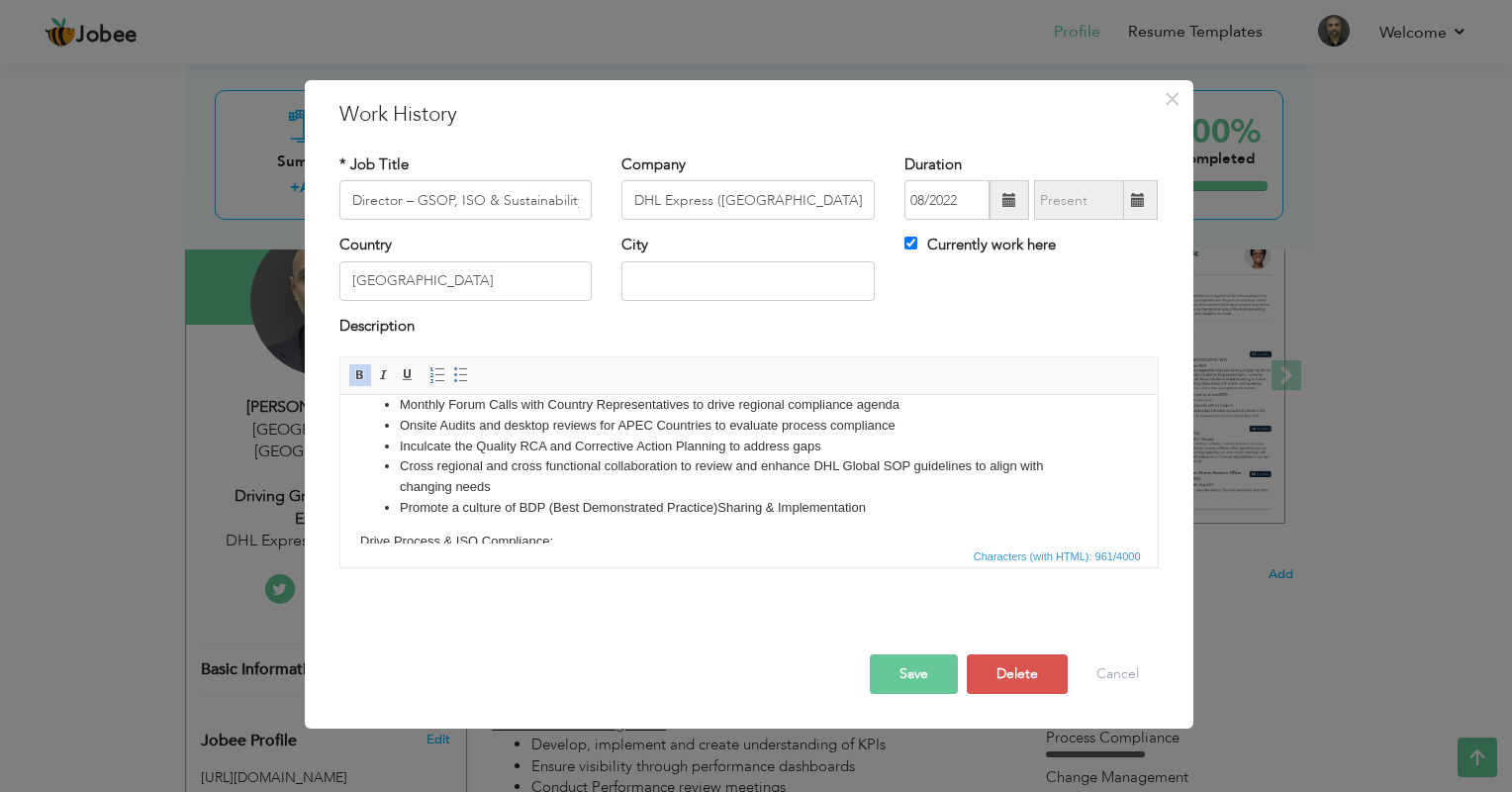 scroll, scrollTop: 197, scrollLeft: 0, axis: vertical 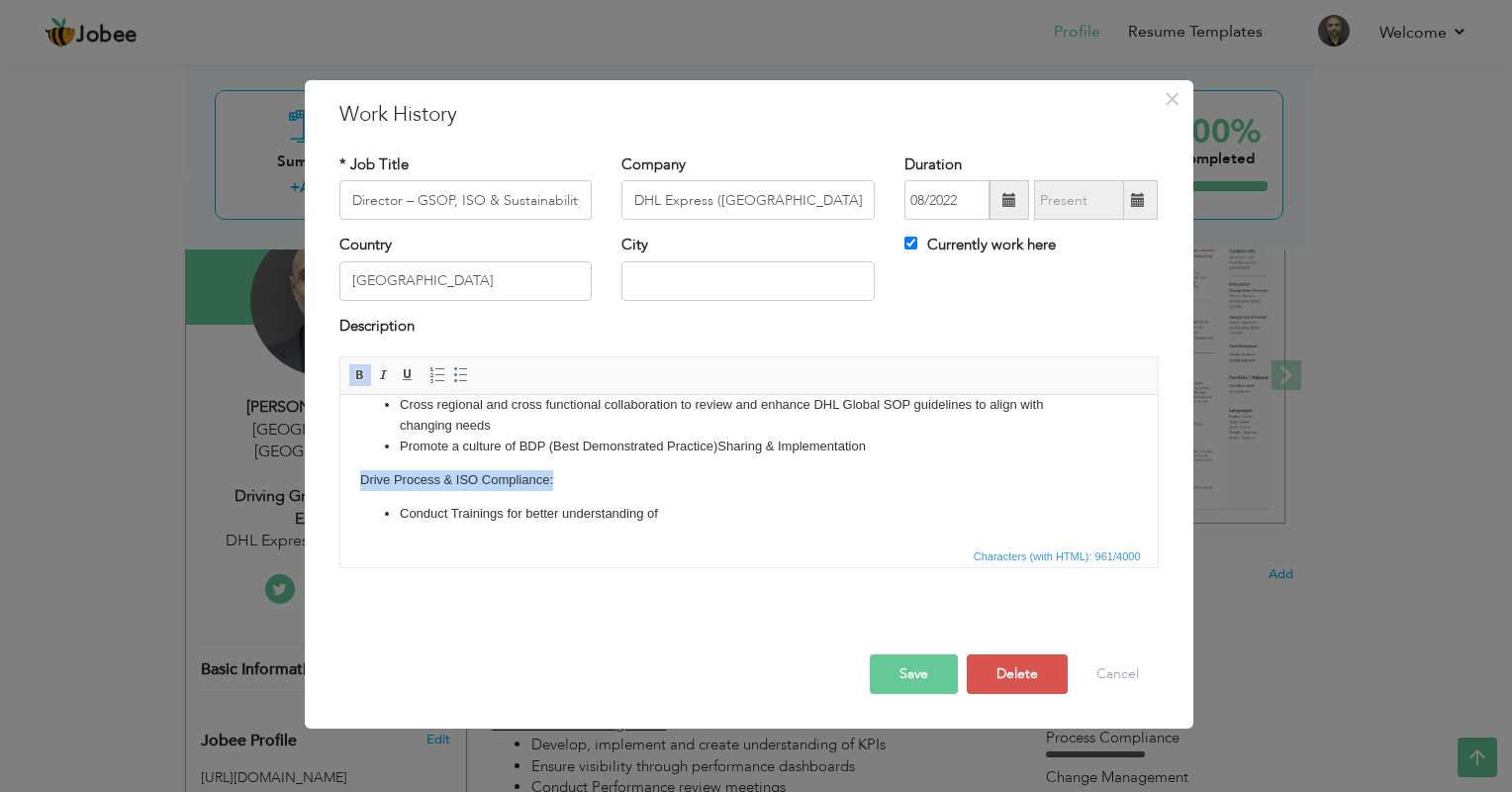 drag, startPoint x: 565, startPoint y: 482, endPoint x: 340, endPoint y: 466, distance: 225.56817 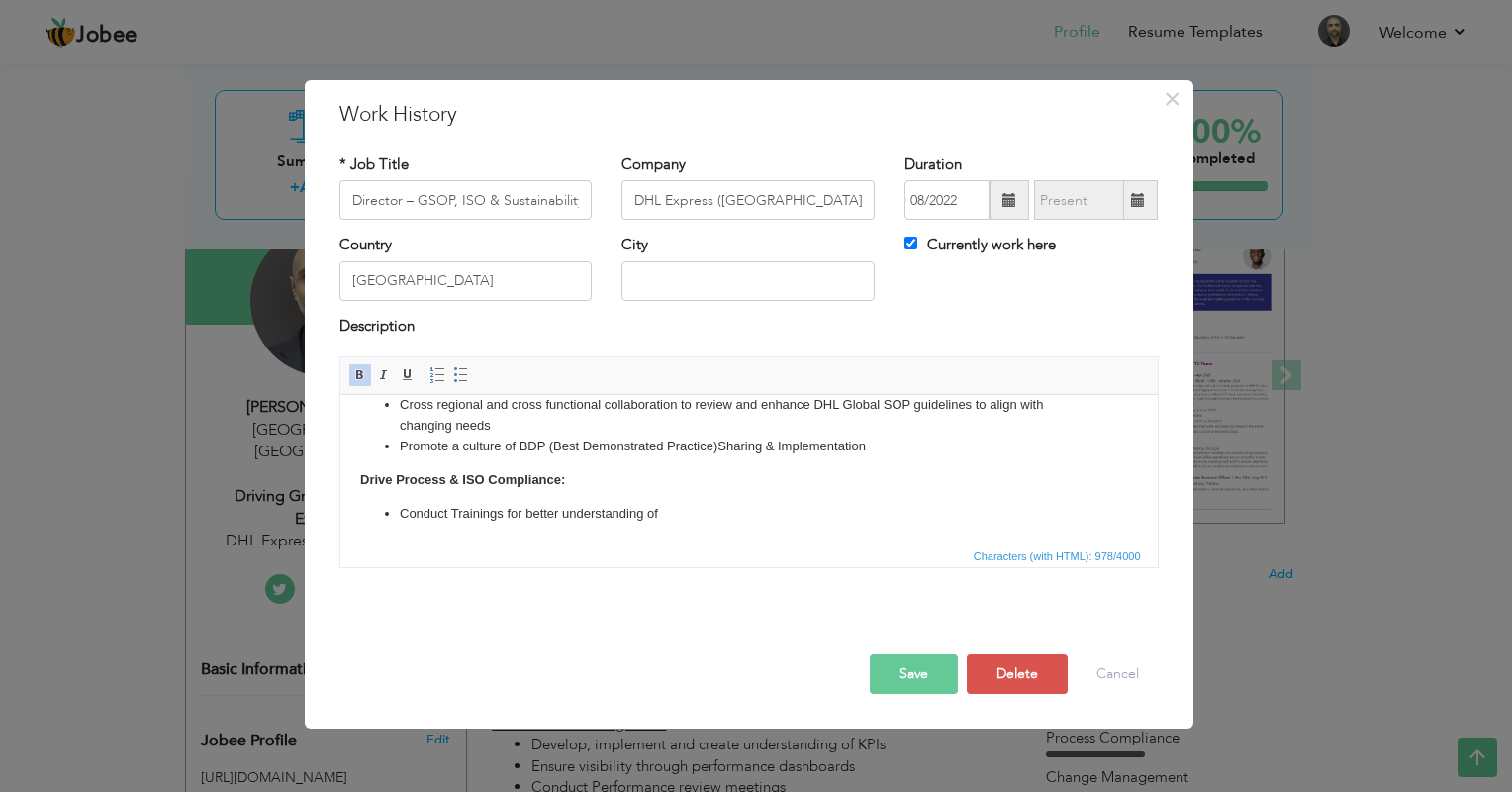 click on "Conduct Trainings for better understanding of" at bounding box center [748, 514] 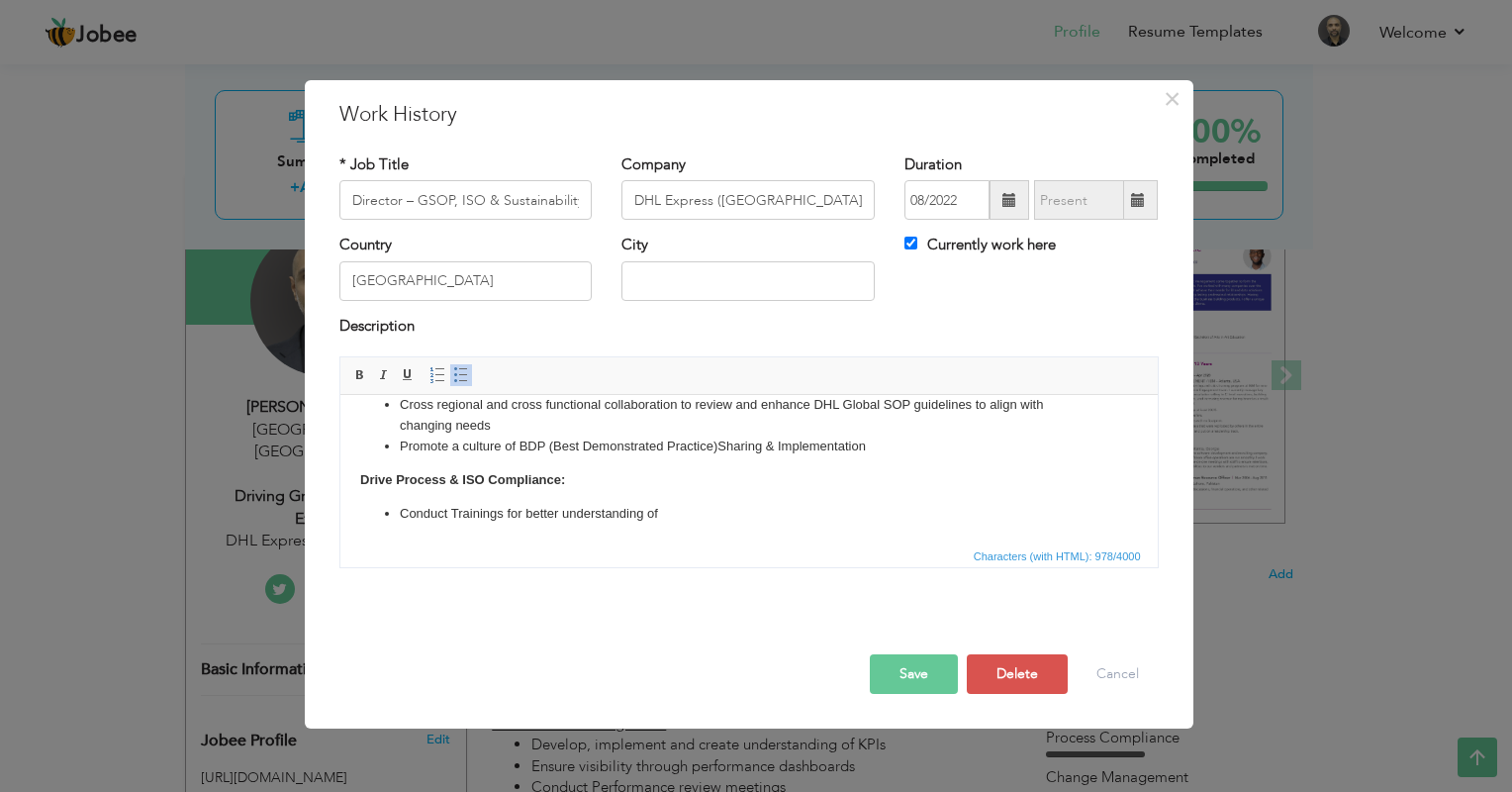 click on "Conduct Trainings for better understanding of" at bounding box center (748, 514) 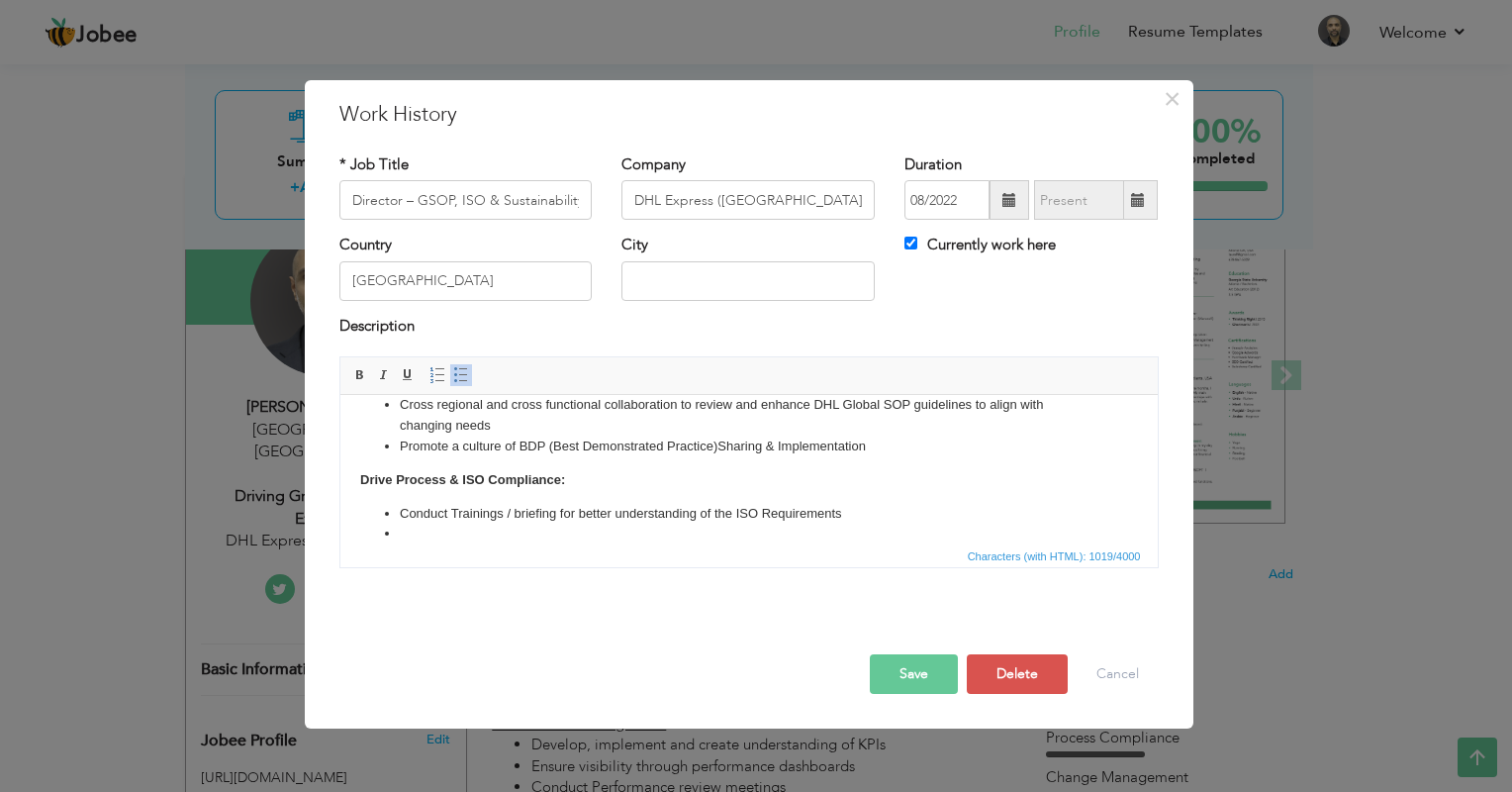 drag, startPoint x: 557, startPoint y: 511, endPoint x: 913, endPoint y: 938, distance: 555.9361 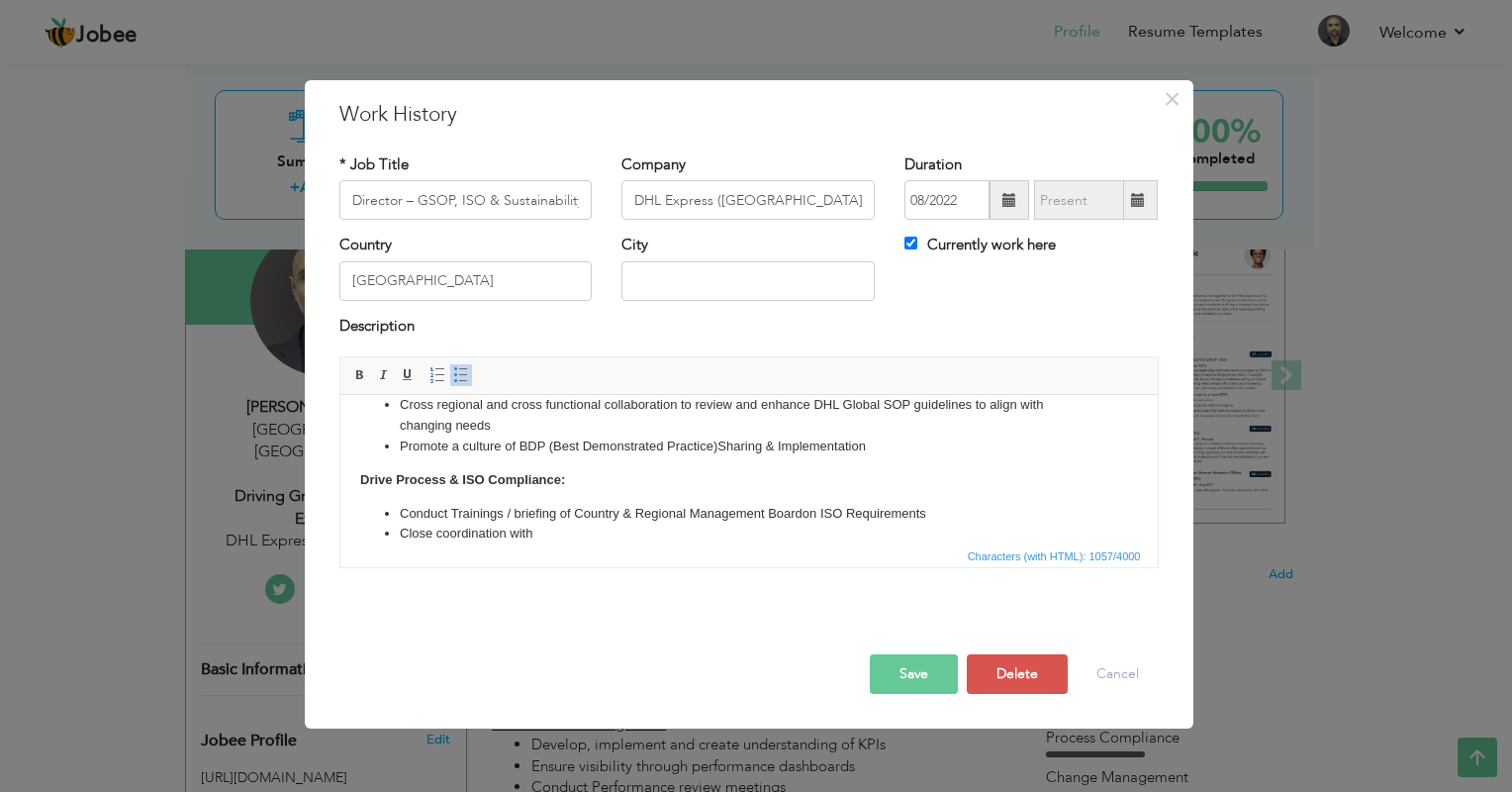 click on "Conduct Trainings / briefing of Country & Regional Management Board  on ISO Requirements" at bounding box center [748, 514] 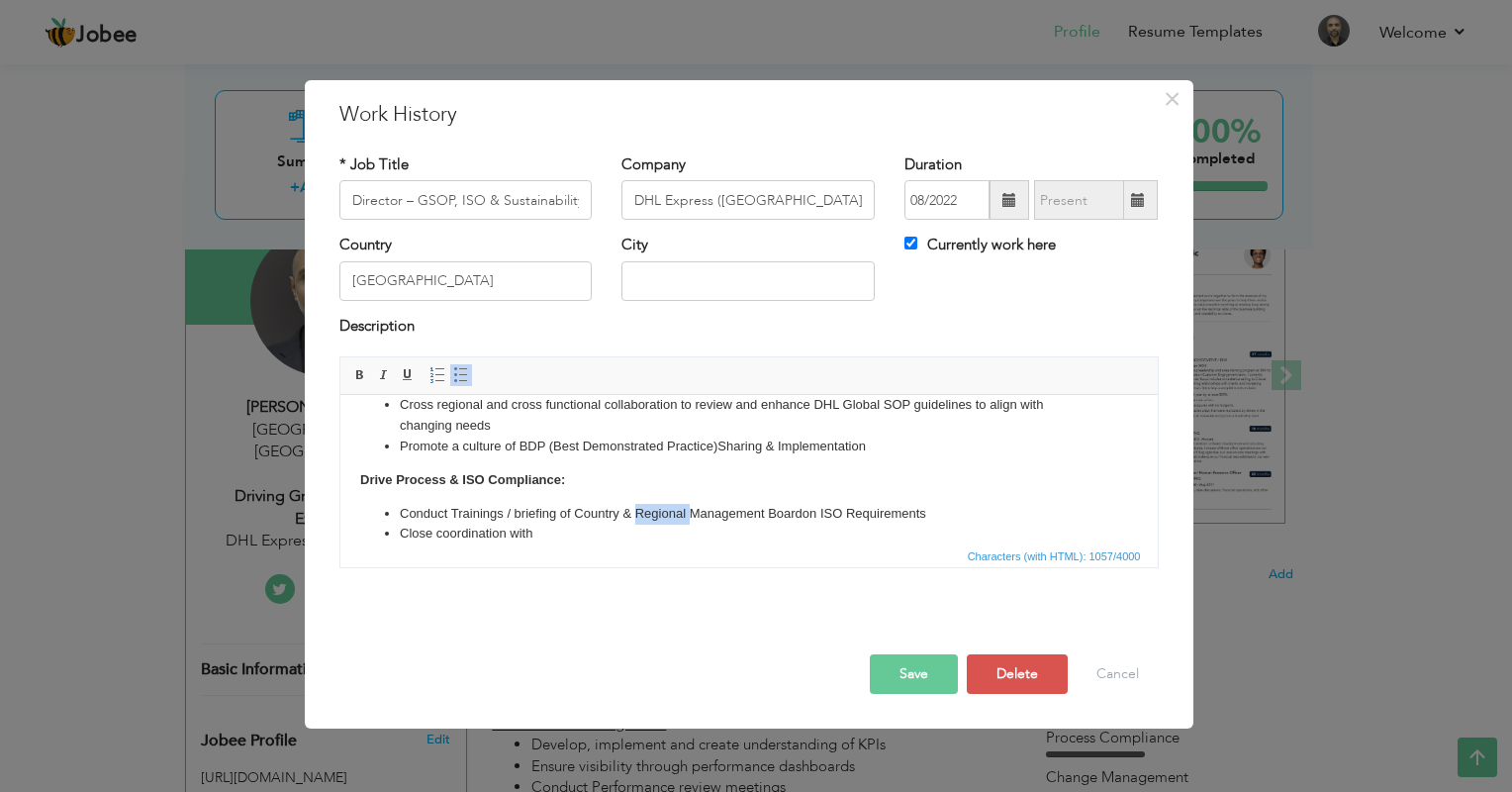 click on "Conduct Trainings / briefing of Country & Regional Management Board  on ISO Requirements" at bounding box center (748, 514) 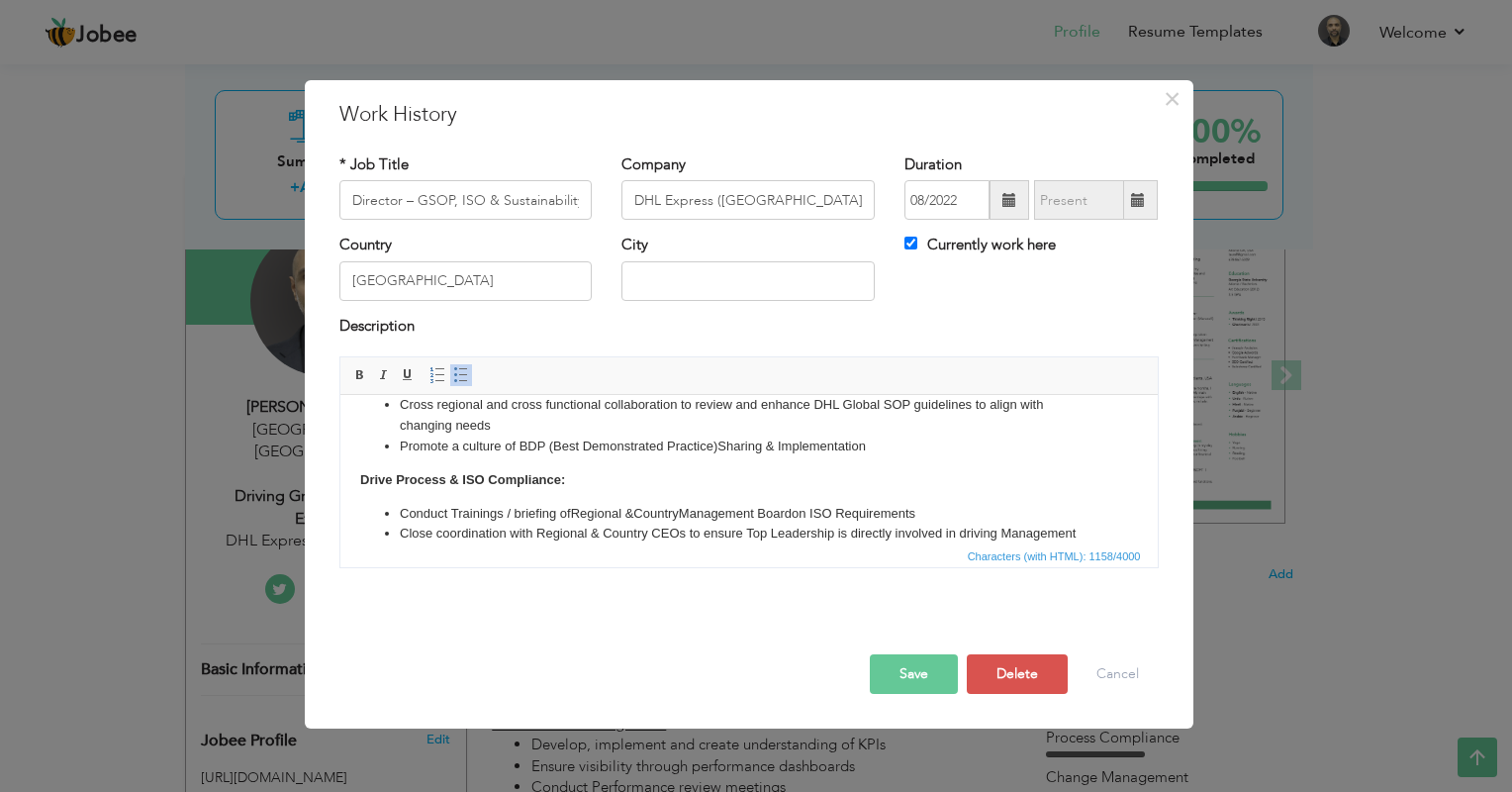 scroll, scrollTop: 215, scrollLeft: 0, axis: vertical 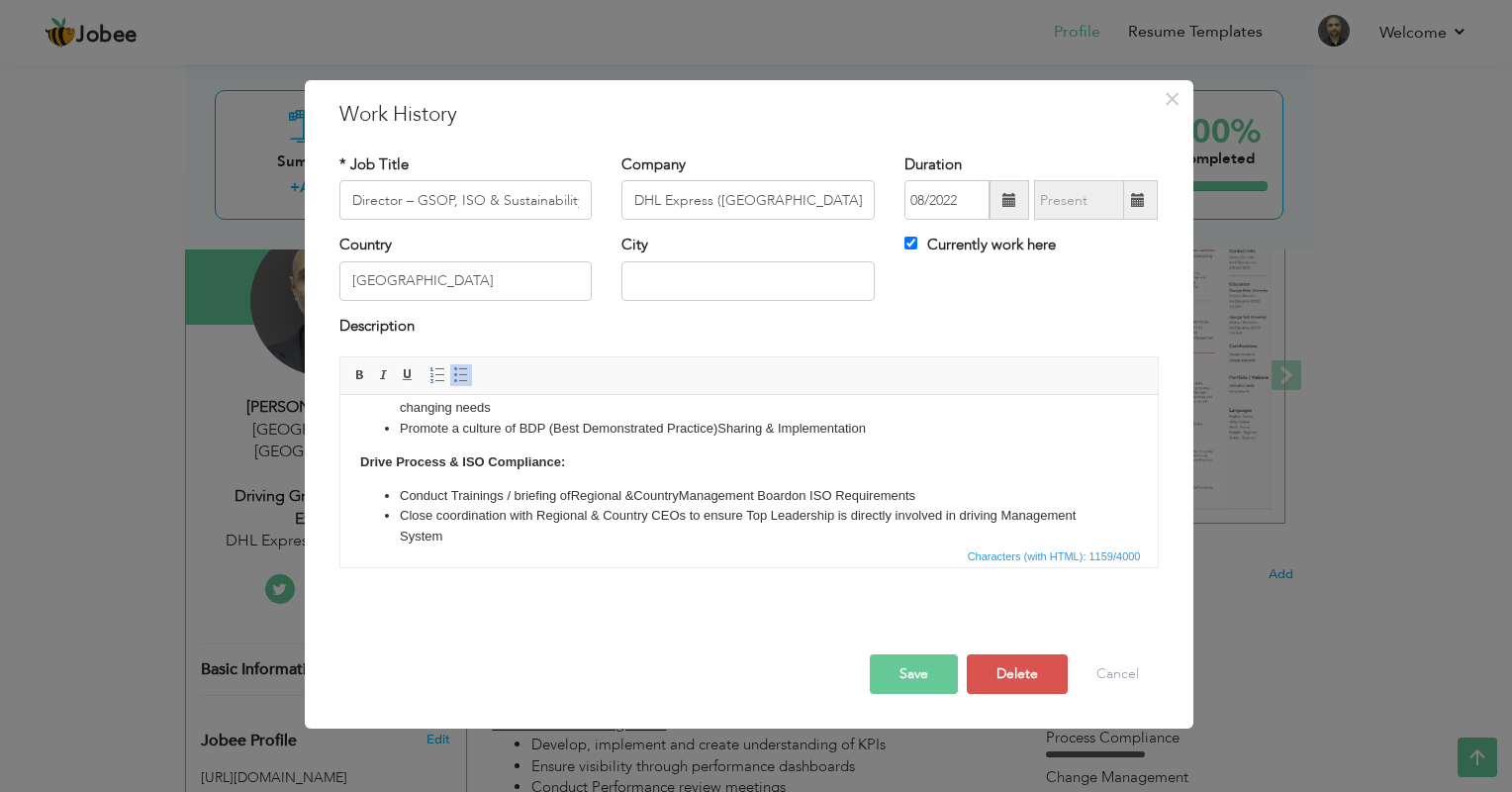 click on "Close coordination with Regional & Country CEOs to ensure Top Leadership is directly involved in driving Management System" at bounding box center (748, 527) 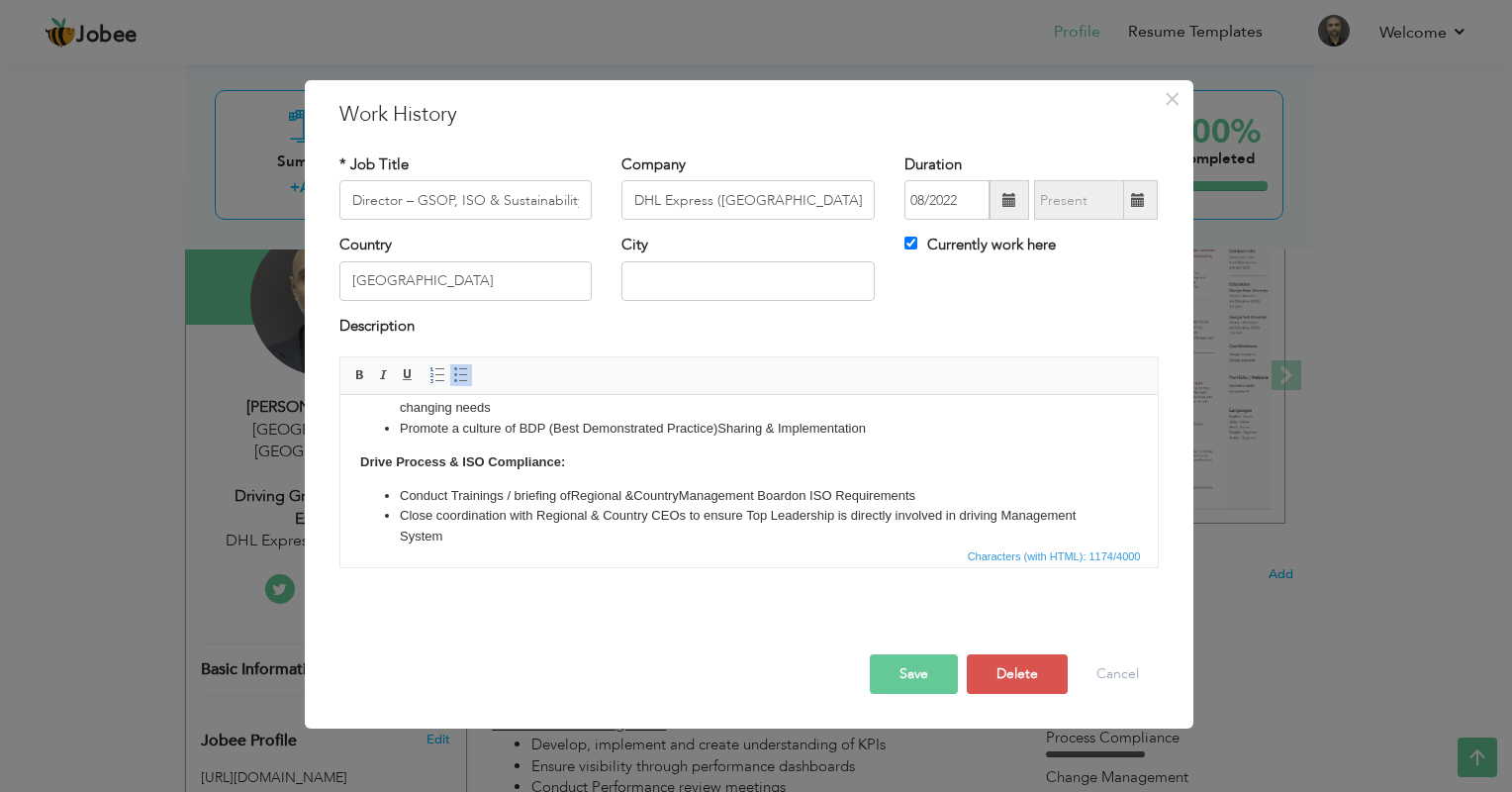 scroll, scrollTop: 236, scrollLeft: 0, axis: vertical 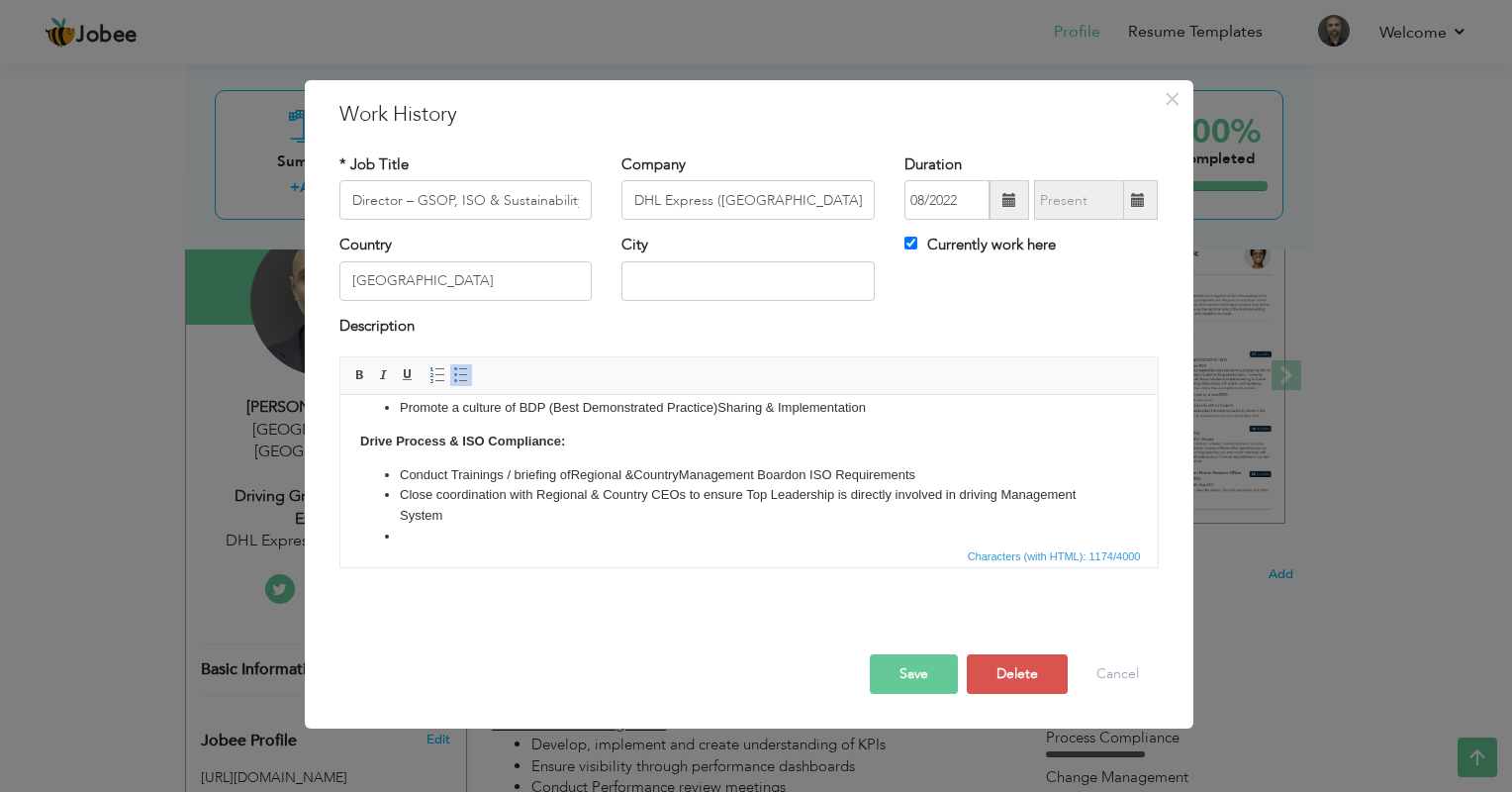 click at bounding box center [748, 537] 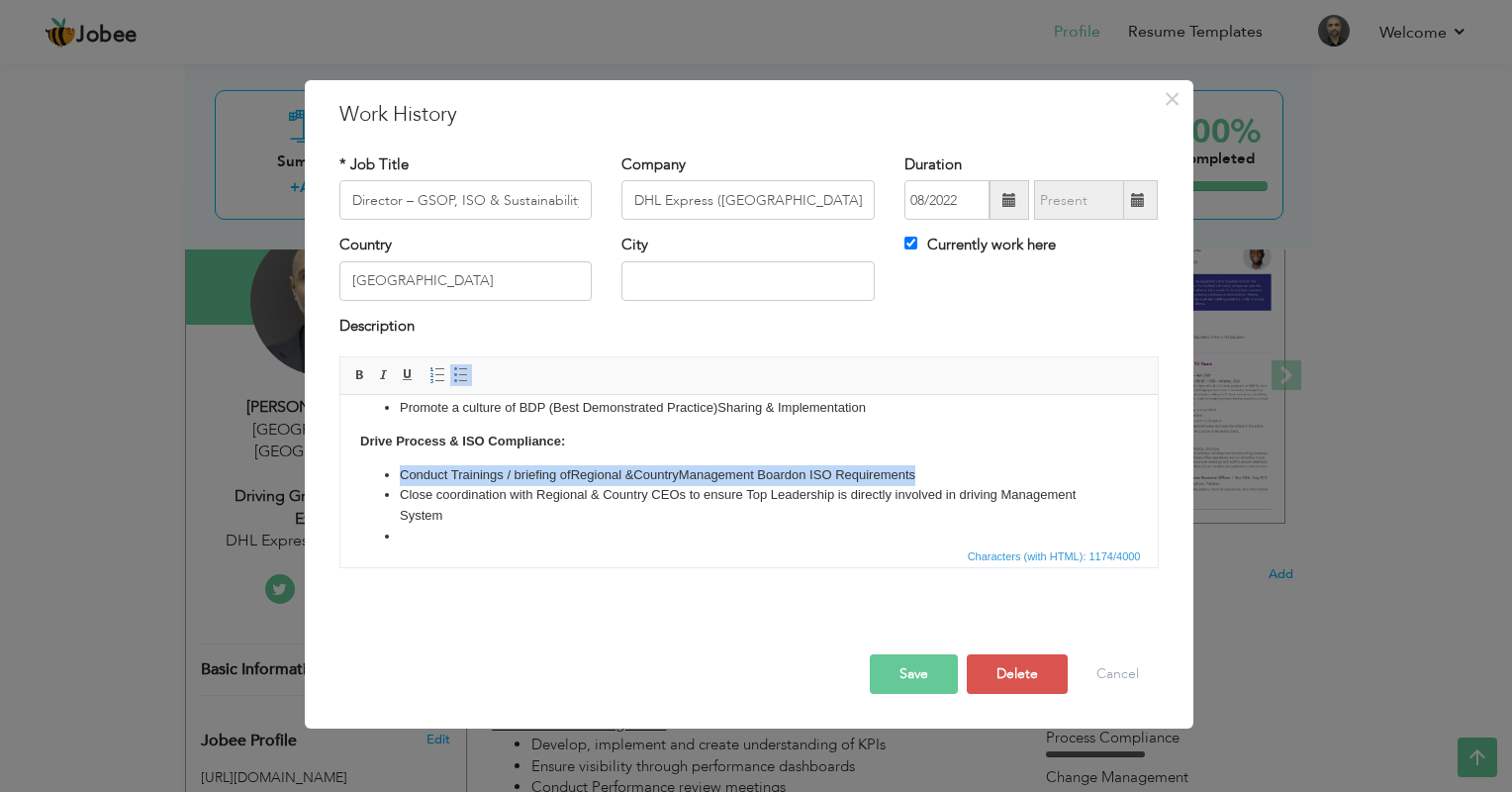 drag, startPoint x: 942, startPoint y: 474, endPoint x: 401, endPoint y: 470, distance: 541.01479 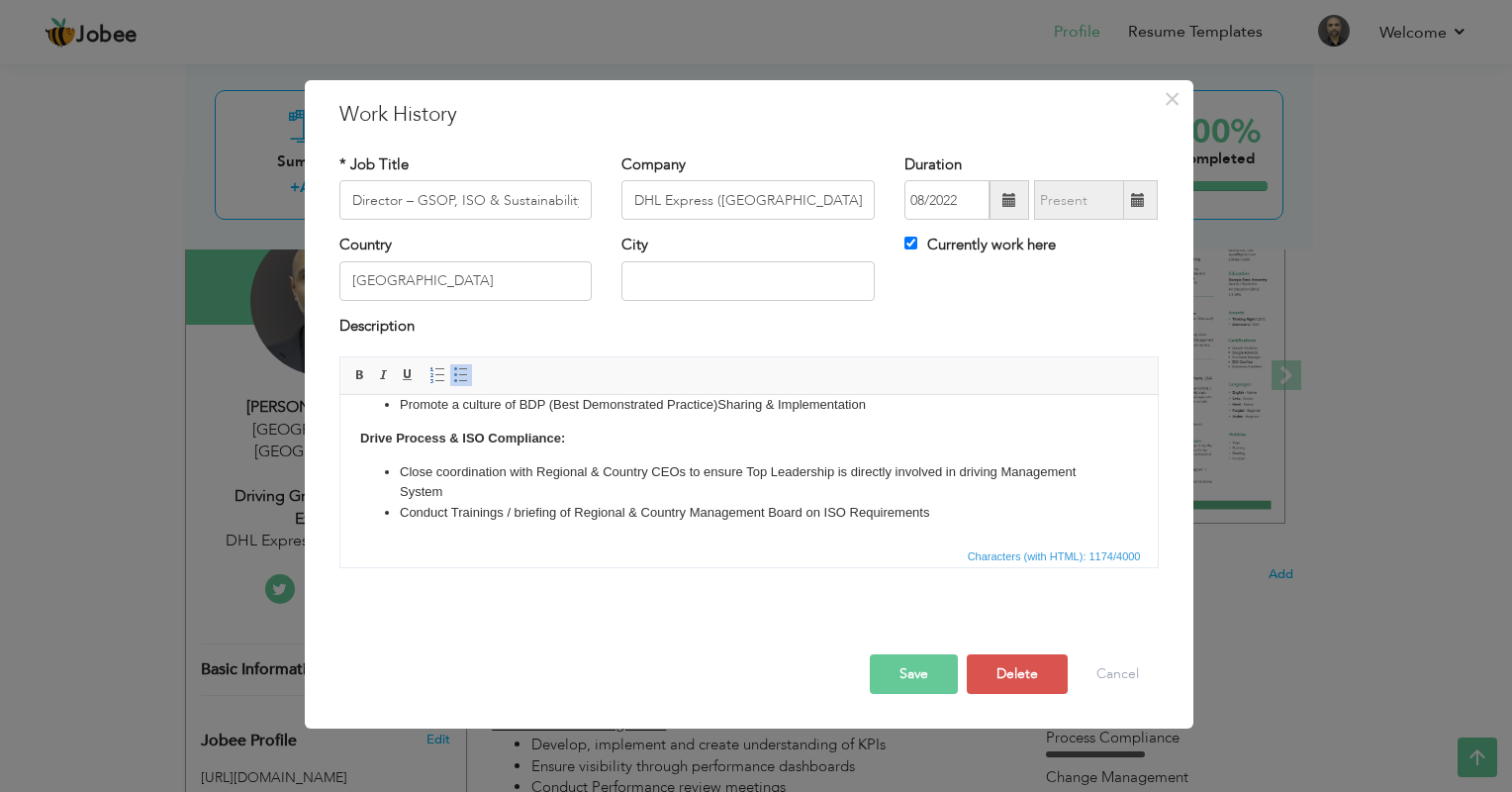 scroll, scrollTop: 238, scrollLeft: 0, axis: vertical 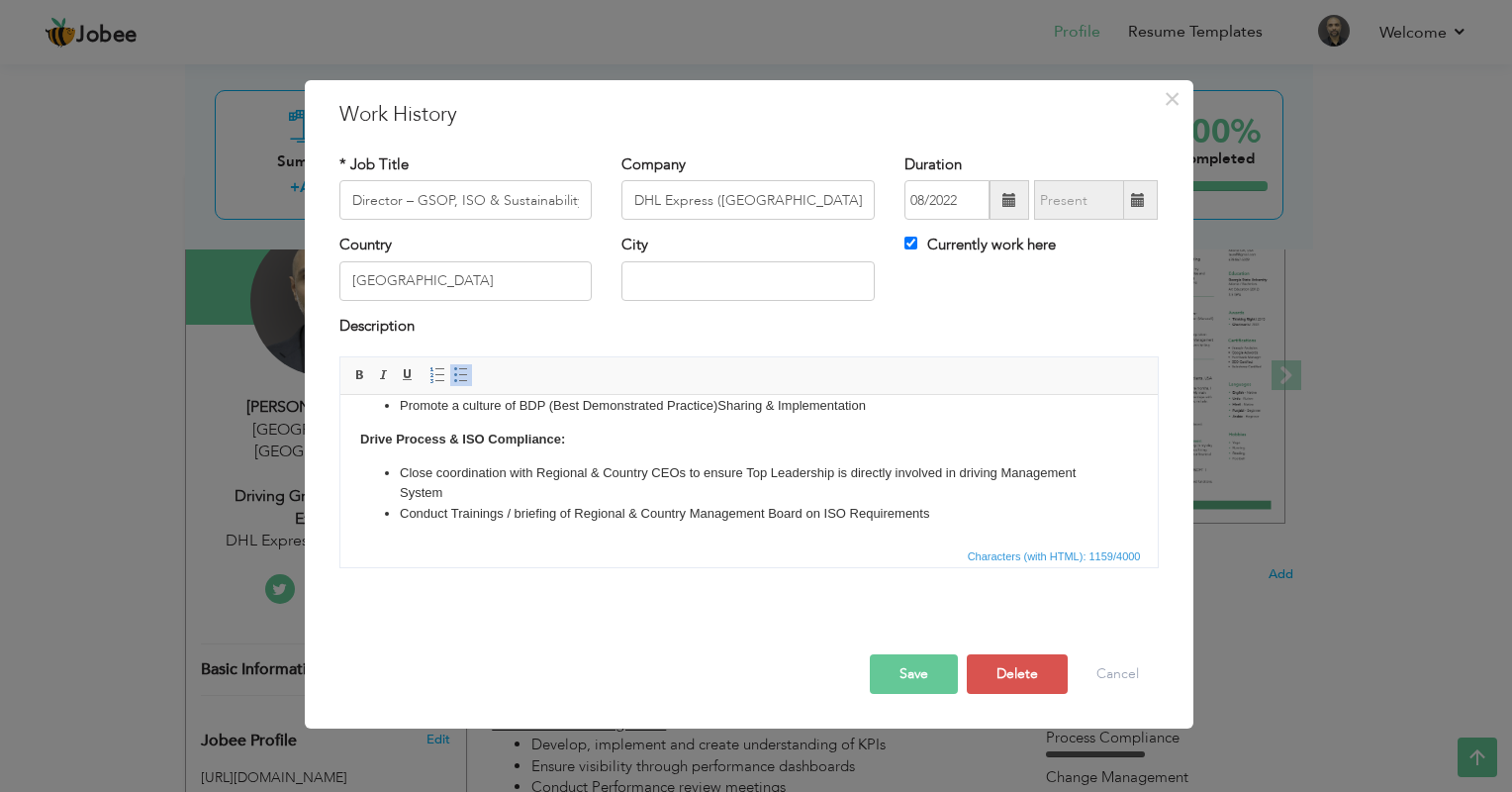 click on "Responsible for driving Service Improvement, Process Compliance, ISO Management System Requirements and Sustainability across all countries reporting under APEC Region. Service Improvement Initiatives: Developed and deployed internal audit framework across addressing t op  issues recurrently highlighted Monthly Forum Calls with Country Representatives to drive regional compliance agenda Onsite Audits and des ktop reviews for APEC Countries to evaluate process compliance Inculcate the Quality RCA and Corrective Action Pl anning to address gaps Cross regional and cross functional collaboration to review and enhance DHL Global SOP guidelines to align with changing needs   Promote a culture of BDP (Best Demonstrated Practice )  Sharing & Implementation   Drive Process & ISO Compliance: Close coordination with Regional & Country CEOs to ensure Top Leadership is directly involved in driving Management System   Conduct Trainings / briefing of Regional & Country Management Board on ISO Requirements" at bounding box center [748, 350] 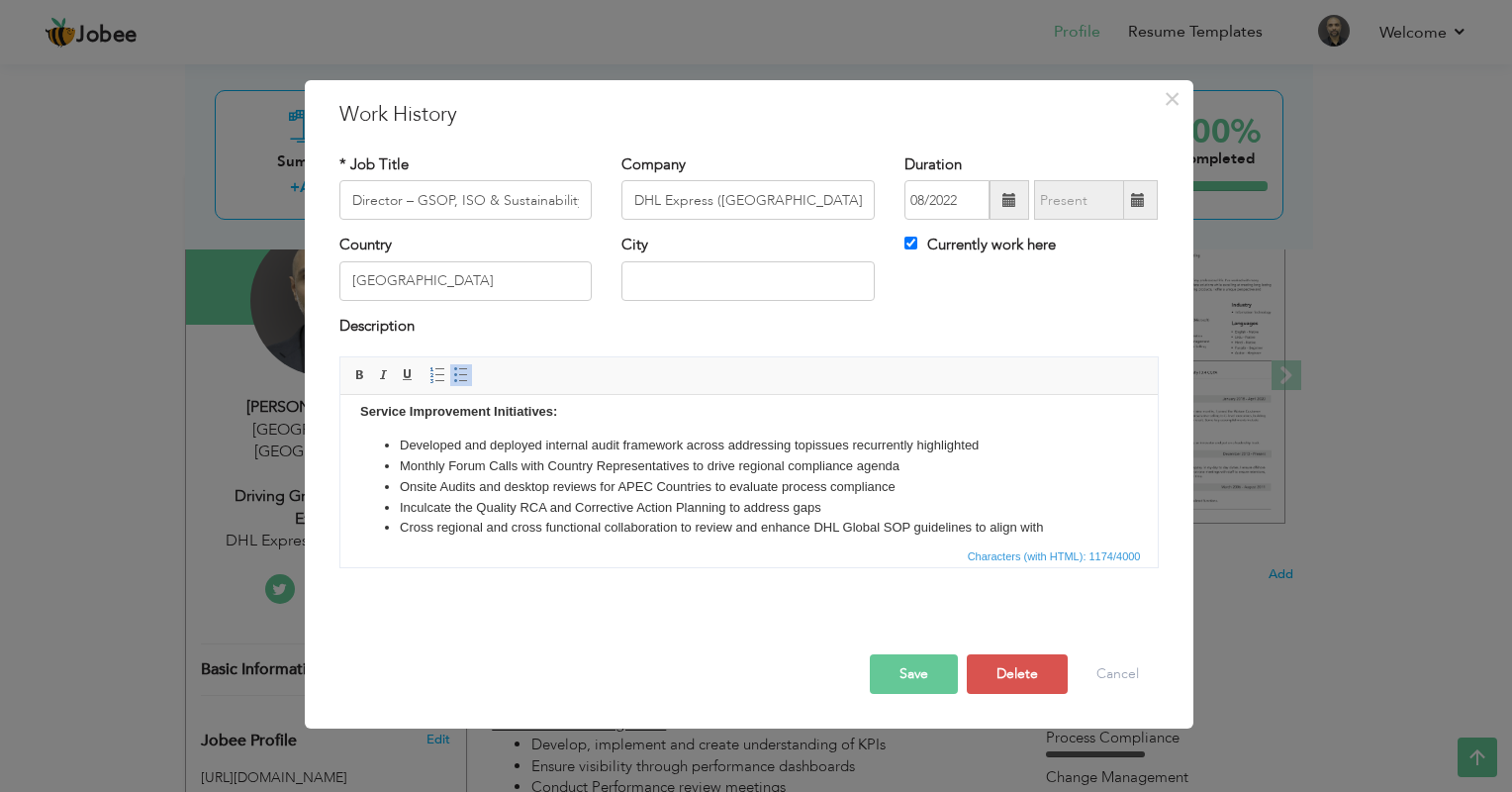 scroll, scrollTop: 40, scrollLeft: 0, axis: vertical 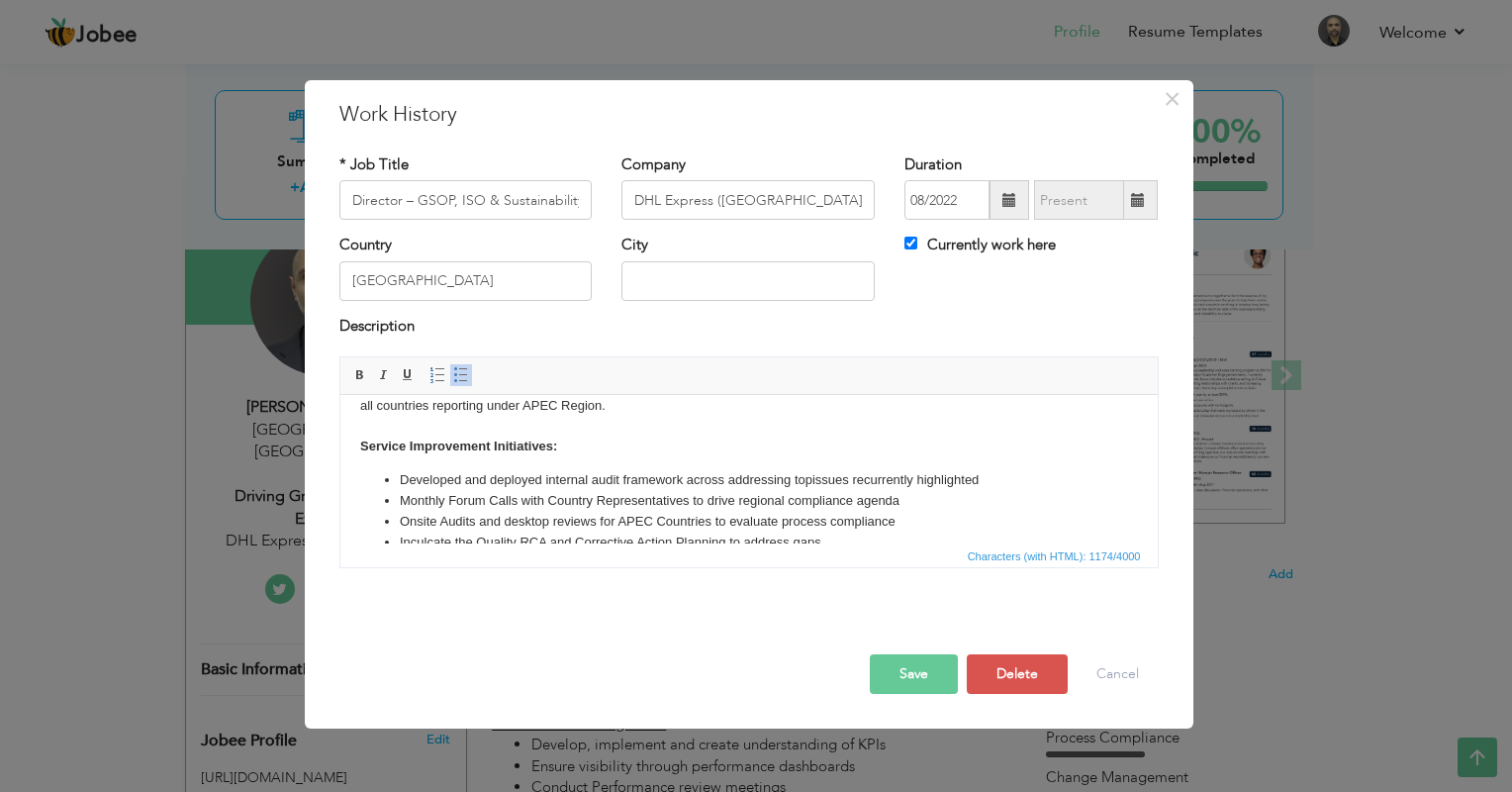 click on "Developed and deployed internal audit framework across addressing t op  issues recurrently highlighted" at bounding box center [748, 480] 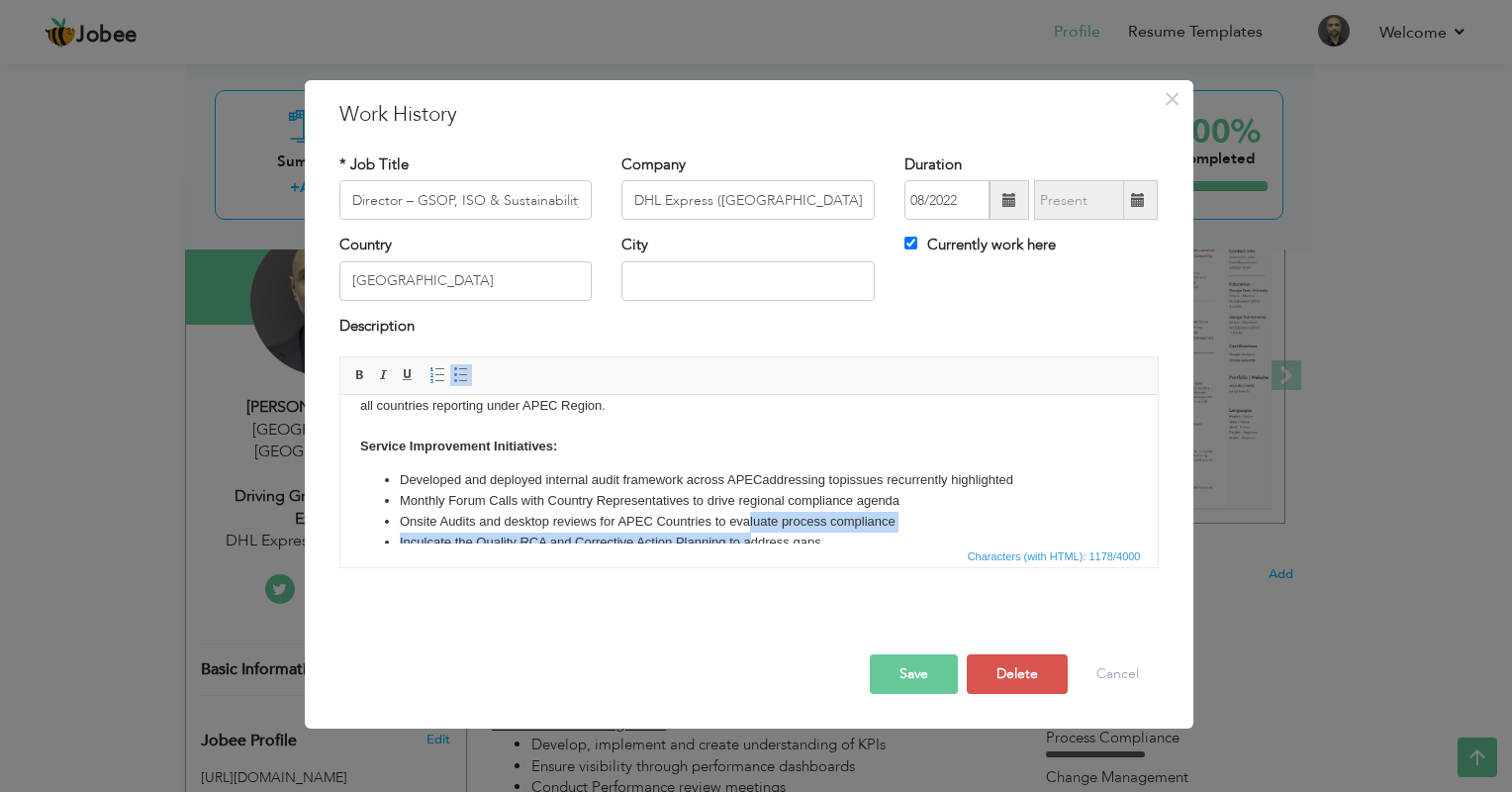 drag, startPoint x: 1087, startPoint y: 949, endPoint x: 751, endPoint y: 530, distance: 537.08193 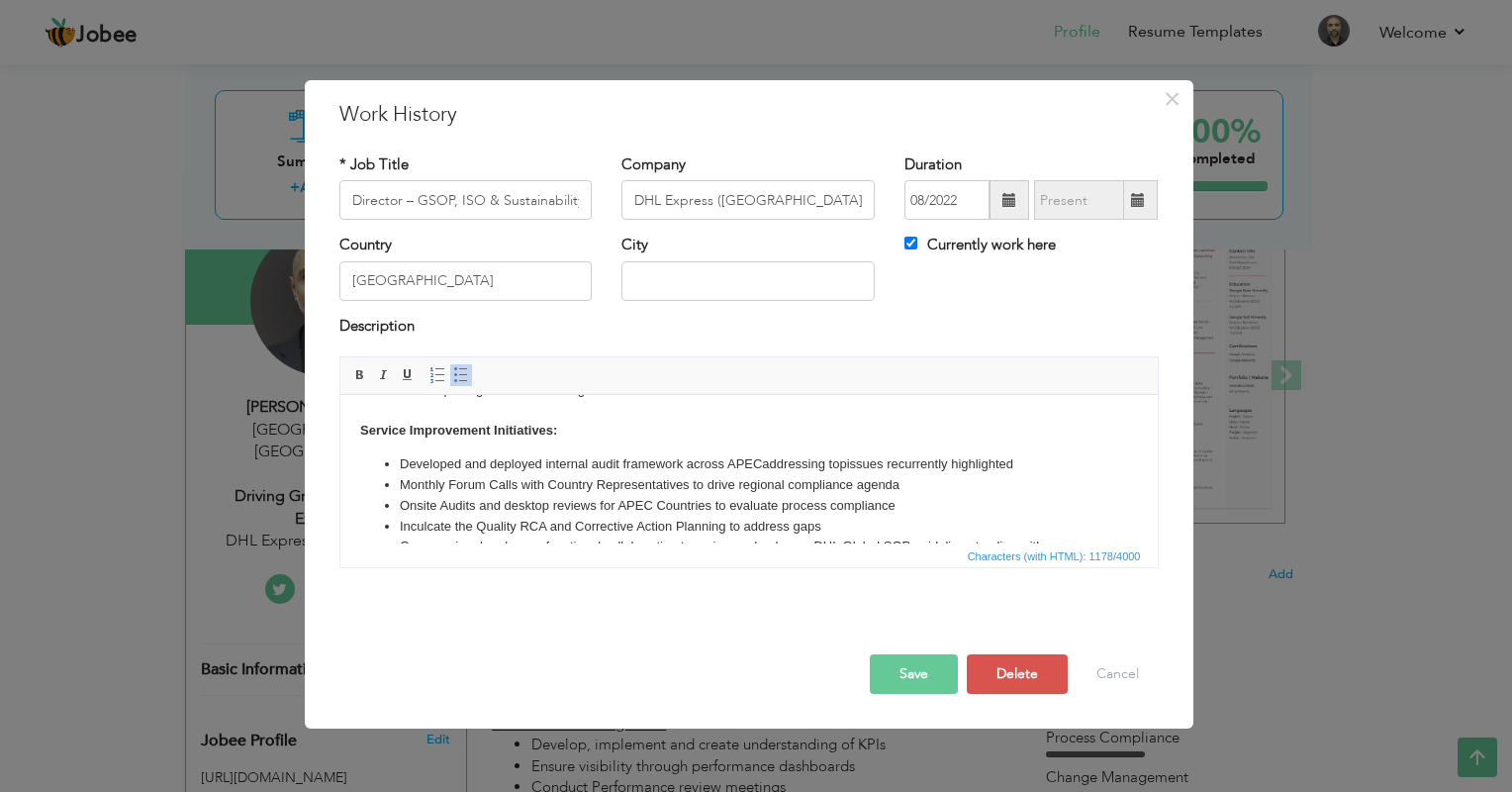 click on "Developed and deployed internal audit framework across APECaddressing t op  issues recurrently highlighted" at bounding box center (748, 464) 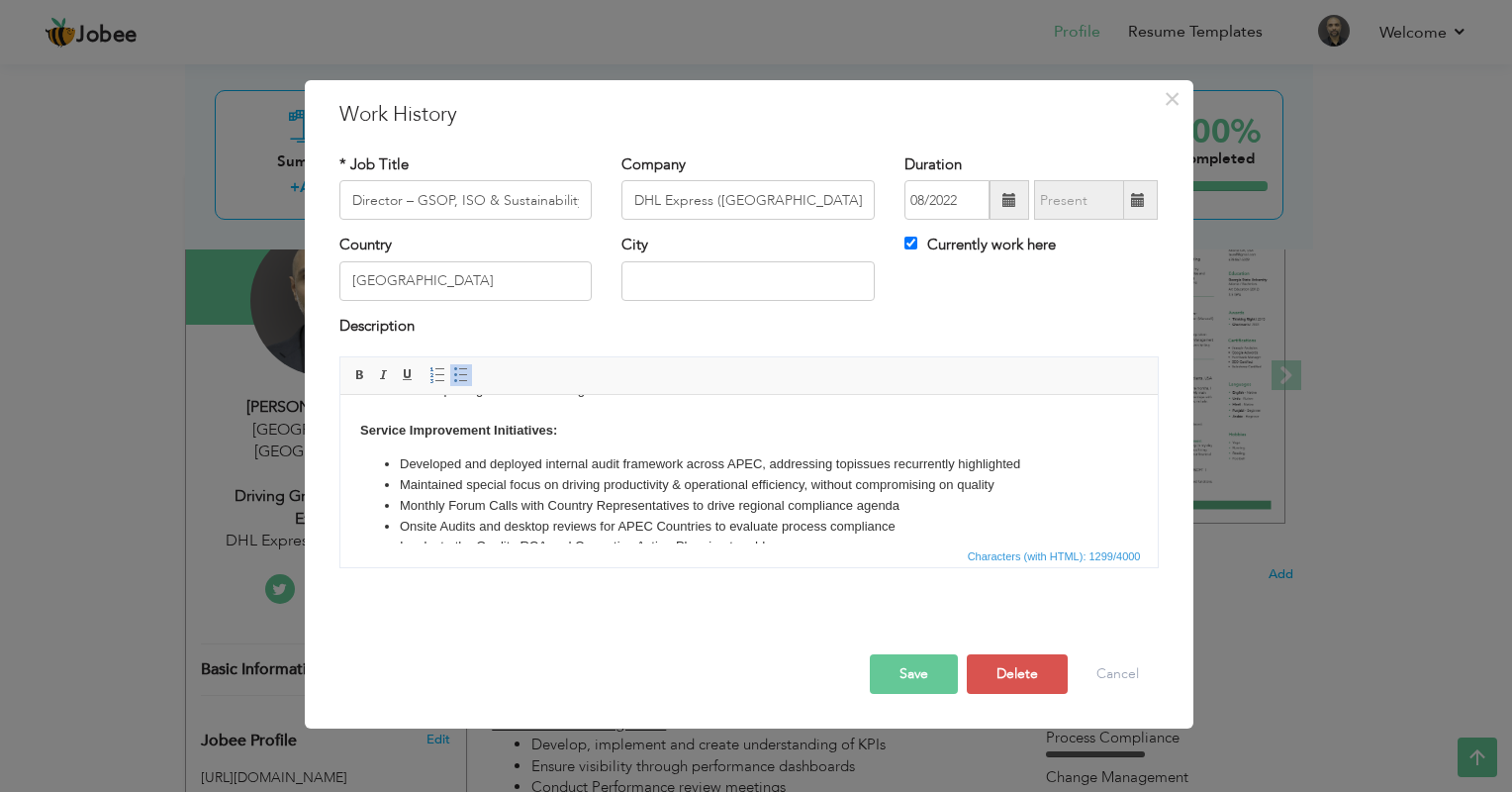 click on "Developed and deployed internal audit framework across APEC, addressing t op  issues recurrently highlighted" at bounding box center [748, 464] 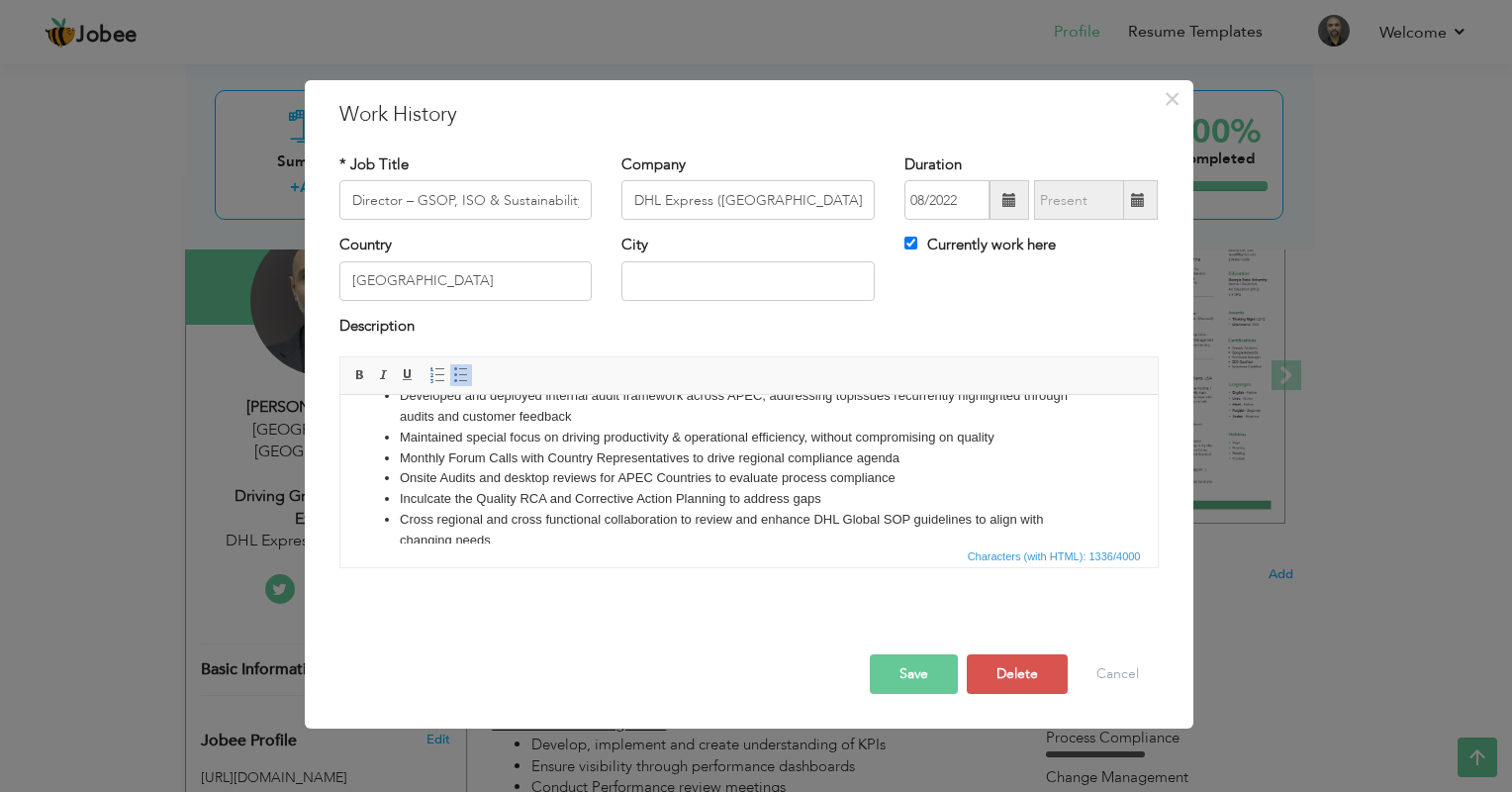 scroll, scrollTop: 154, scrollLeft: 0, axis: vertical 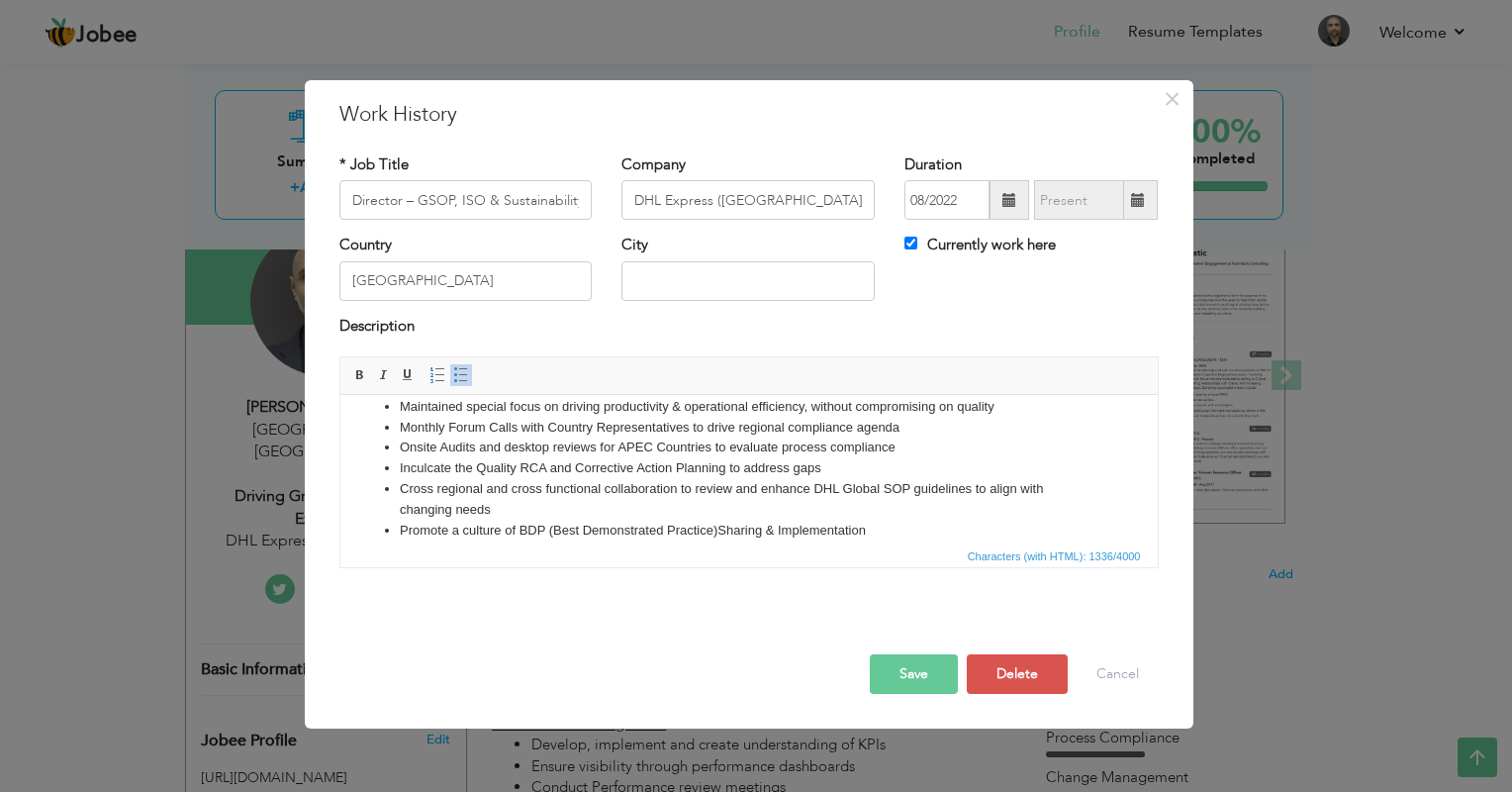 click on "Onsite Audits and des ktop reviews for APEC Countries to evaluate process compliance" at bounding box center [748, 447] 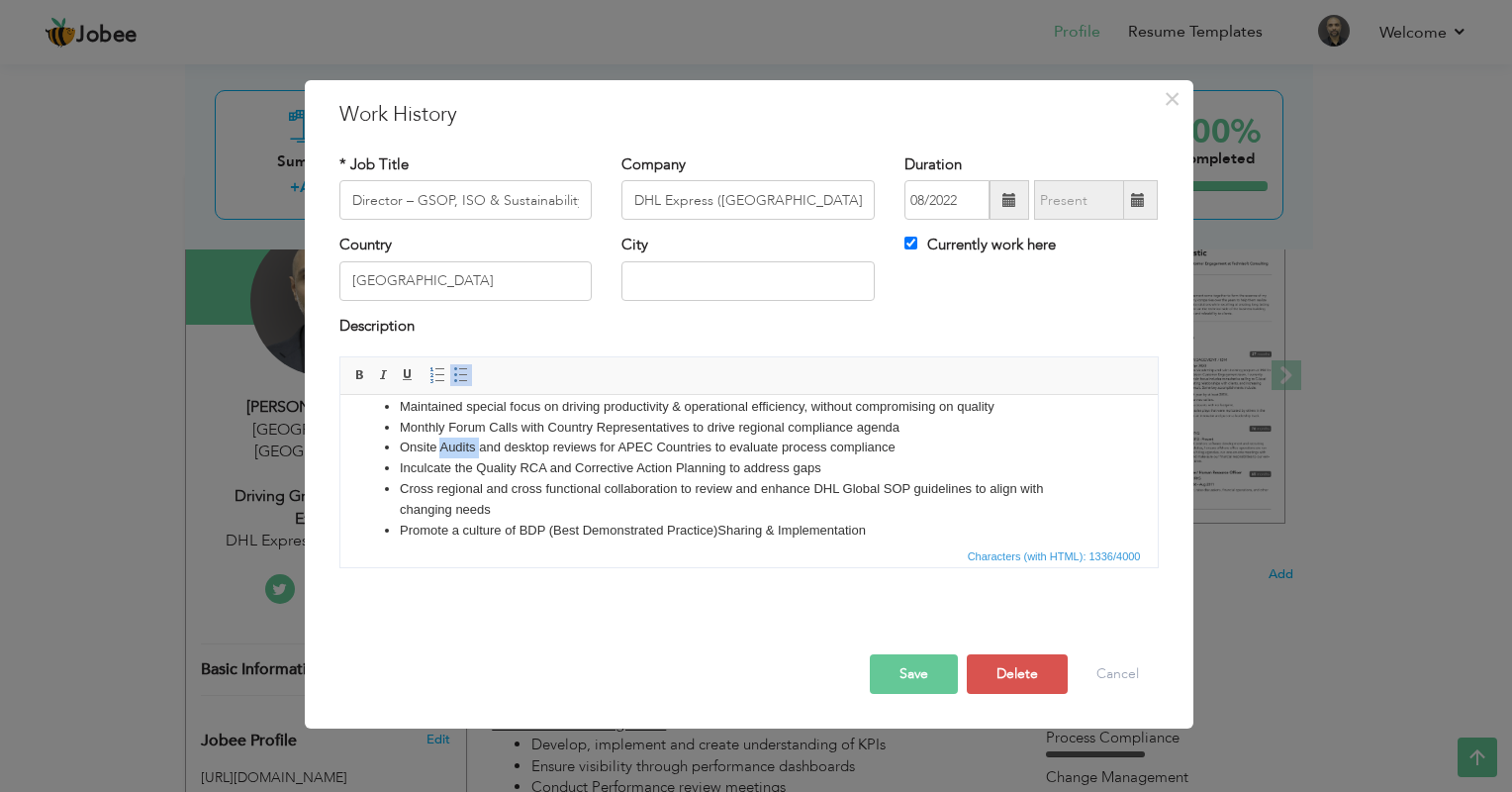 click on "Onsite Audits and des ktop reviews for APEC Countries to evaluate process compliance" at bounding box center [748, 447] 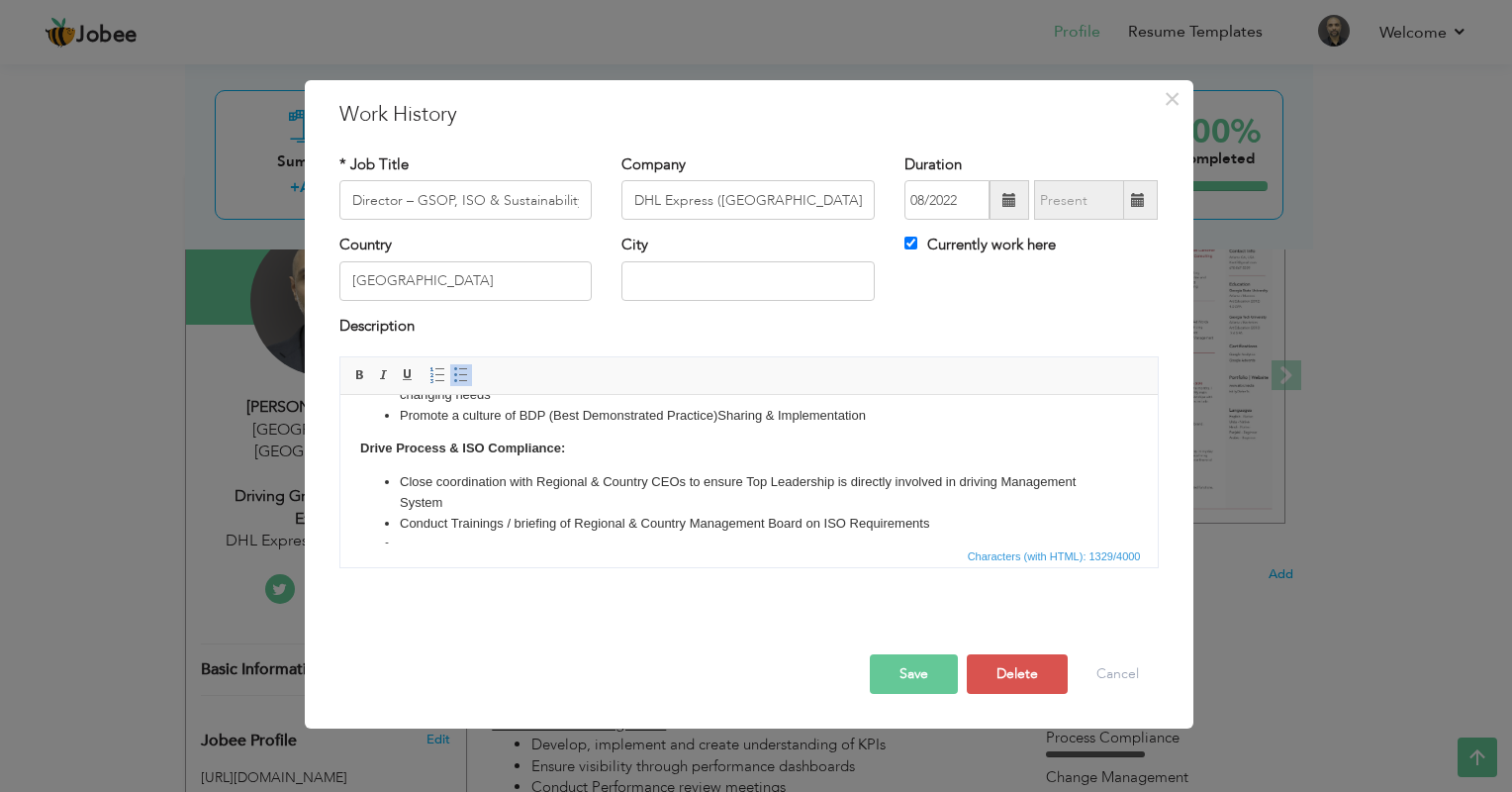 scroll, scrollTop: 300, scrollLeft: 0, axis: vertical 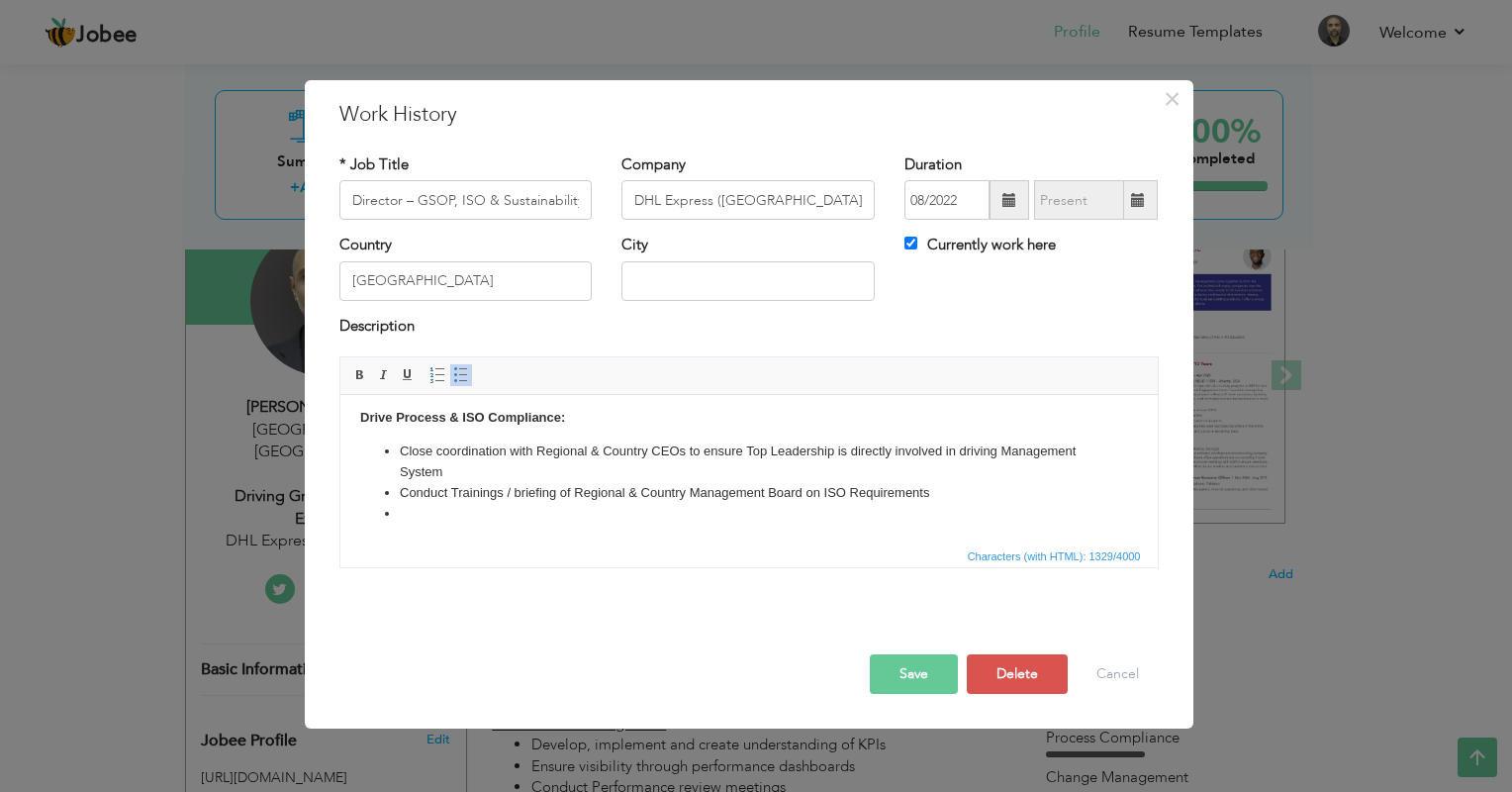 click at bounding box center (748, 514) 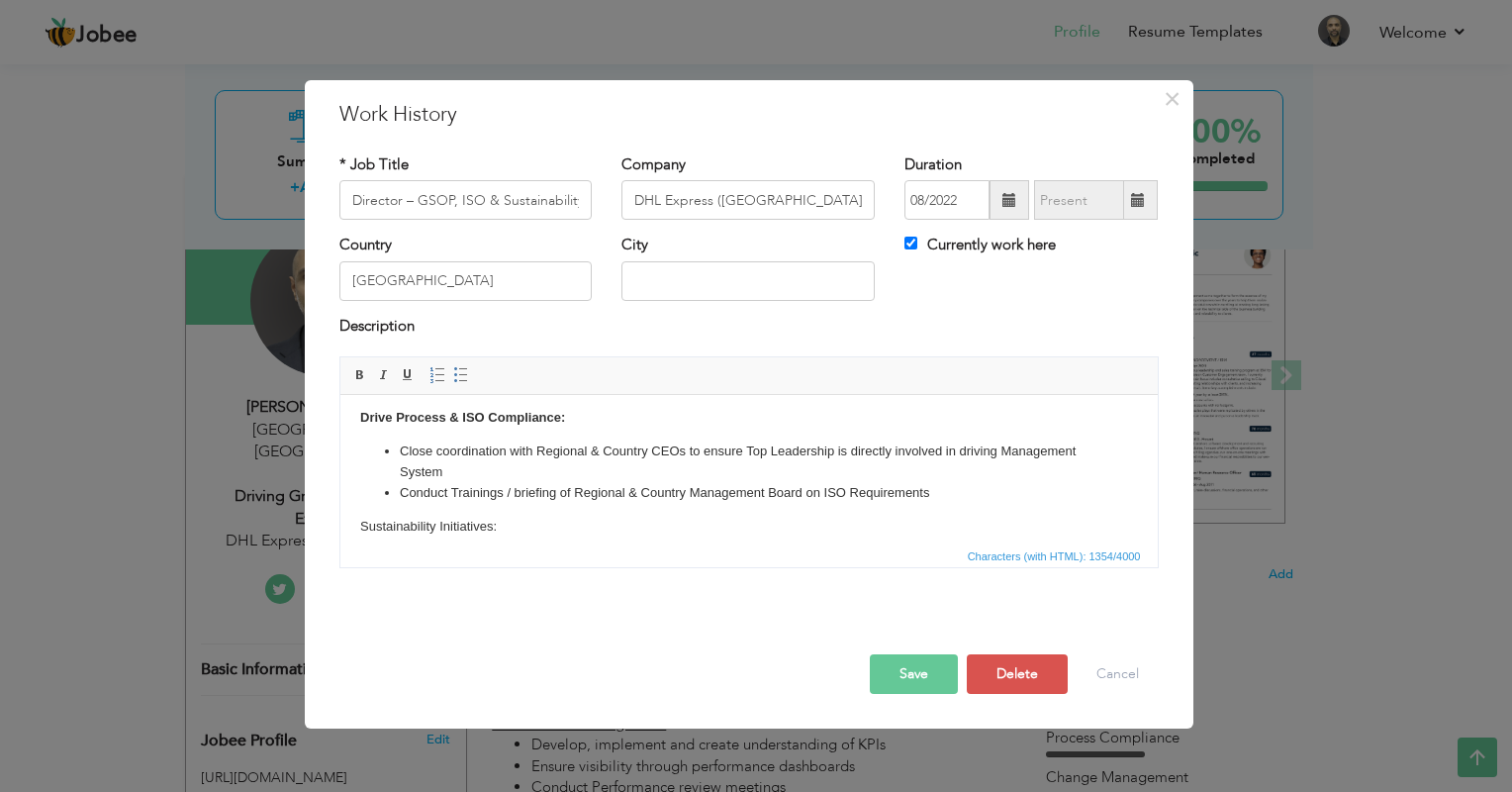 scroll, scrollTop: 310, scrollLeft: 0, axis: vertical 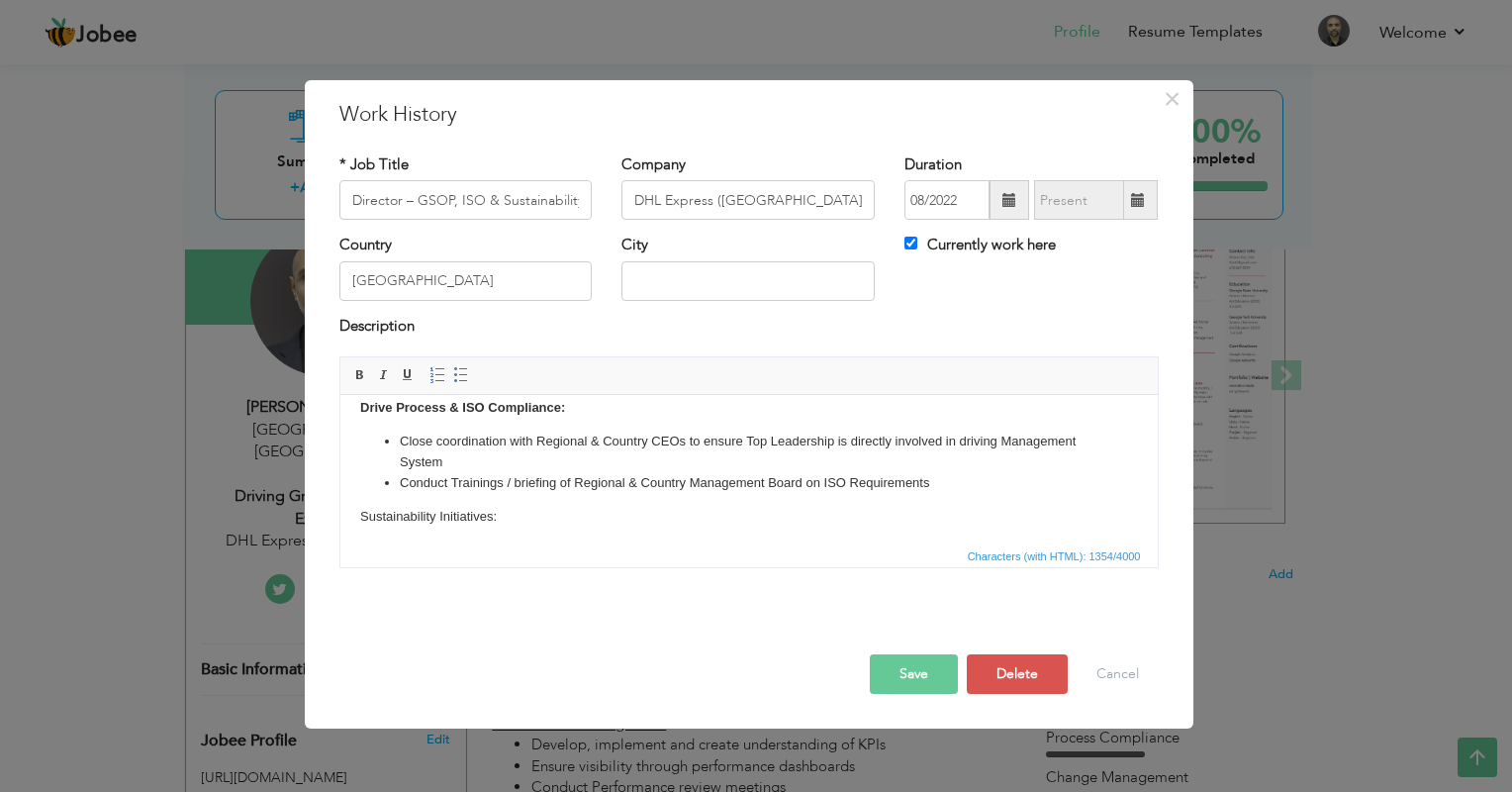 click on "Responsible for driving Service Improvement, Process Compliance, ISO Management System Requirements and Sustainability across all countries reporting under APEC Region. Service Improvement Initiatives: Developed and deployed internal audit framework across APEC, addressing t op  issues recurrently highlighted through audits and customer feedback Maintained special focus on driving productivity & operational efficiency, without compromising on quality Monthly Forum Calls with Country Representatives to drive regional compliance agenda Onsite and des ktop reviews for APEC Countries to evaluate process compliance Inculcate the Quality RCA and Corrective Action Pl anning to address gaps Cross regional and cross functional collaboration to review and enhance DHL Global SOP guidelines to align with changing needs   Promote a culture of BDP (Best Demonstrated Practice )  Sharing & Implementation   Drive Process & ISO Compliance:   Sustainability Initiatives: ​​​​​​​" at bounding box center (748, 326) 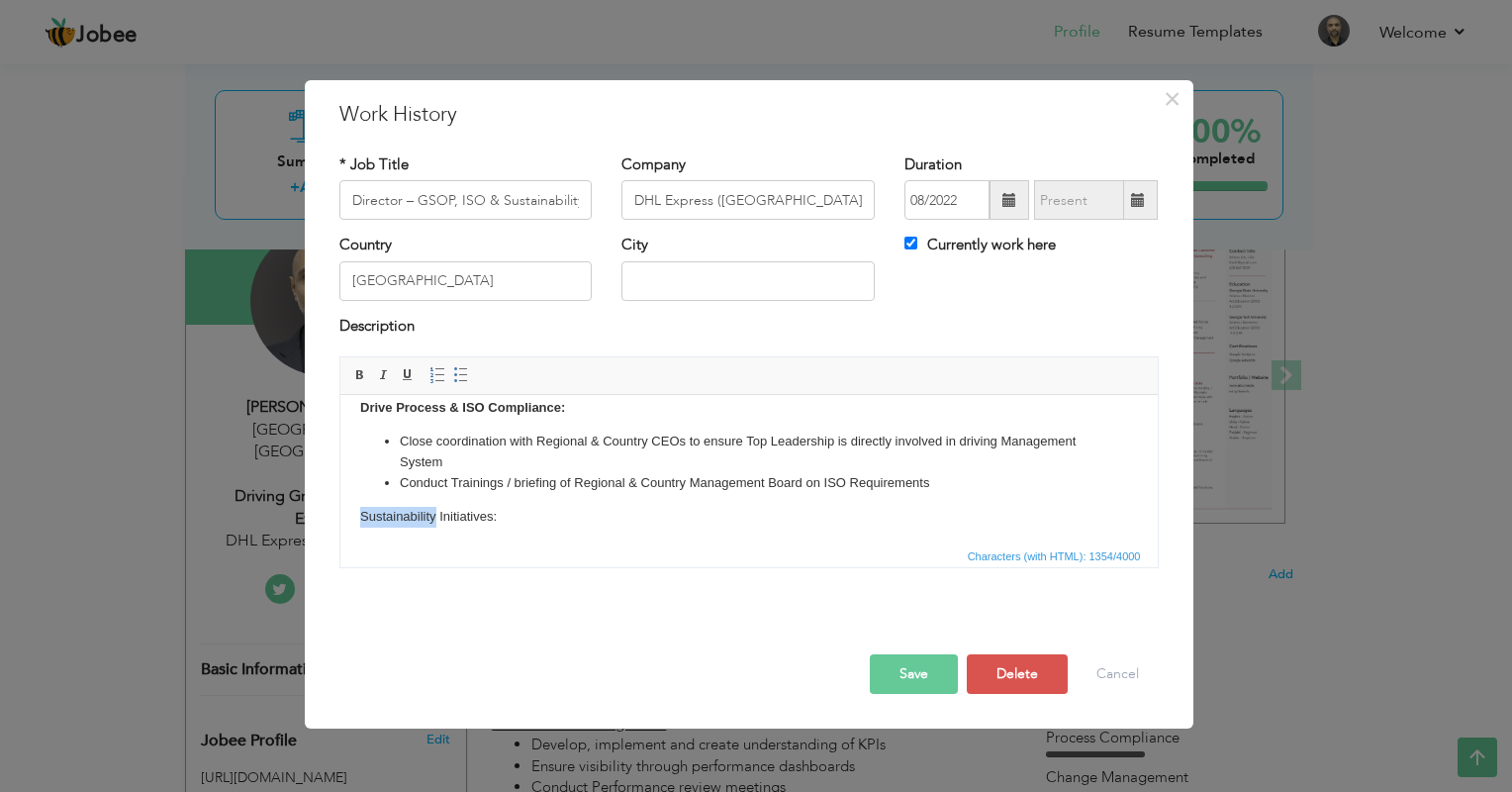 click on "Responsible for driving Service Improvement, Process Compliance, ISO Management System Requirements and Sustainability across all countries reporting under APEC Region. Service Improvement Initiatives: Developed and deployed internal audit framework across APEC, addressing t op  issues recurrently highlighted through audits and customer feedback Maintained special focus on driving productivity & operational efficiency, without compromising on quality Monthly Forum Calls with Country Representatives to drive regional compliance agenda Onsite and des ktop reviews for APEC Countries to evaluate process compliance Inculcate the Quality RCA and Corrective Action Pl anning to address gaps Cross regional and cross functional collaboration to review and enhance DHL Global SOP guidelines to align with changing needs   Promote a culture of BDP (Best Demonstrated Practice )  Sharing & Implementation   Drive Process & ISO Compliance:   Sustainability Initiatives:" at bounding box center [748, 326] 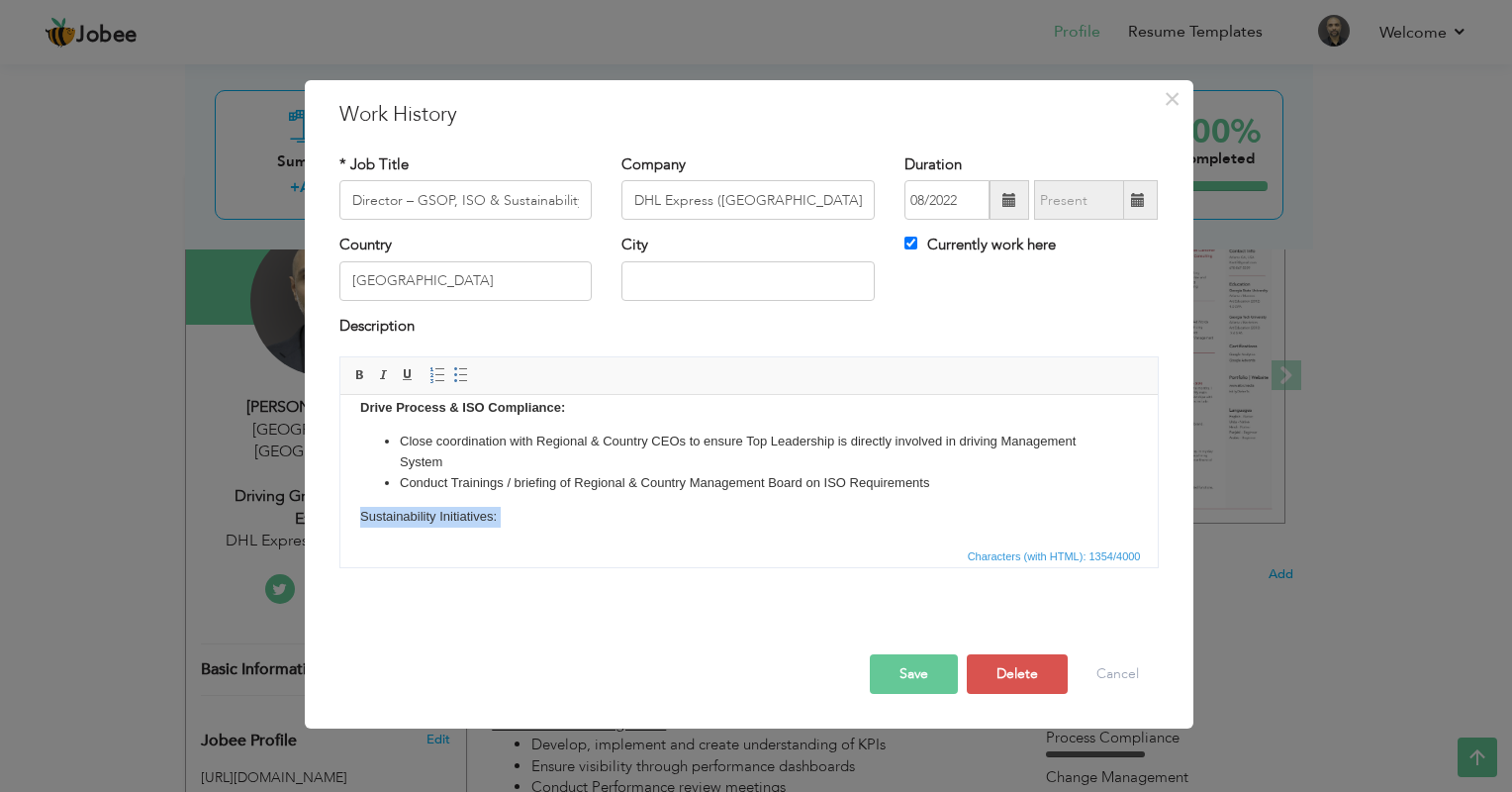 click on "Responsible for driving Service Improvement, Process Compliance, ISO Management System Requirements and Sustainability across all countries reporting under APEC Region. Service Improvement Initiatives: Developed and deployed internal audit framework across APEC, addressing t op  issues recurrently highlighted through audits and customer feedback Maintained special focus on driving productivity & operational efficiency, without compromising on quality Monthly Forum Calls with Country Representatives to drive regional compliance agenda Onsite and des ktop reviews for APEC Countries to evaluate process compliance Inculcate the Quality RCA and Corrective Action Pl anning to address gaps Cross regional and cross functional collaboration to review and enhance DHL Global SOP guidelines to align with changing needs   Promote a culture of BDP (Best Demonstrated Practice )  Sharing & Implementation   Drive Process & ISO Compliance:   Sustainability Initiatives:" at bounding box center (748, 326) 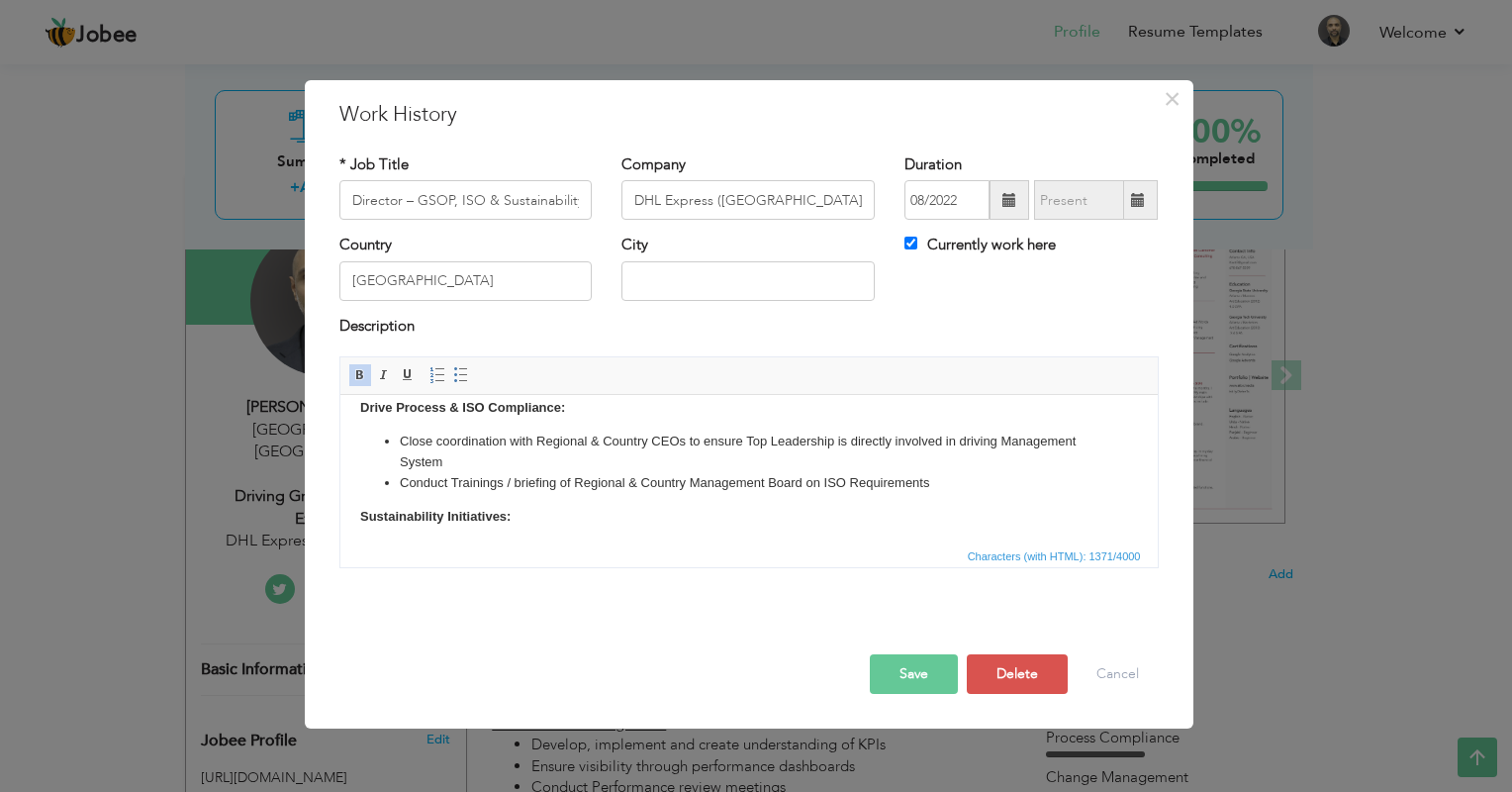 click on "Responsible for driving Service Improvement, Process Compliance, ISO Management System Requirements and Sustainability across all countries reporting under APEC Region. Service Improvement Initiatives: Developed and deployed internal audit framework across APEC, addressing t op  issues recurrently highlighted through audits and customer feedback Maintained special focus on driving productivity & operational efficiency, without compromising on quality Monthly Forum Calls with Country Representatives to drive regional compliance agenda Onsite and des ktop reviews for APEC Countries to evaluate process compliance Inculcate the Quality RCA and Corrective Action Pl anning to address gaps Cross regional and cross functional collaboration to review and enhance DHL Global SOP guidelines to align with changing needs   Promote a culture of BDP (Best Demonstrated Practice )  Sharing & Implementation   Drive Process & ISO Compliance:   Sustainability Initiatives:" at bounding box center (748, 326) 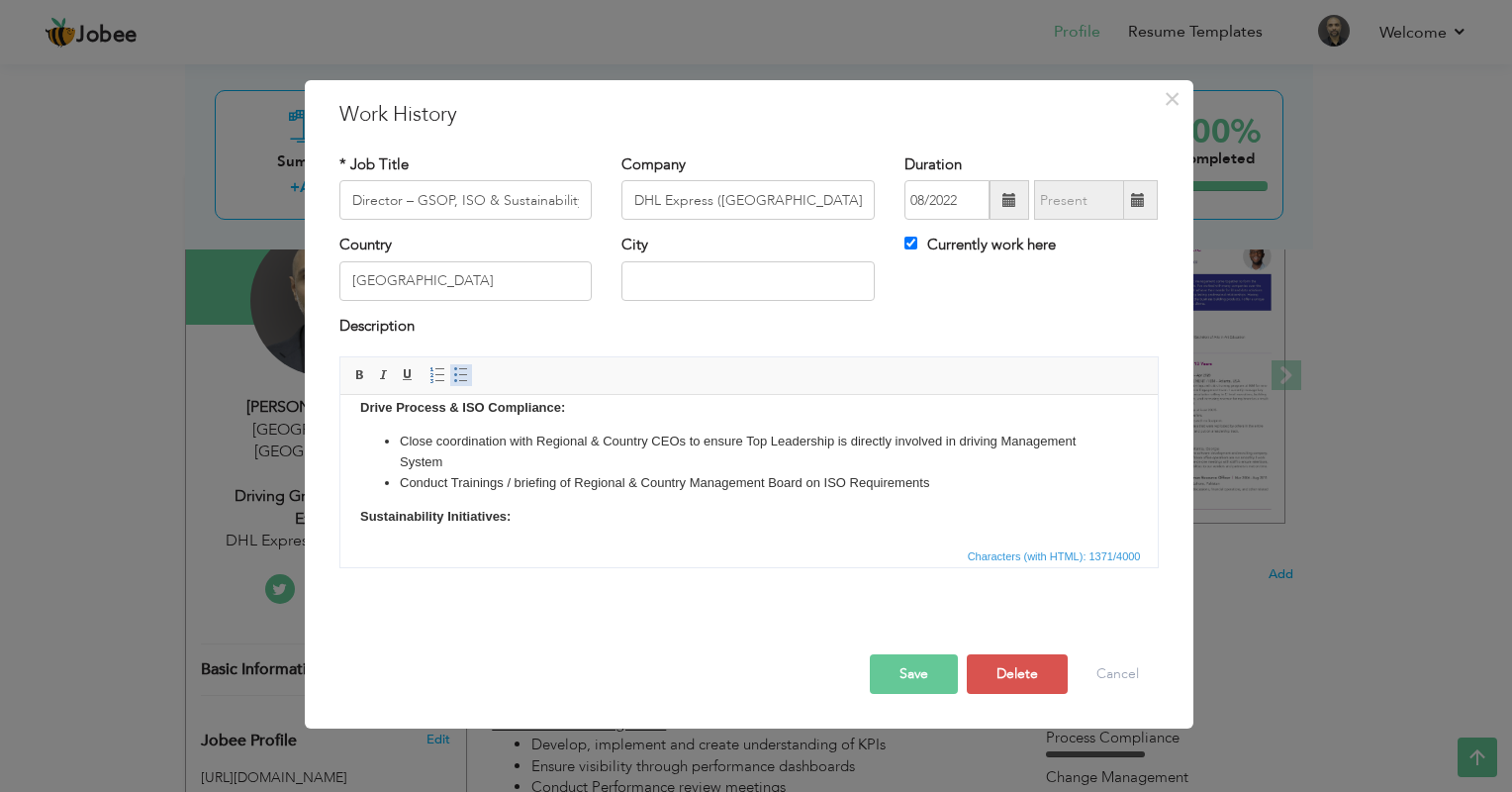 click at bounding box center (461, 375) 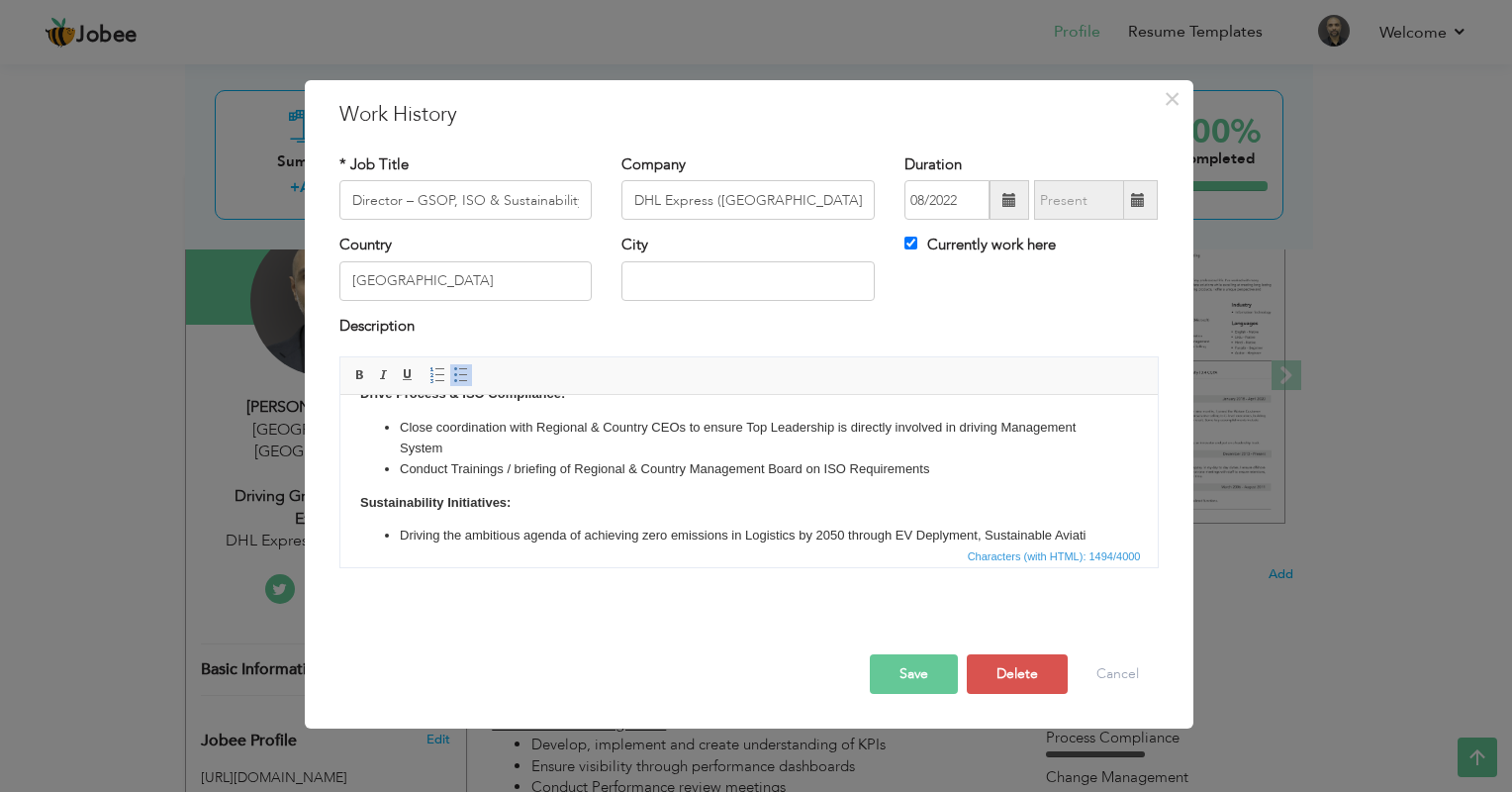 scroll, scrollTop: 345, scrollLeft: 0, axis: vertical 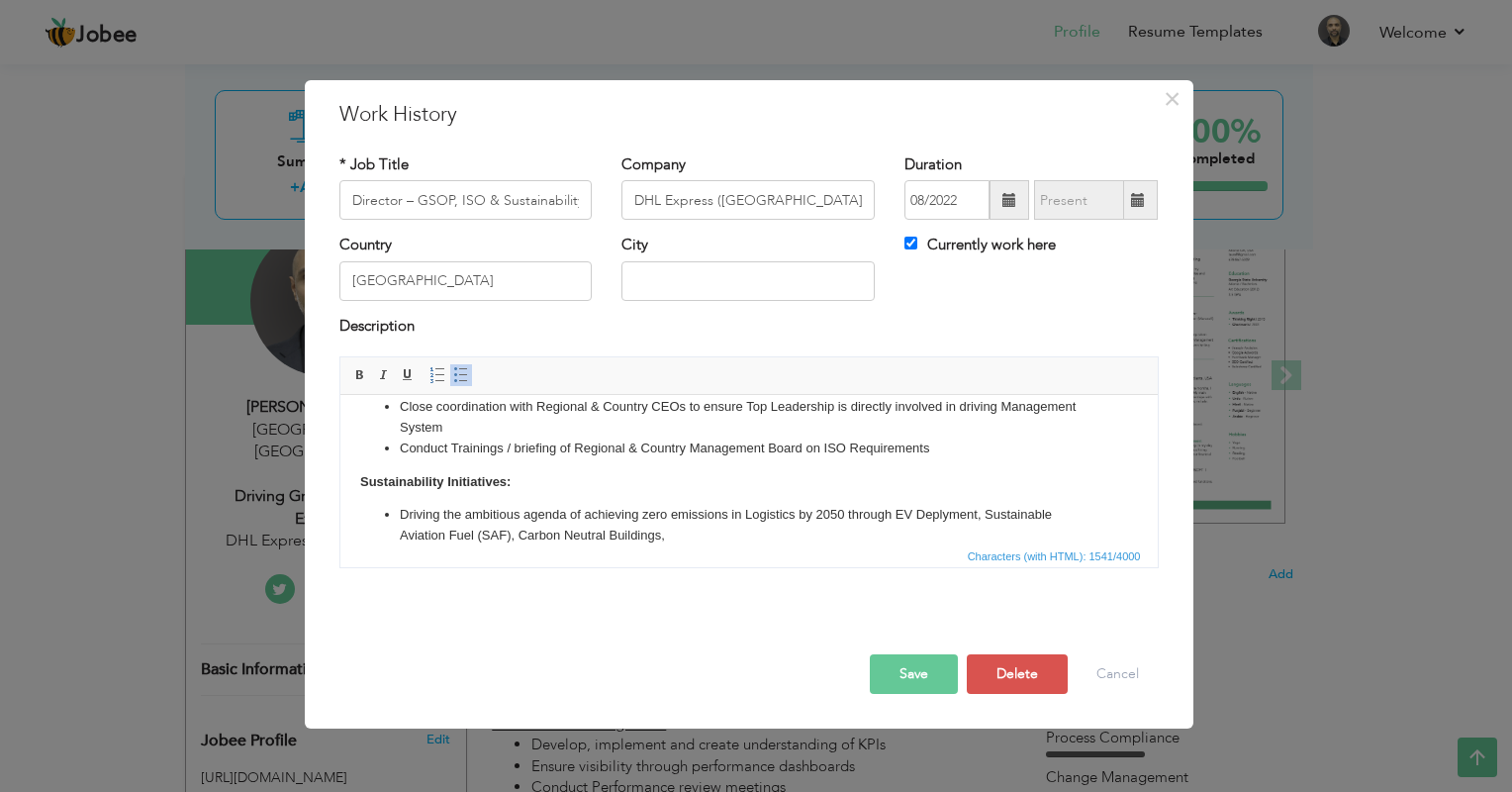 click on "Driving the ambitious agenda of achieving zero emissions in Logistics by 2050 through EV Deplyment, Sustainable Aviation Fuel (SAF), Carbon Neutral Buildings," at bounding box center [748, 526] 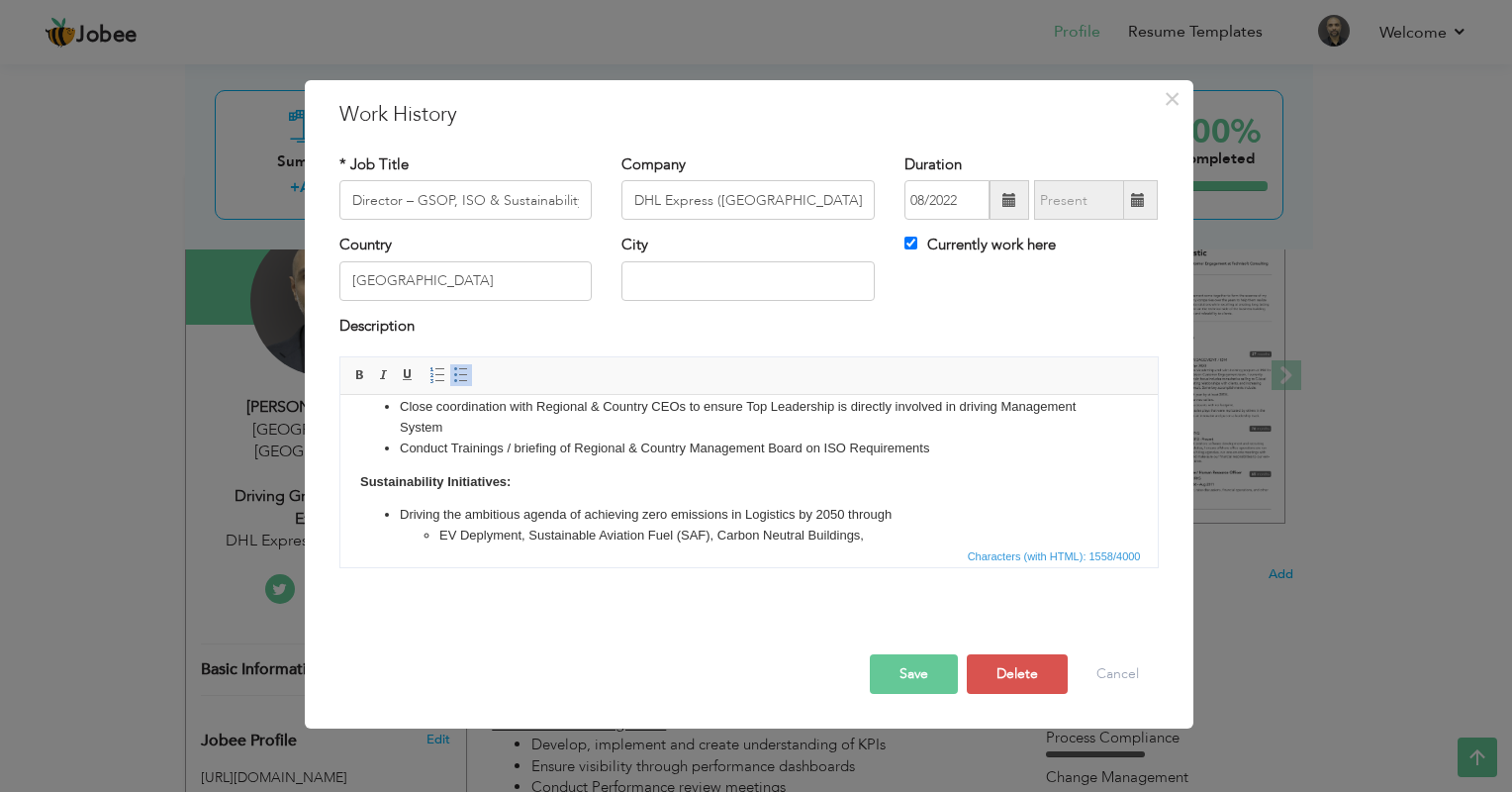 drag, startPoint x: 488, startPoint y: 530, endPoint x: 496, endPoint y: 539, distance: 12.0415946 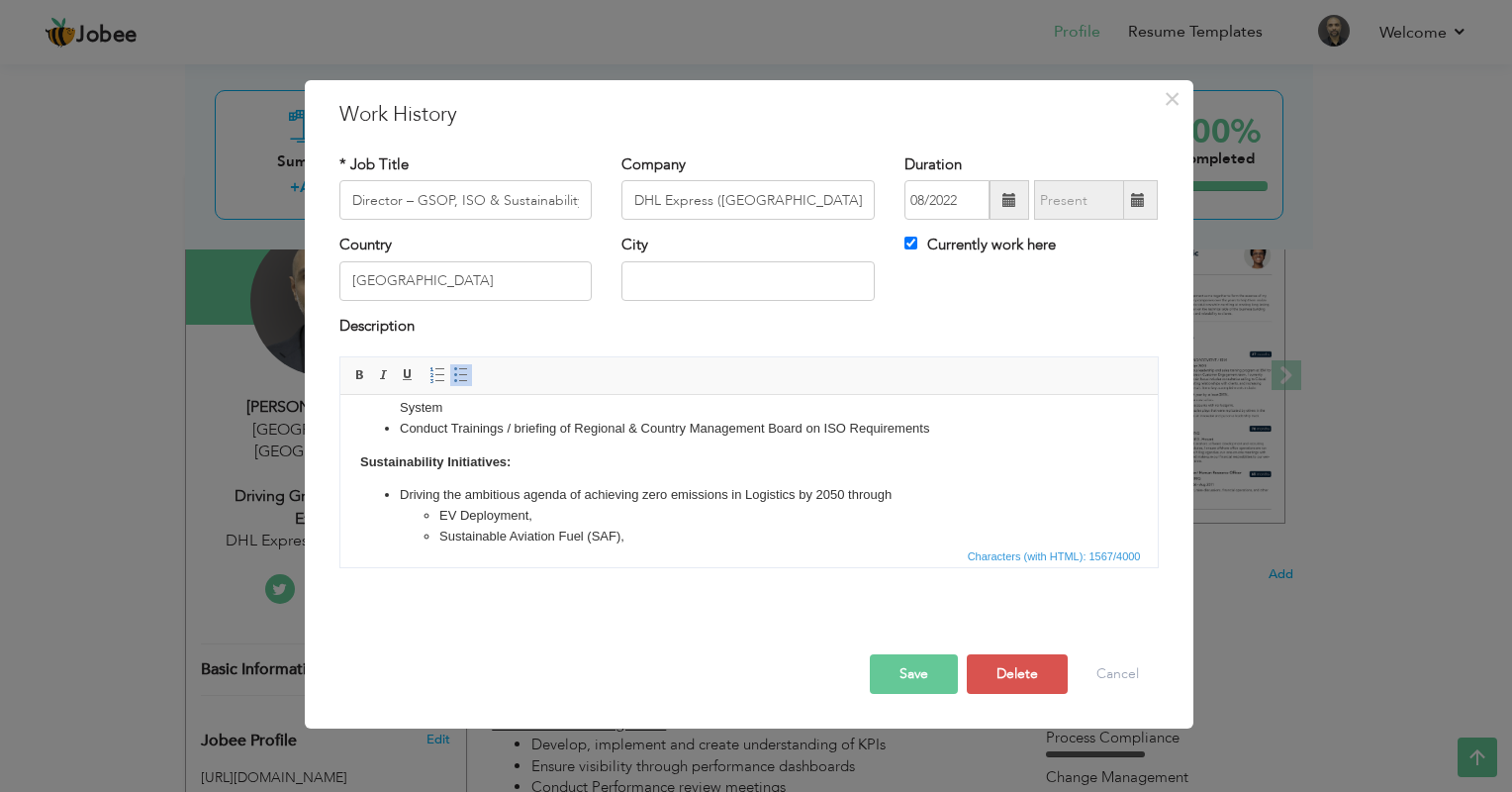 scroll, scrollTop: 384, scrollLeft: 0, axis: vertical 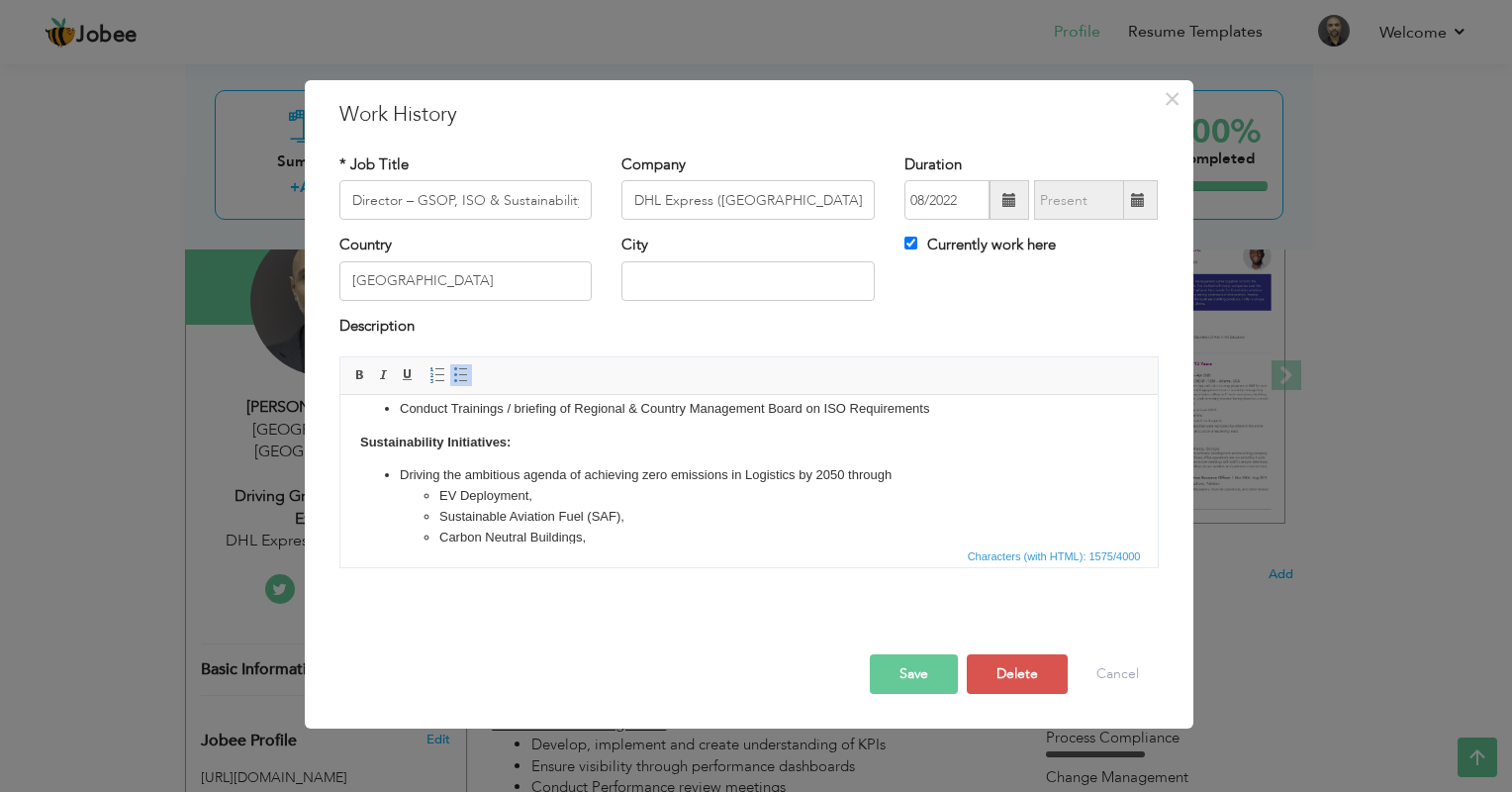 click on "EV Deployment," at bounding box center (748, 496) 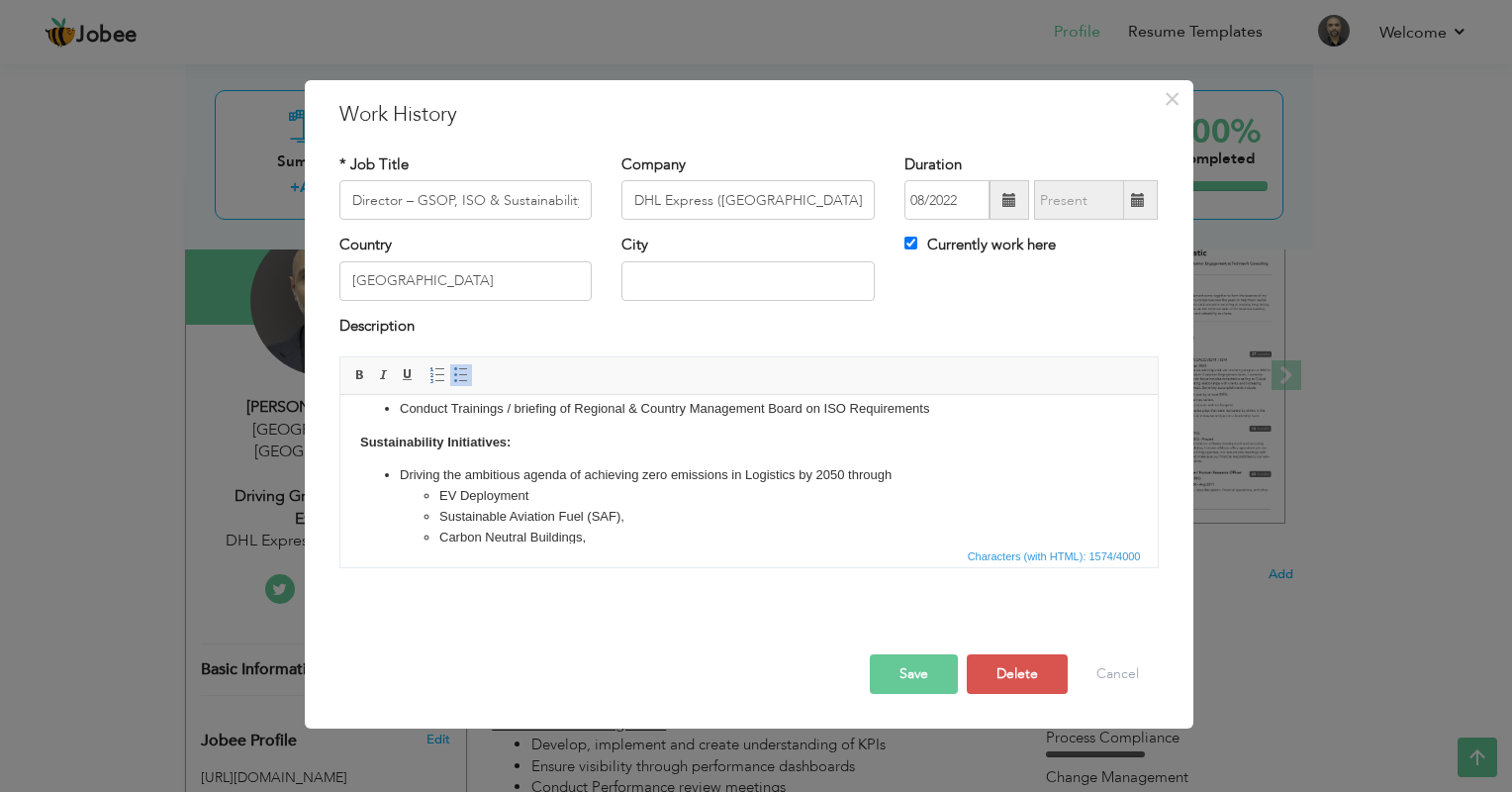 click on "Driving the ambitious agenda of achieving zero emissions in Logistics by 2050 through  EV Deployment Sustainable Aviation Fuel (SAF),  Carbon Neutral Buildings," at bounding box center [748, 506] 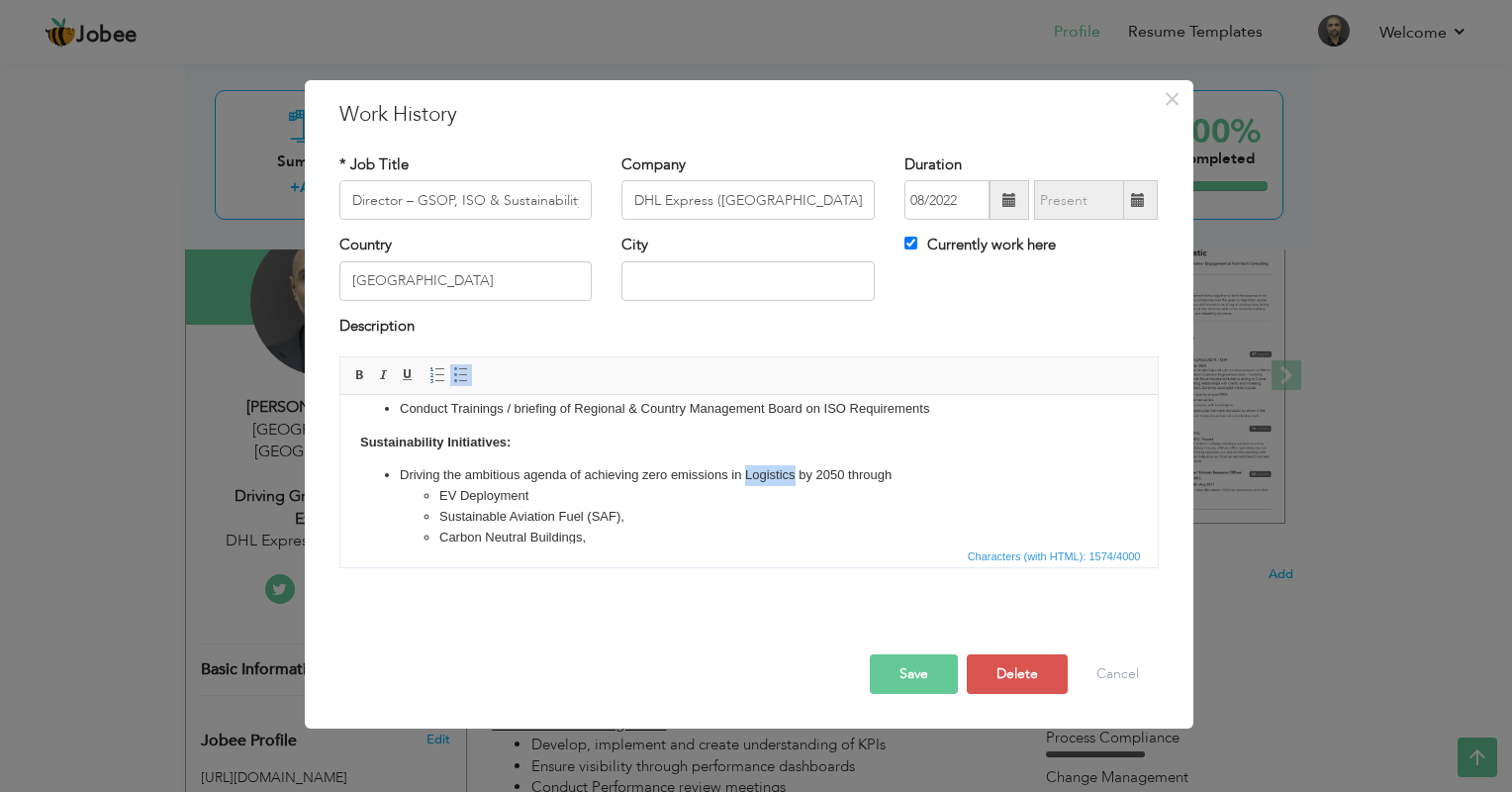 click on "Driving the ambitious agenda of achieving zero emissions in Logistics by 2050 through  EV Deployment Sustainable Aviation Fuel (SAF),  Carbon Neutral Buildings," at bounding box center [748, 506] 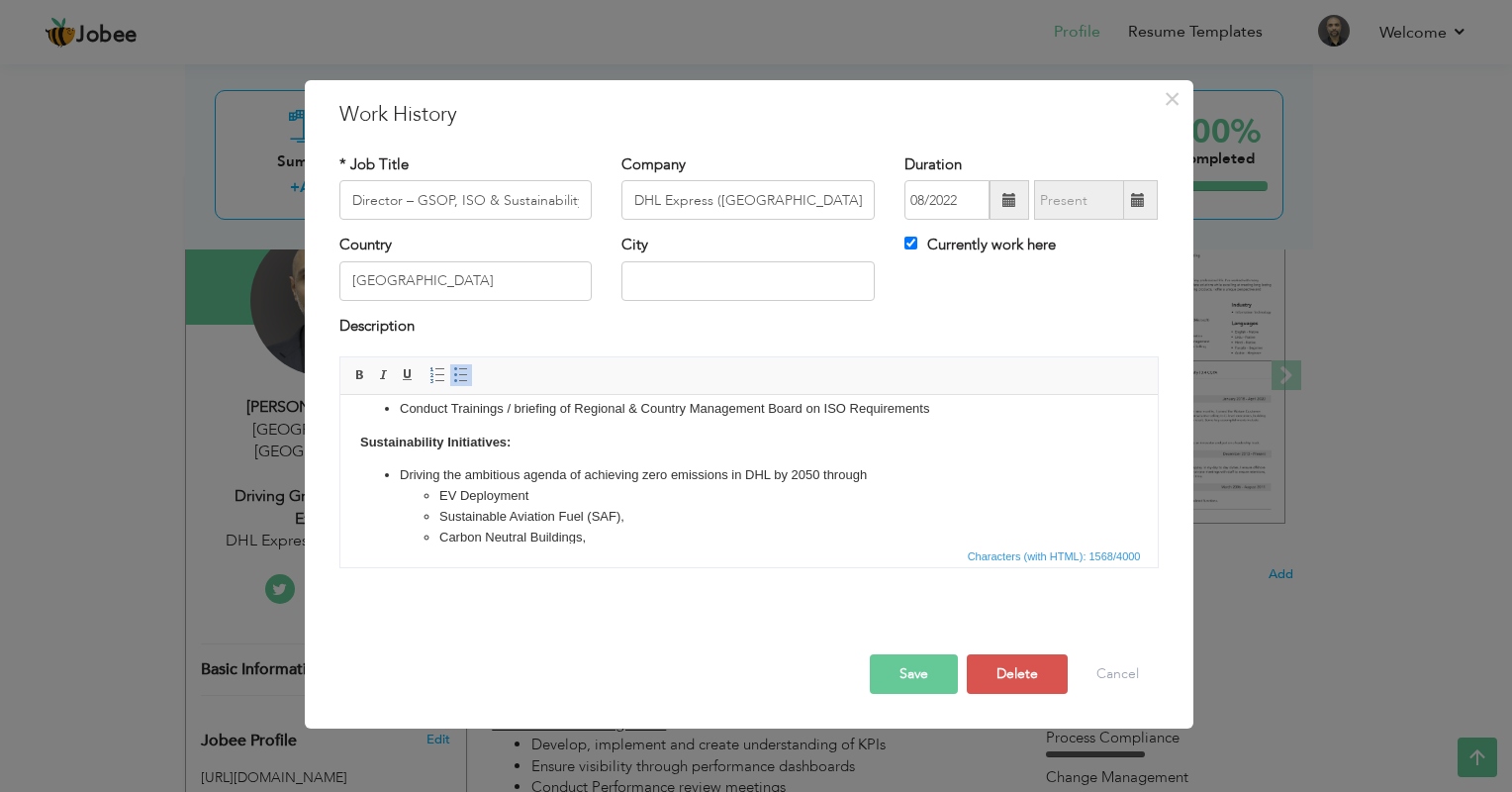 click on "Driving the ambitious agenda of achieving zero emissions in DHL by 2050 through  EV Deployment Sustainable Aviation Fuel (SAF),  Carbon Neutral Buildings," at bounding box center (748, 506) 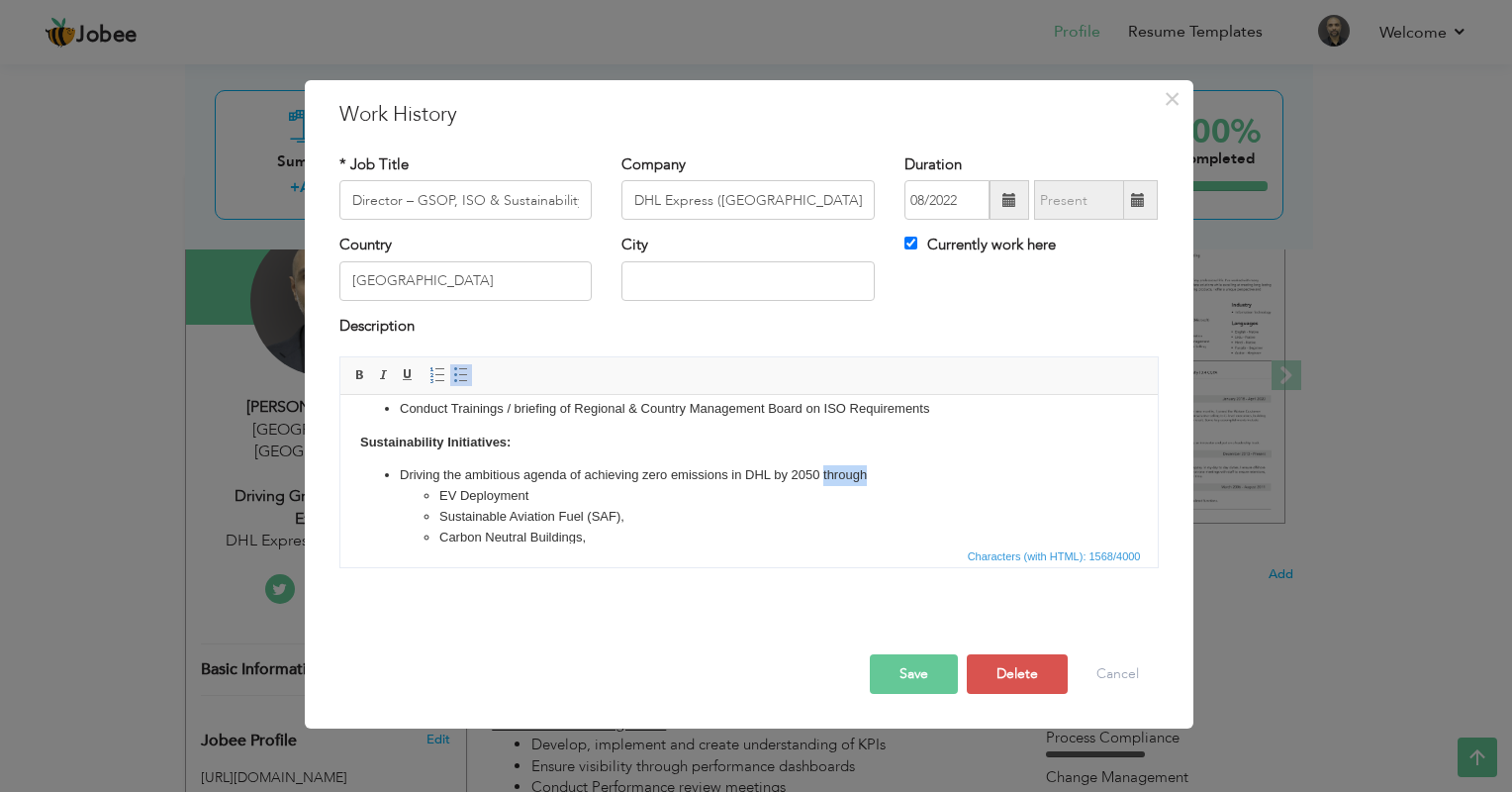 click on "Driving the ambitious agenda of achieving zero emissions in DHL by 2050 through  EV Deployment Sustainable Aviation Fuel (SAF),  Carbon Neutral Buildings," at bounding box center (748, 506) 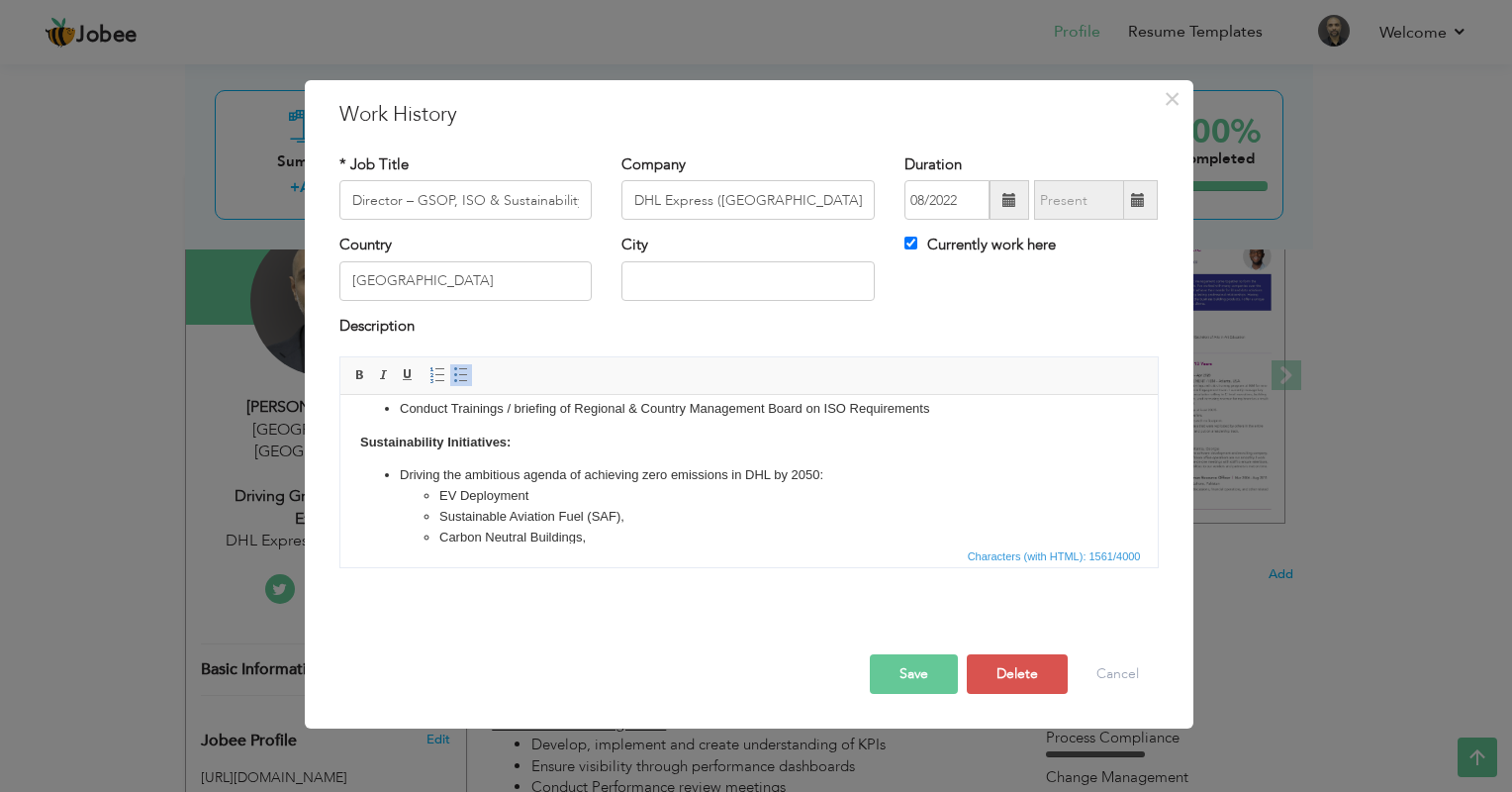 click on "Carbon Neutral Buildings," at bounding box center [748, 538] 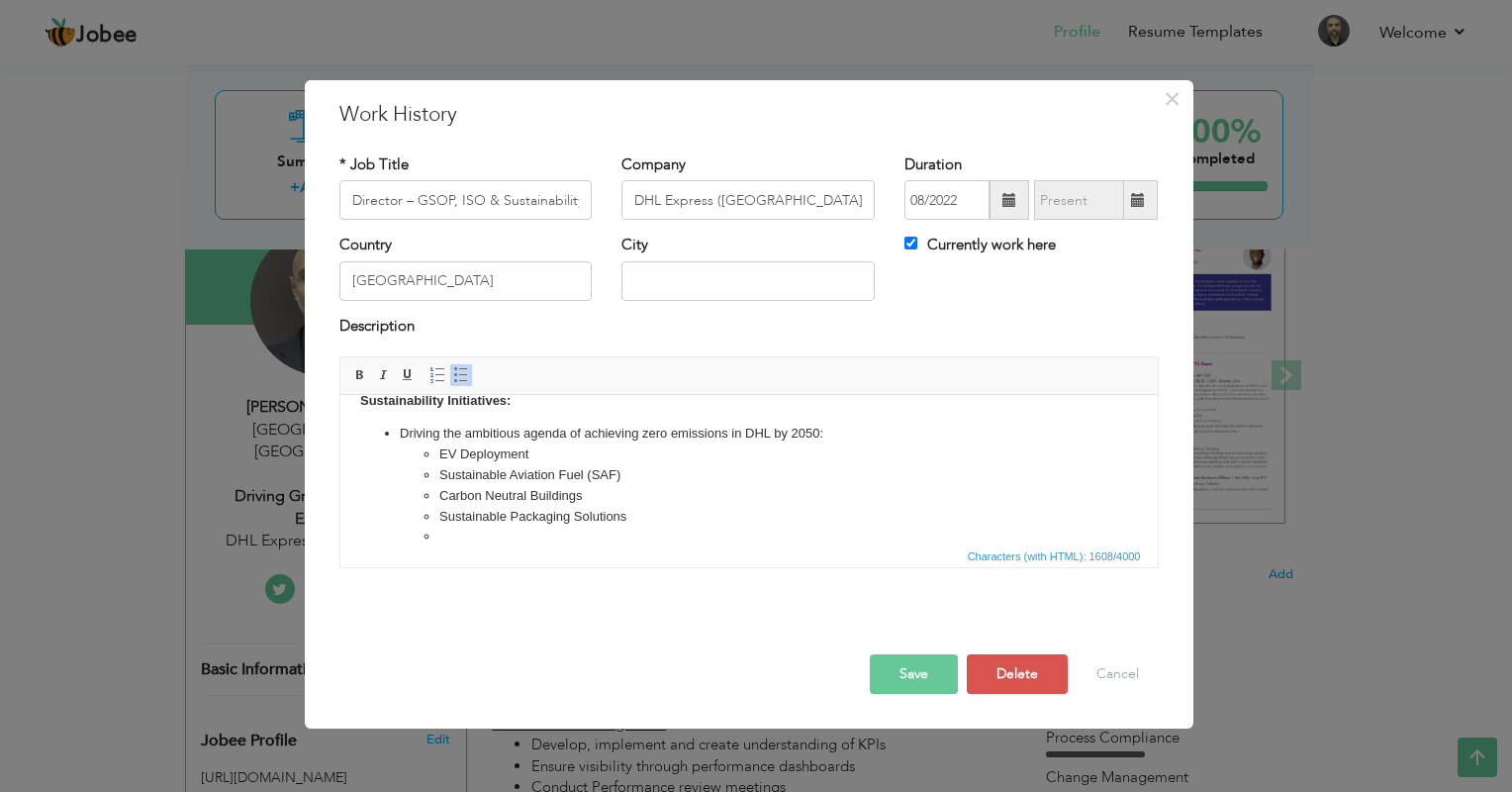 scroll, scrollTop: 427, scrollLeft: 0, axis: vertical 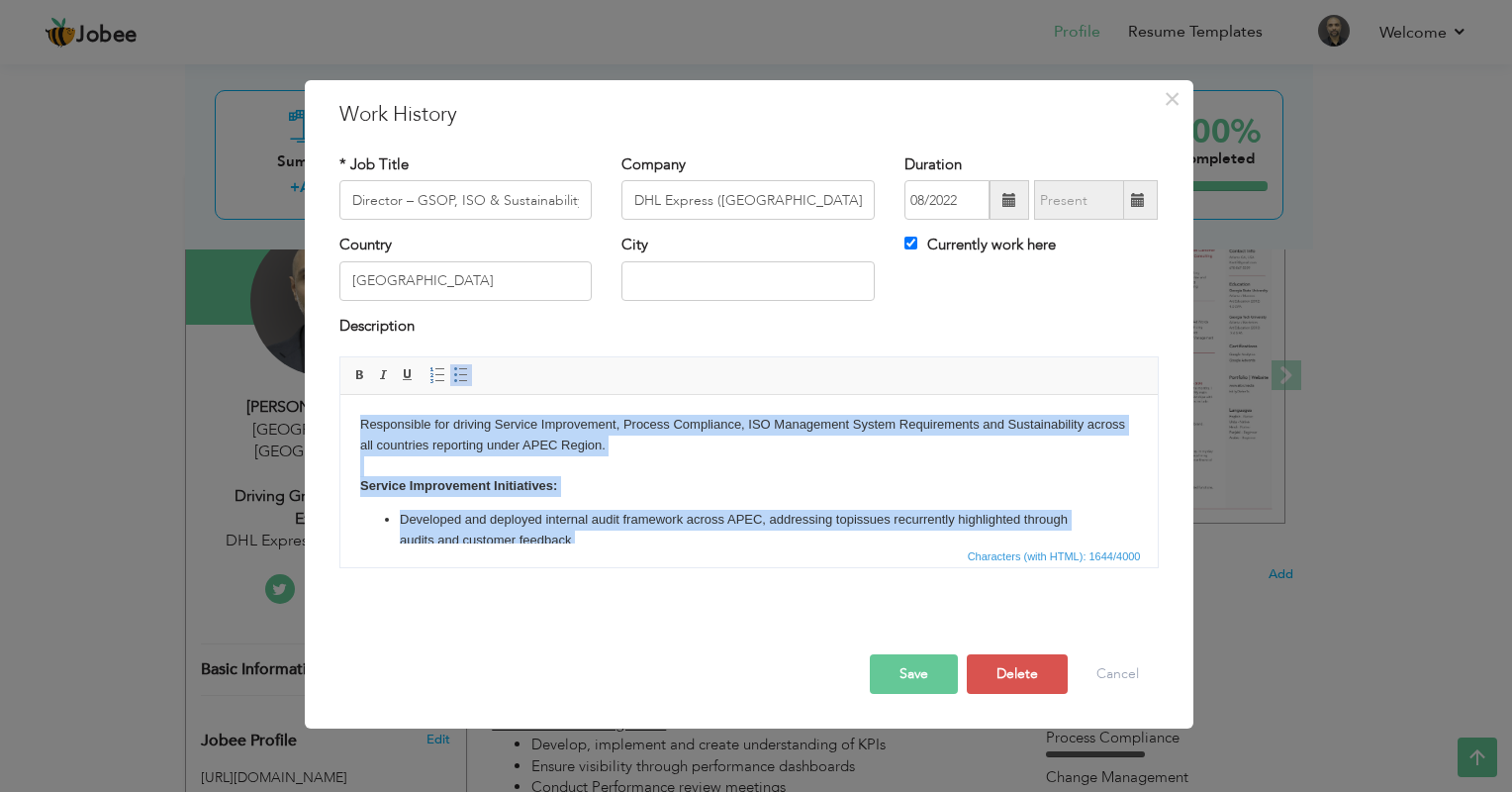 drag, startPoint x: 714, startPoint y: 541, endPoint x: 294, endPoint y: 389, distance: 446.65871 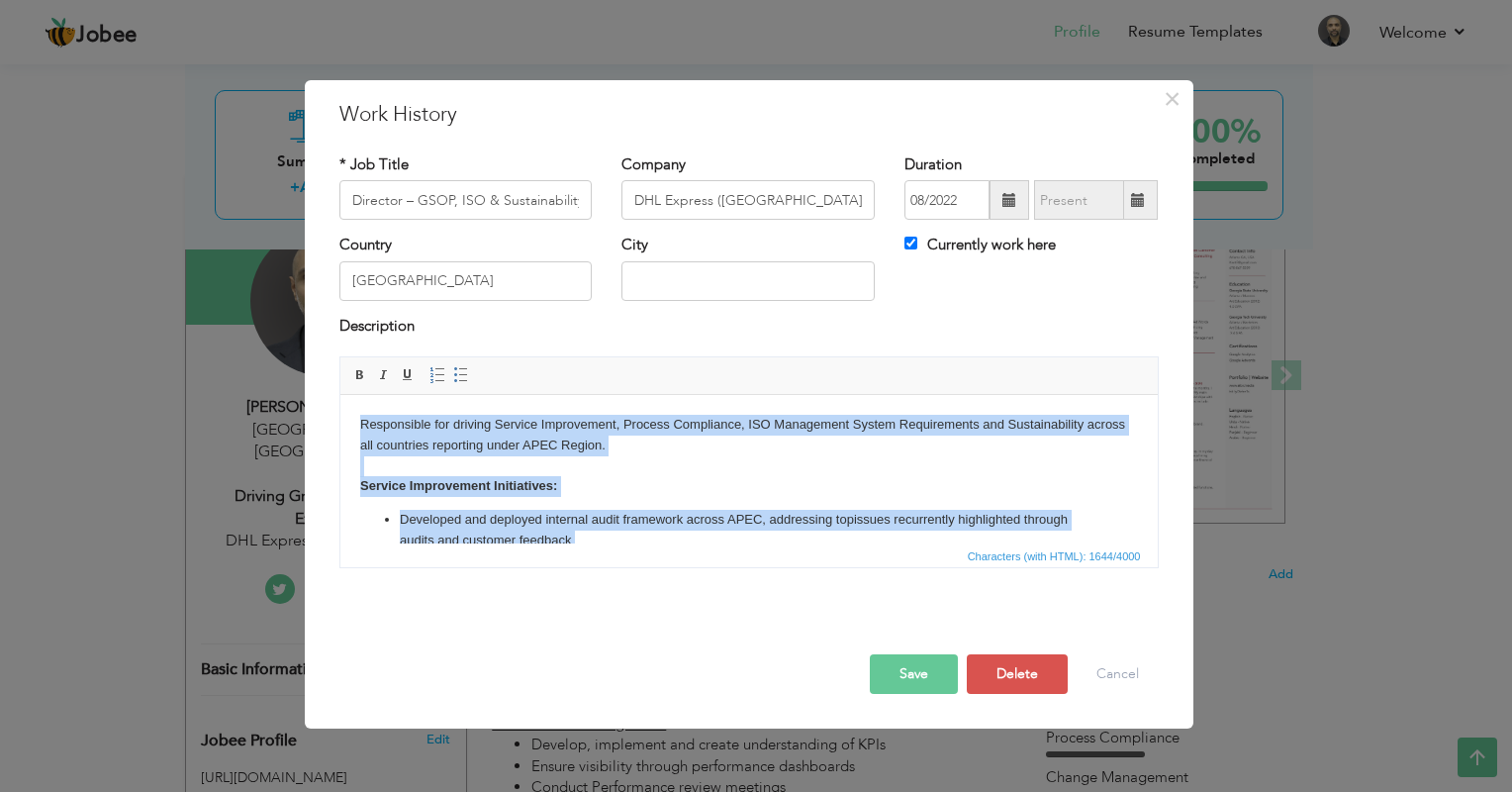 copy on "Responsible for driving Service Improvement, Process Compliance, ISO Management System Requirements and Sustainability across all countries reporting under APEC Region. Service Improvement Initiatives: Developed and deployed internal audit framework across APEC, addressing t op  issues recurrently highlighted through audits and customer feedback Maintained special focus on driving productivity & operational efficiency, without compromising on quality Monthly Forum Calls with Country Representatives to drive regional compliance agenda Onsite and des ktop reviews for APEC Countries to evaluate process compliance Inculcate the Quality RCA and Corrective Action Pl anning to address gaps Cross regional and cross functional collaboration to review and enhance DHL Global SOP guidelines to align with changing needs   Promote a culture of BDP (Best Demonstrated Practice )  Sharing & Implementation   Drive Process & ISO Compliance: Close coordination with Regional & Country CEOs to ensure Top Leadership is directly ..." 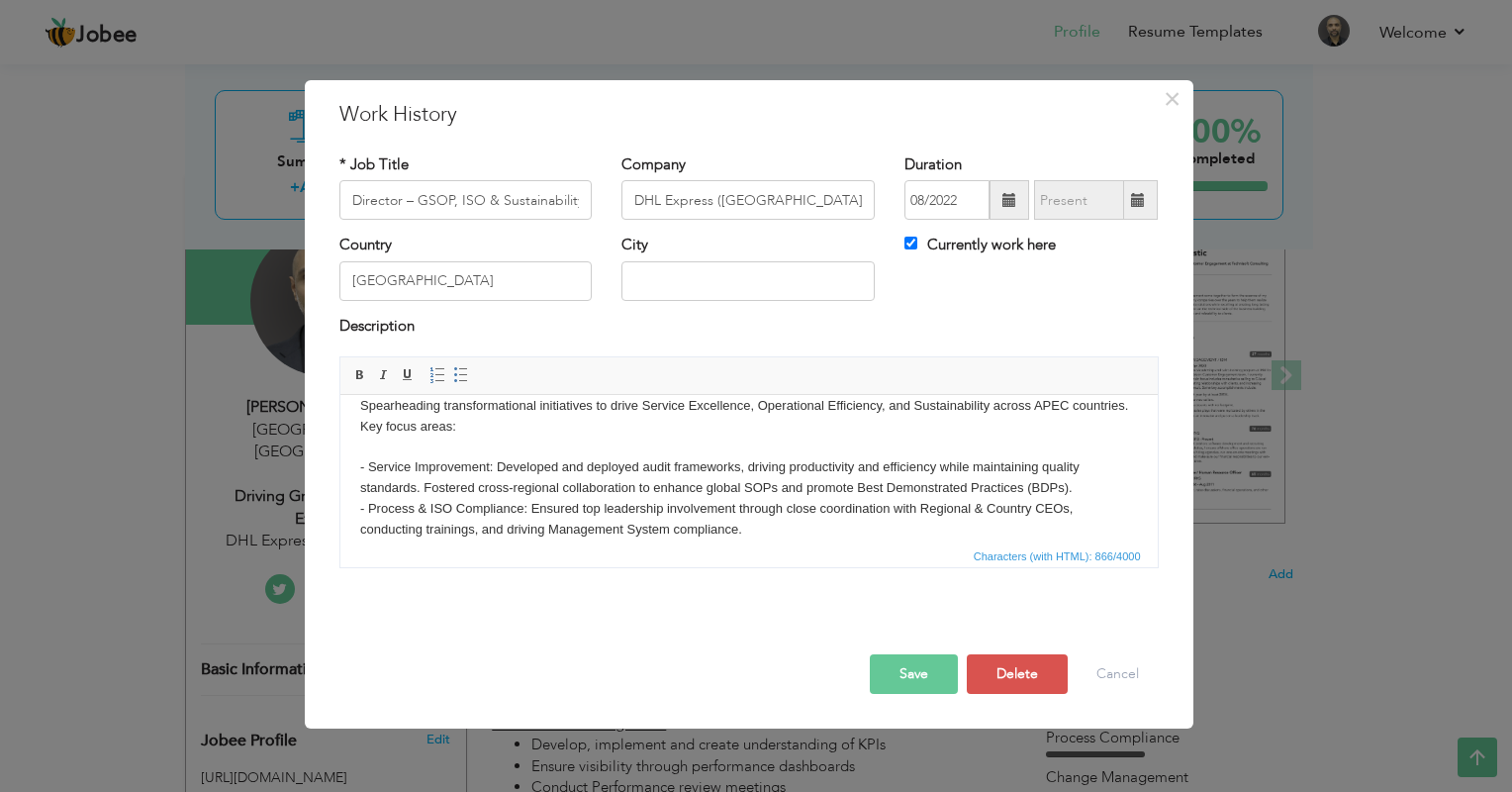 scroll, scrollTop: 0, scrollLeft: 0, axis: both 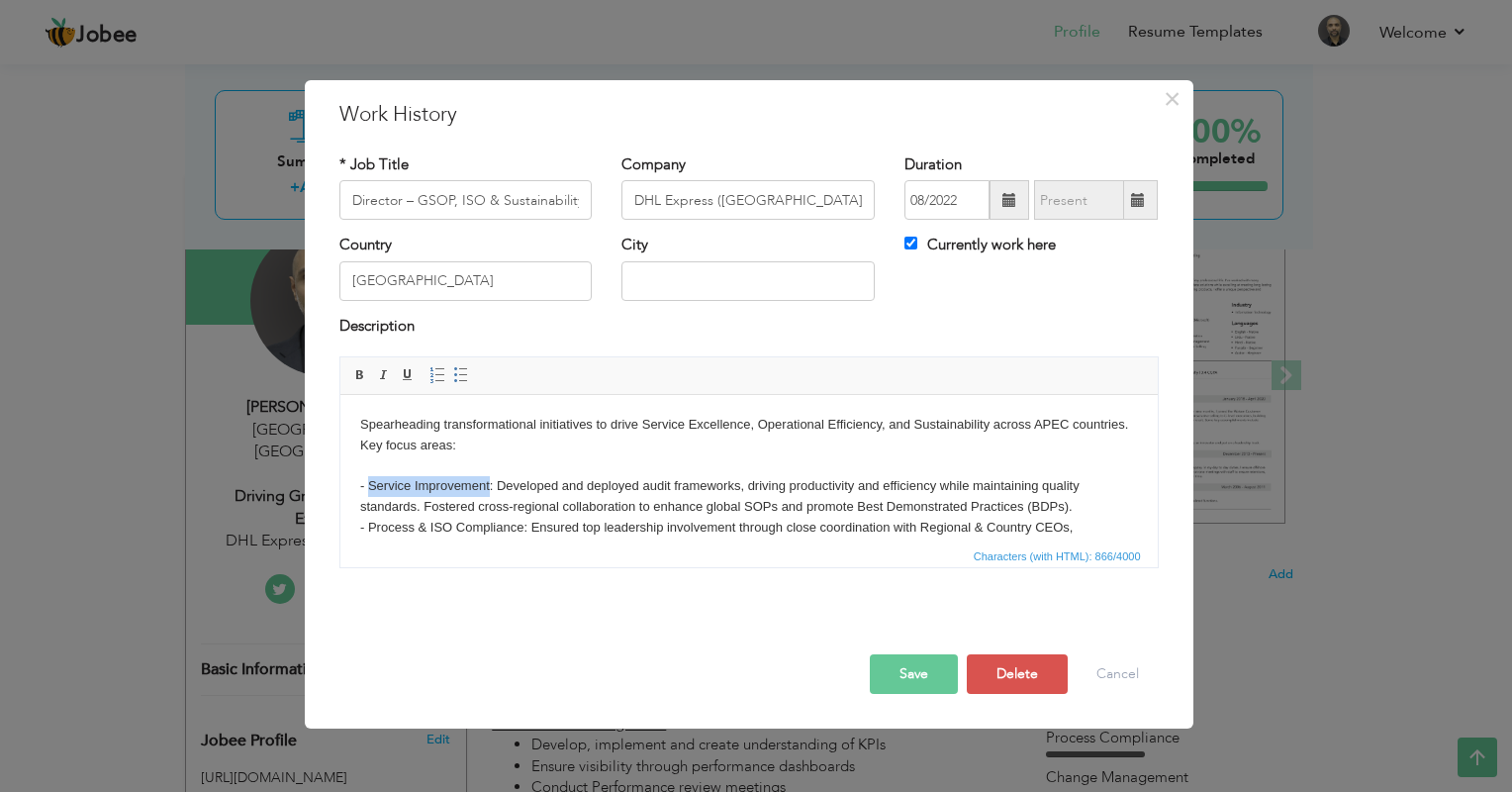 drag, startPoint x: 365, startPoint y: 484, endPoint x: 489, endPoint y: 485, distance: 124.004 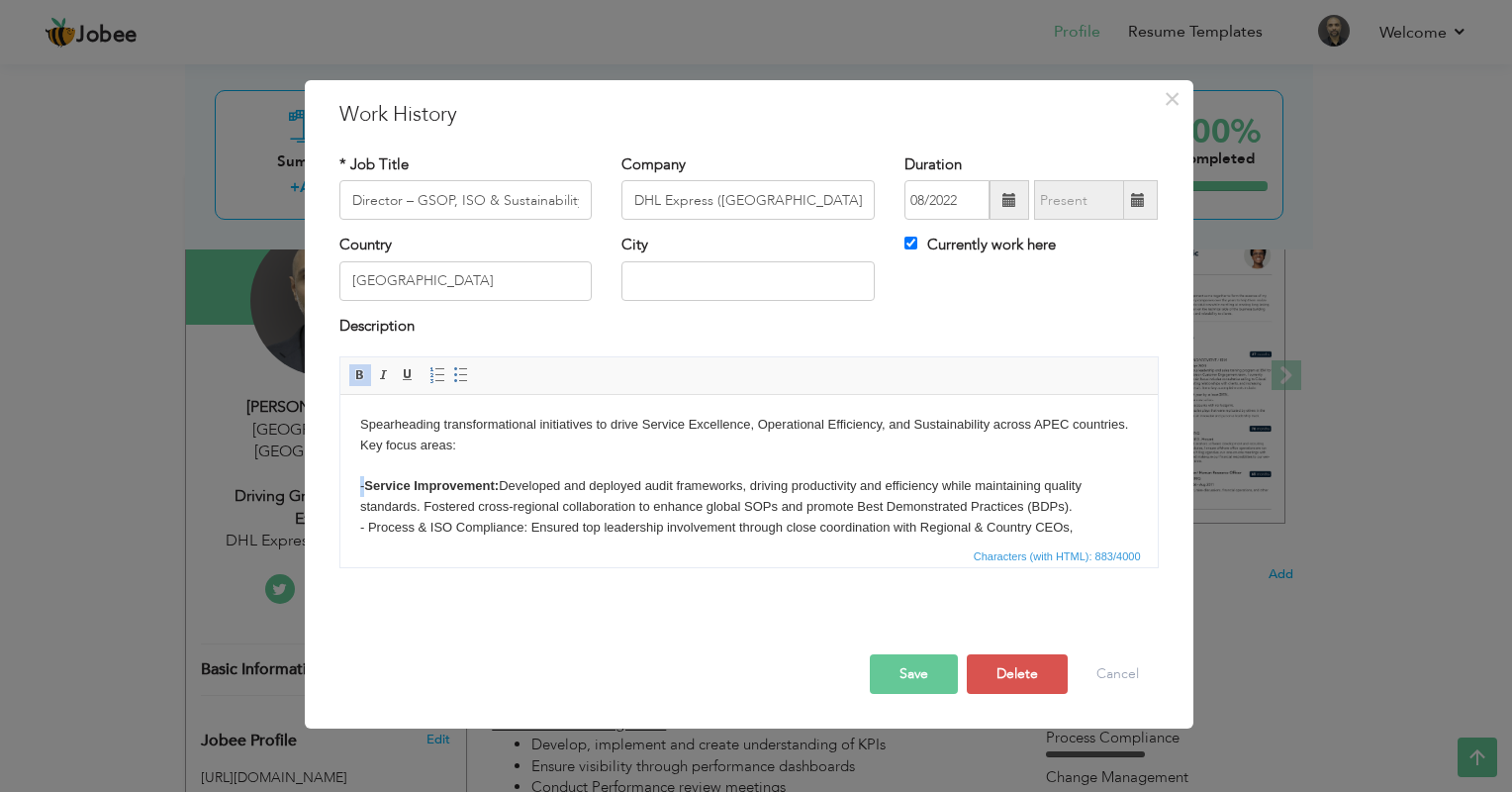 drag, startPoint x: 363, startPoint y: 490, endPoint x: 350, endPoint y: 494, distance: 13.601471 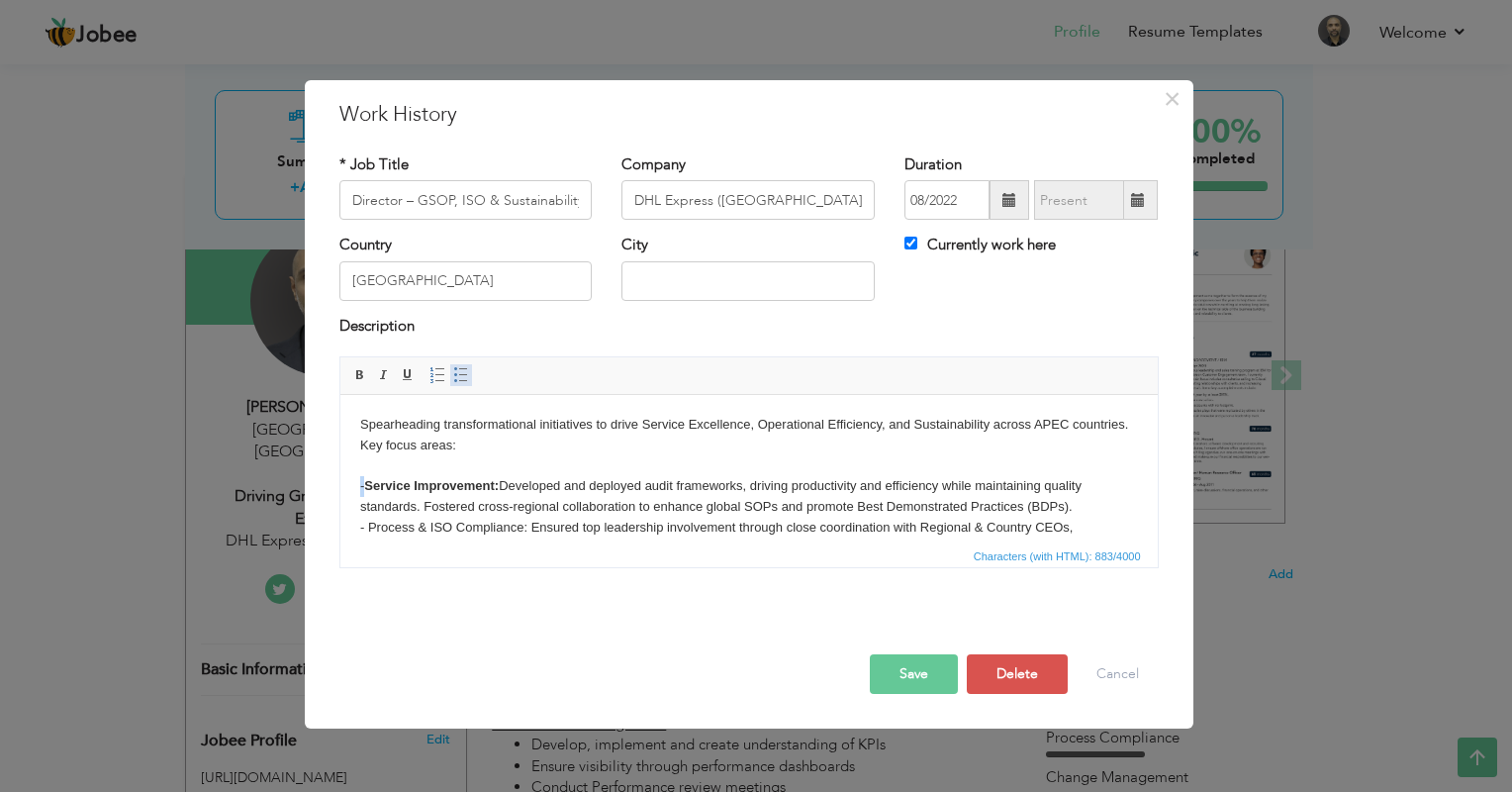 click at bounding box center (461, 375) 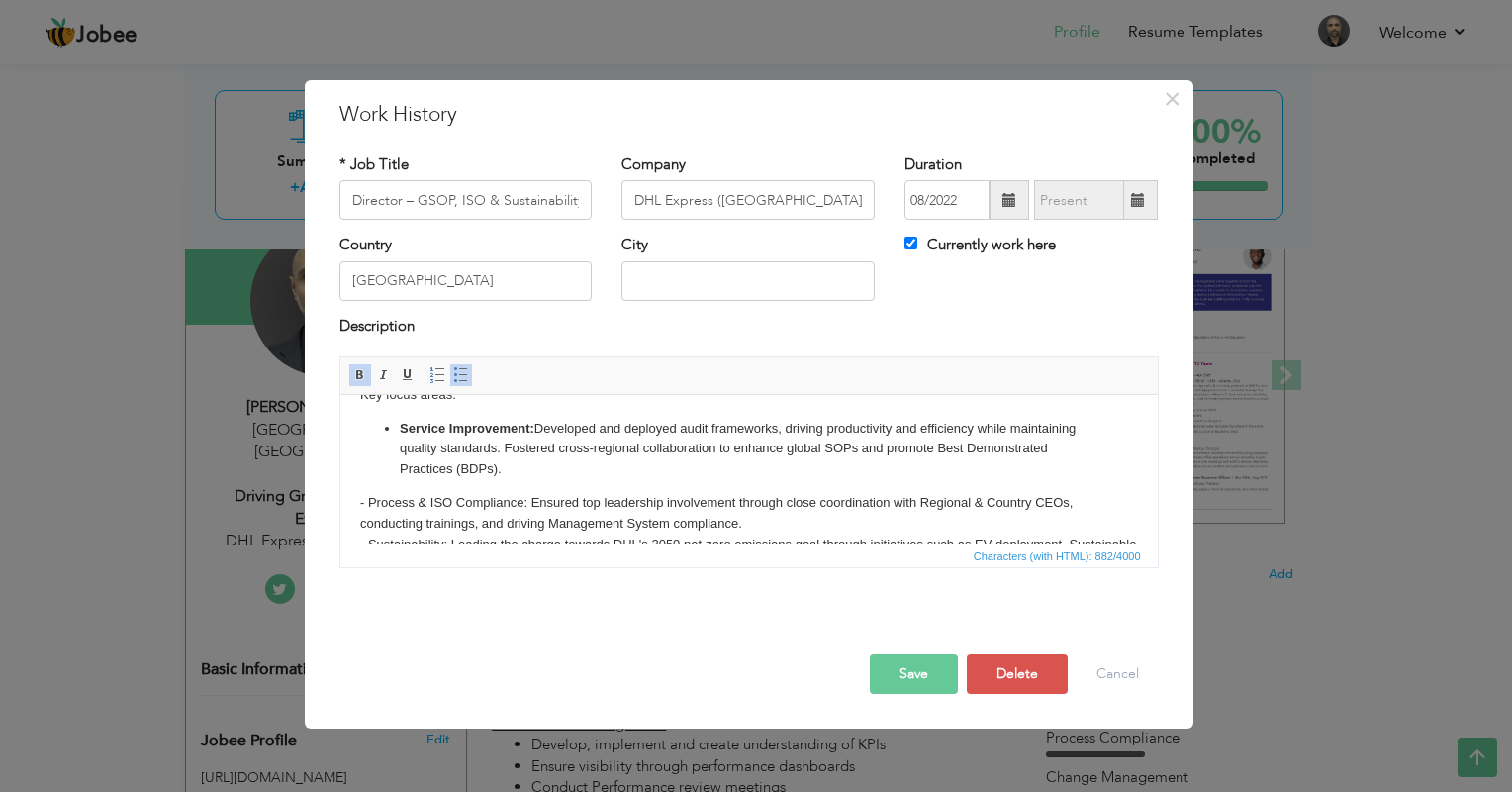 scroll, scrollTop: 99, scrollLeft: 0, axis: vertical 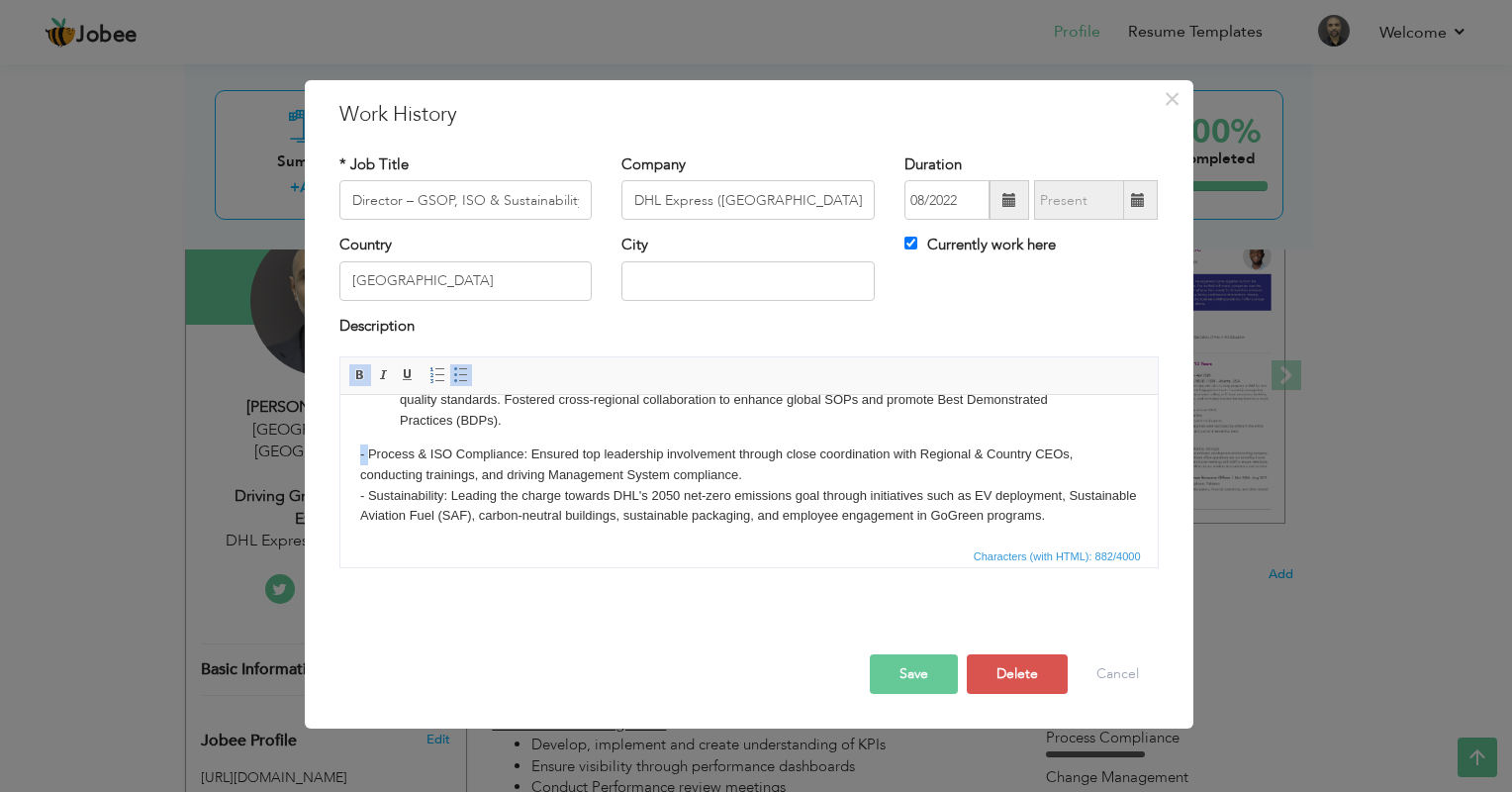drag, startPoint x: 367, startPoint y: 460, endPoint x: 351, endPoint y: 458, distance: 16.124515 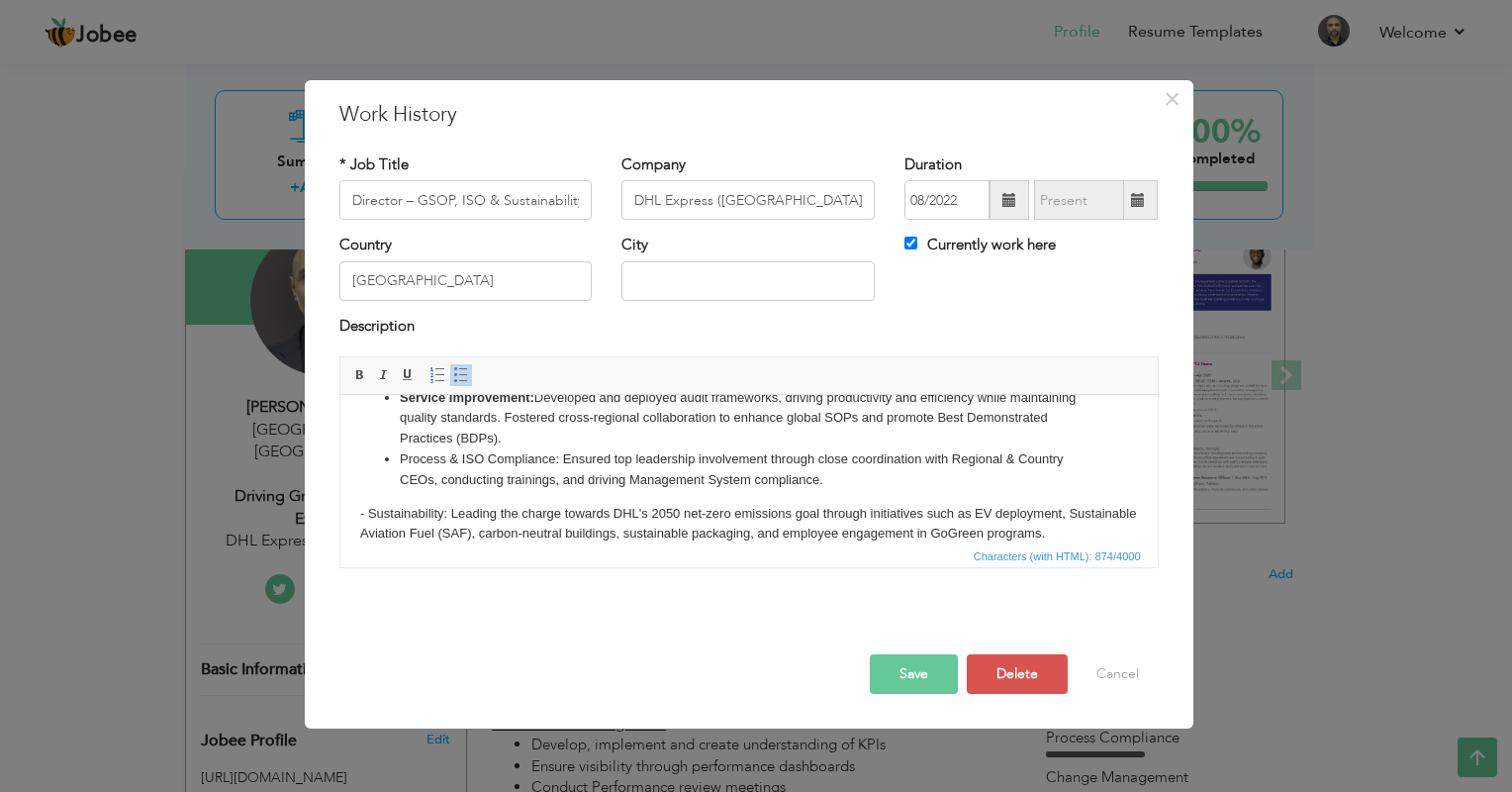 scroll, scrollTop: 99, scrollLeft: 0, axis: vertical 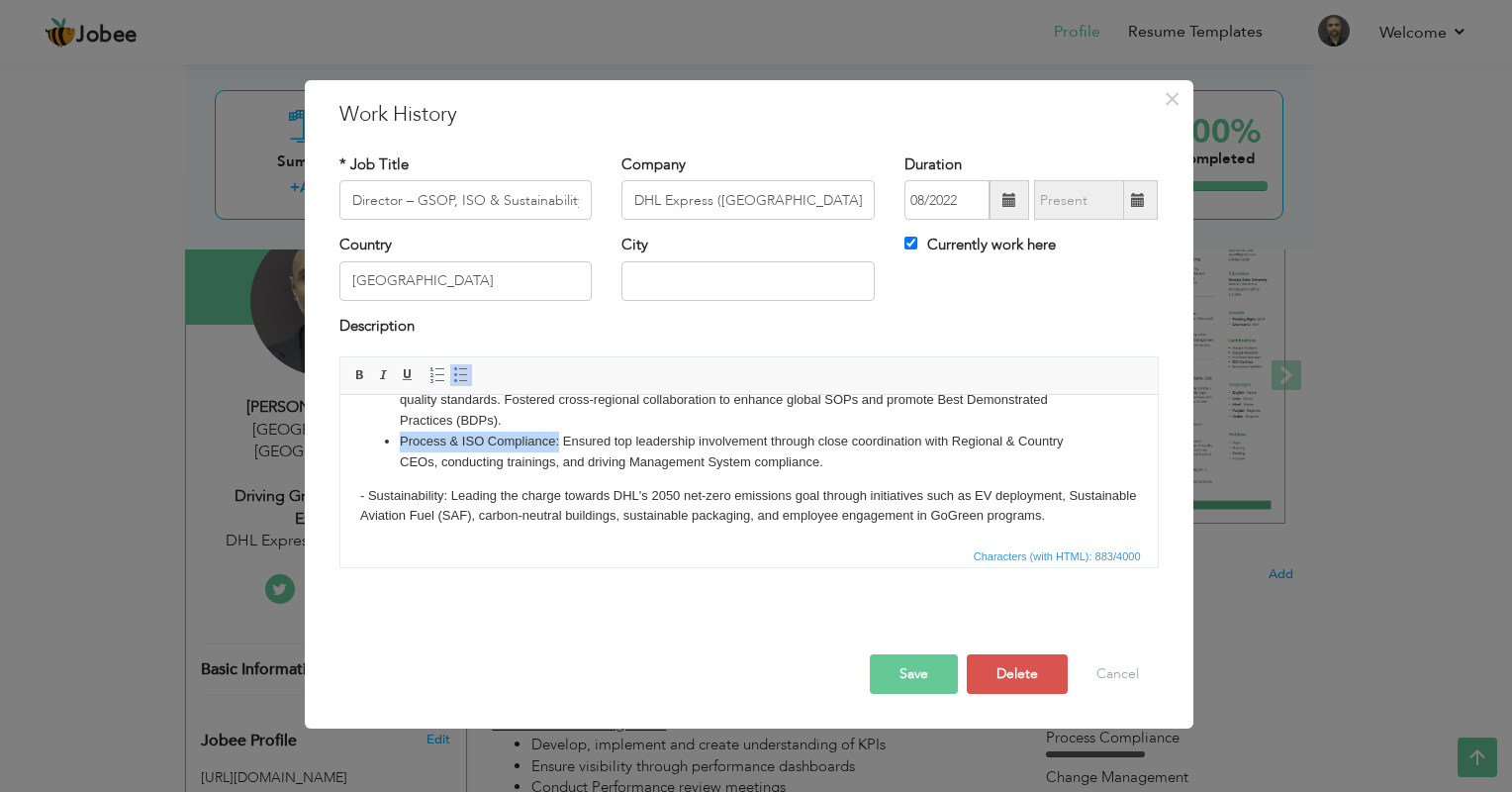 drag, startPoint x: 559, startPoint y: 443, endPoint x: 393, endPoint y: 446, distance: 166.02711 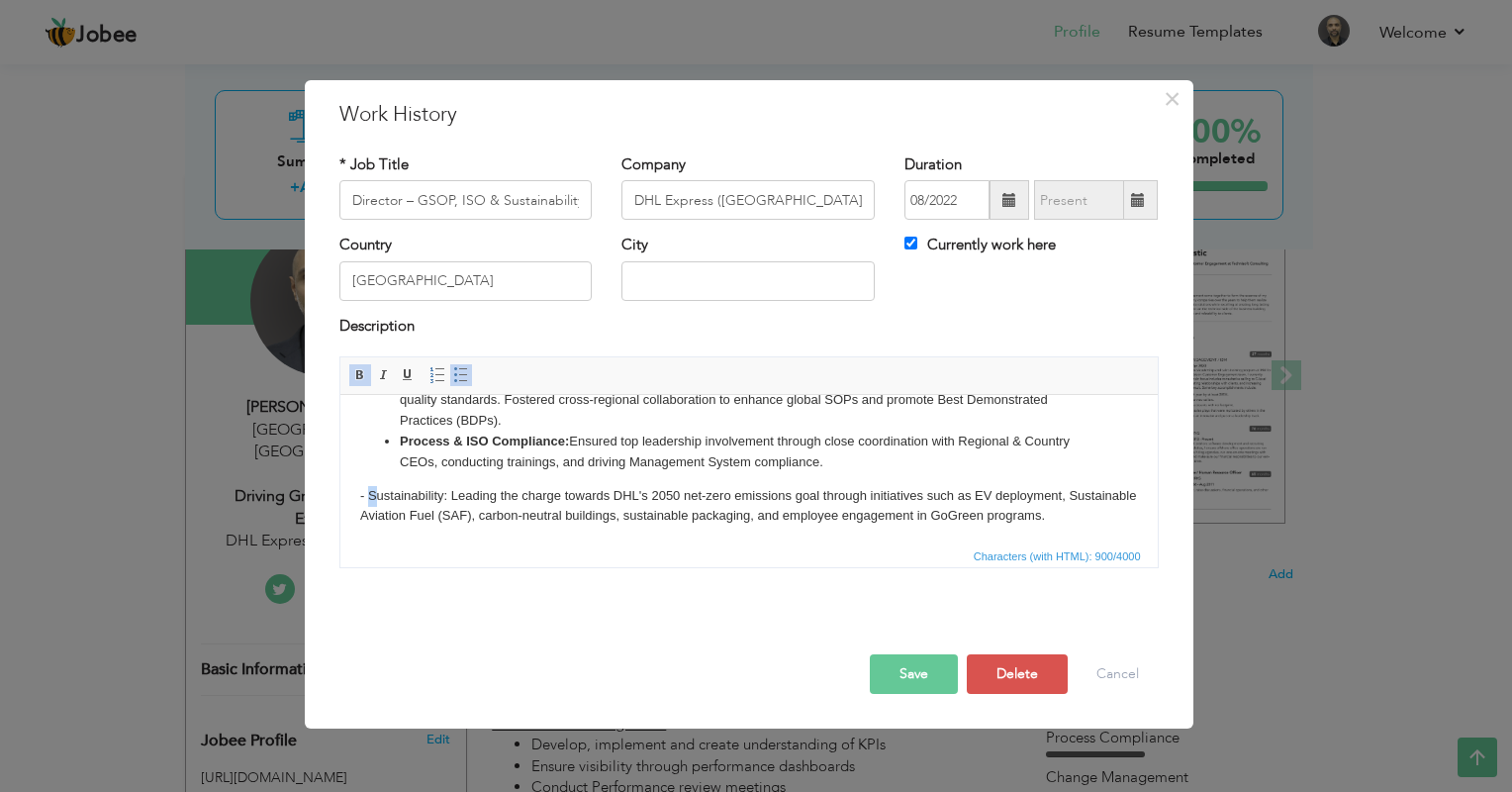 click on "Spearheading transformational initiatives to drive Service Excellence, Operational Efficiency, and Sustainability across APEC countries. Key focus areas: Service Improvement:  Developed and deployed audit frameworks, driving productivity and efficiency while maintaining quality standards. Fostered cross-regional collaboration to enhance global SOPs and promote Best Demonstrated Practices (BDPs). Process & ISO Compliance:  Ensured top leadership involvement through close coordination with Regional & Country CEOs, conducting trainings, and driving Management System compliance. - Sustainability: Leading the charge towards DHL's 2050 net-zero emissions goal through initiatives such as EV deployment, Sustainable Aviation Fuel (SAF), carbon-neutral buildings, sustainable packaging, and employee engagement in GoGreen programs." at bounding box center [748, 421] 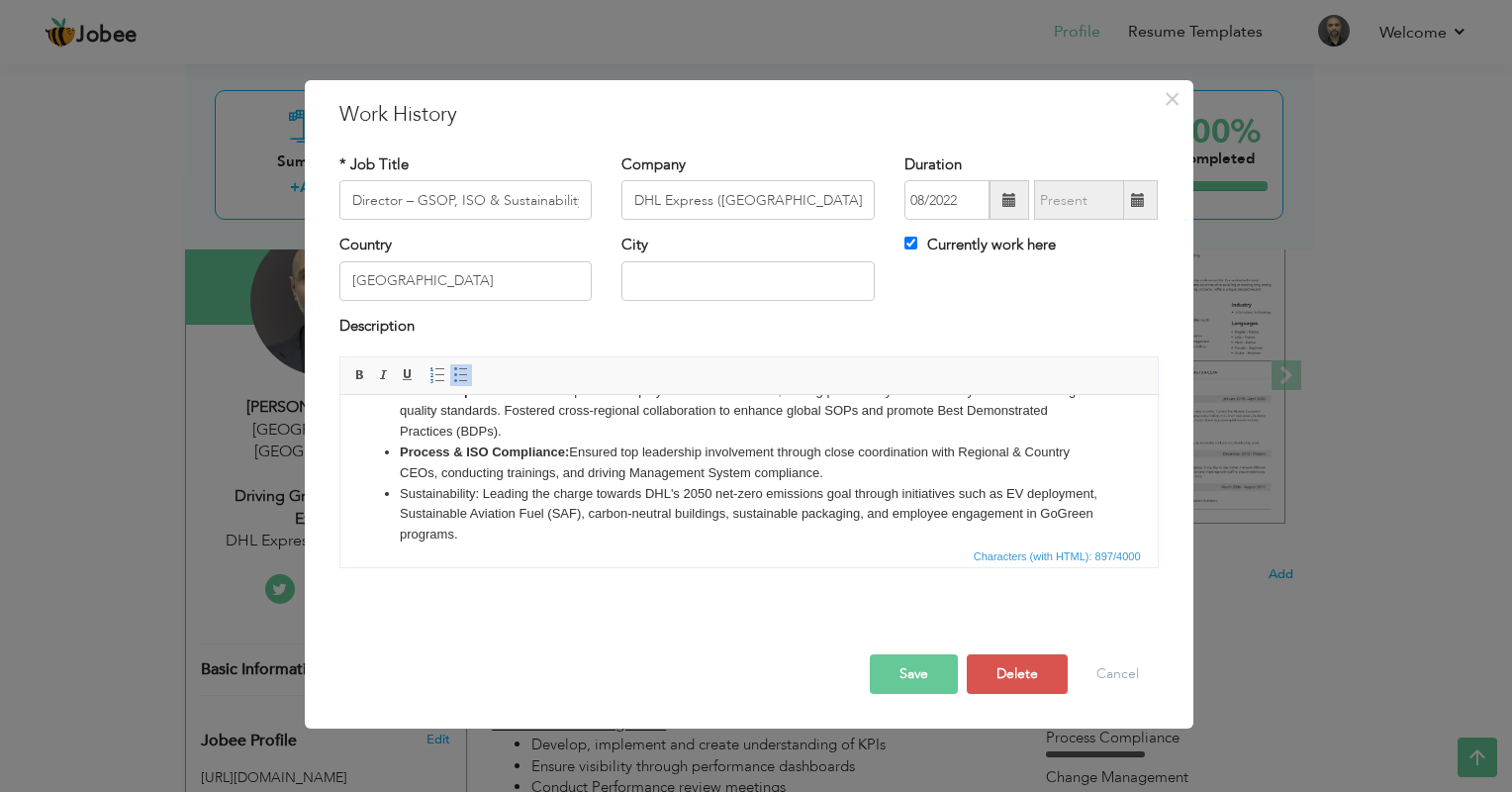 scroll, scrollTop: 99, scrollLeft: 0, axis: vertical 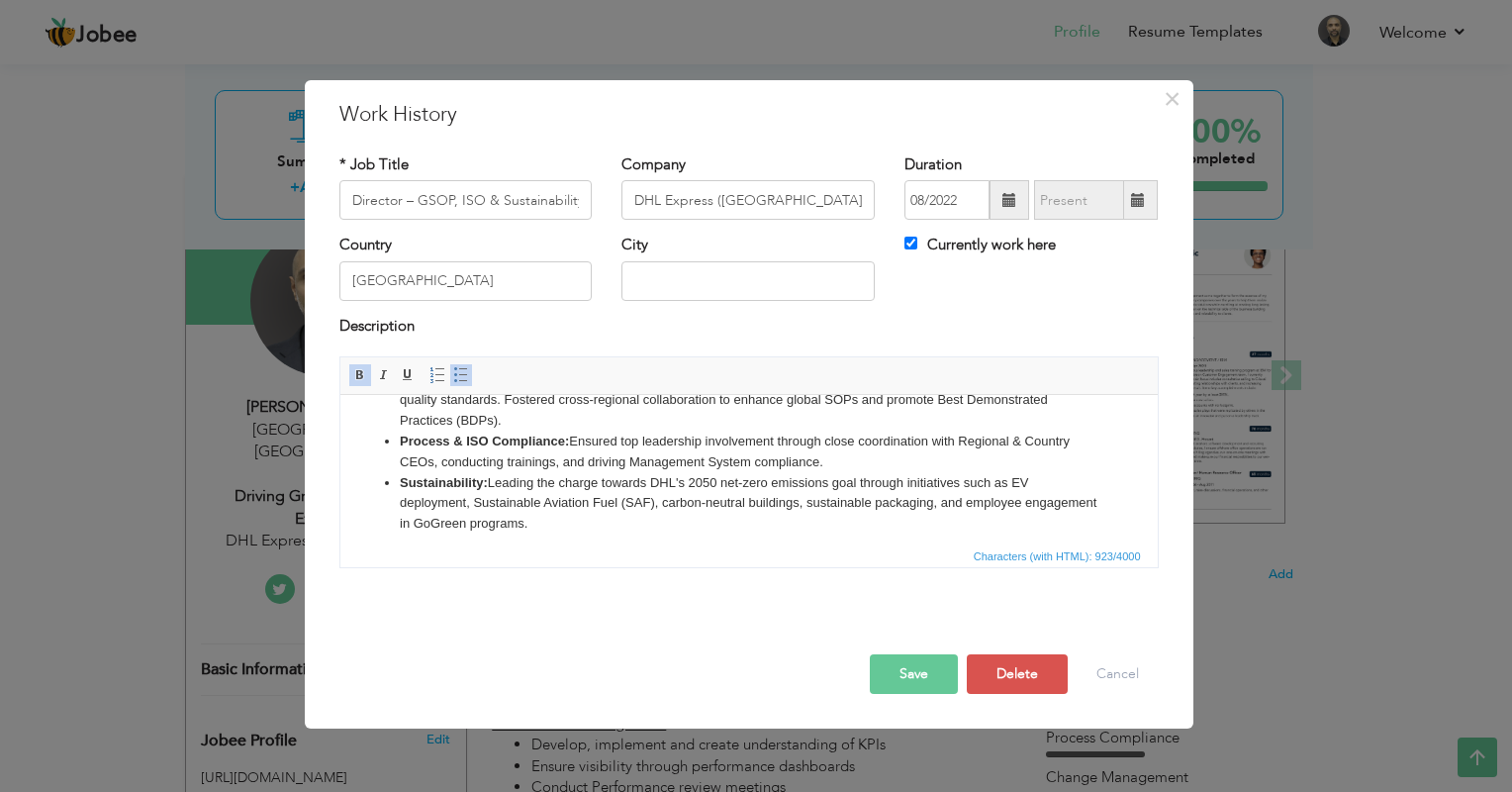 click on "Sustainability:  Leading the charge towards DHL's 2050 net-zero emissions goal through initiatives such as EV deployment, Sustainable Aviation Fuel (SAF), carbon-neutral buildings, sustainable packaging, and employee engagement in GoGreen programs." at bounding box center (748, 504) 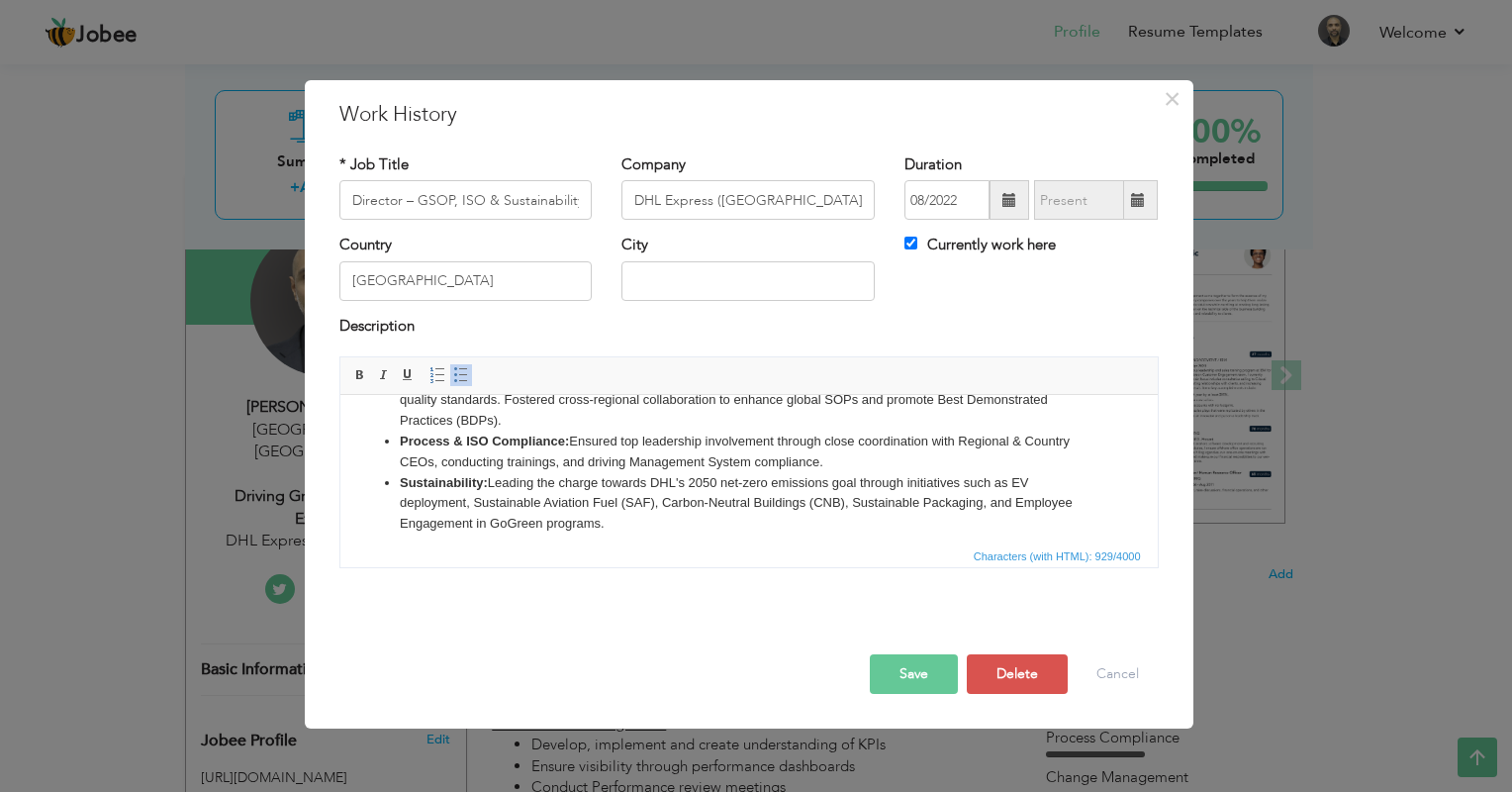 click on "Sustainability:  Leading the charge towards DHL's 2050 net-zero emissions goal through initiatives such as EV deployment, Sustainable Aviation Fuel (SAF), C arbon-N eutral B uildings (CNB), S ustainable P ackaging, and Employee E ngagement in GoGreen programs." at bounding box center [748, 504] 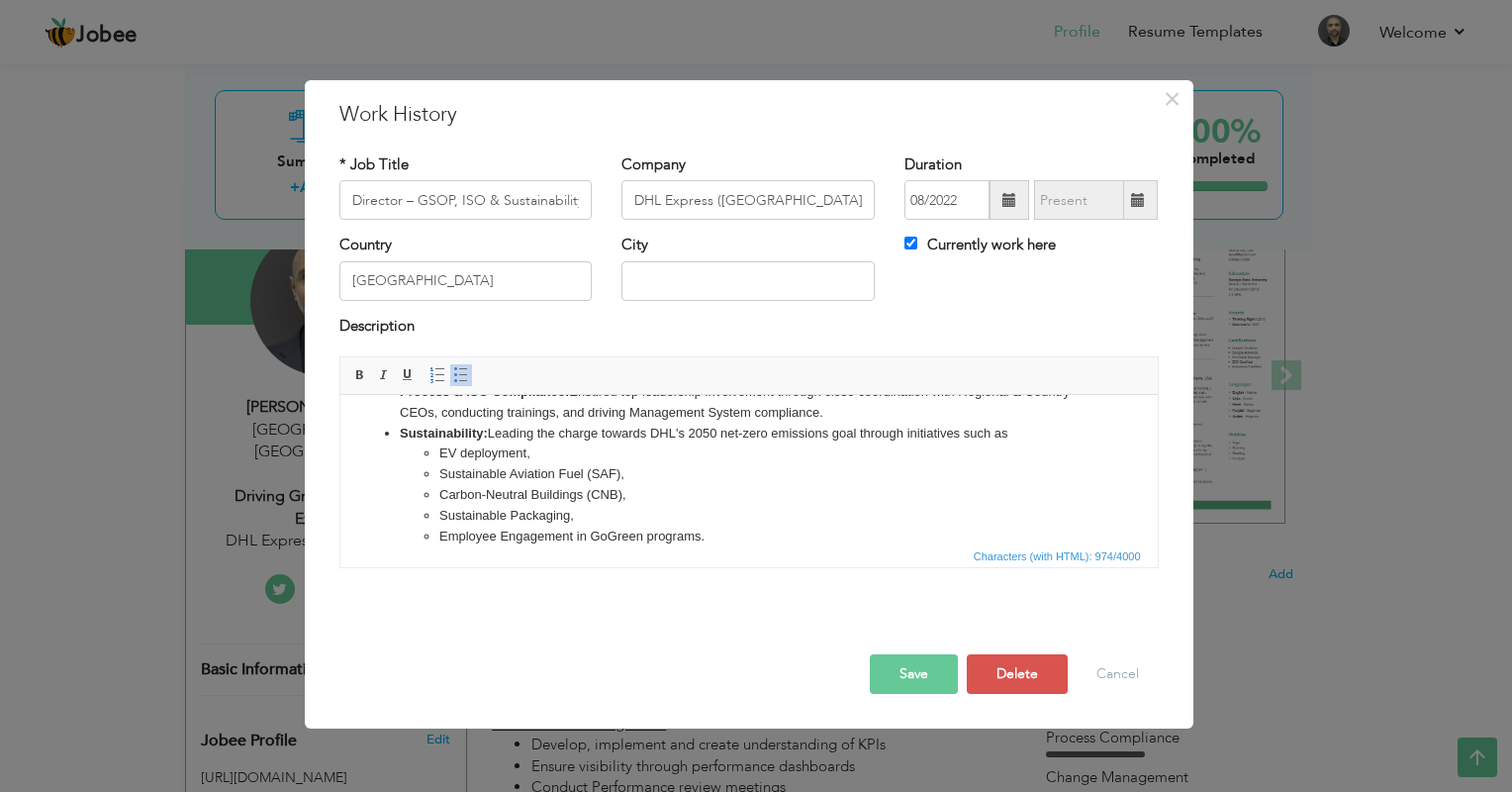 scroll, scrollTop: 170, scrollLeft: 0, axis: vertical 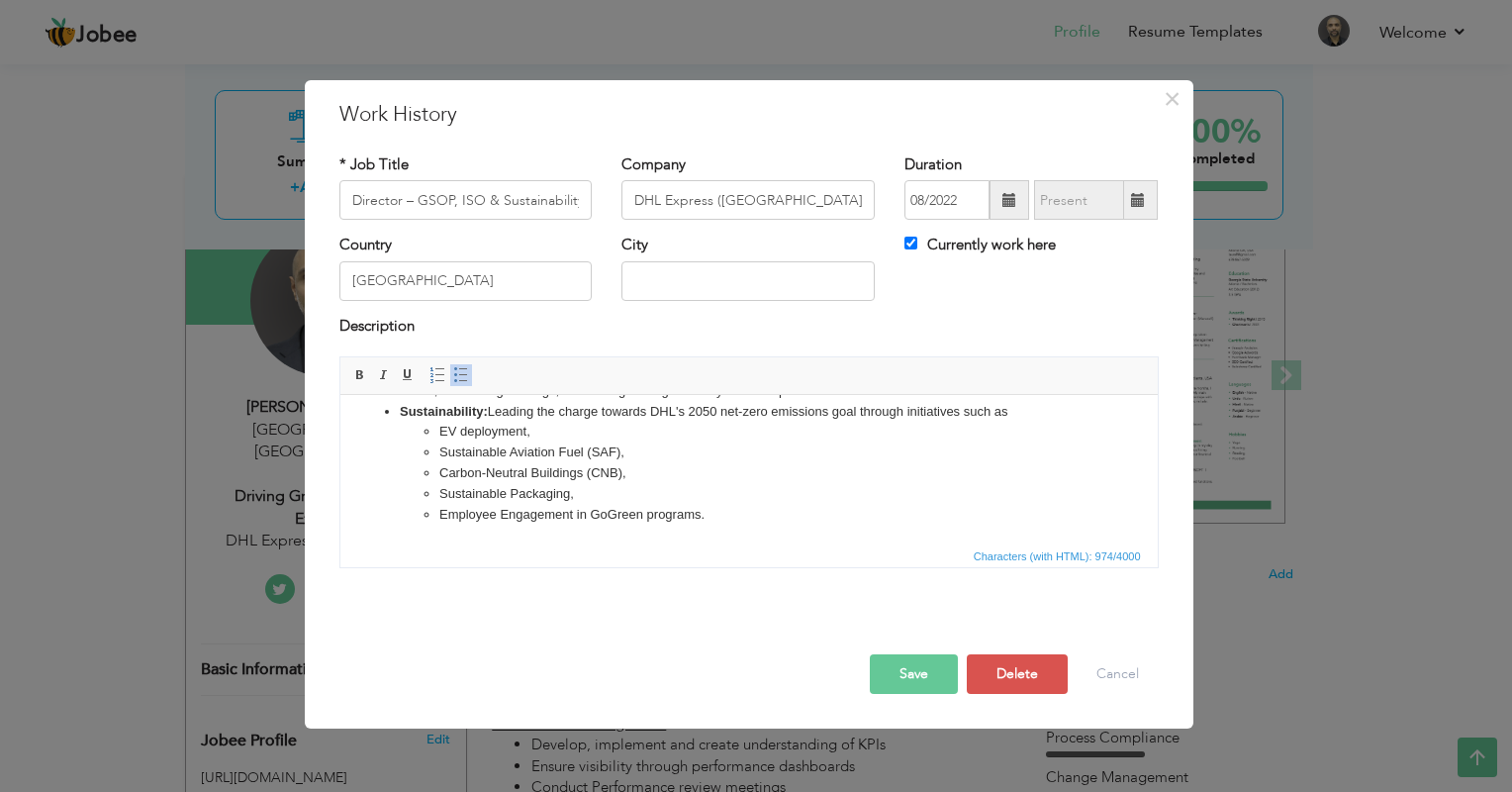 click on "Save" at bounding box center [913, 674] 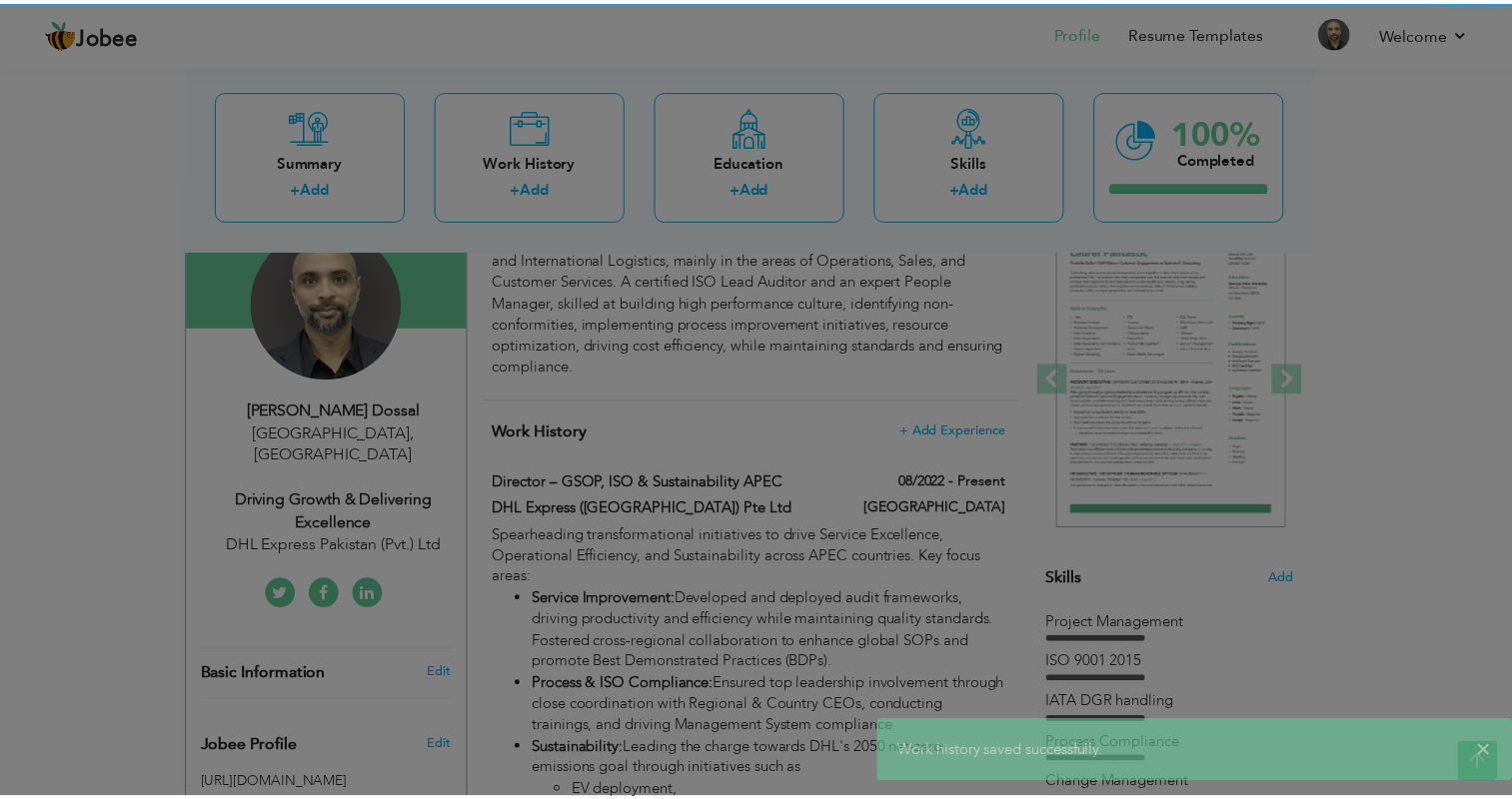 scroll, scrollTop: 0, scrollLeft: 0, axis: both 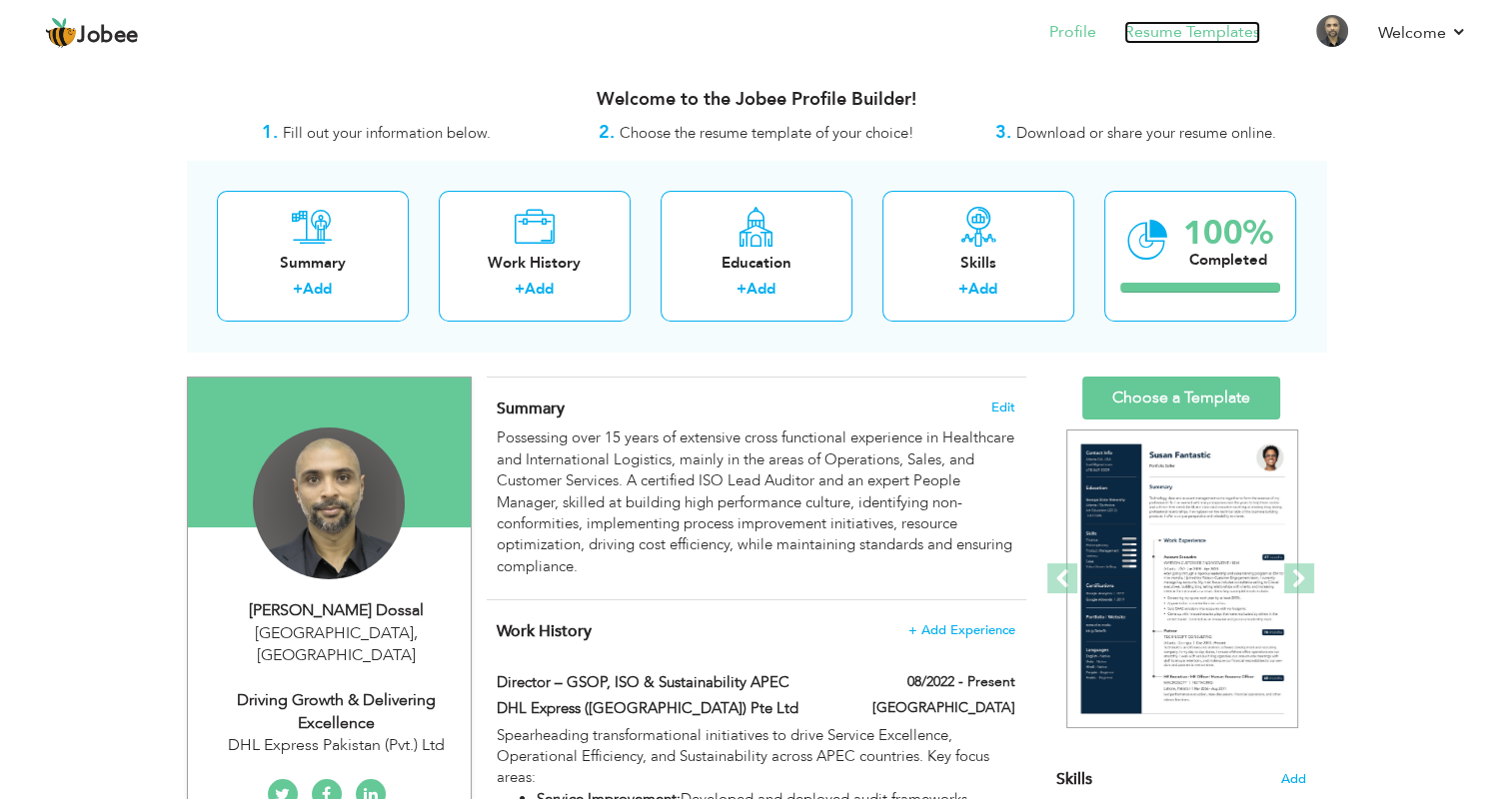 click on "Resume Templates" at bounding box center [1192, 32] 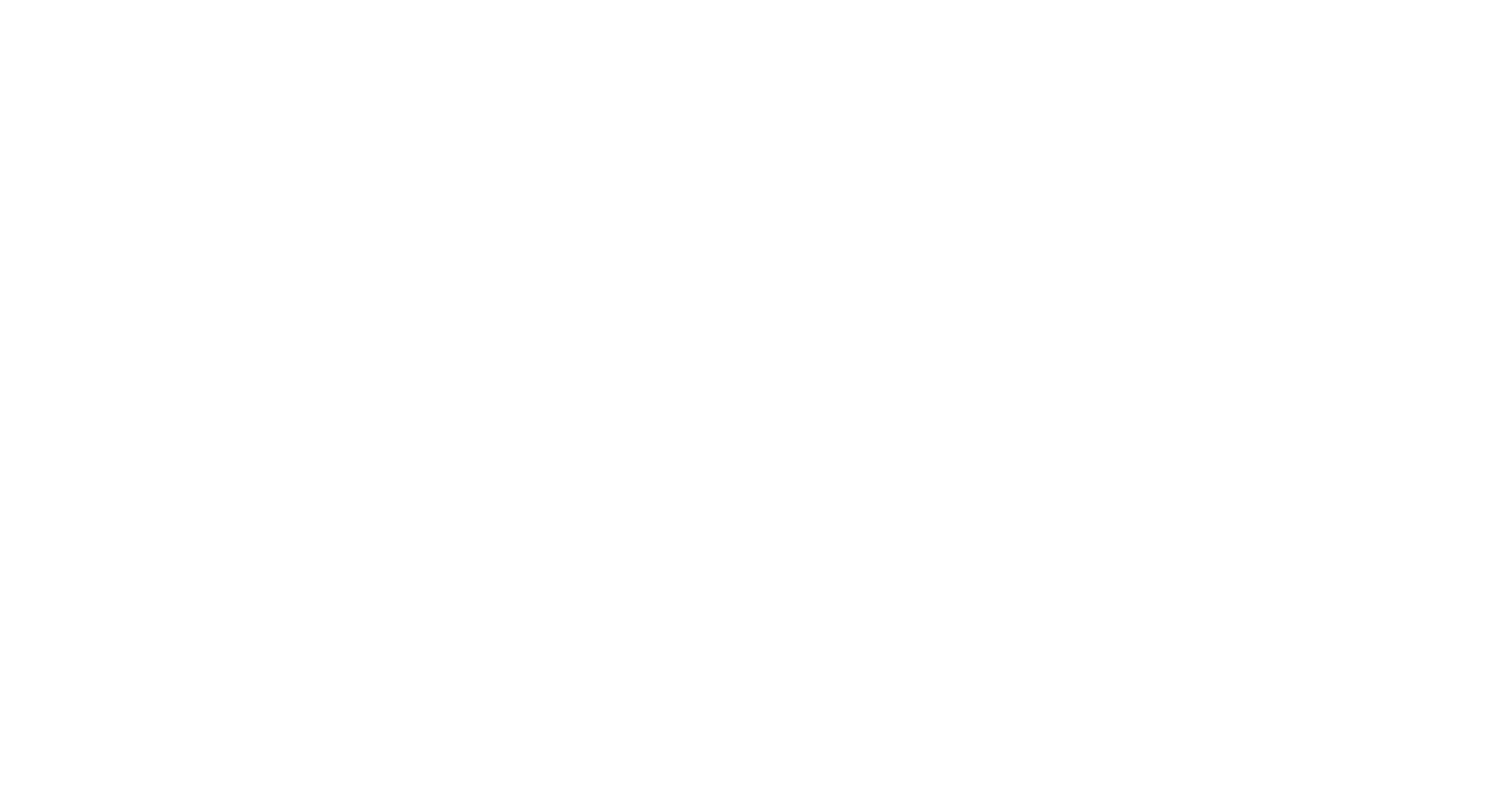 scroll, scrollTop: 0, scrollLeft: 0, axis: both 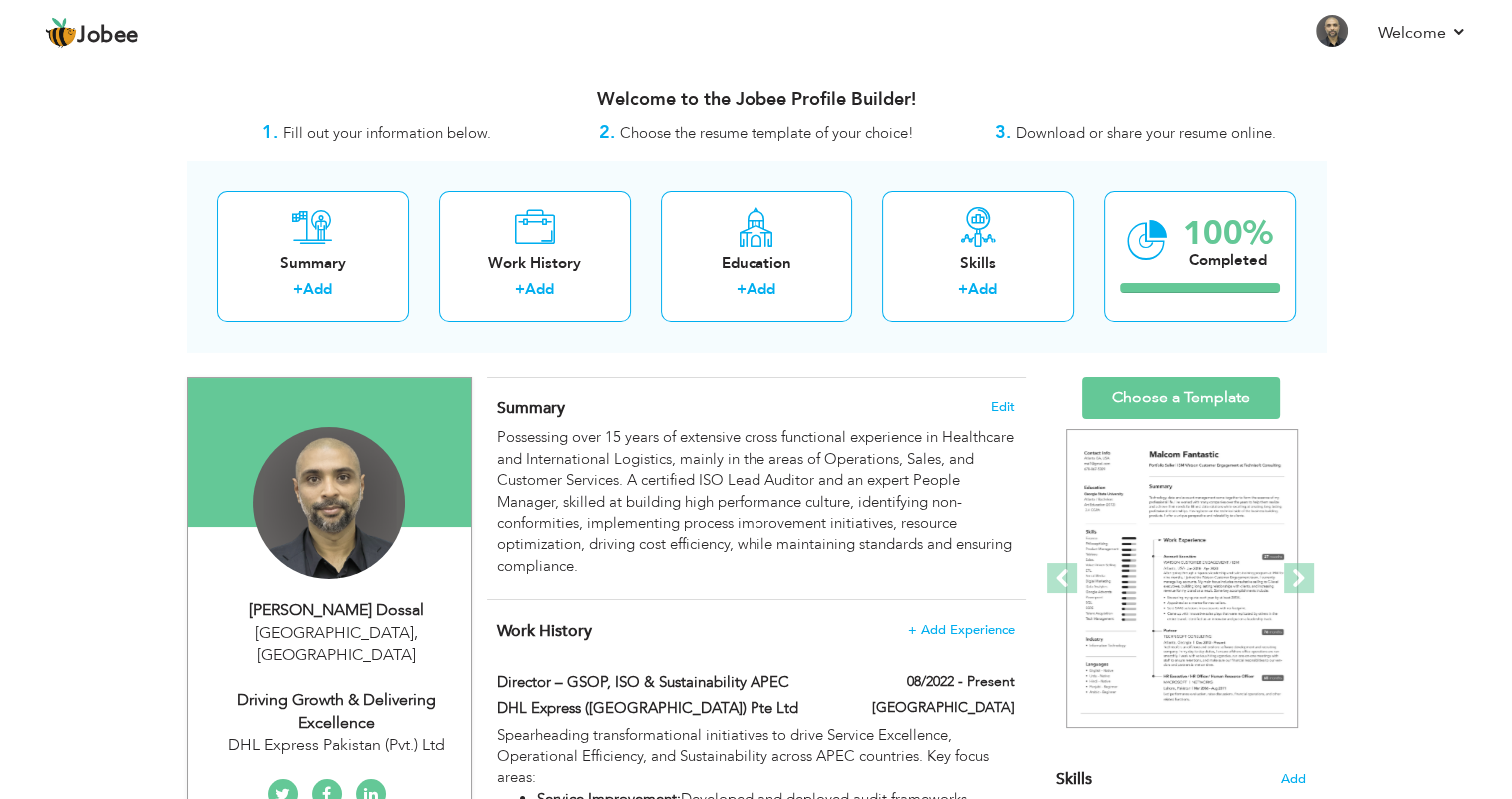 click on "Driving Growth & Delivering Excellence" at bounding box center [337, 712] 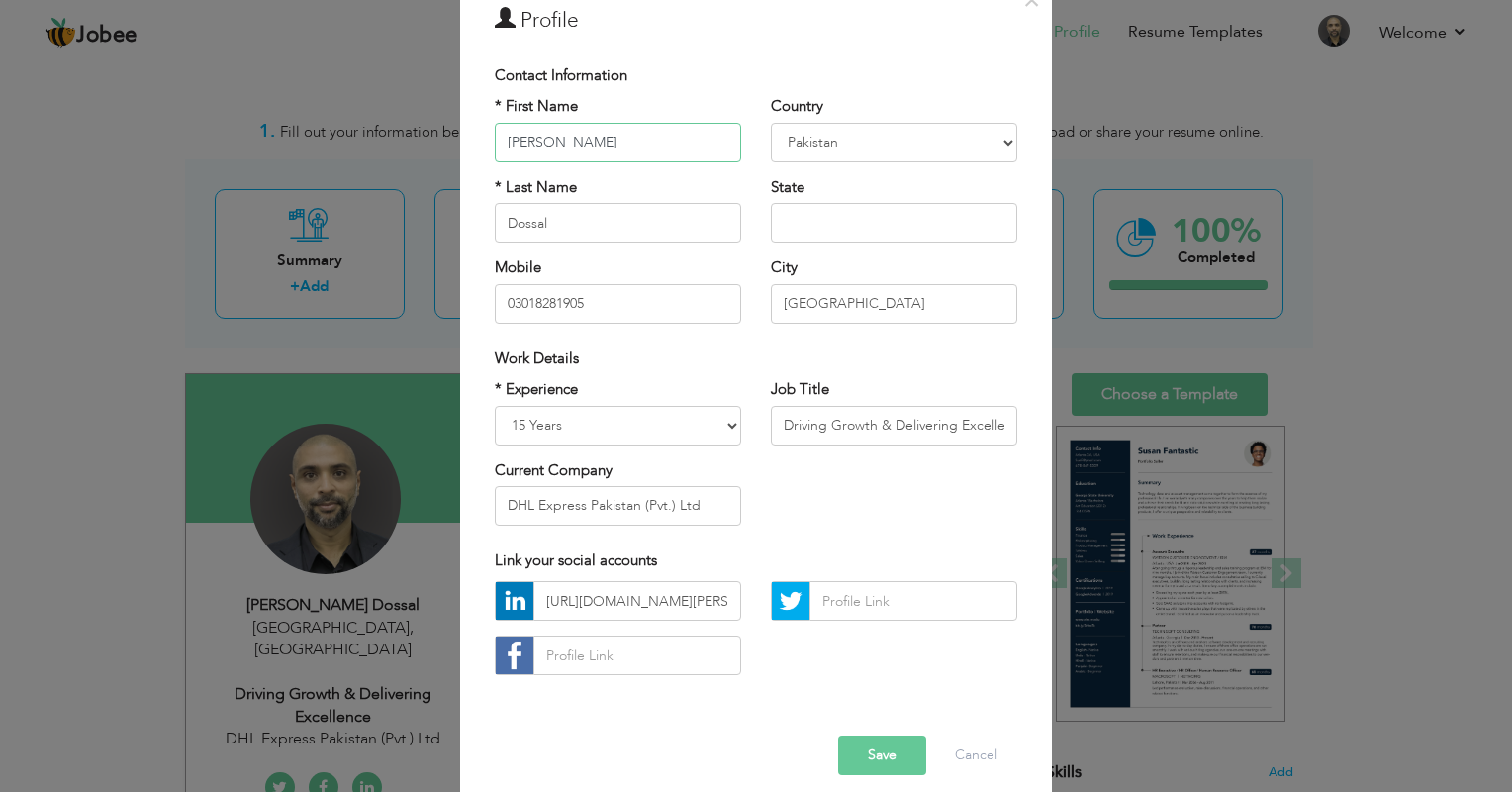 scroll, scrollTop: 0, scrollLeft: 0, axis: both 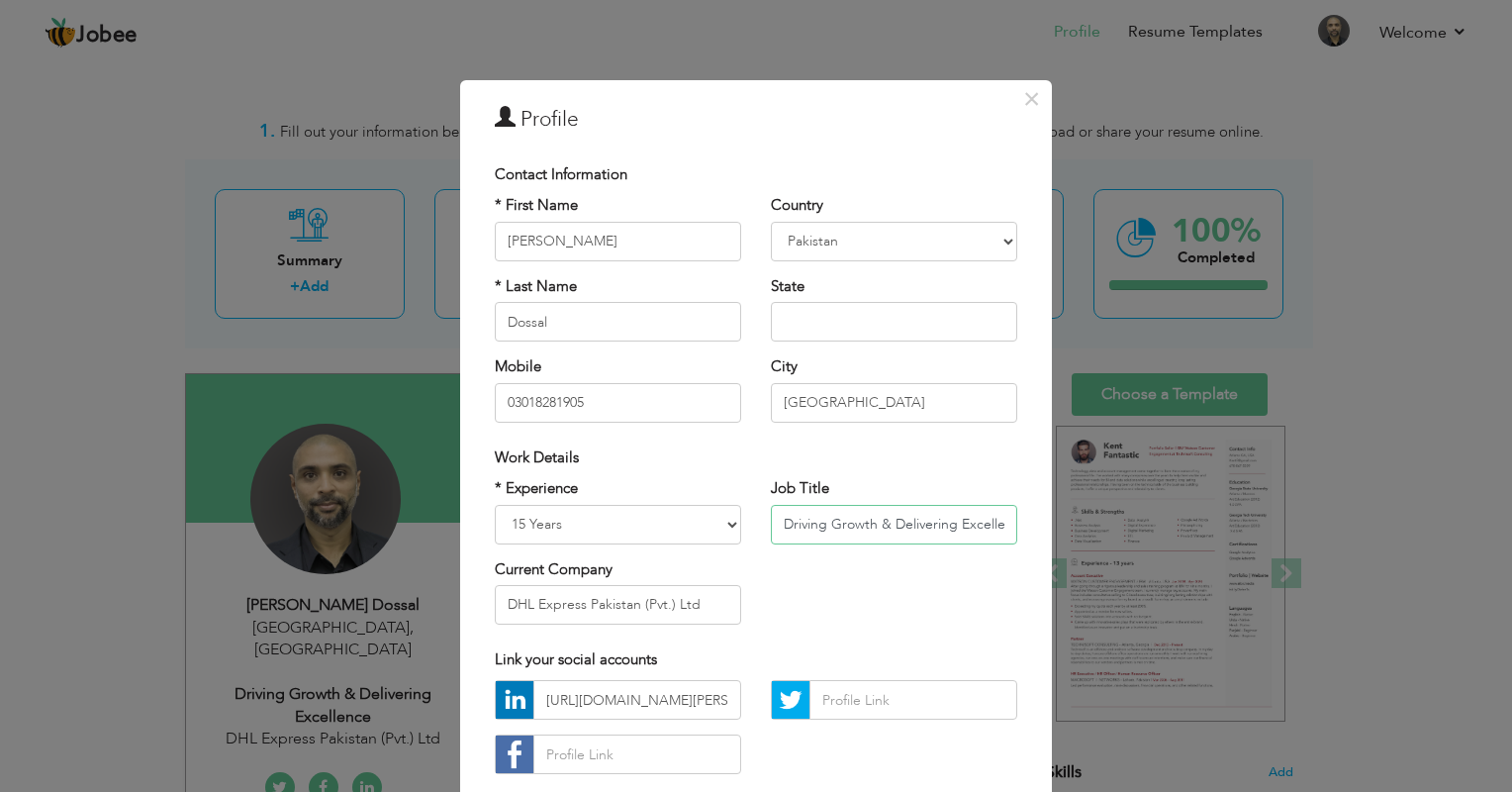 click on "Driving Growth & Delivering Excellence" at bounding box center (894, 525) 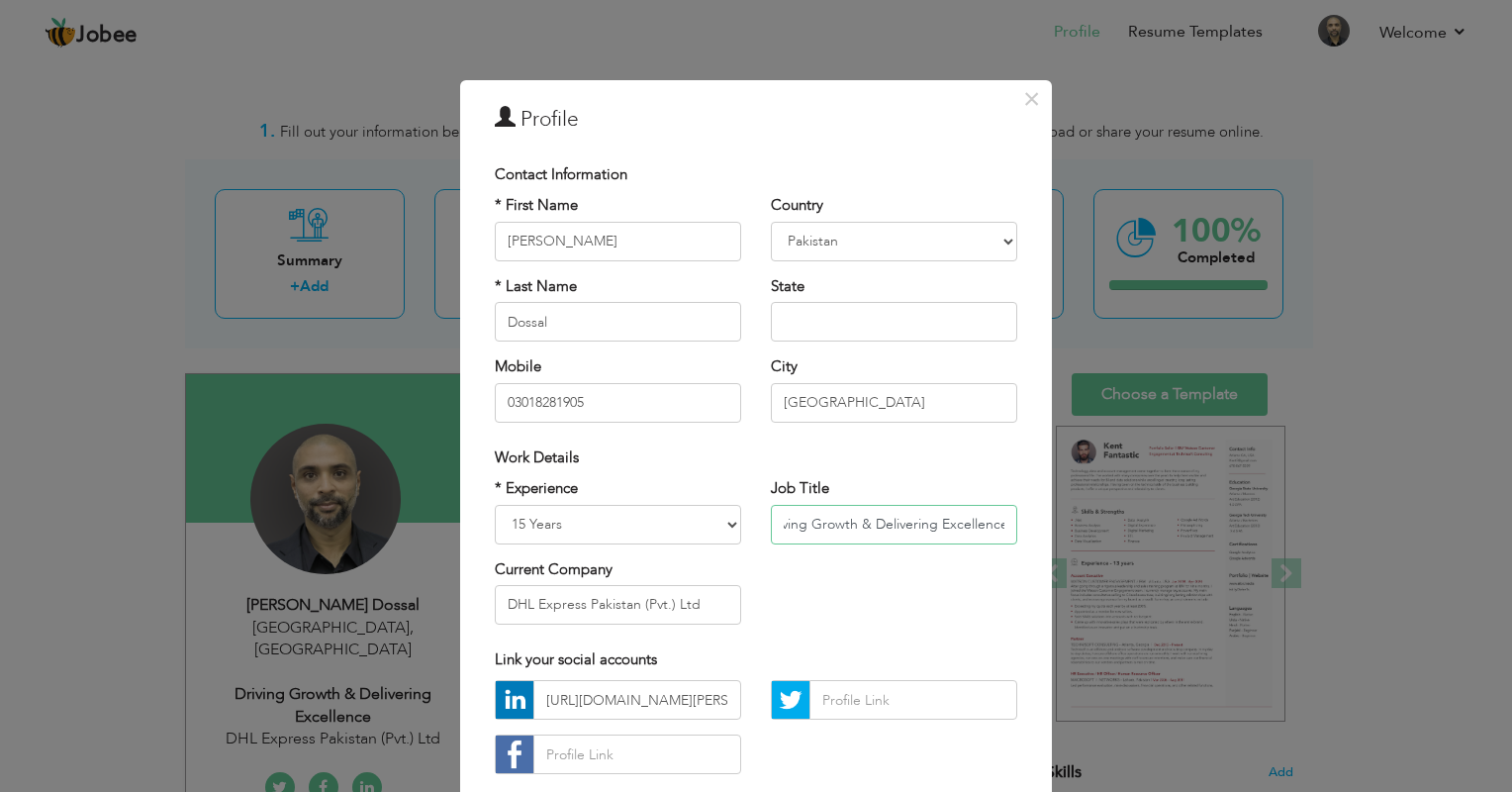 drag, startPoint x: 966, startPoint y: 523, endPoint x: 1011, endPoint y: 522, distance: 45.01111 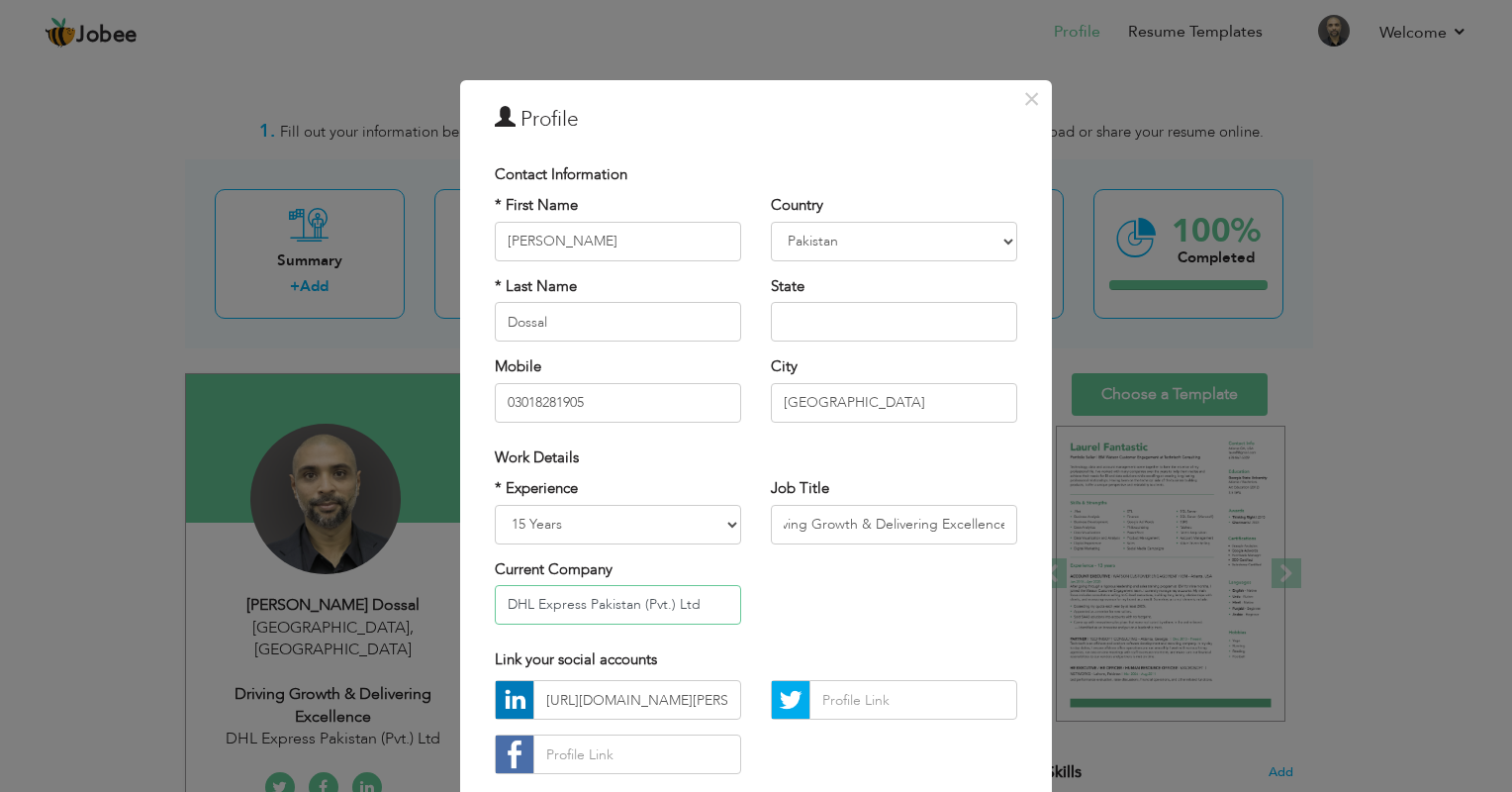 scroll, scrollTop: 0, scrollLeft: 0, axis: both 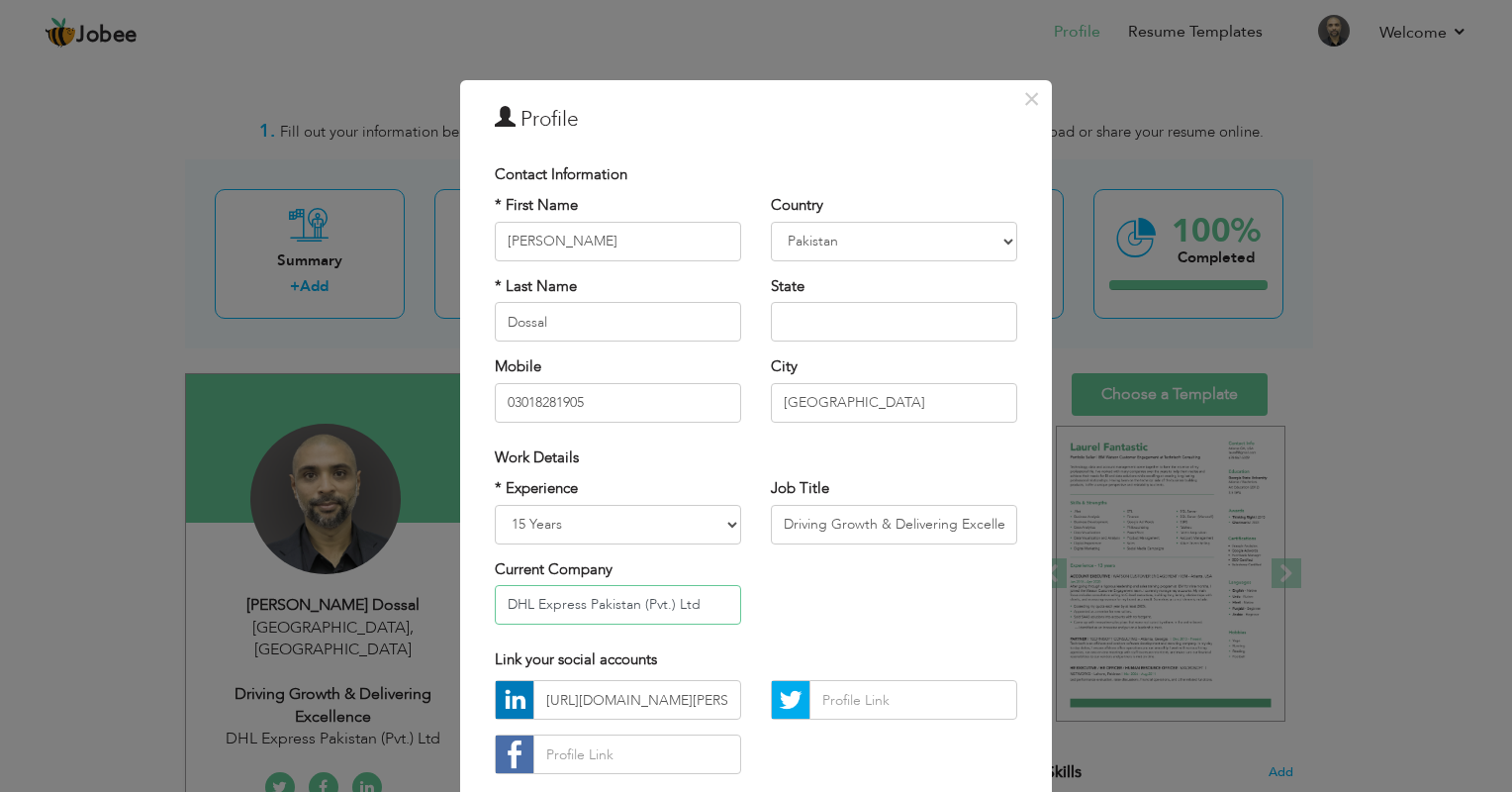 drag, startPoint x: 584, startPoint y: 604, endPoint x: 701, endPoint y: 604, distance: 117 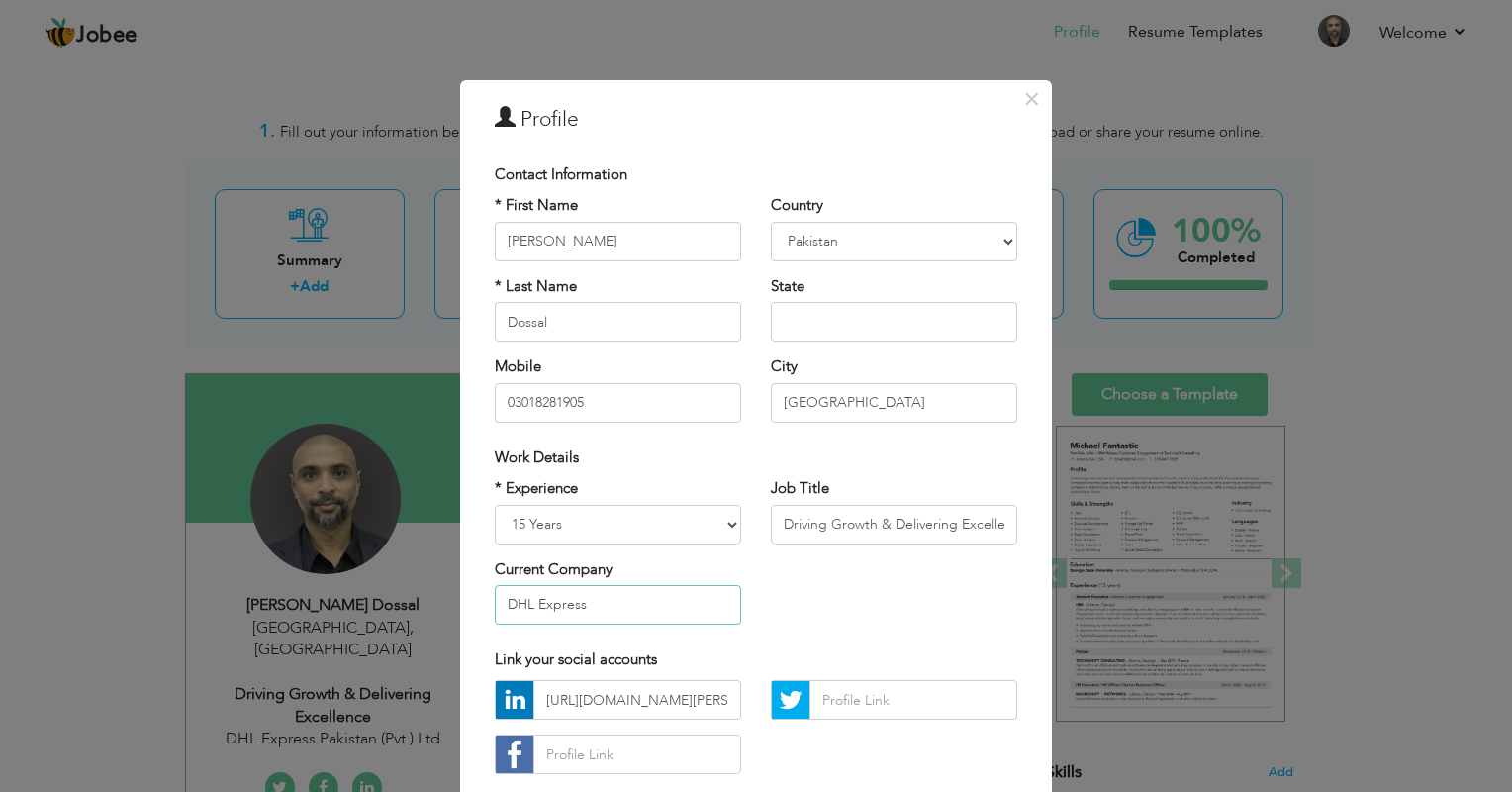 type on "DHL Express ([GEOGRAPHIC_DATA]) Pte Ltd" 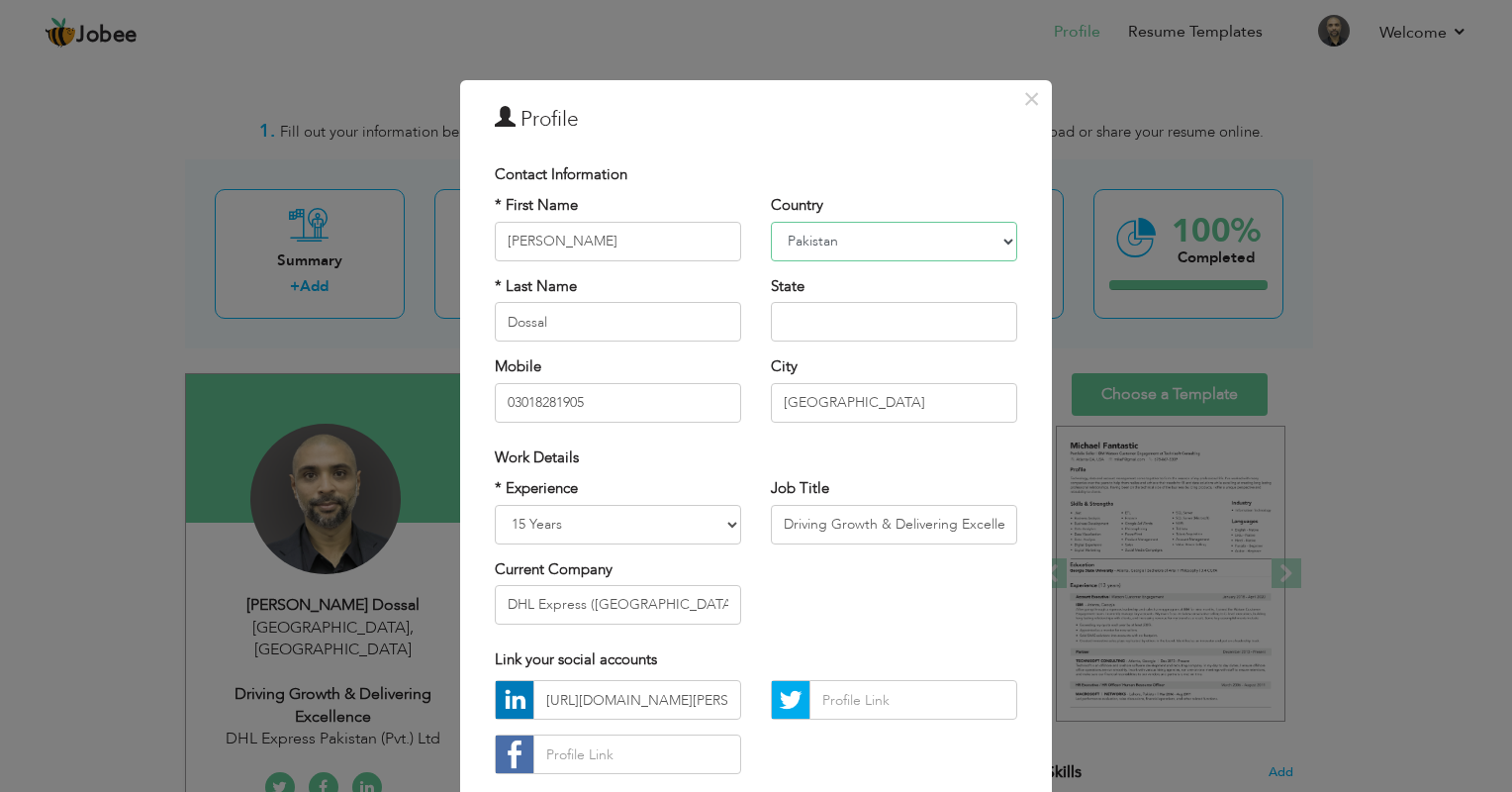 select on "number:196" 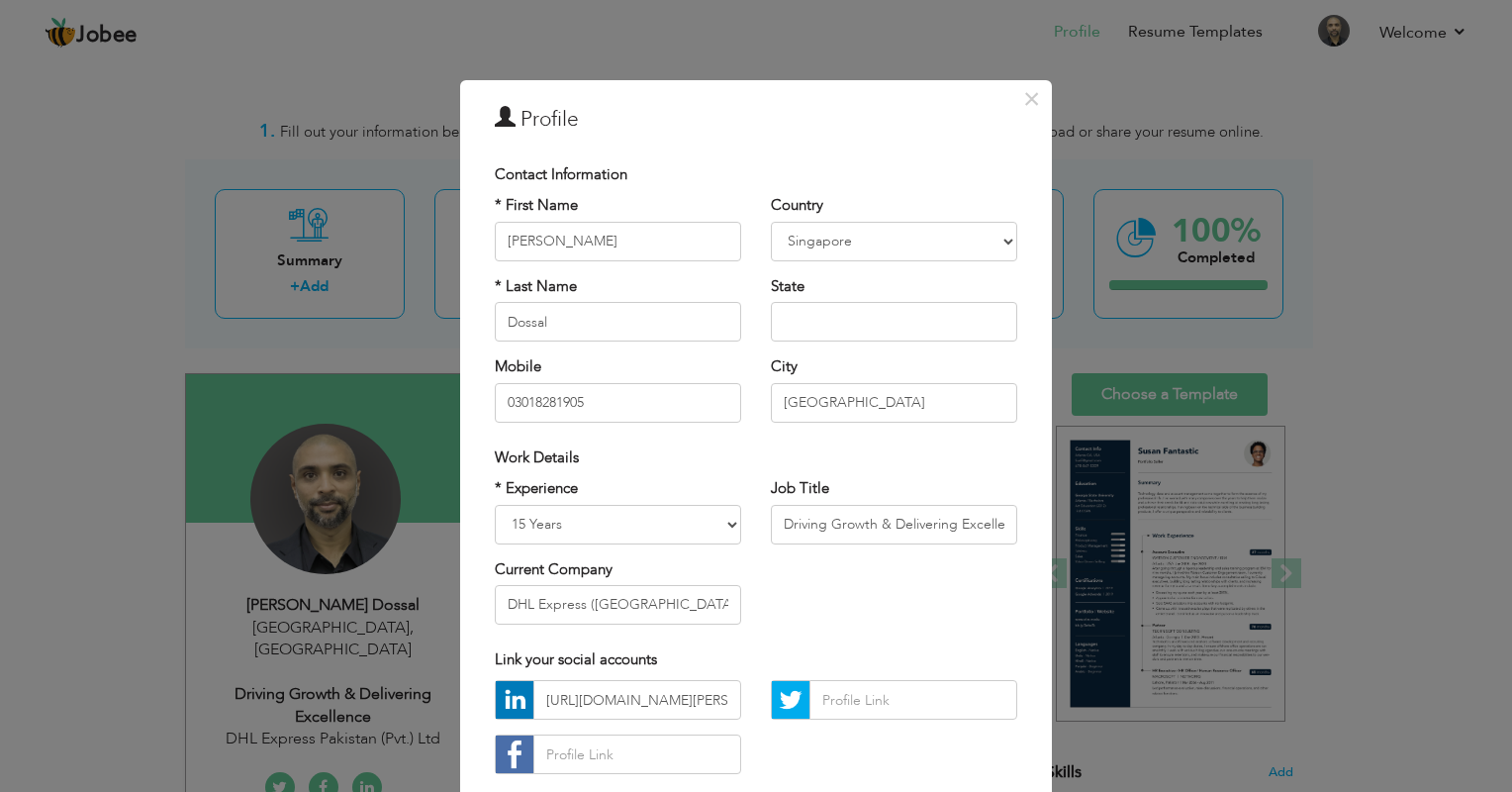 click on "Link your social accounts" at bounding box center (756, 659) 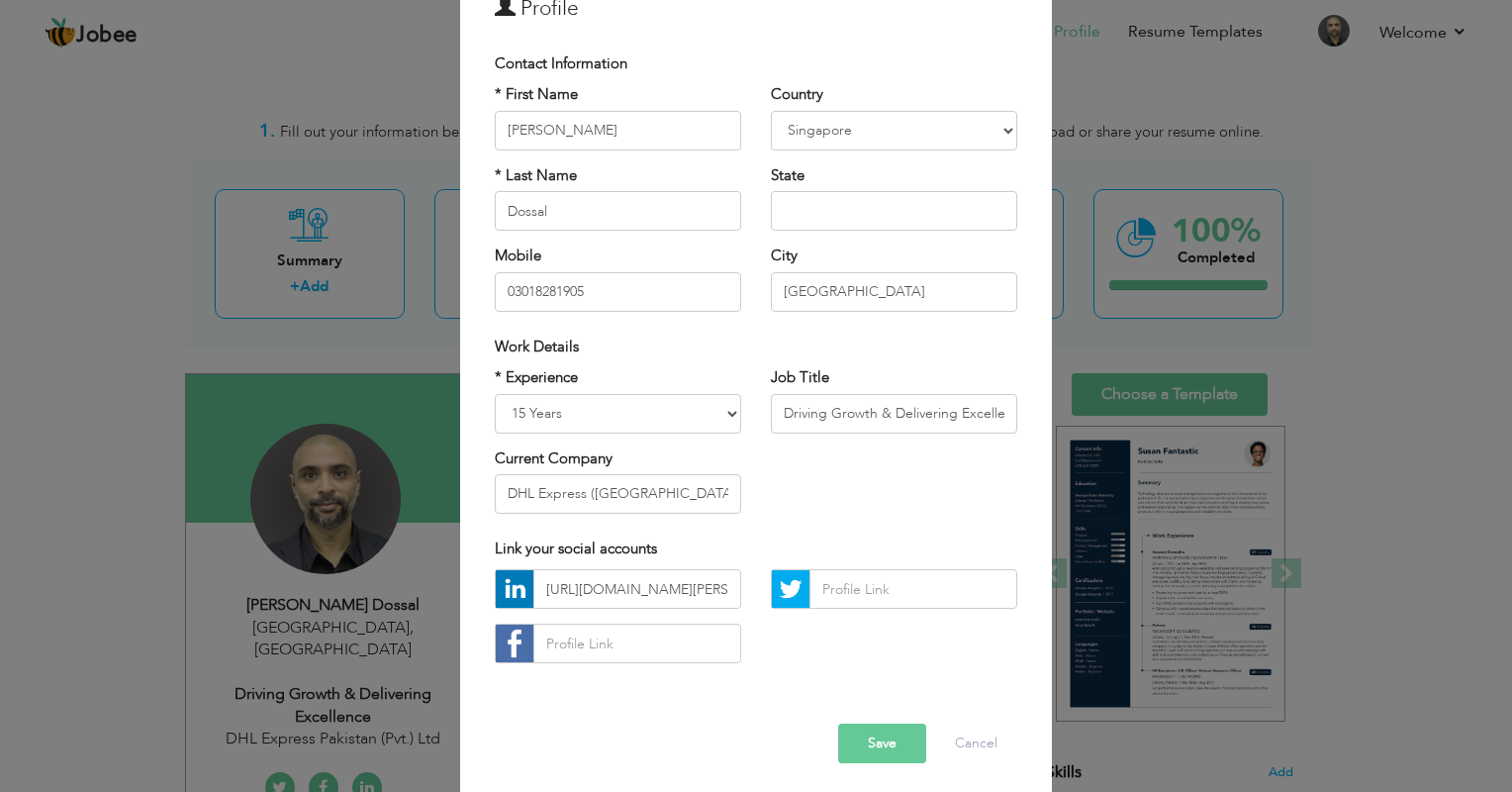 scroll, scrollTop: 117, scrollLeft: 0, axis: vertical 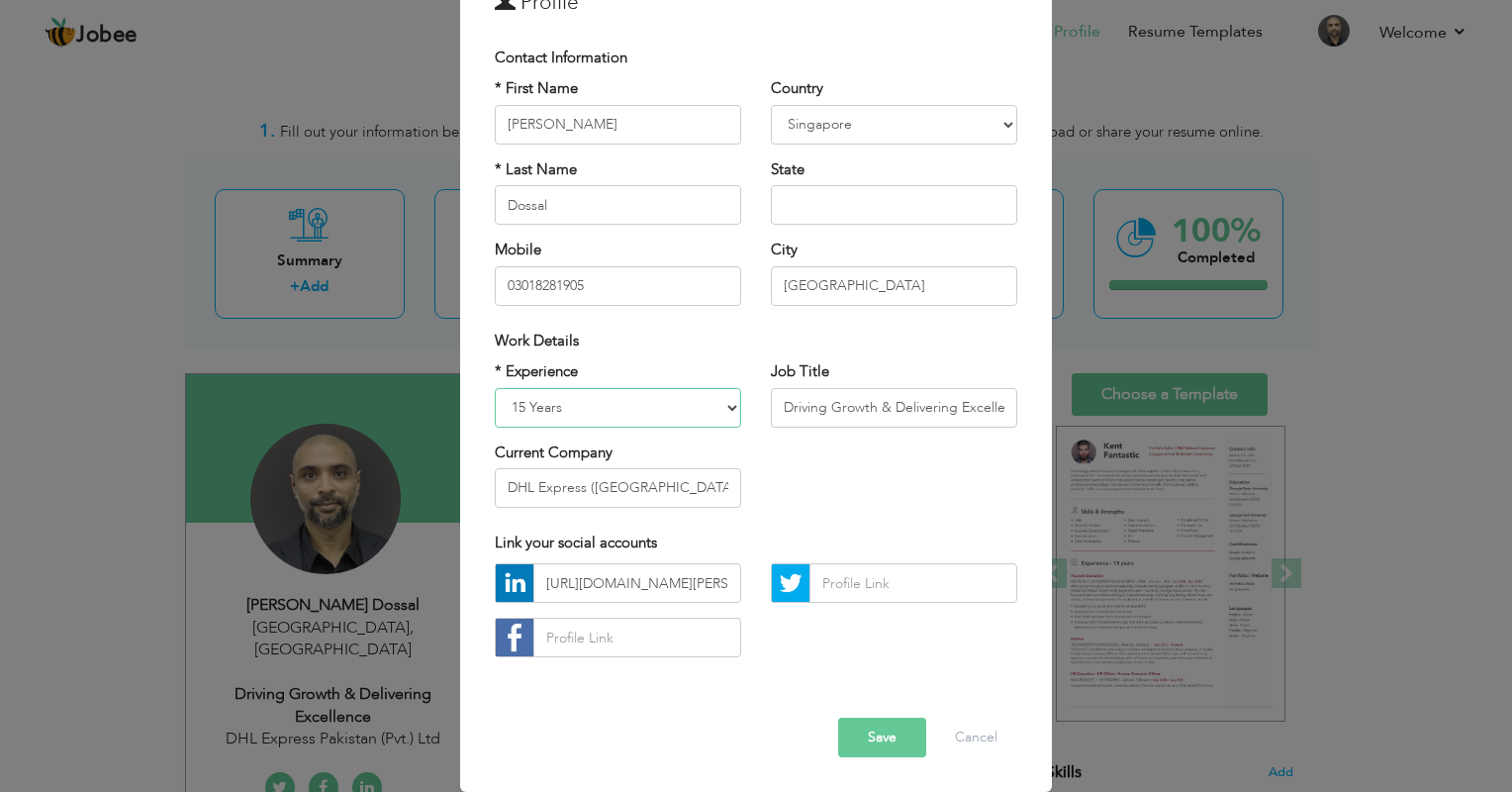 click on "Entry Level Less than 1 Year 1 Year 2 Years 3 Years 4 Years 5 Years 6 Years 7 Years 8 Years 9 Years 10 Years 11 Years 12 Years 13 Years 14 Years 15 Years 16 Years 17 Years 18 Years 19 Years 20 Years 21 Years 22 Years 23 Years 24 Years 25 Years 26 Years 27 Years 28 Years 29 Years 30 Years 31 Years 32 Years 33 Years 34 Years 35 Years More than 35 Years" at bounding box center [617, 408] 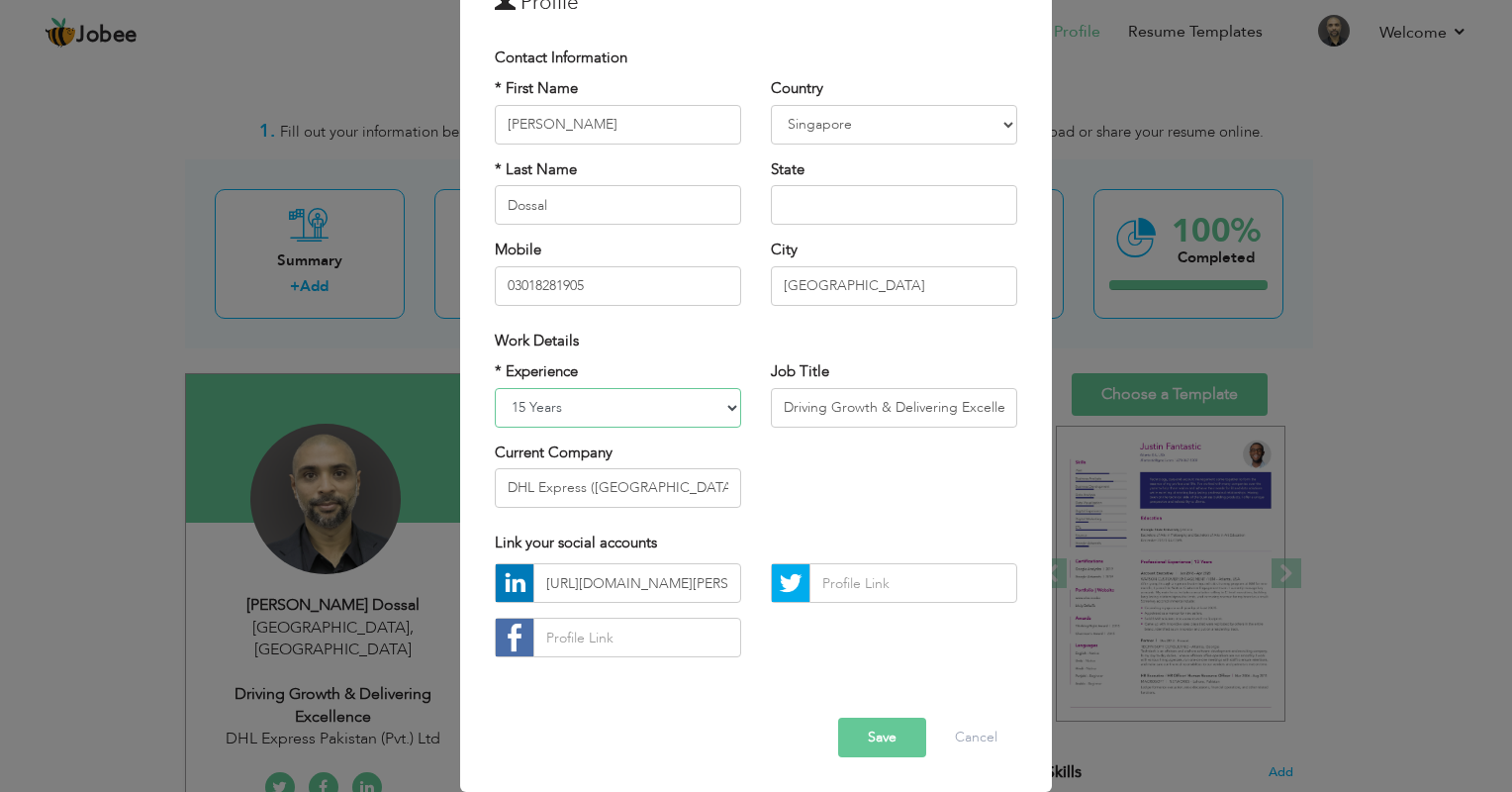 select on "number:20" 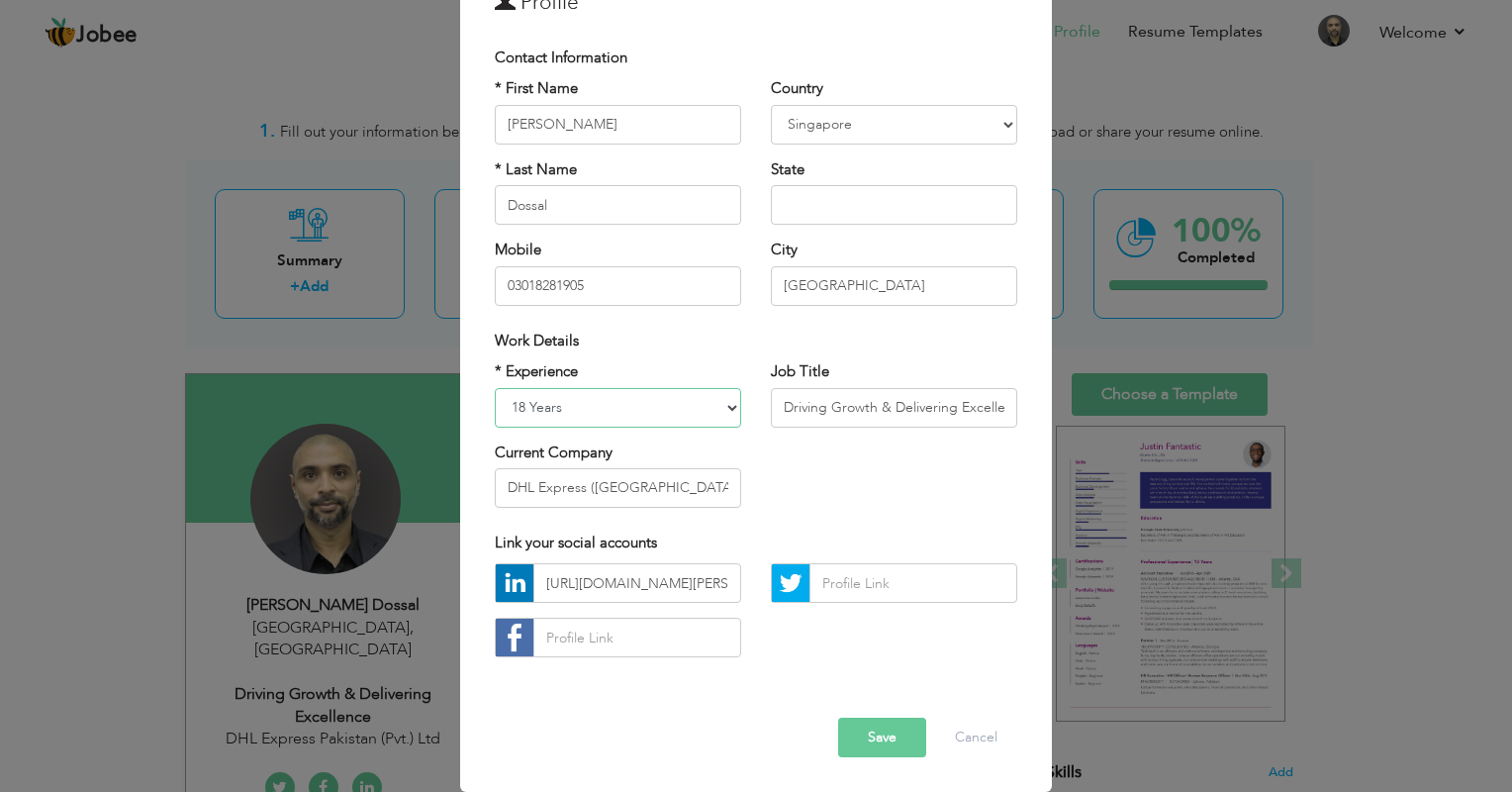 click on "Entry Level Less than 1 Year 1 Year 2 Years 3 Years 4 Years 5 Years 6 Years 7 Years 8 Years 9 Years 10 Years 11 Years 12 Years 13 Years 14 Years 15 Years 16 Years 17 Years 18 Years 19 Years 20 Years 21 Years 22 Years 23 Years 24 Years 25 Years 26 Years 27 Years 28 Years 29 Years 30 Years 31 Years 32 Years 33 Years 34 Years 35 Years More than 35 Years" at bounding box center (617, 408) 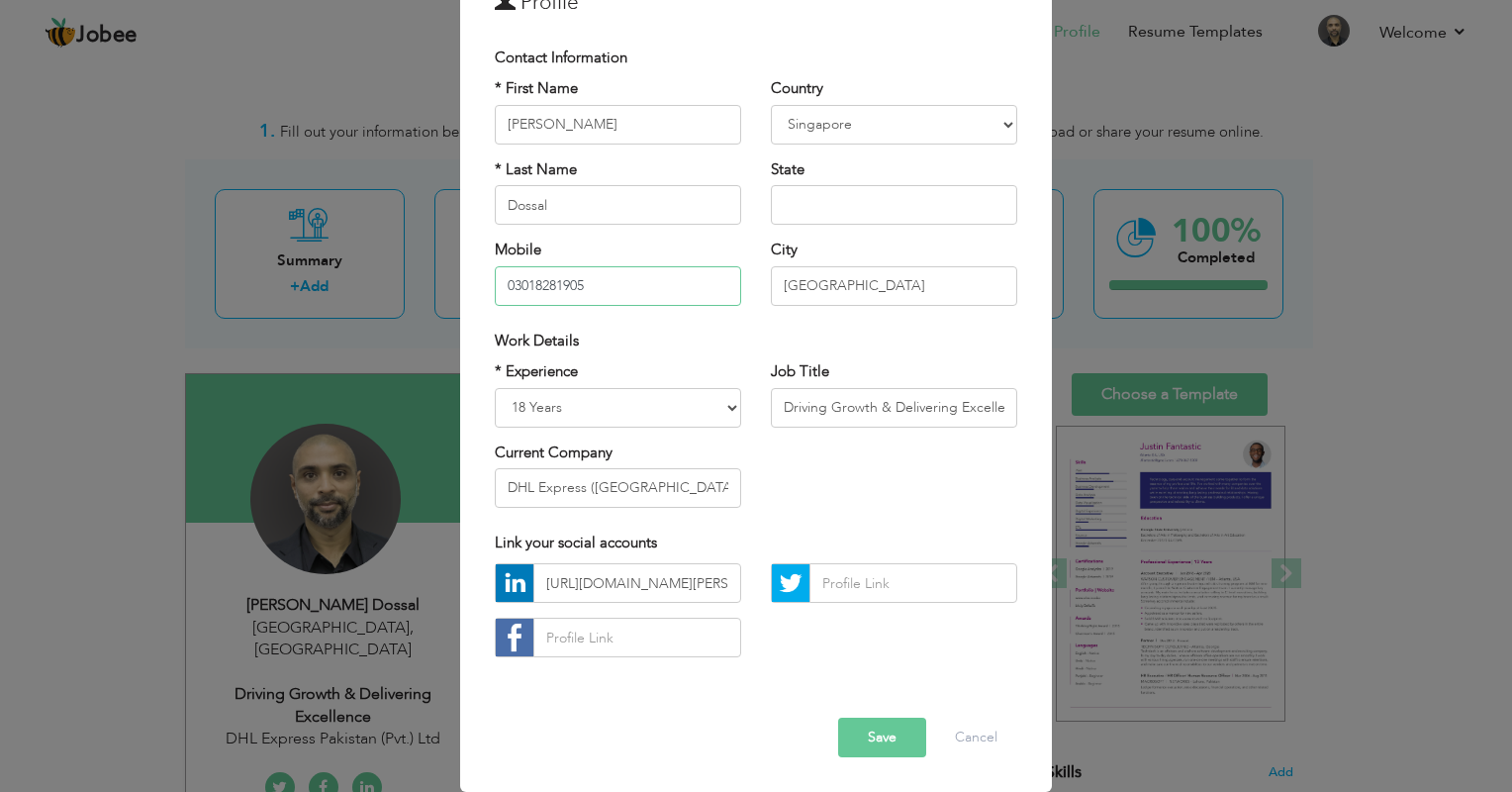 drag, startPoint x: 590, startPoint y: 285, endPoint x: 476, endPoint y: 289, distance: 114.07015 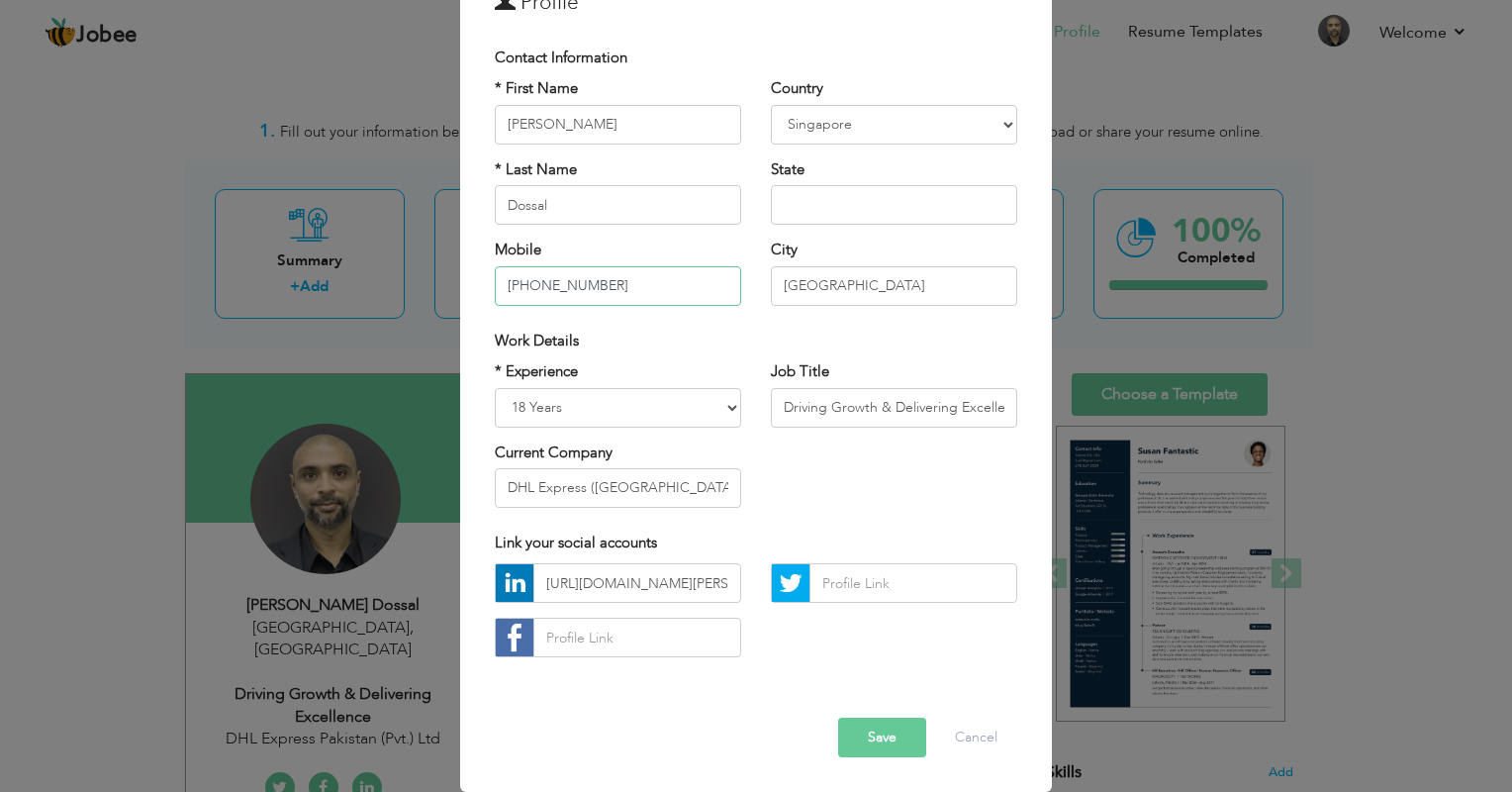 type on "[PHONE_NUMBER]" 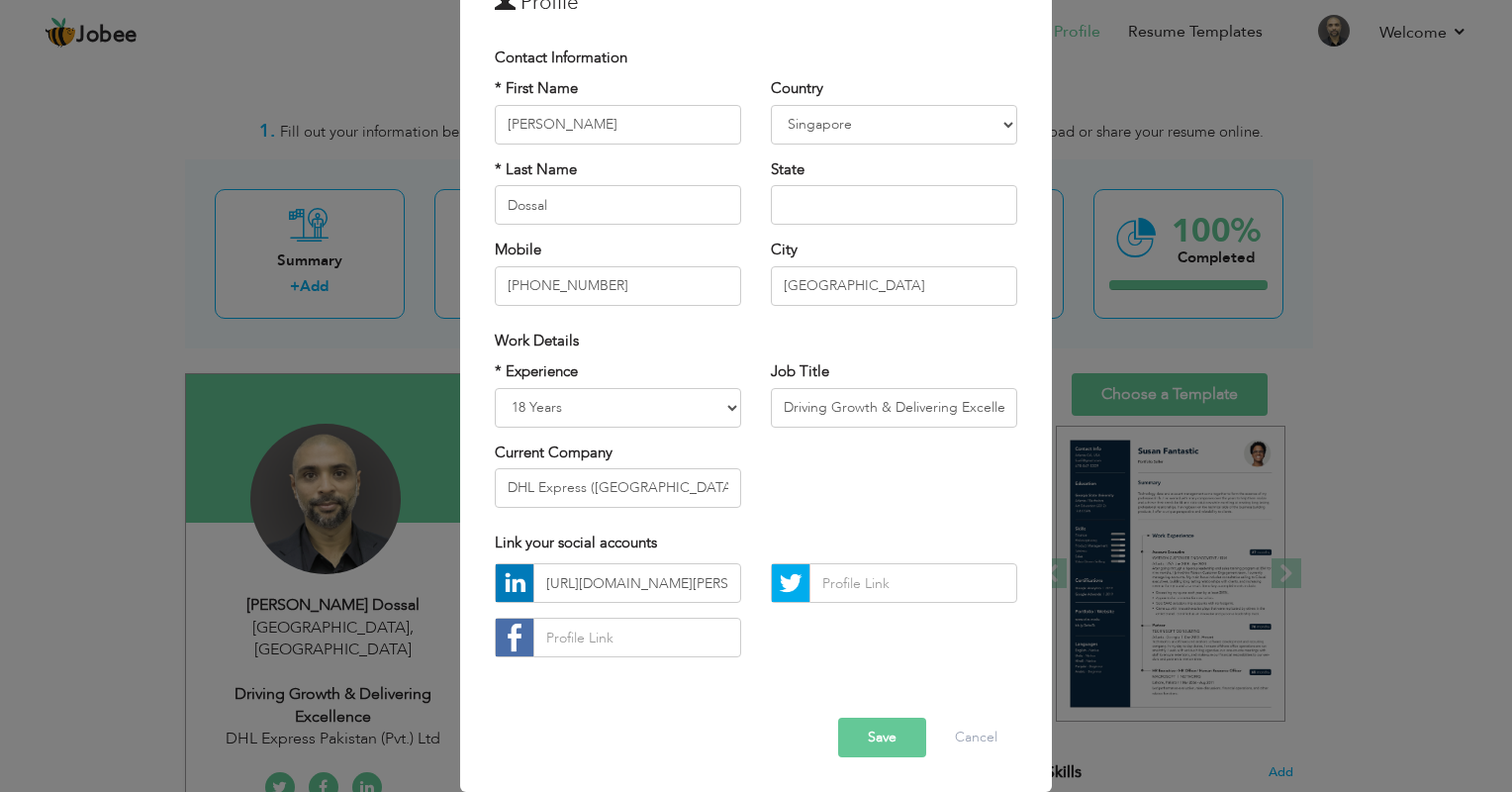 click on "* Experience
Entry Level Less than 1 Year 1 Year 2 Years 3 Years 4 Years 5 Years 6 Years 7 Years 8 Years 9 Years 10 Years 11 Years 12 Years 13 Years 14 Years 15 Years 16 Years 17 Years 18 Years 19 Years 20 Years 21 Years 22 Years 23 Years 24 Years 25 Years 26 Years 27 Years 28 Years 29 Years 30 Years 31 Years 32 Years 33 Years 34 Years 35 Years More than 35 Years
Current Company
DHL Express (Singapore) Pte Ltd" at bounding box center (756, 442) 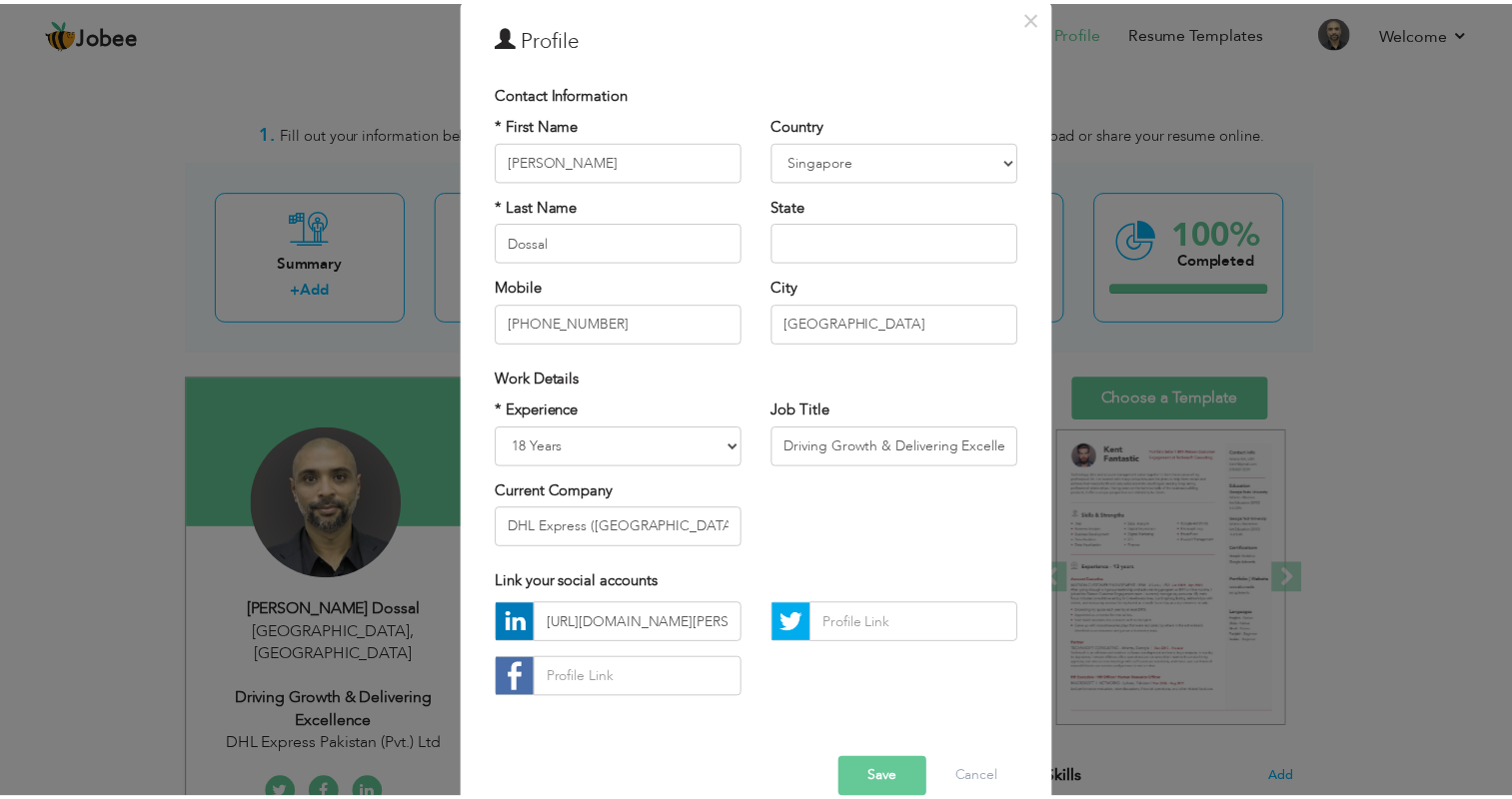 scroll, scrollTop: 118, scrollLeft: 0, axis: vertical 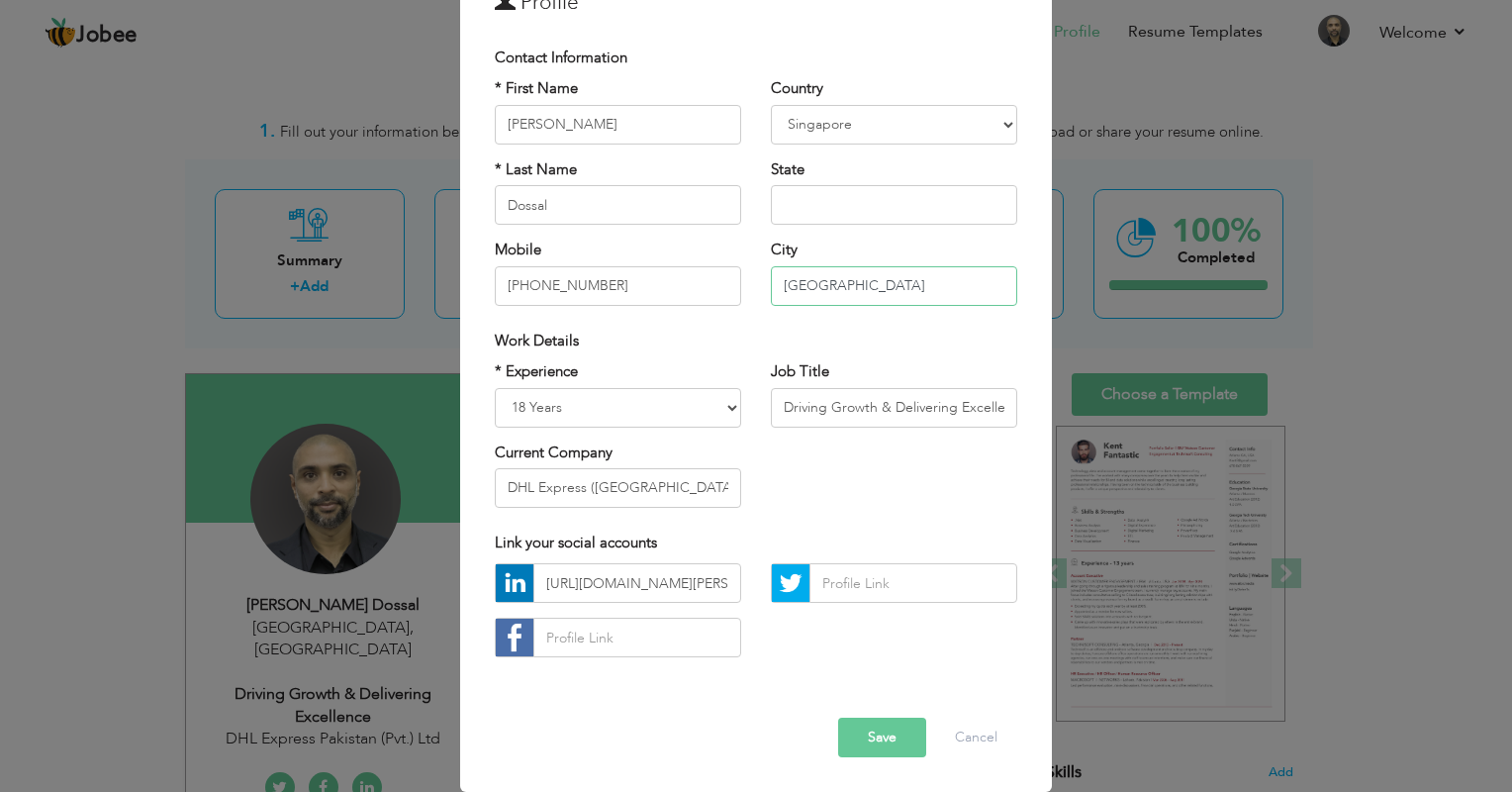 drag, startPoint x: 863, startPoint y: 279, endPoint x: 701, endPoint y: 257, distance: 163.487 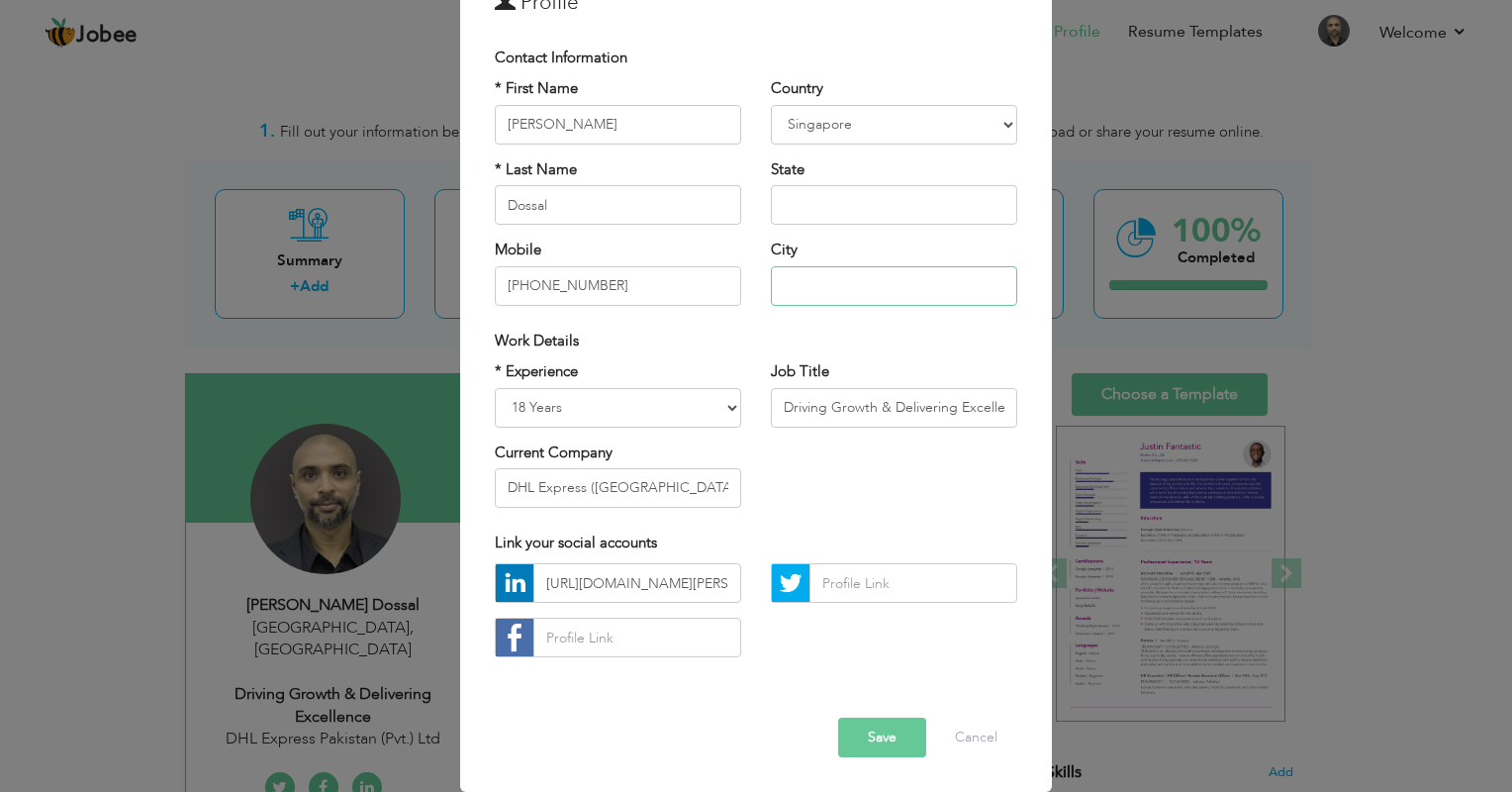 type 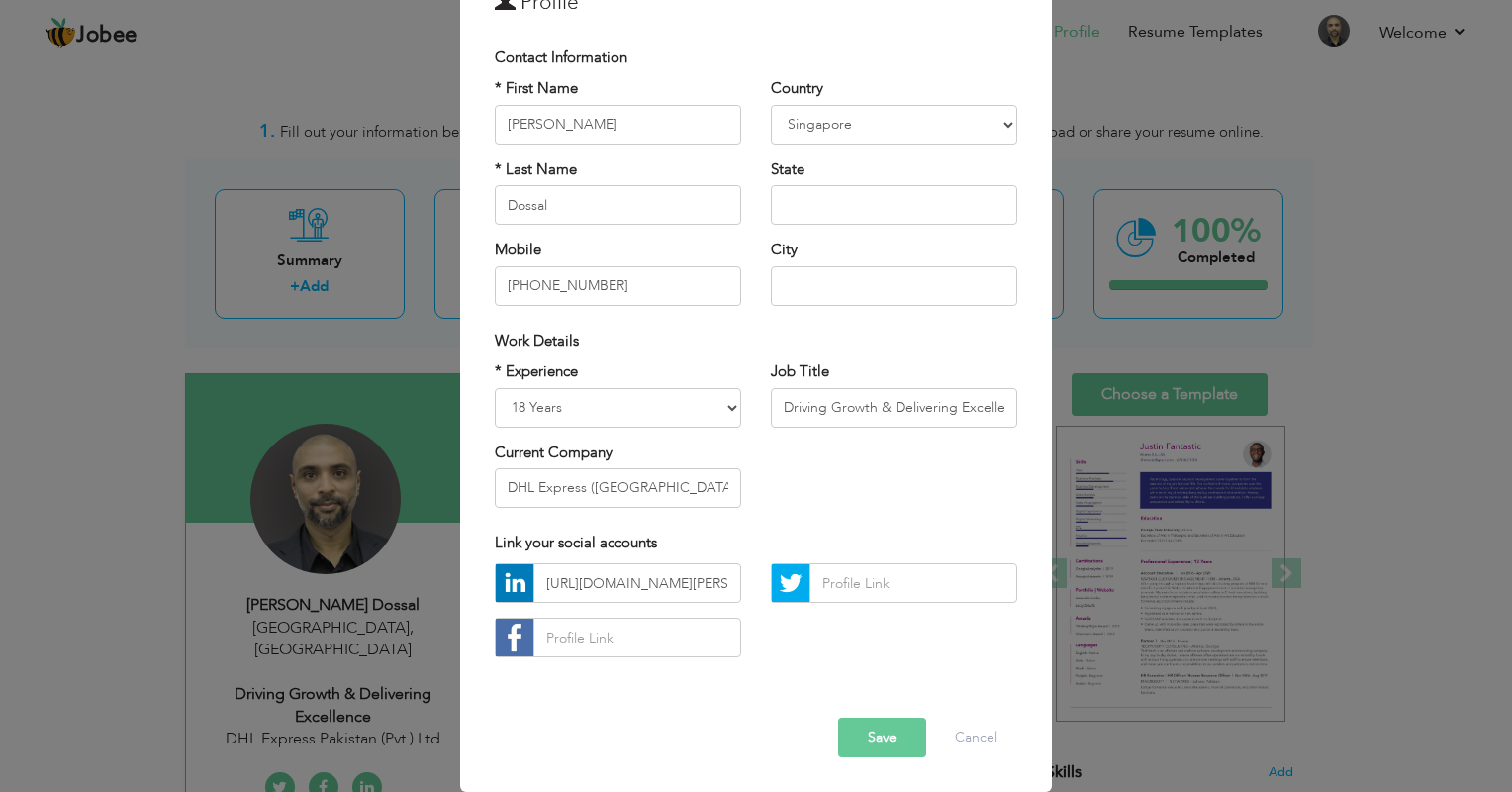 click on "Link your social accounts" at bounding box center (756, 543) 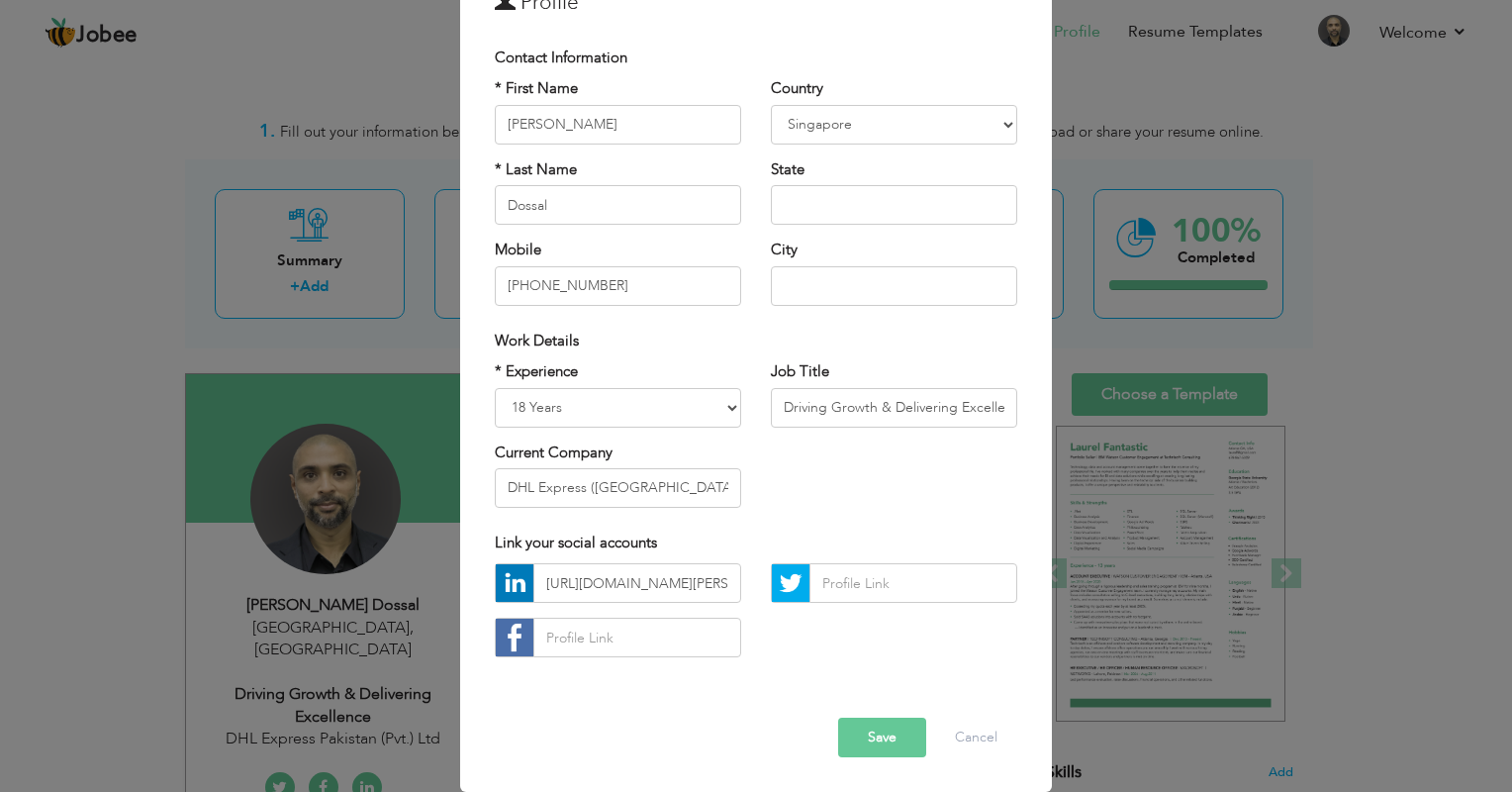 click on "Save" at bounding box center (882, 738) 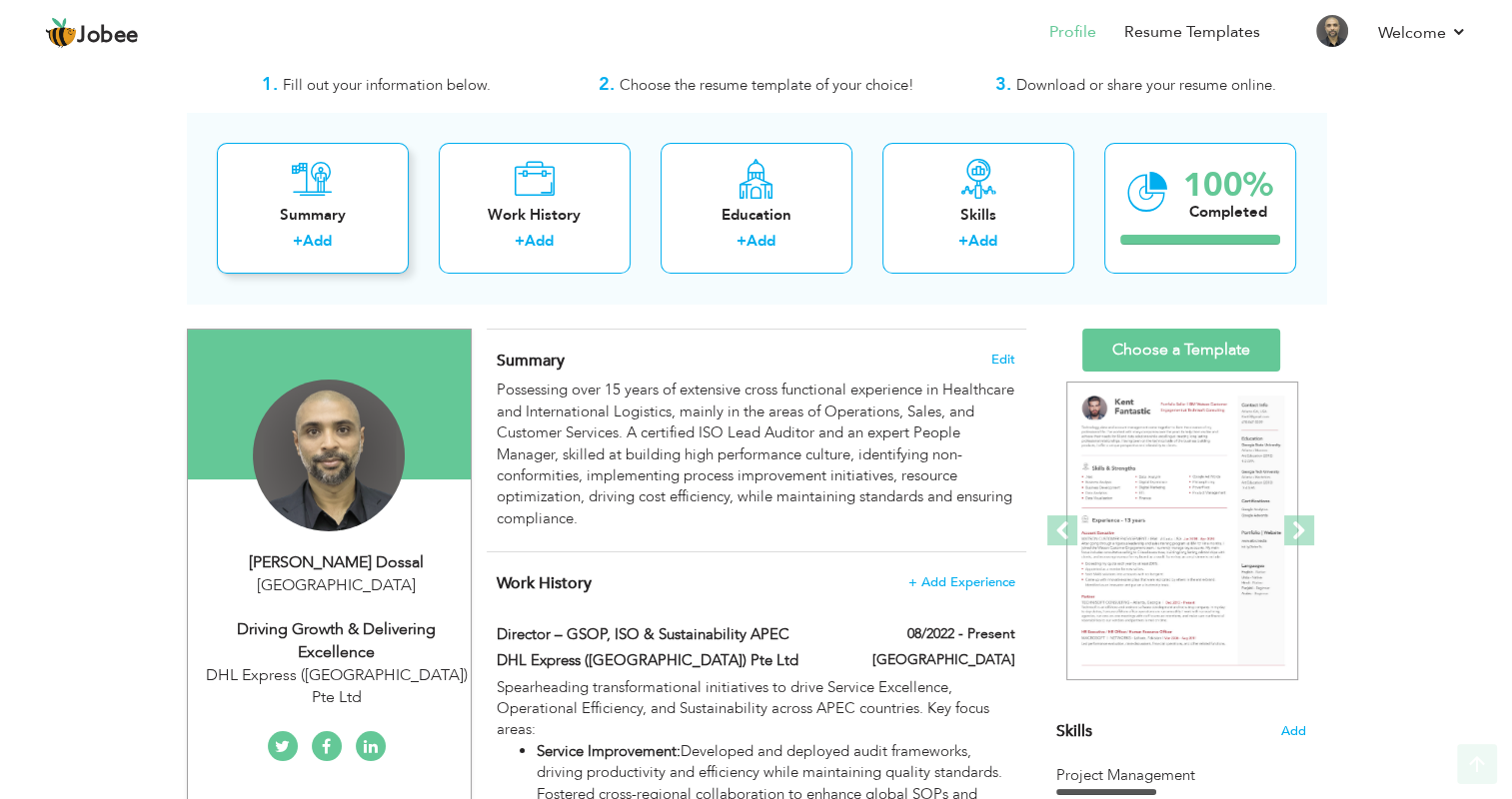 scroll, scrollTop: 0, scrollLeft: 0, axis: both 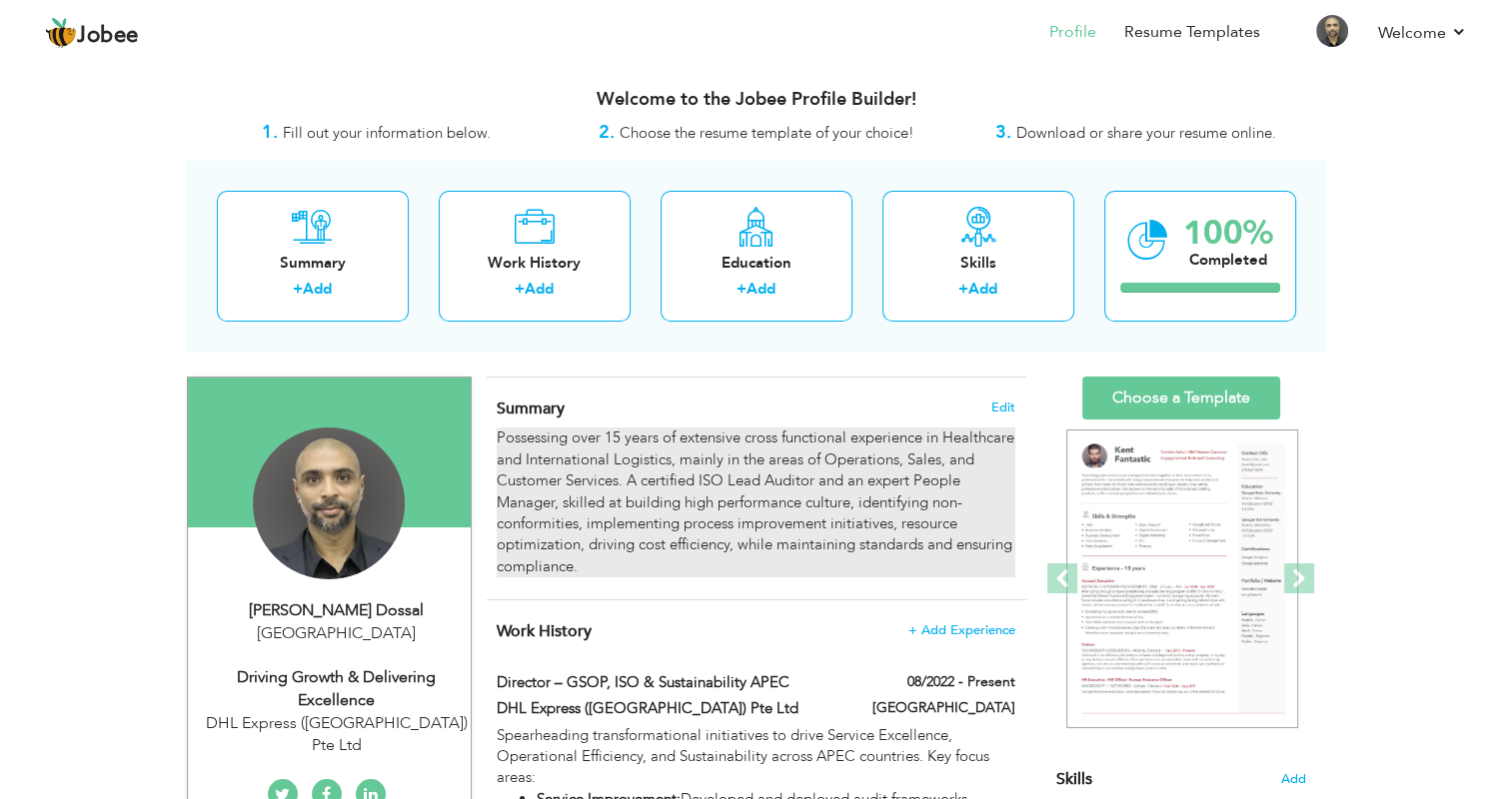 click on "Possessing over 15 years of extensive cross functional experience in Healthcare and International Logistics, mainly in the areas of Operations, Sales, and Customer Services. A certified ISO Lead Auditor and an expert People Manager, skilled at building high performance culture, identifying non-conformities, implementing process improvement initiatives, resource optimization, driving cost efficiency, while maintaining standards and ensuring compliance." at bounding box center (756, 502) 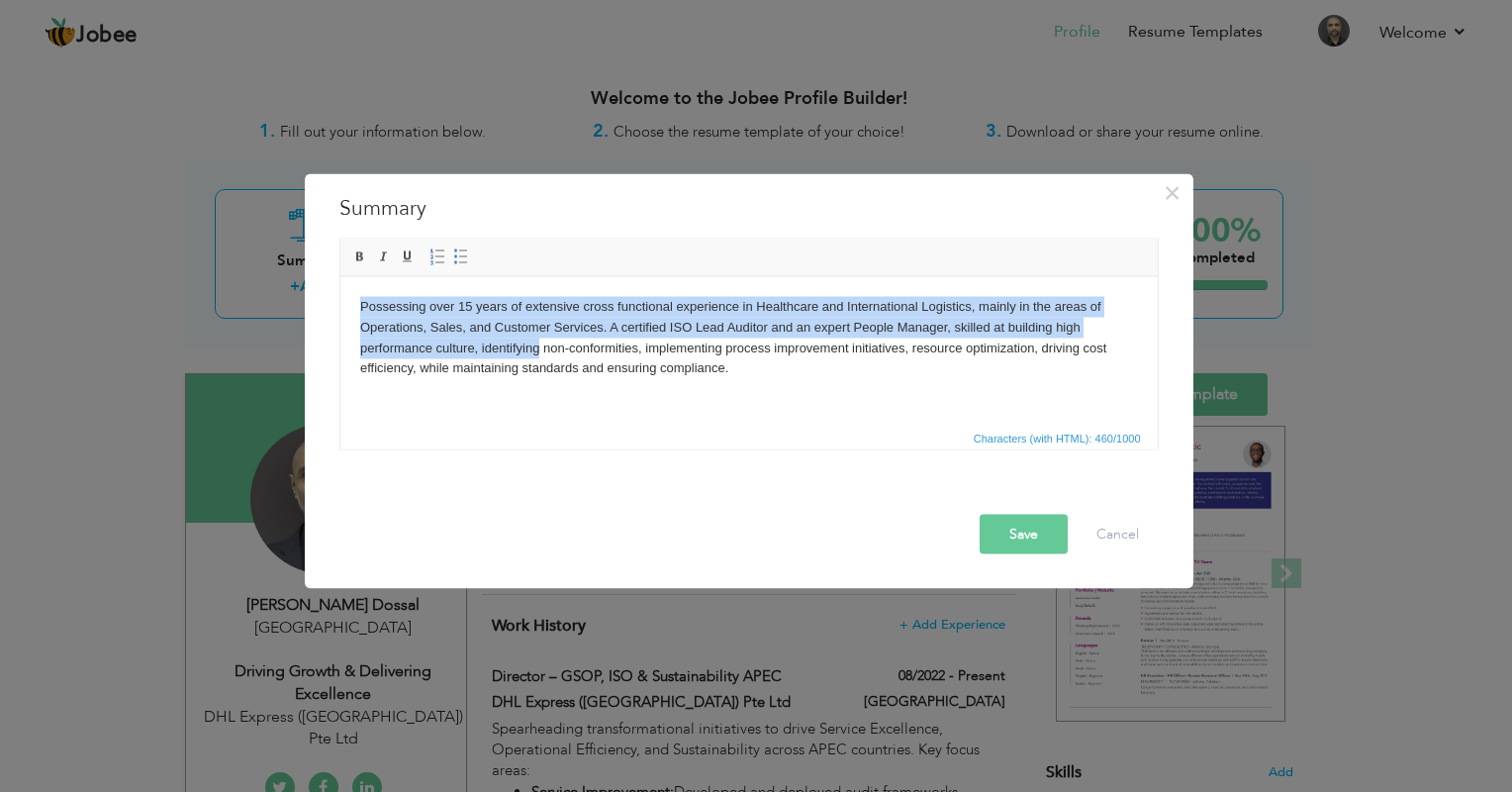drag, startPoint x: 361, startPoint y: 303, endPoint x: 537, endPoint y: 340, distance: 179.84716 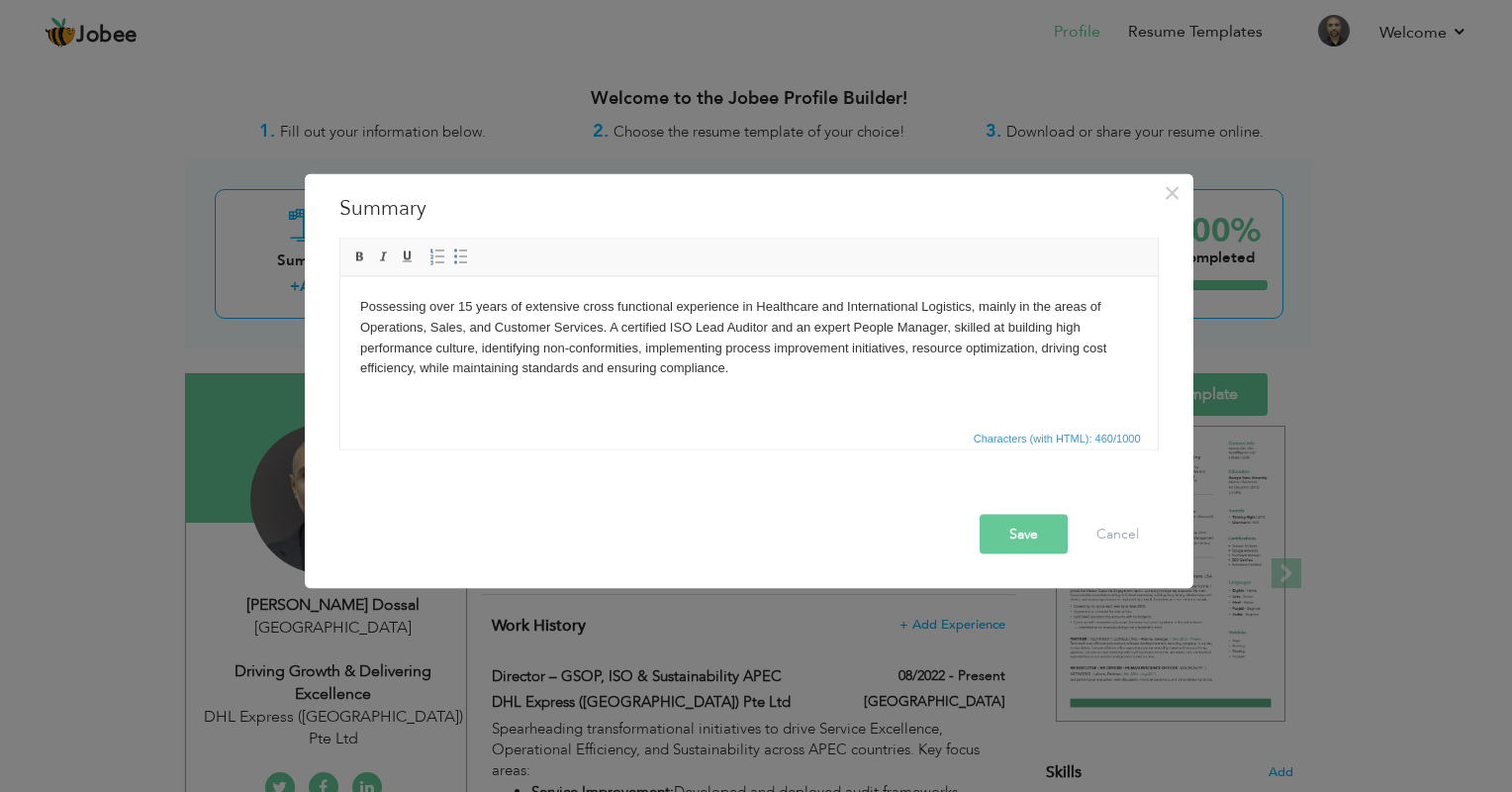 type 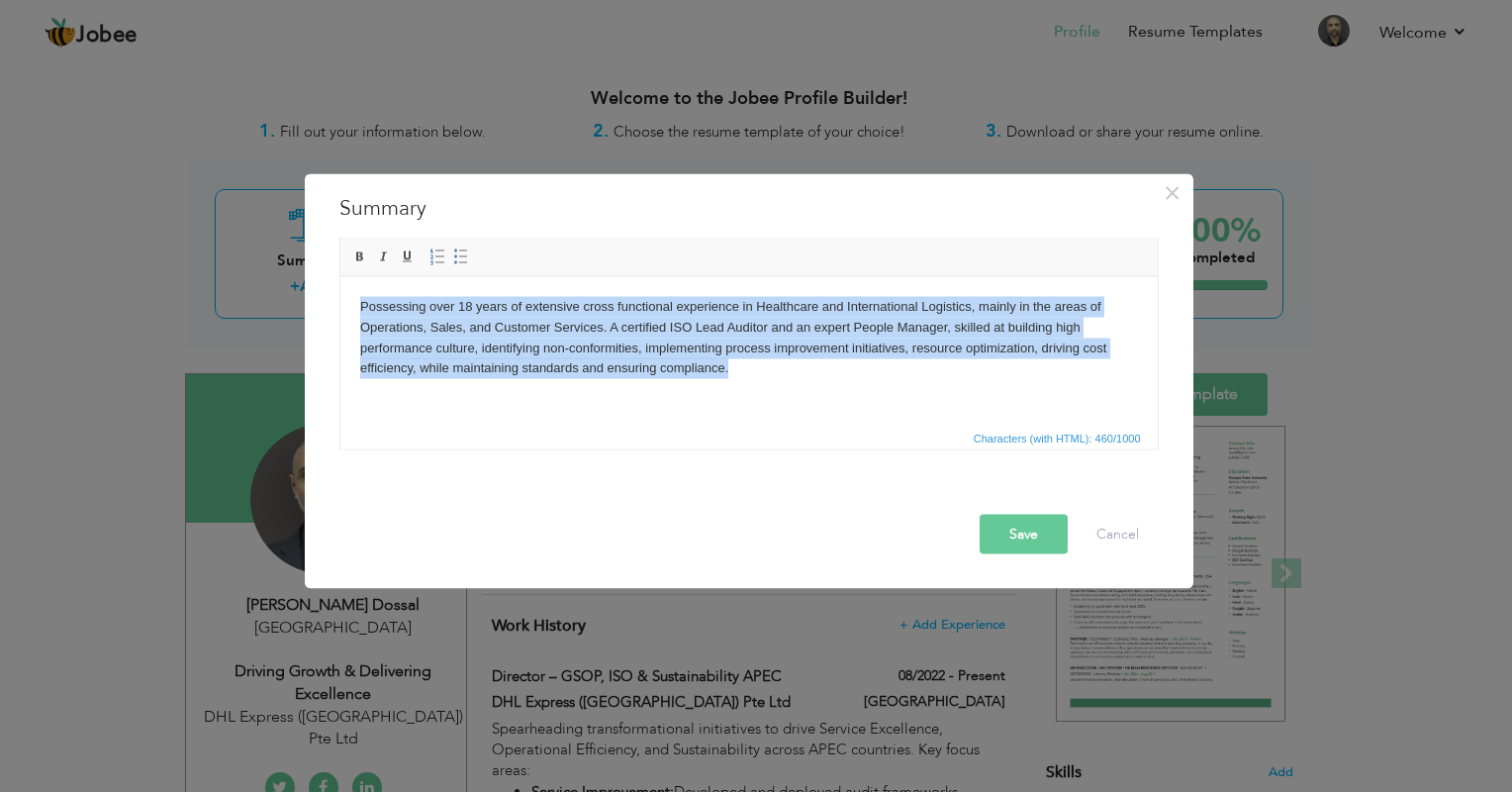 drag, startPoint x: 748, startPoint y: 372, endPoint x: 337, endPoint y: 289, distance: 419.29703 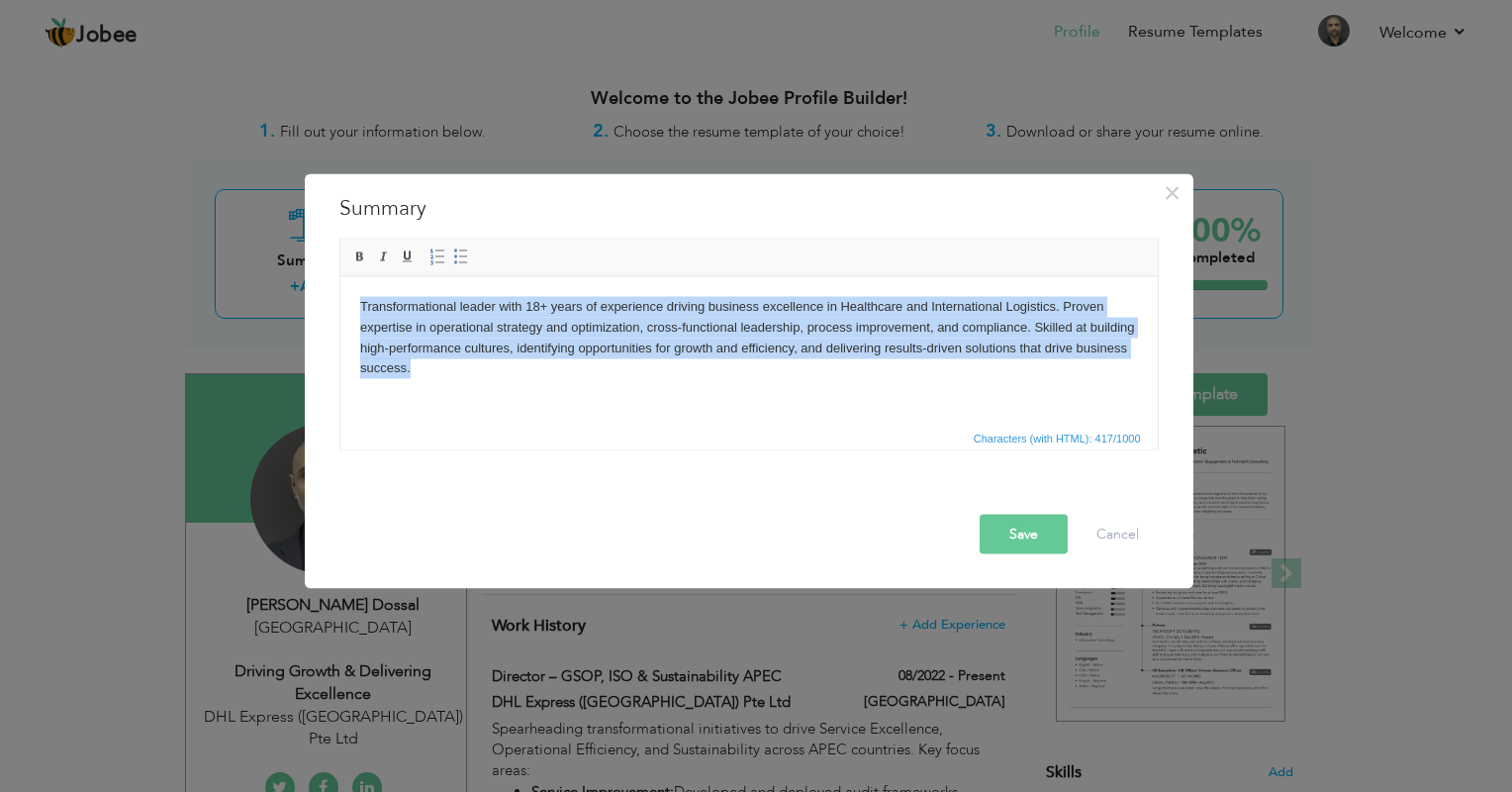 drag, startPoint x: 454, startPoint y: 372, endPoint x: 358, endPoint y: 299, distance: 120.6027 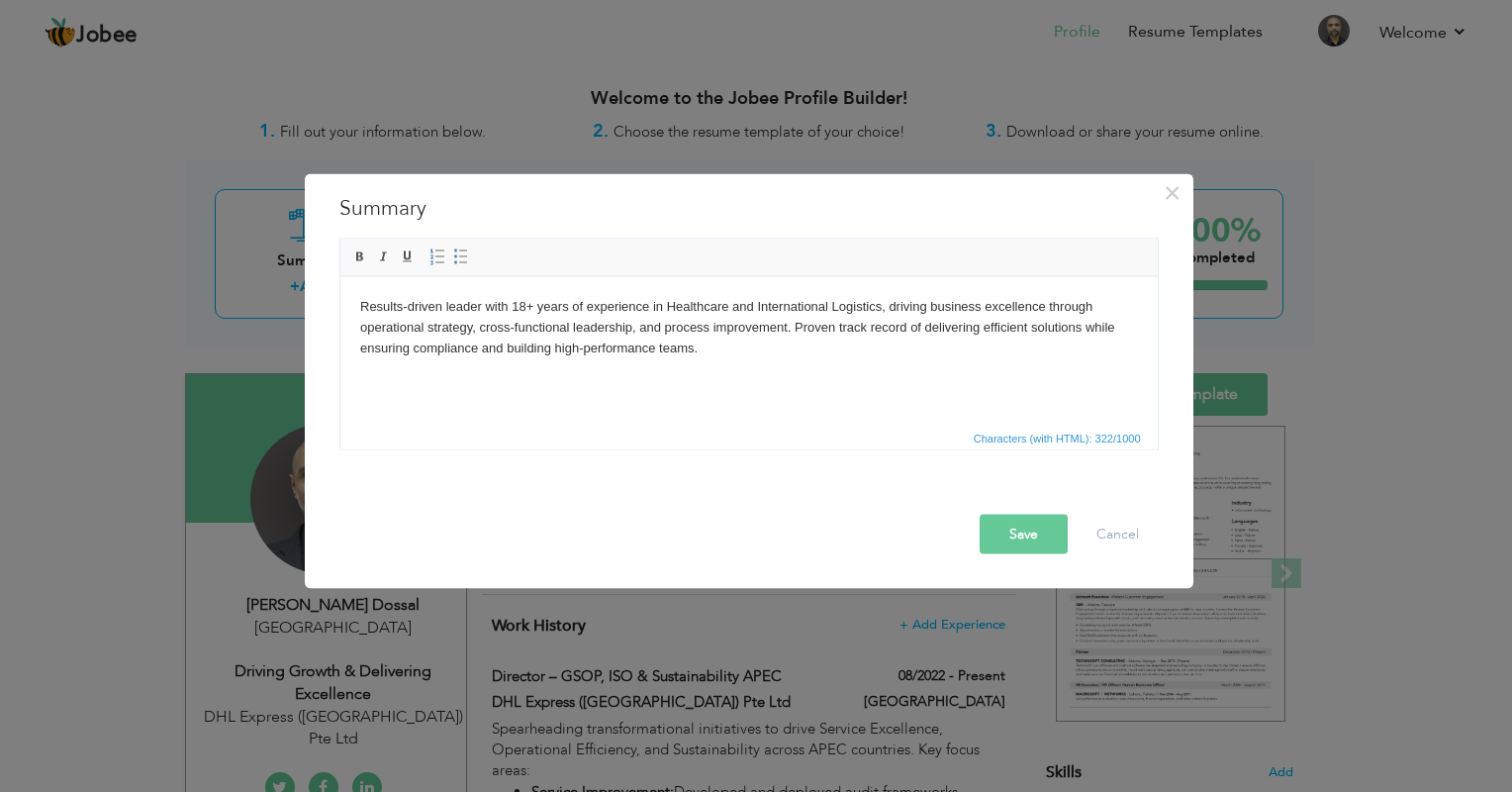 click on "Save" at bounding box center [1023, 535] 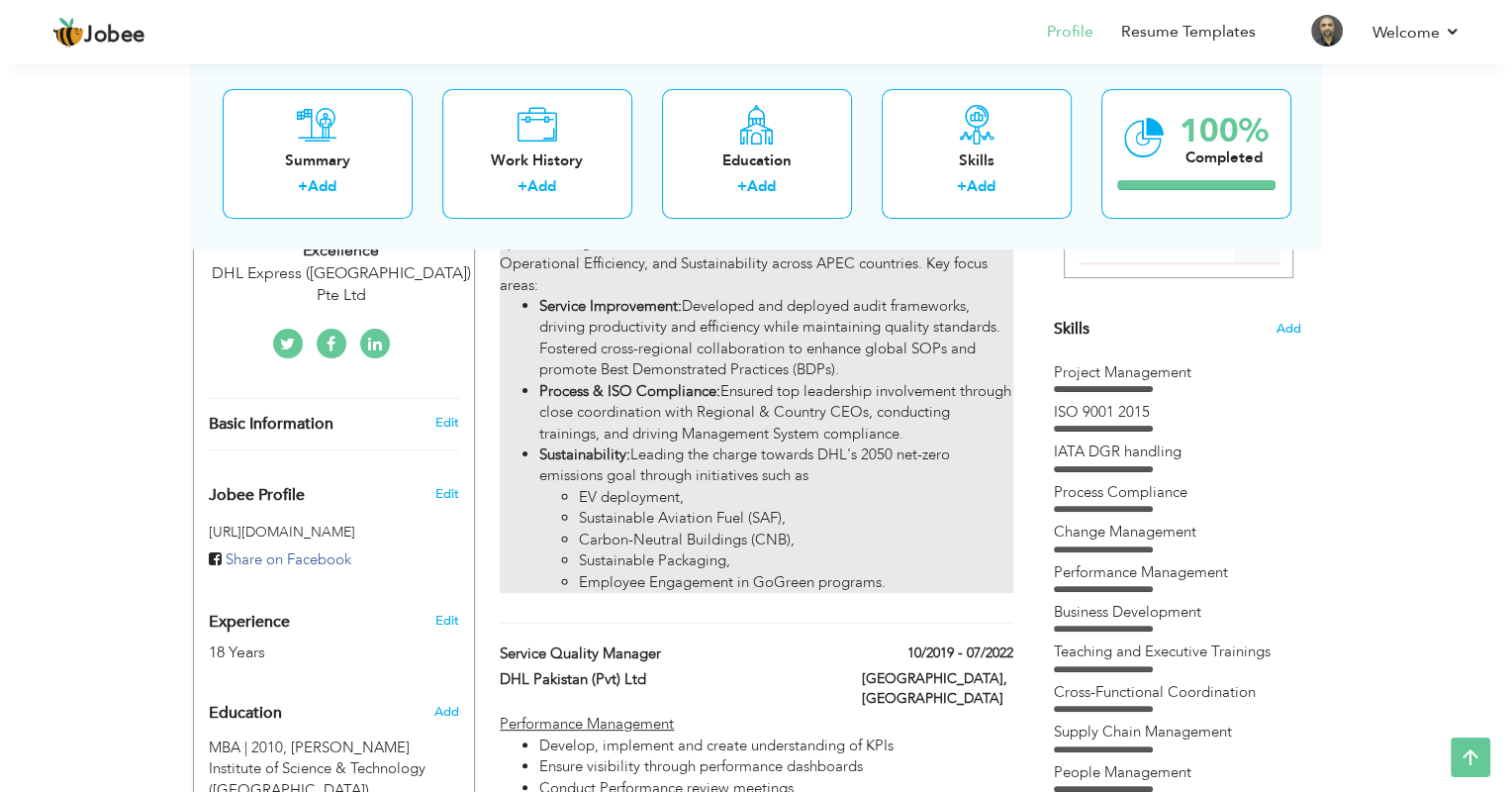 scroll, scrollTop: 396, scrollLeft: 0, axis: vertical 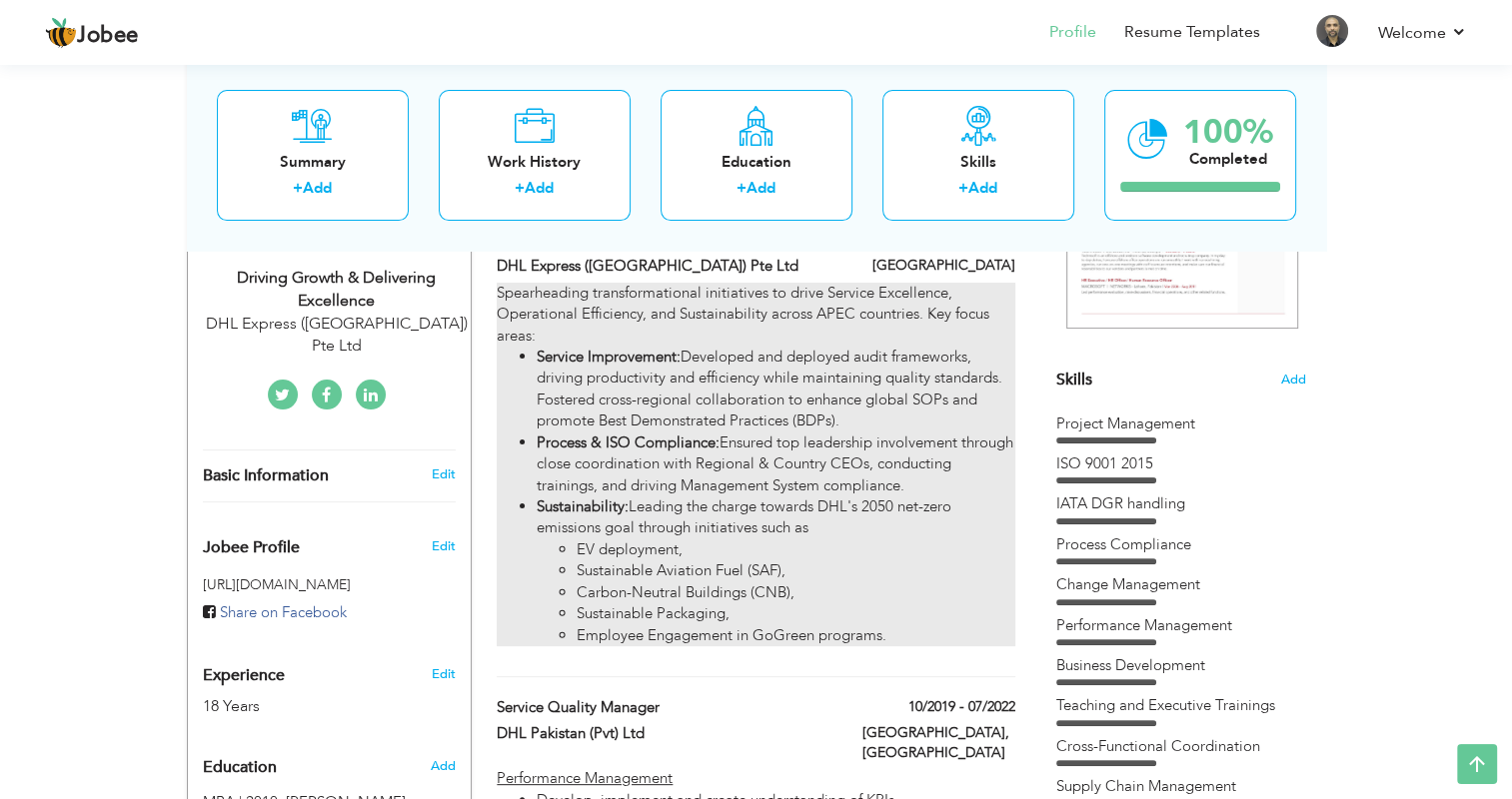 click on "Process & ISO Compliance:  Ensured top leadership involvement through close coordination with Regional & Country CEOs, conducting trainings, and driving Management System compliance." at bounding box center [775, 464] 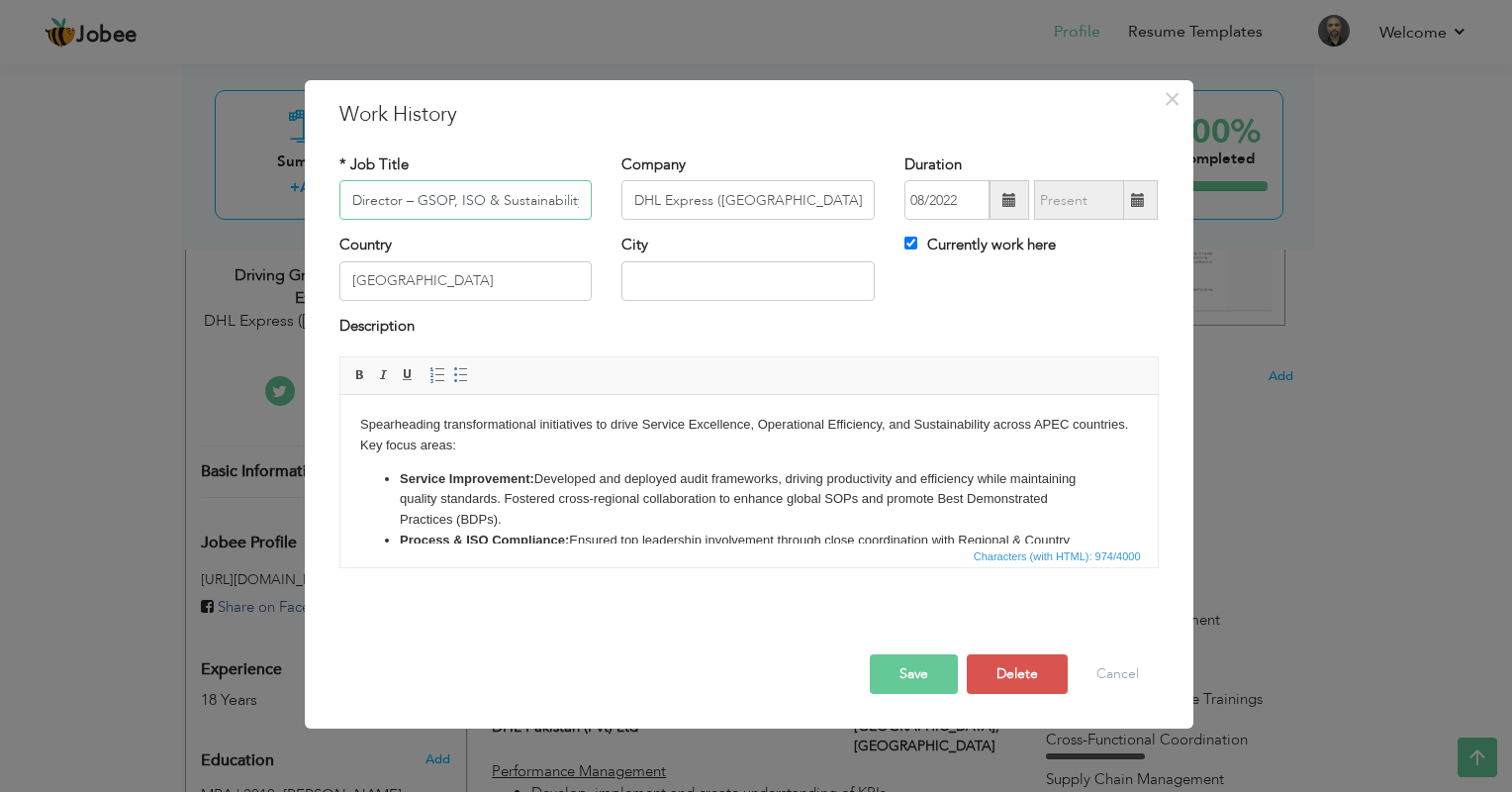 scroll, scrollTop: 0, scrollLeft: 39, axis: horizontal 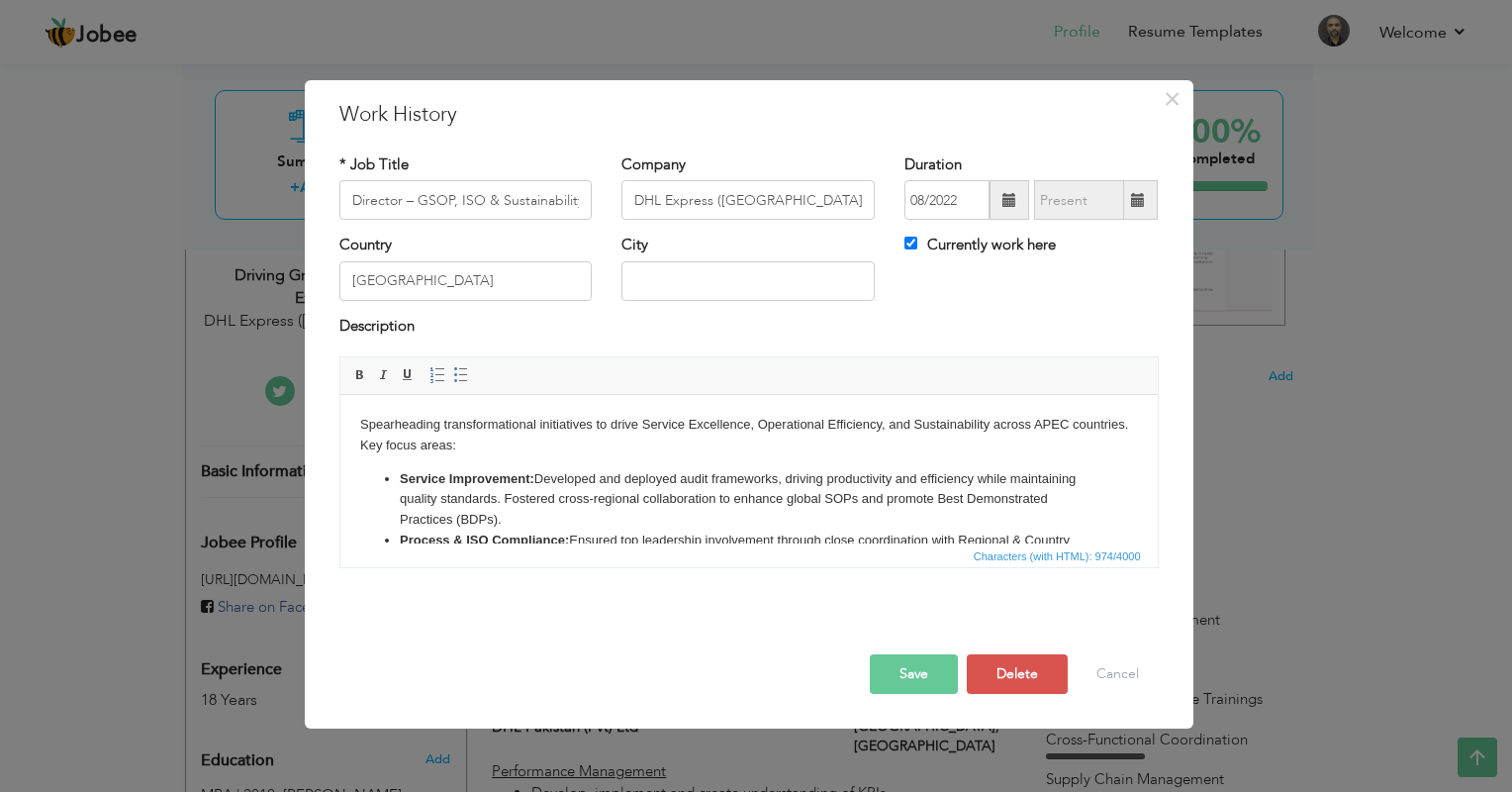 drag, startPoint x: 398, startPoint y: 482, endPoint x: 787, endPoint y: 946, distance: 605.4891 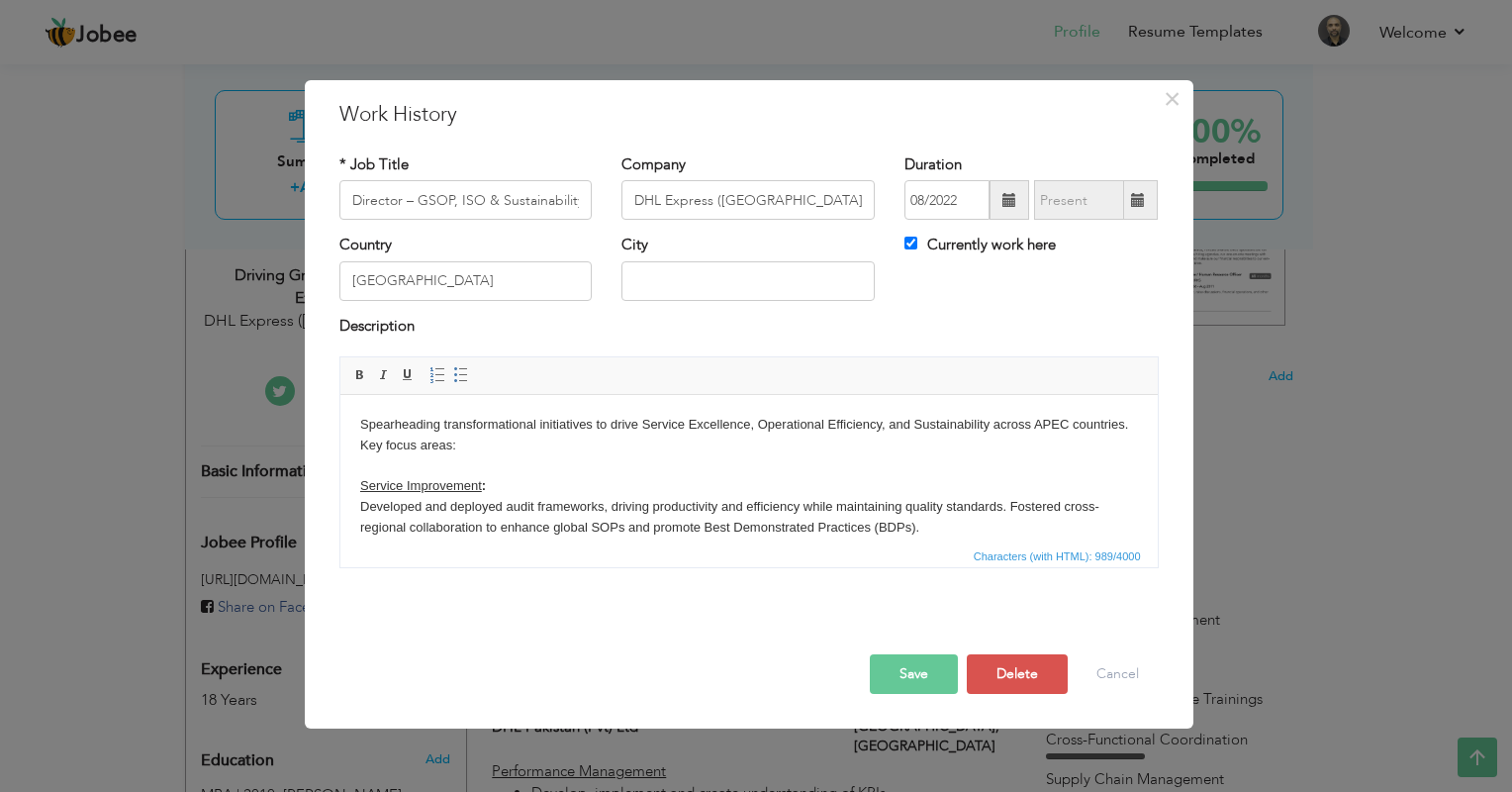 scroll, scrollTop: 0, scrollLeft: 0, axis: both 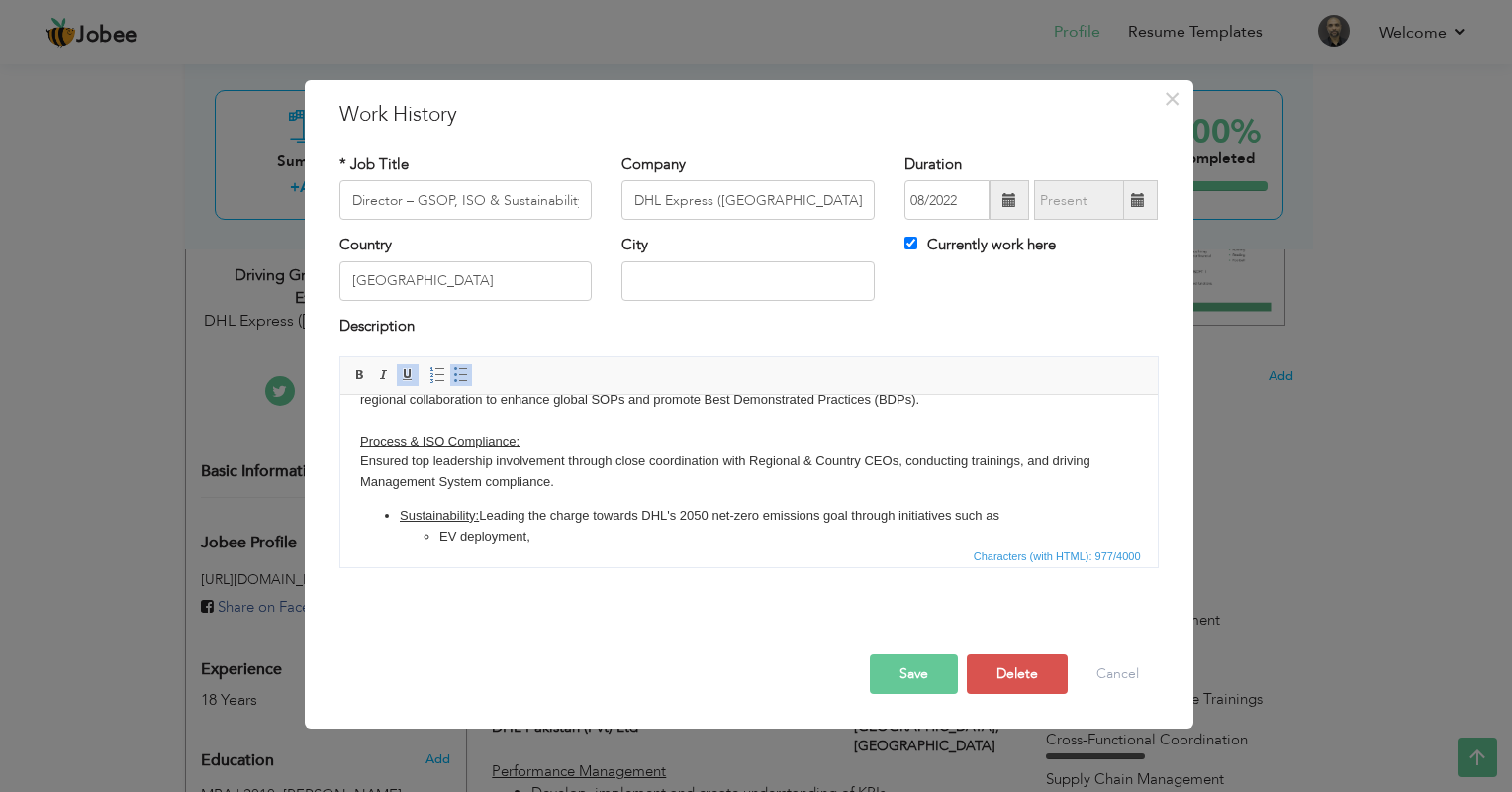 type 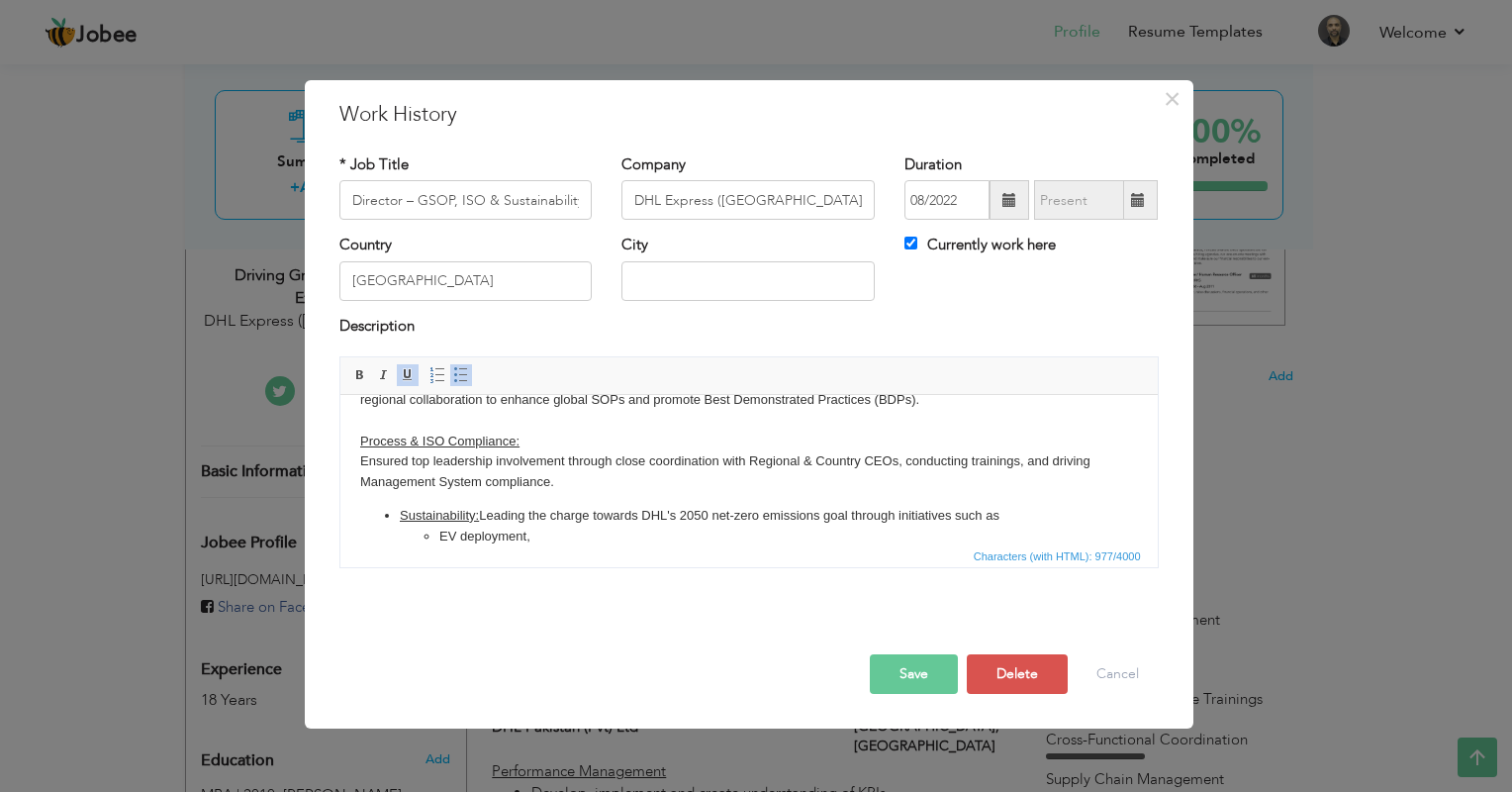 click on "Insert/Remove Bulleted List" at bounding box center [461, 375] 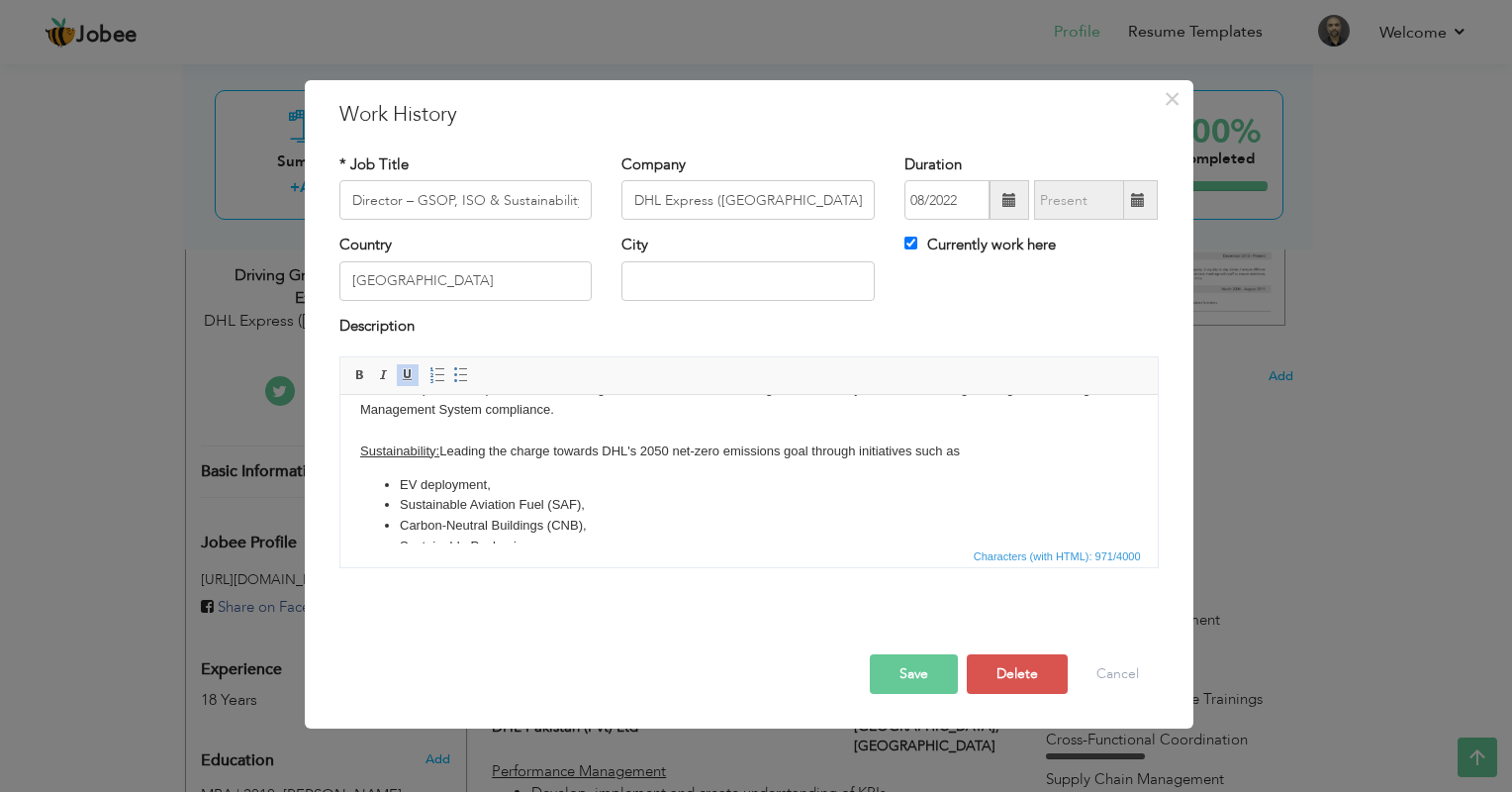 scroll, scrollTop: 154, scrollLeft: 0, axis: vertical 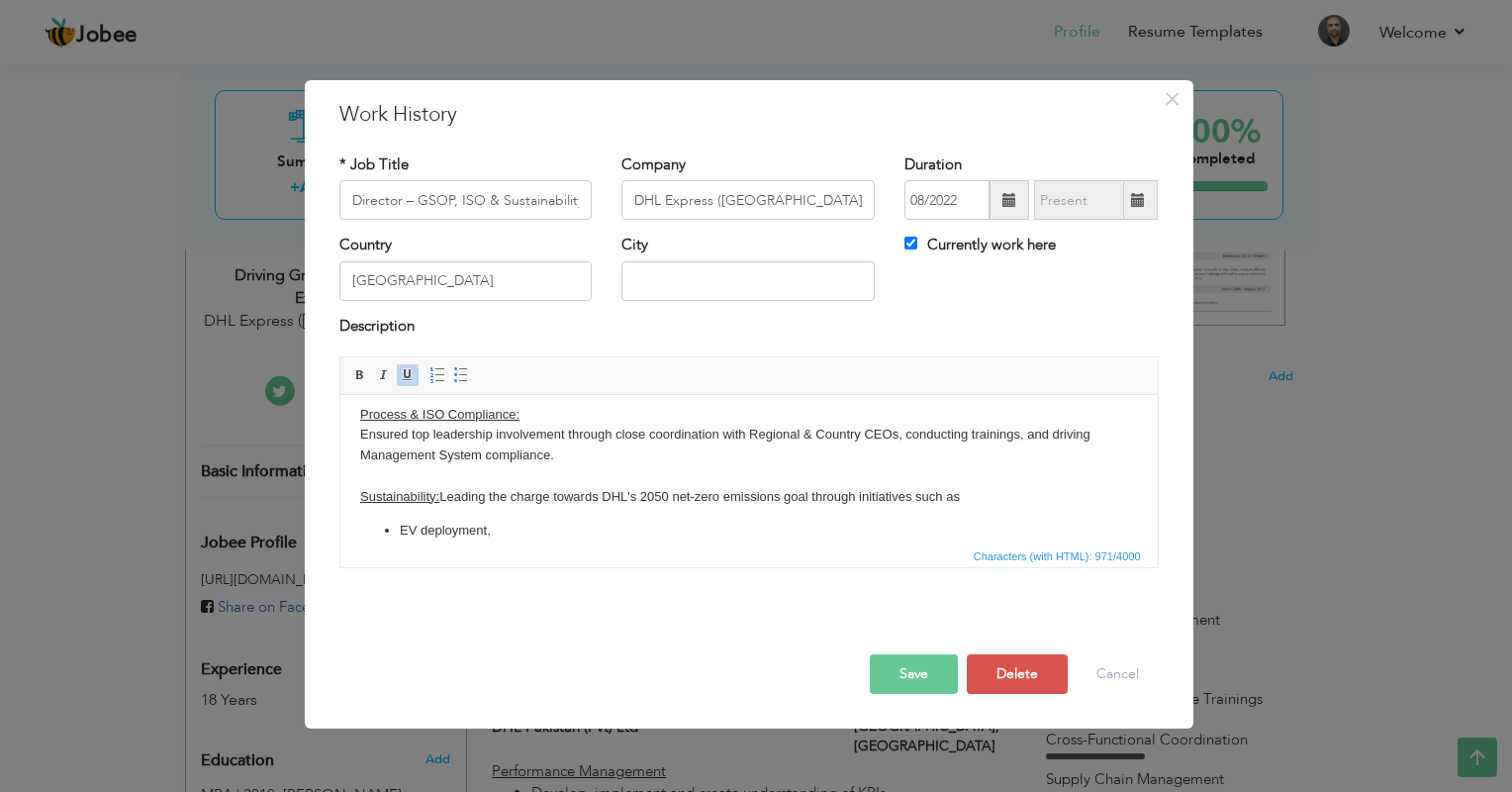 click on "Spearheading transformational initiatives to drive Service Excellence, Operational Efficiency, and Sustainability across APEC countries. Key focus areas: Service Improvement :   Developed and deployed audit frameworks, driving productivity and efficiency while maintaining quality standards. Fostered cross-regional collaboration to enhance global SOPs and promote Best Demonstrated Practices (BDPs). Process & ISO Compliance:   Ensured top leadership involvement through close coordination with Regional & Country CEOs, conducting trainings, and driving Management System compliance. Sustainability:  Leading the charge towards DHL's 2050 net-zero emissions goal through initiatives such as EV deployment, Sustainable Aviation Fuel (SAF), Carbon-Neutral Buildings (CNB), Sustainable Packaging, Employee Engagement in GoGreen programs." at bounding box center [748, 442] 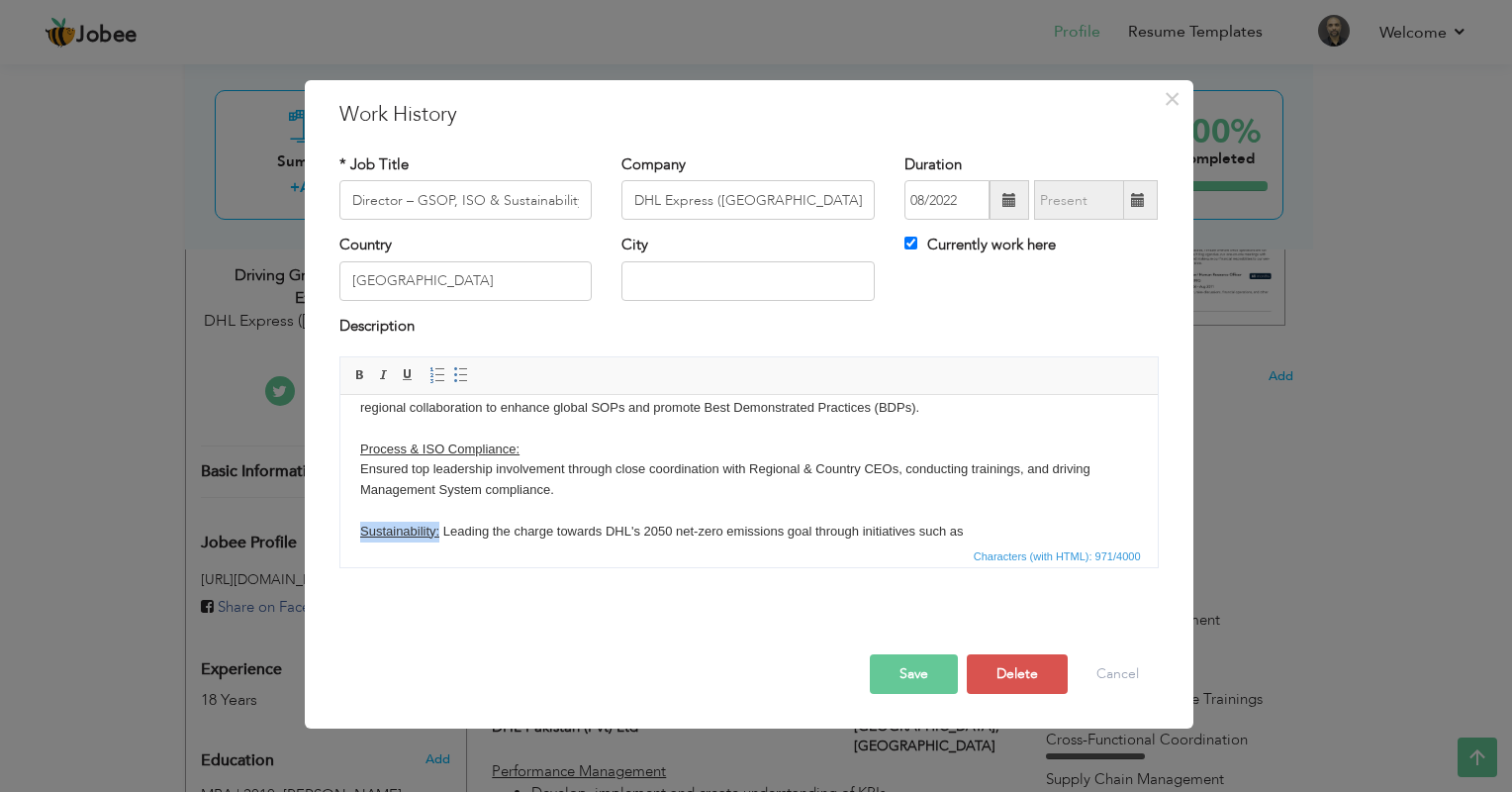 scroll, scrollTop: 154, scrollLeft: 0, axis: vertical 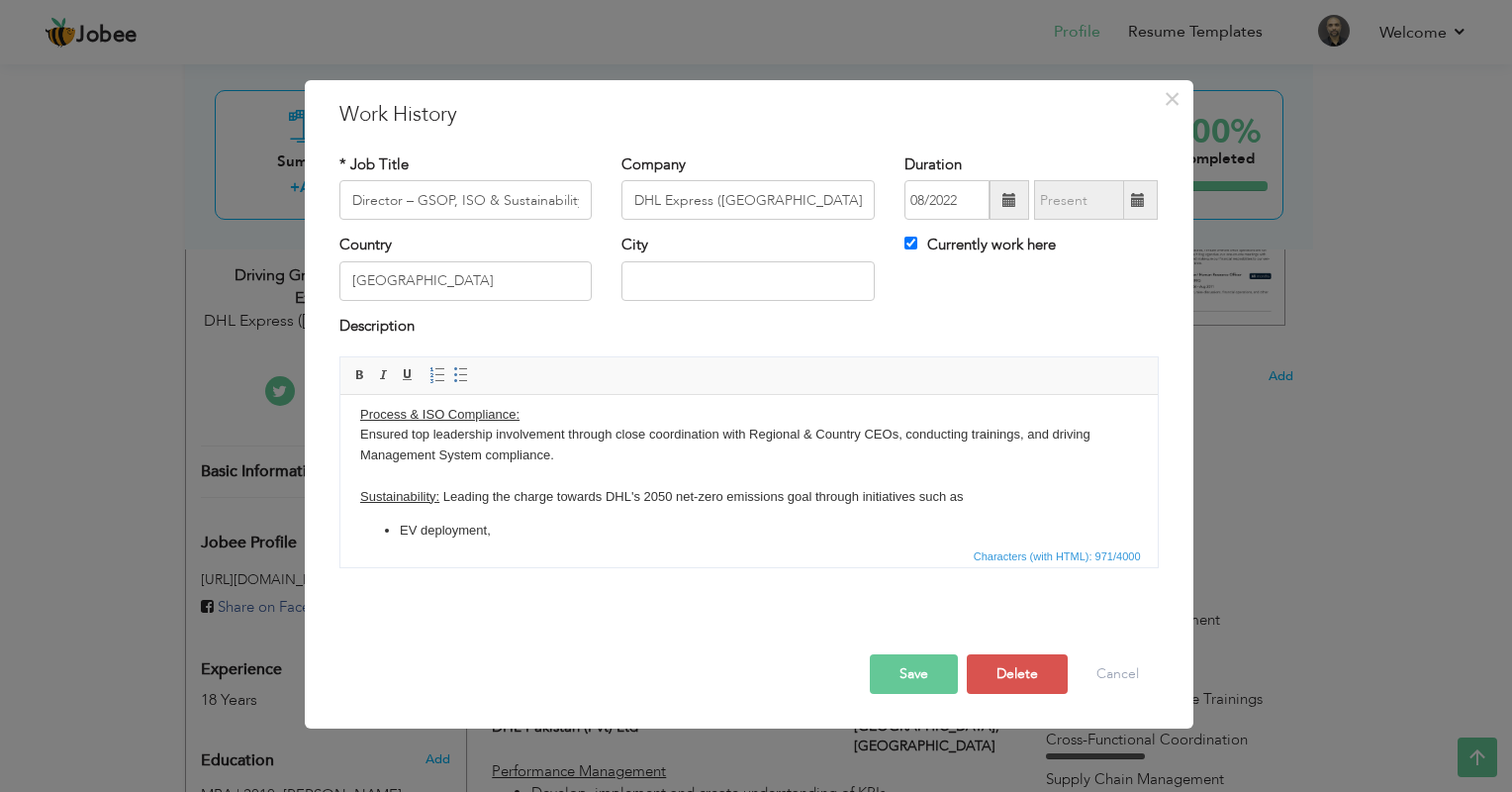 click on "Spearheading transformational initiatives to drive Service Excellence, Operational Efficiency, and Sustainability across APEC countries. Key focus areas: Service Improvement :   Developed and deployed audit frameworks, driving productivity and efficiency while maintaining quality standards. Fostered cross-regional collaboration to enhance global SOPs and promote Best Demonstrated Practices (BDPs). Process & ISO Compliance:   Ensured top leadership involvement through close coordination with Regional & Country CEOs, conducting trainings, and driving Management System compliance. Sustainability:   Leading the charge towards DHL's 2050 net-zero emissions goal through initiatives such as EV deployment, Sustainable Aviation Fuel (SAF), Carbon-Neutral Buildings (CNB), Sustainable Packaging, Employee Engagement in GoGreen programs." at bounding box center [748, 442] 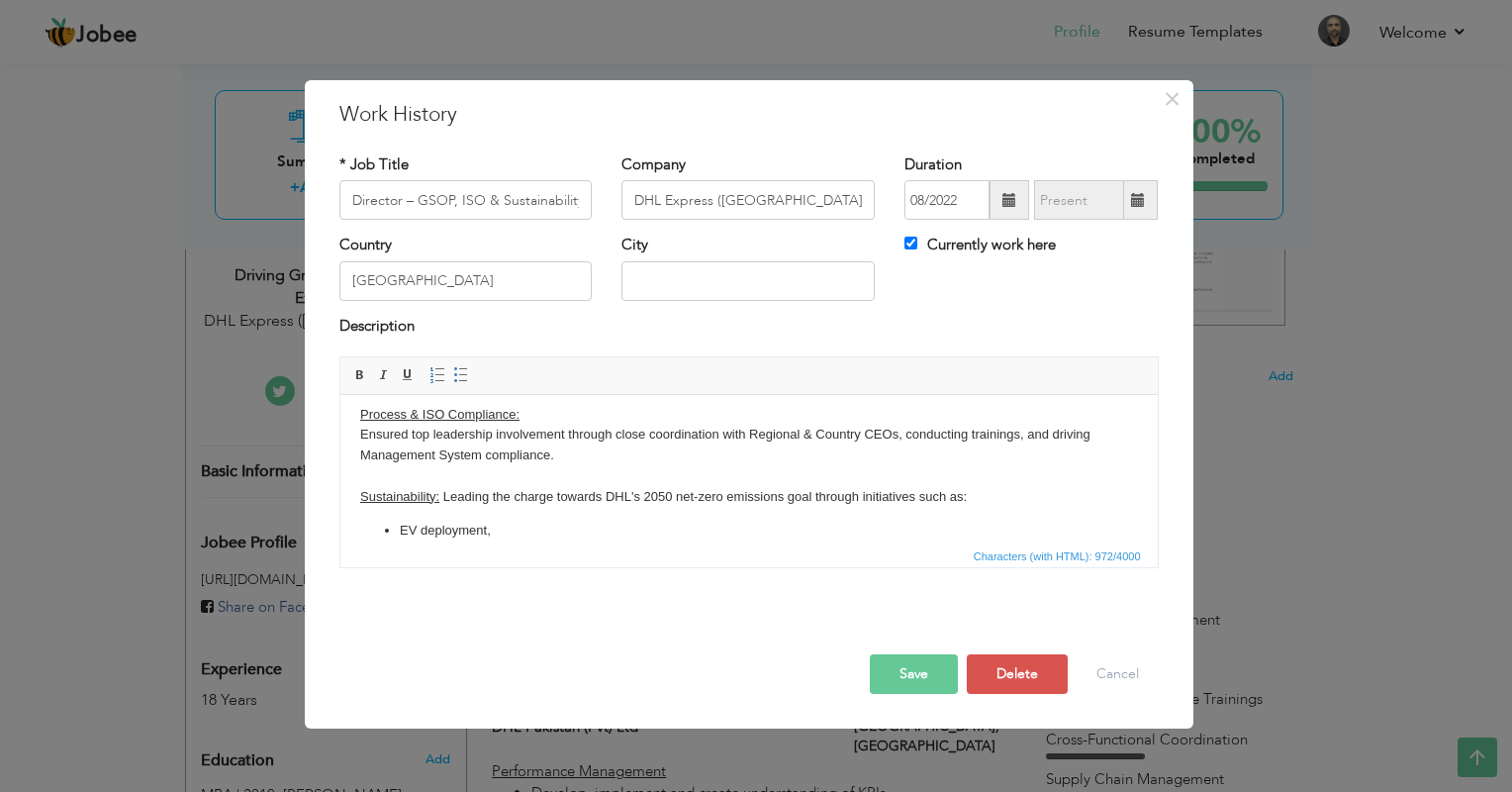 click on "Save" at bounding box center (913, 674) 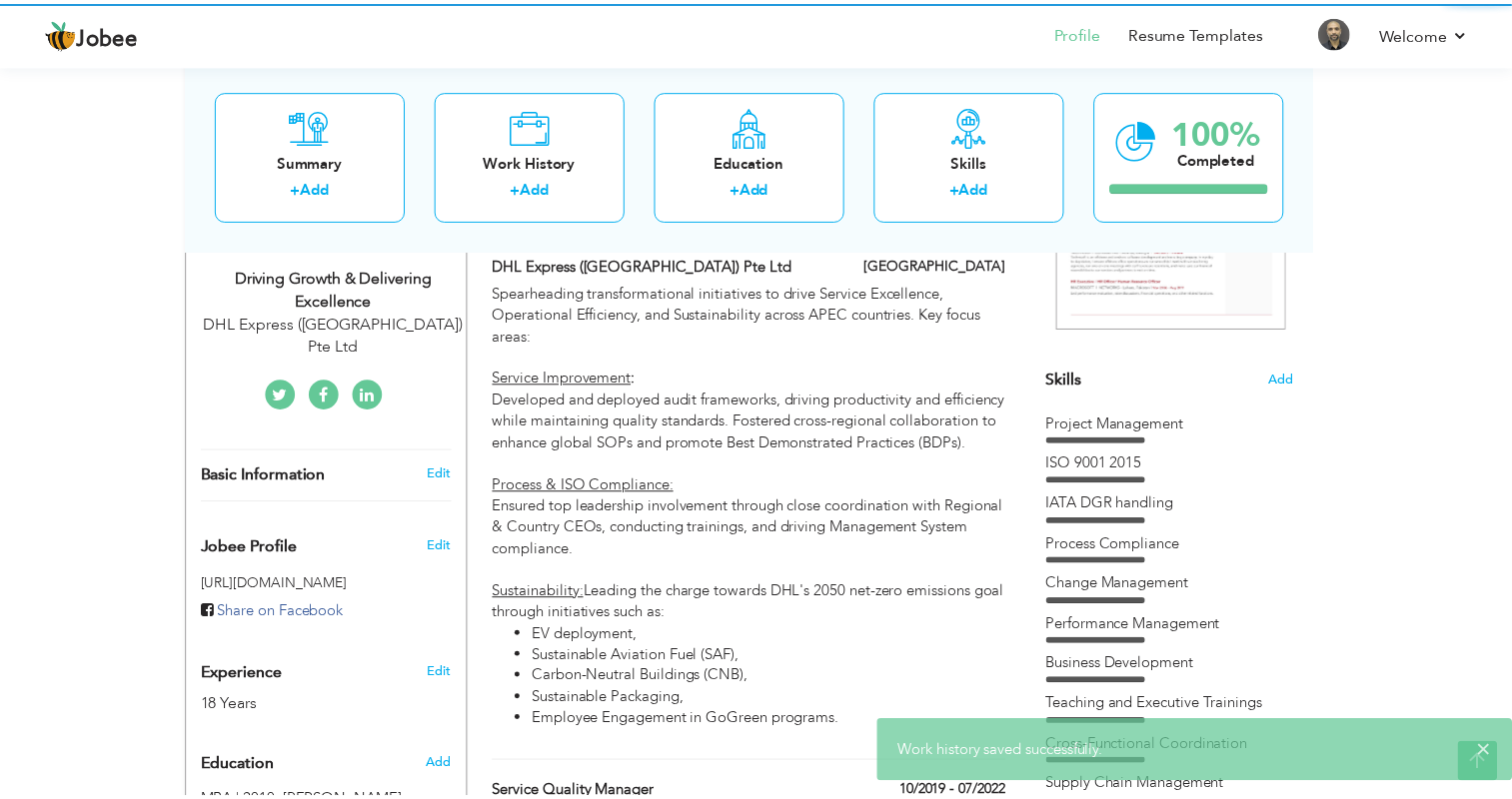 scroll, scrollTop: 0, scrollLeft: 0, axis: both 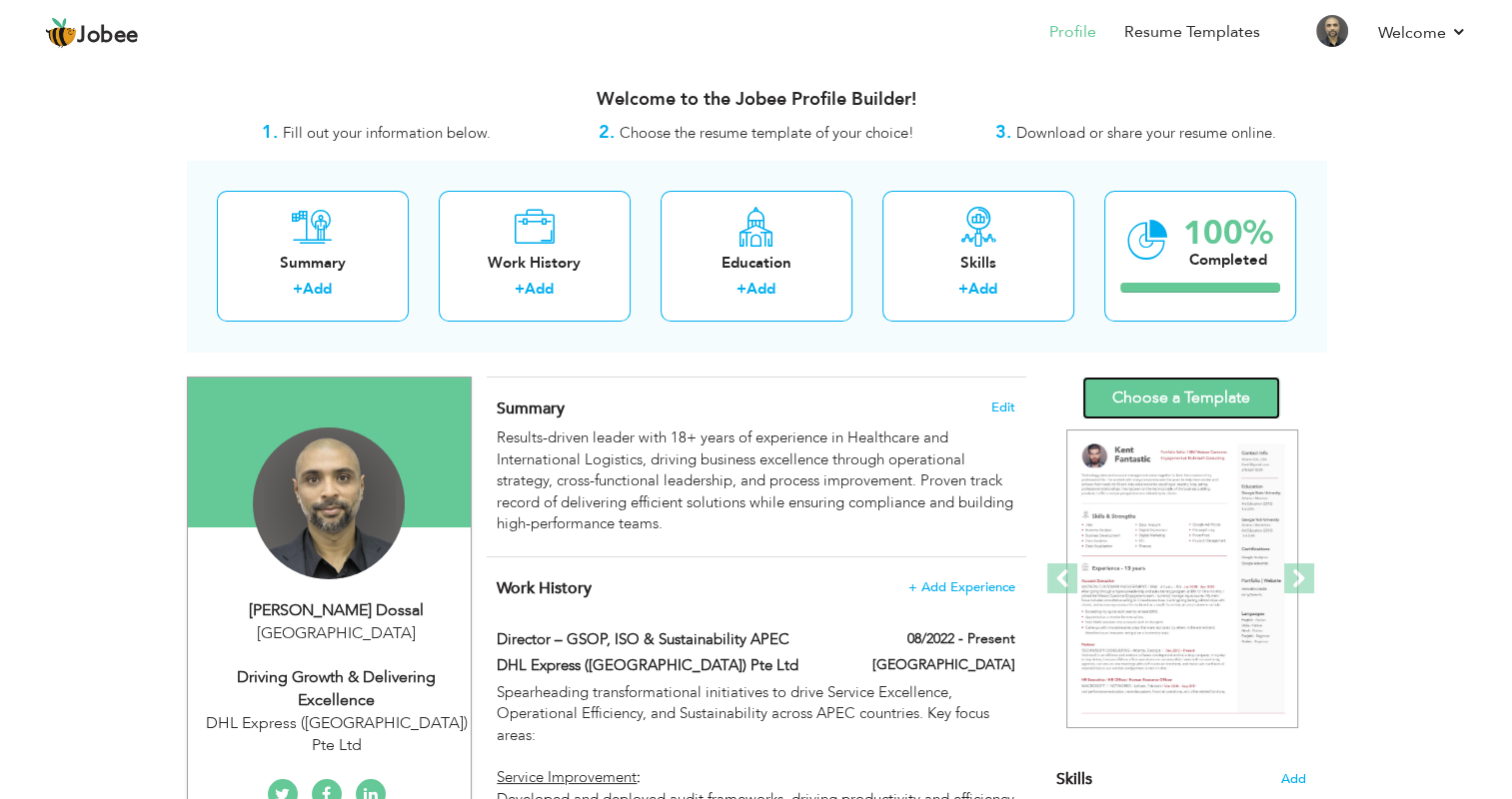 click on "Choose a Template" at bounding box center (1181, 398) 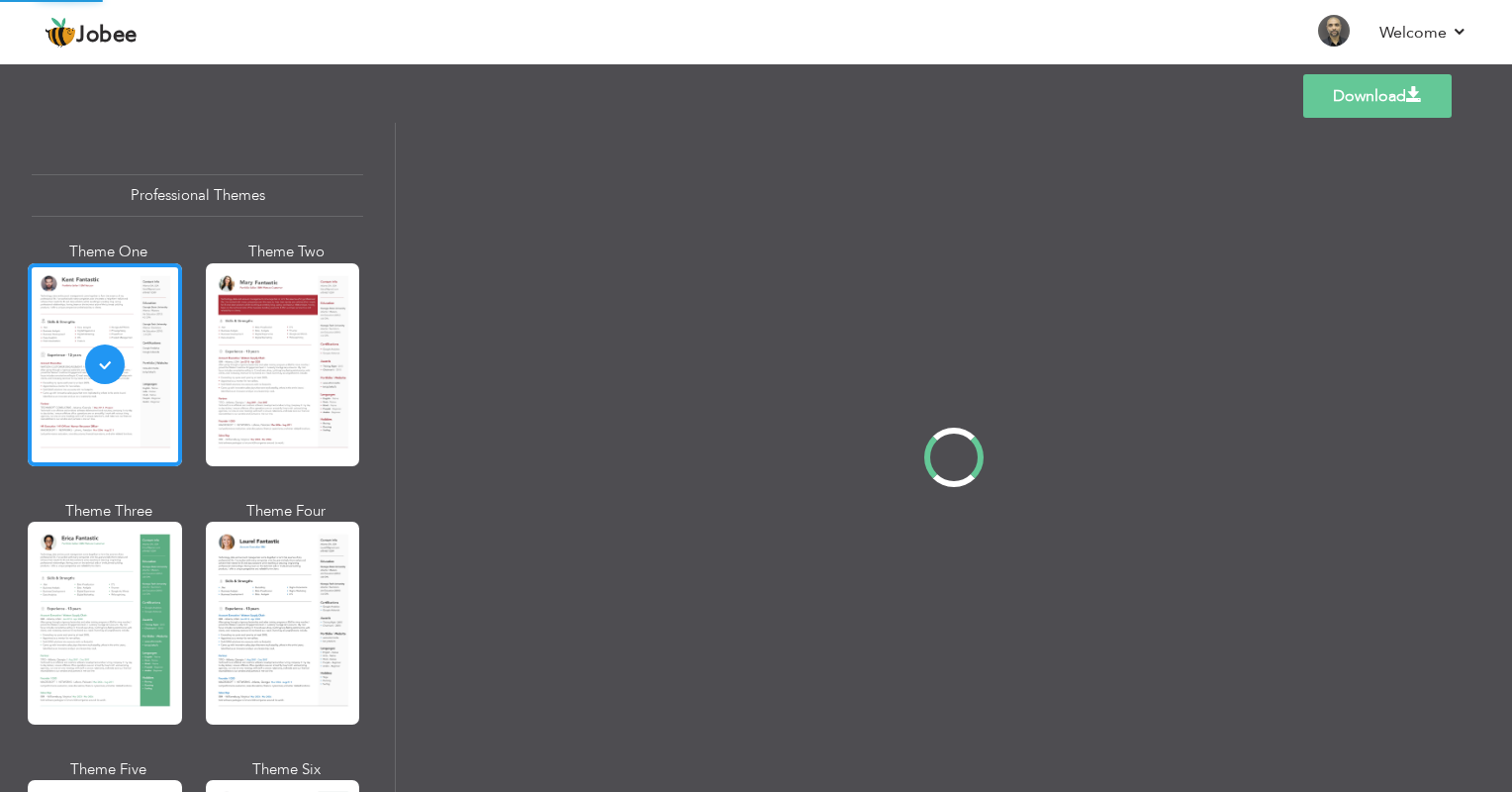 scroll, scrollTop: 0, scrollLeft: 0, axis: both 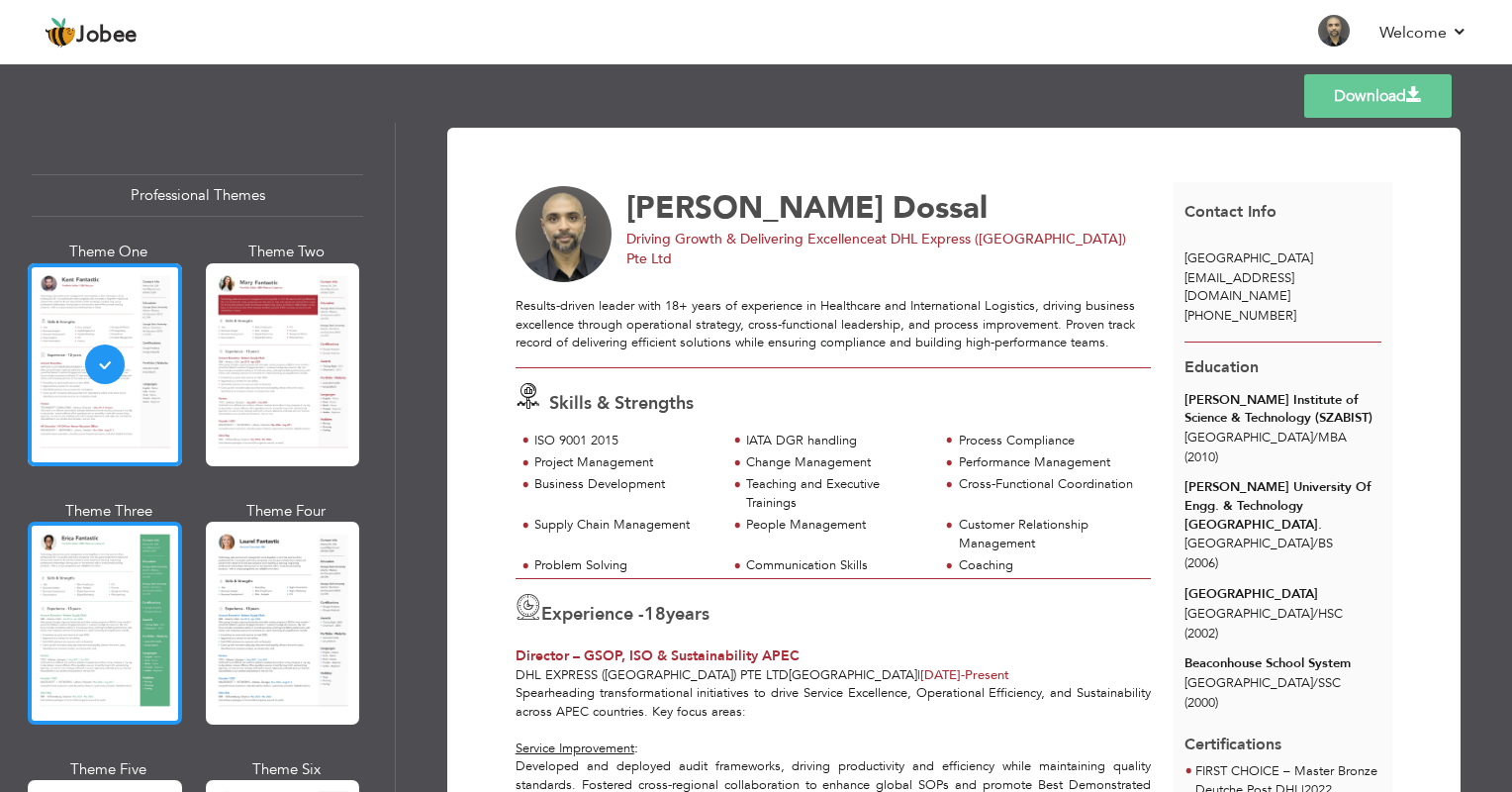 click at bounding box center [105, 623] 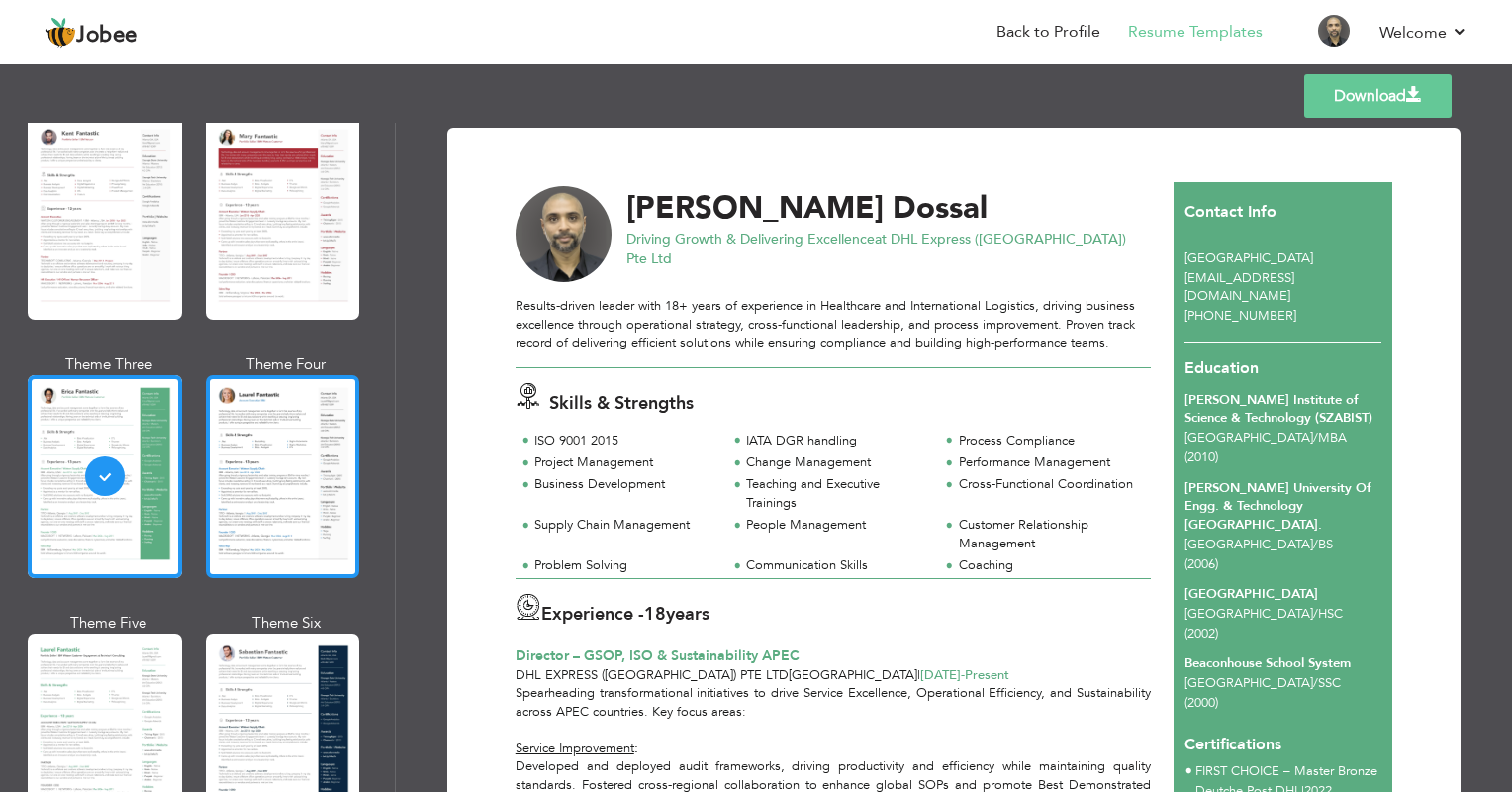 scroll, scrollTop: 99, scrollLeft: 0, axis: vertical 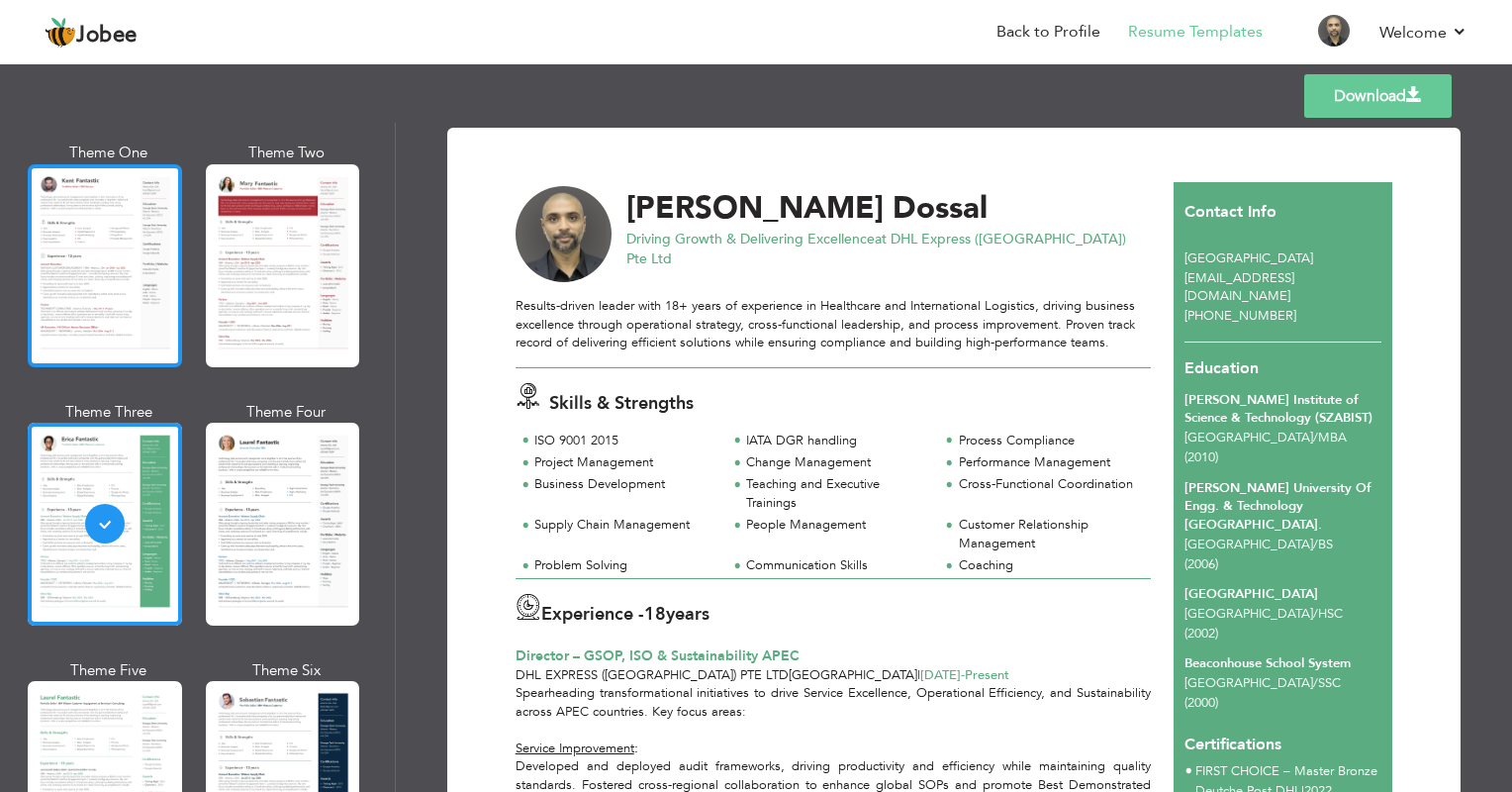 click at bounding box center (105, 265) 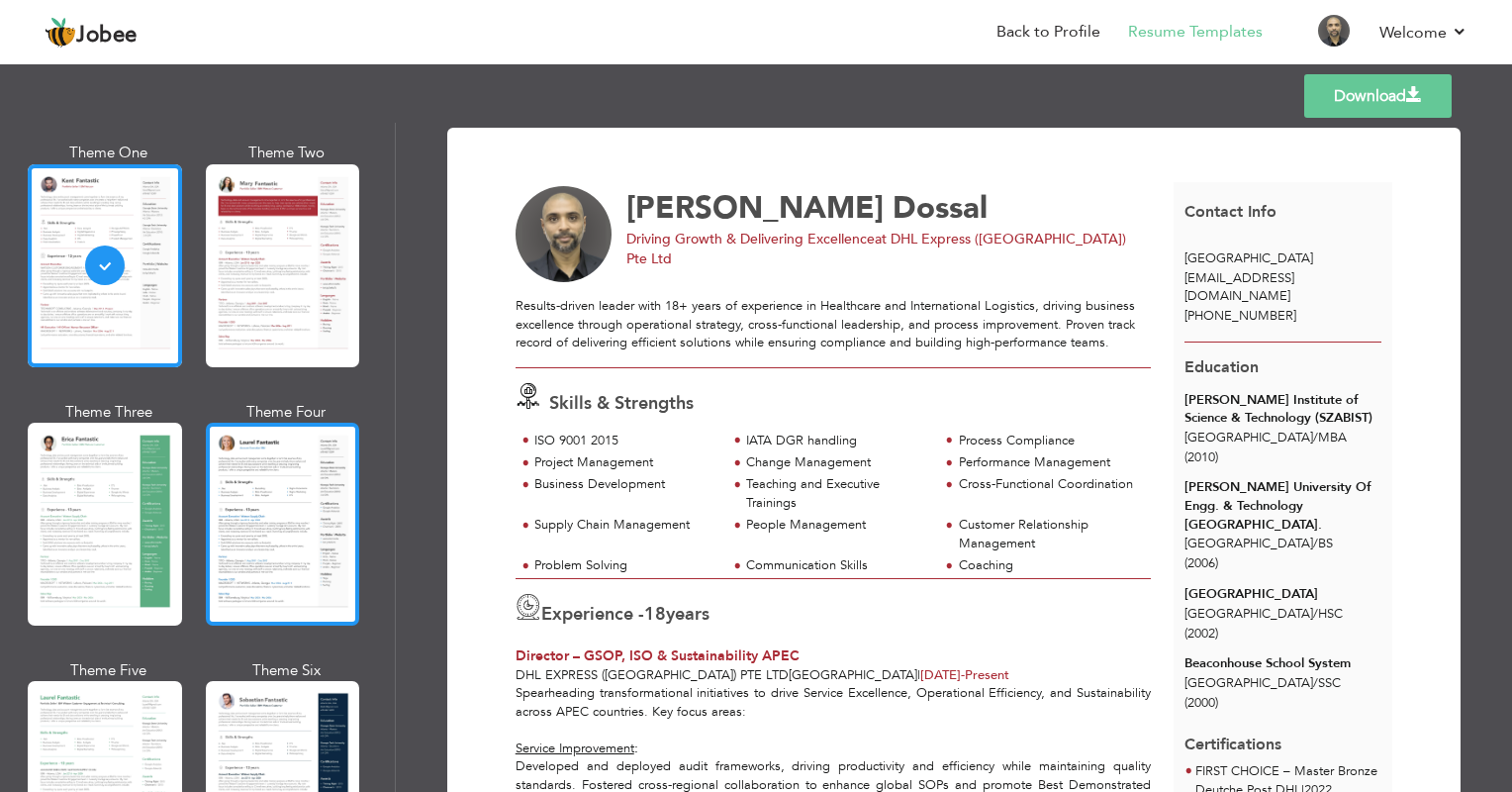 click at bounding box center (283, 524) 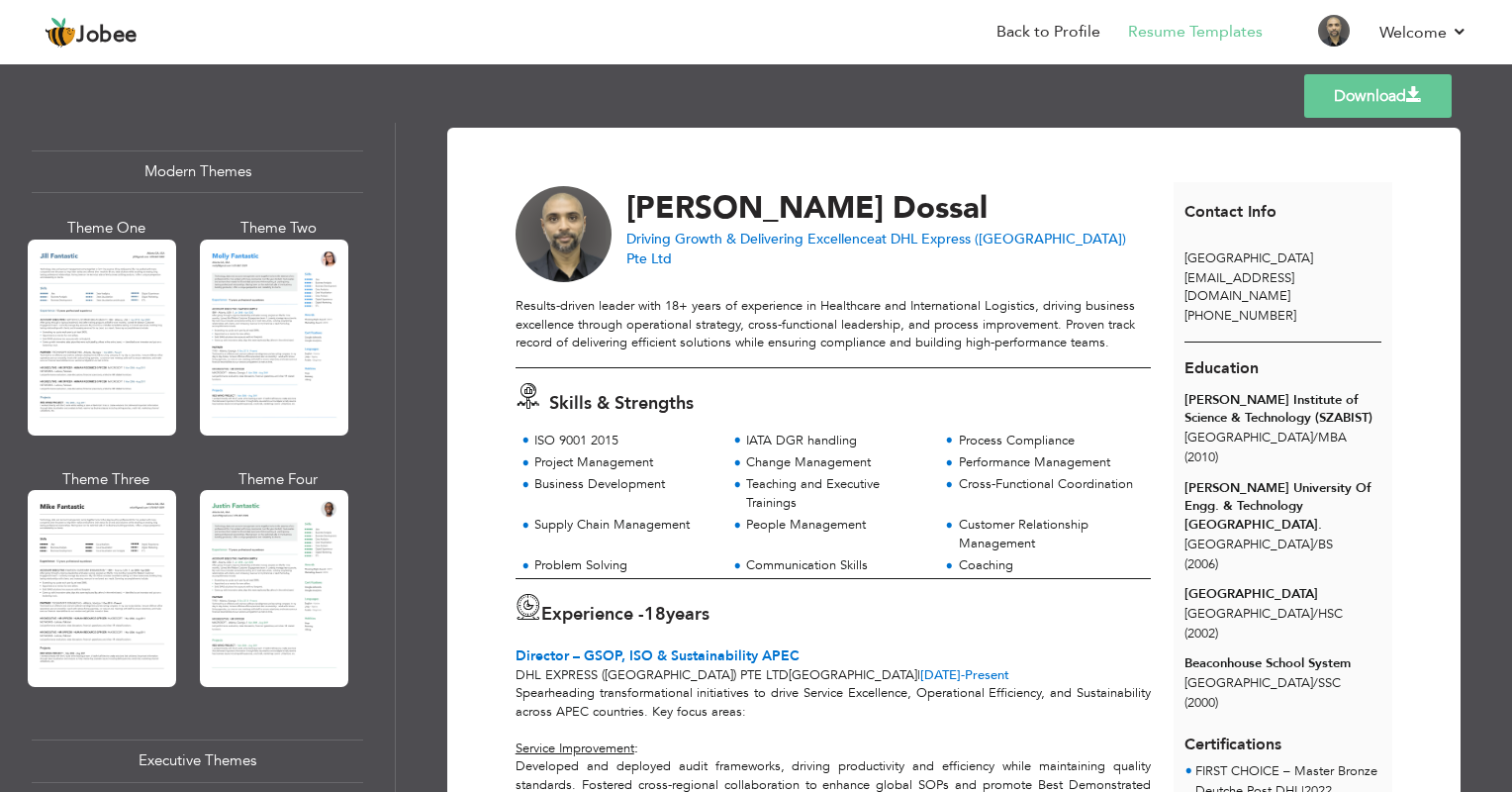 scroll, scrollTop: 891, scrollLeft: 0, axis: vertical 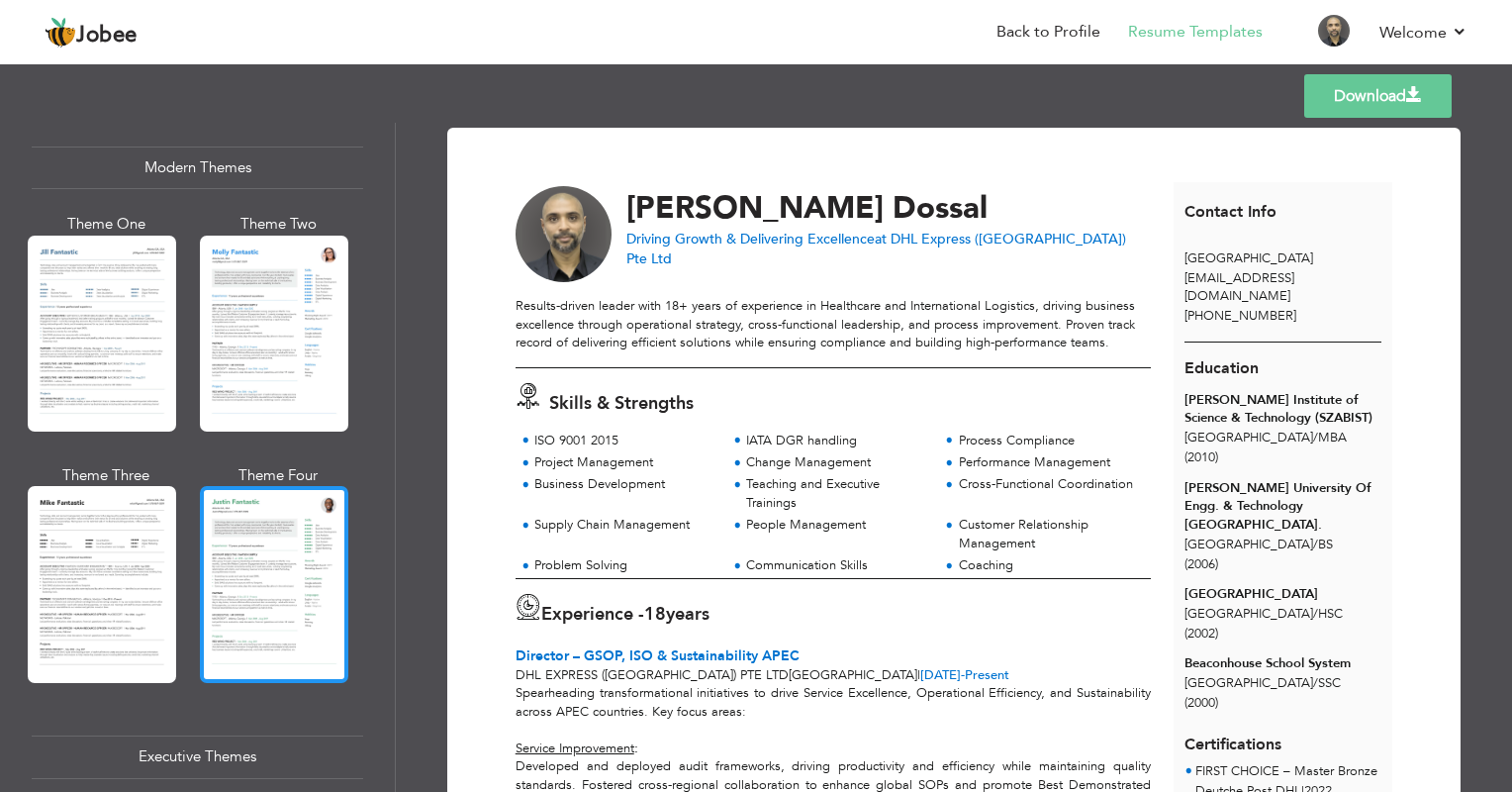 click at bounding box center (274, 584) 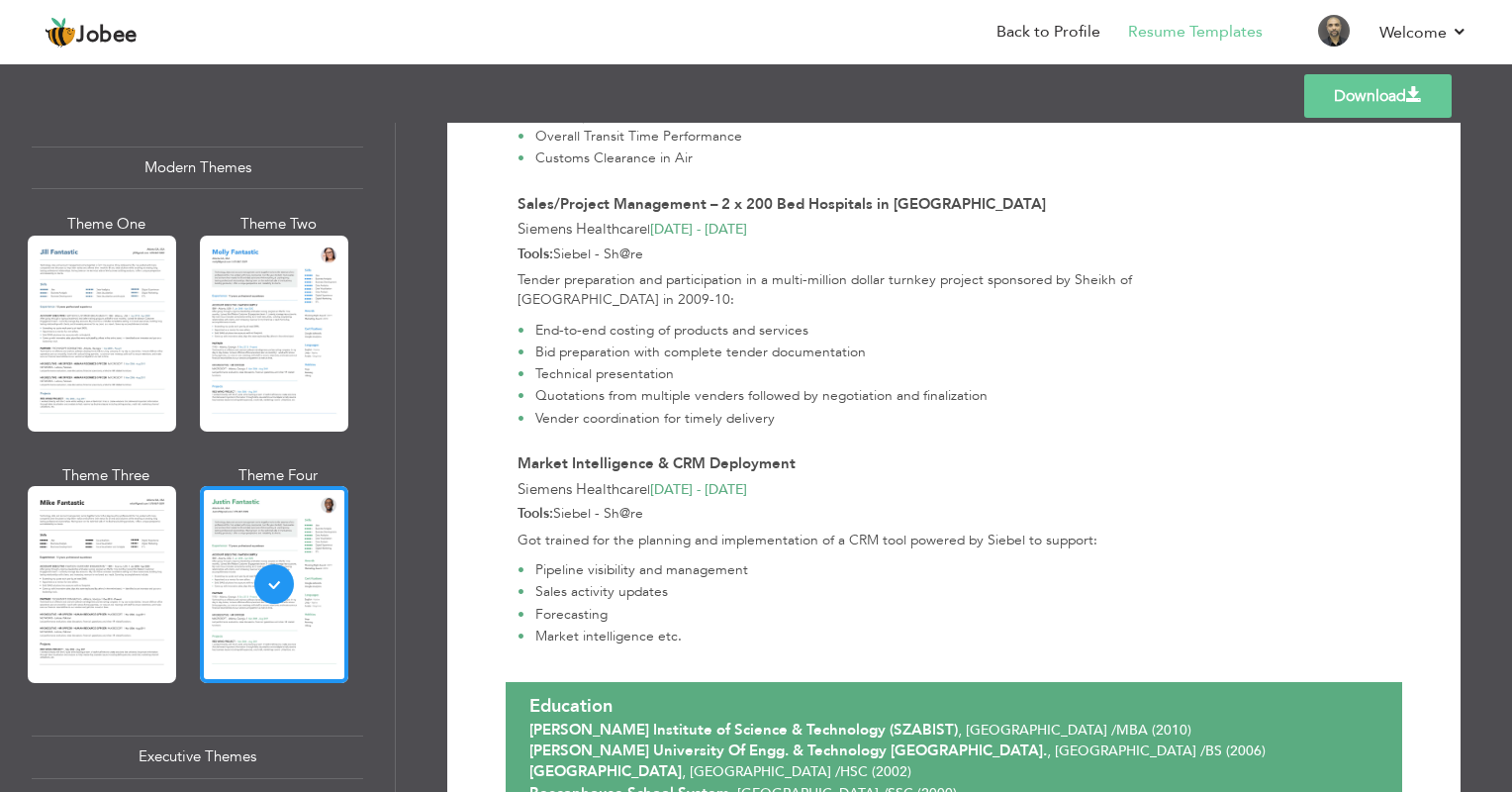 scroll, scrollTop: 5362, scrollLeft: 0, axis: vertical 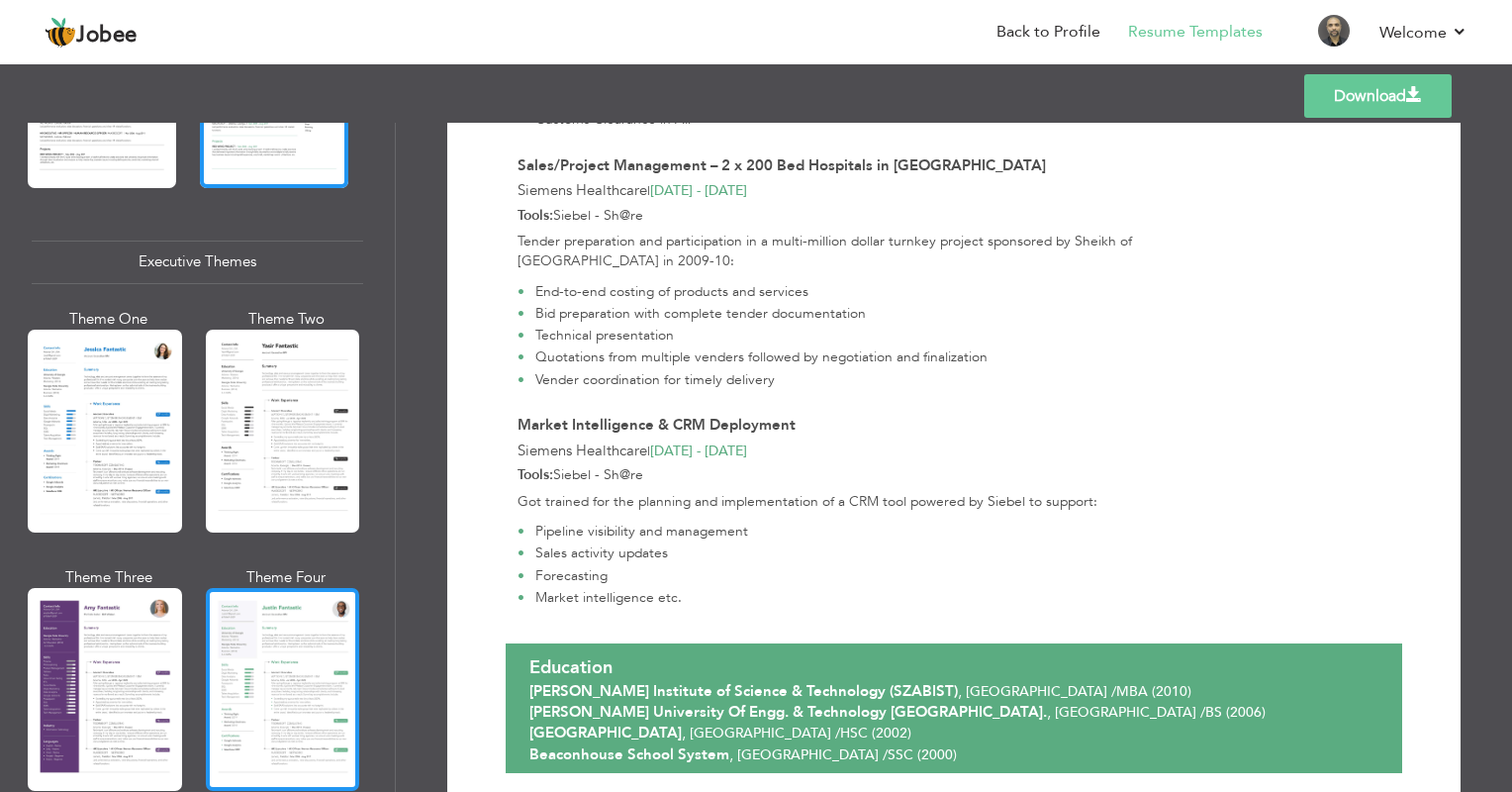 click at bounding box center [283, 689] 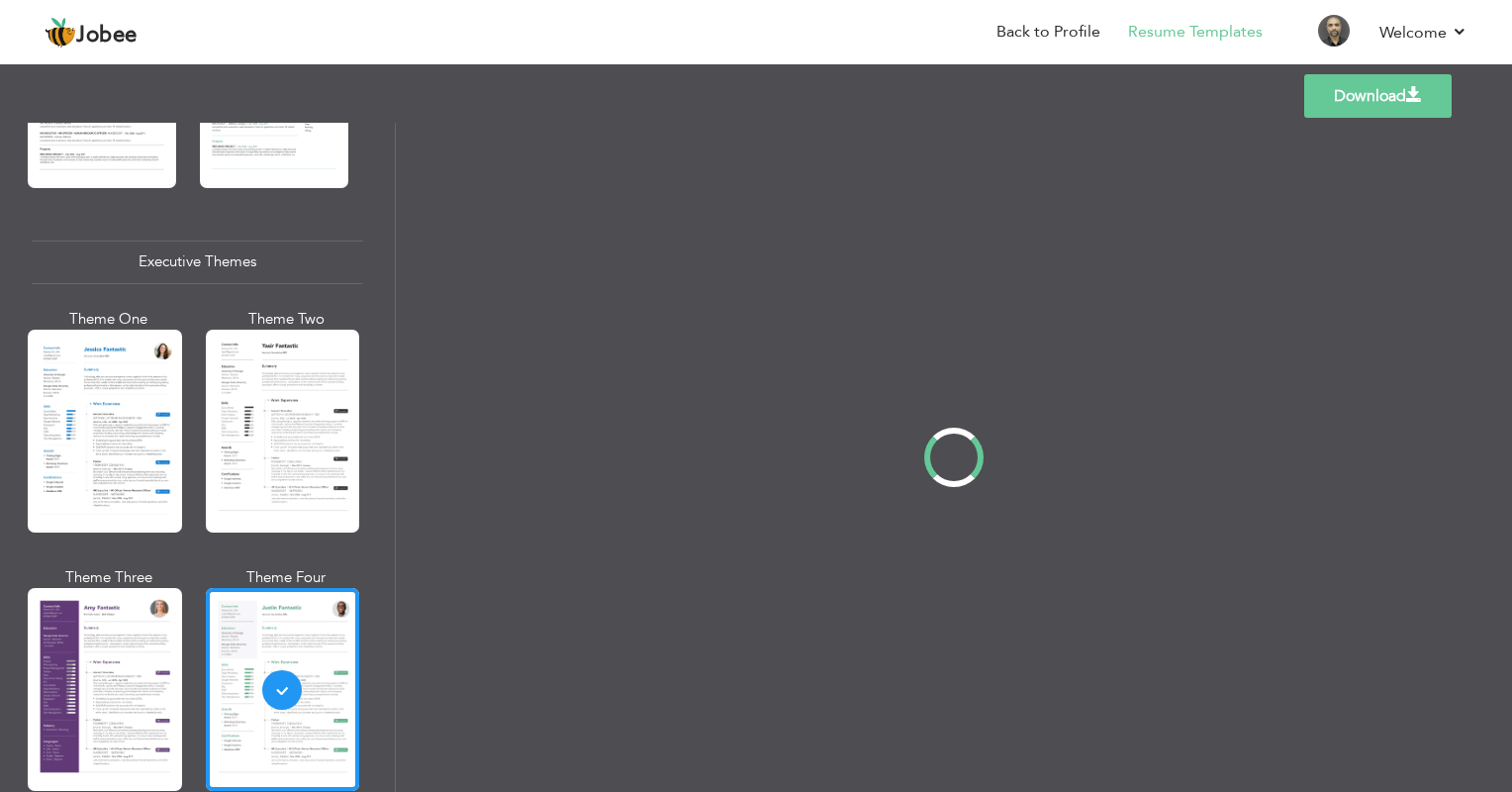 scroll, scrollTop: 0, scrollLeft: 0, axis: both 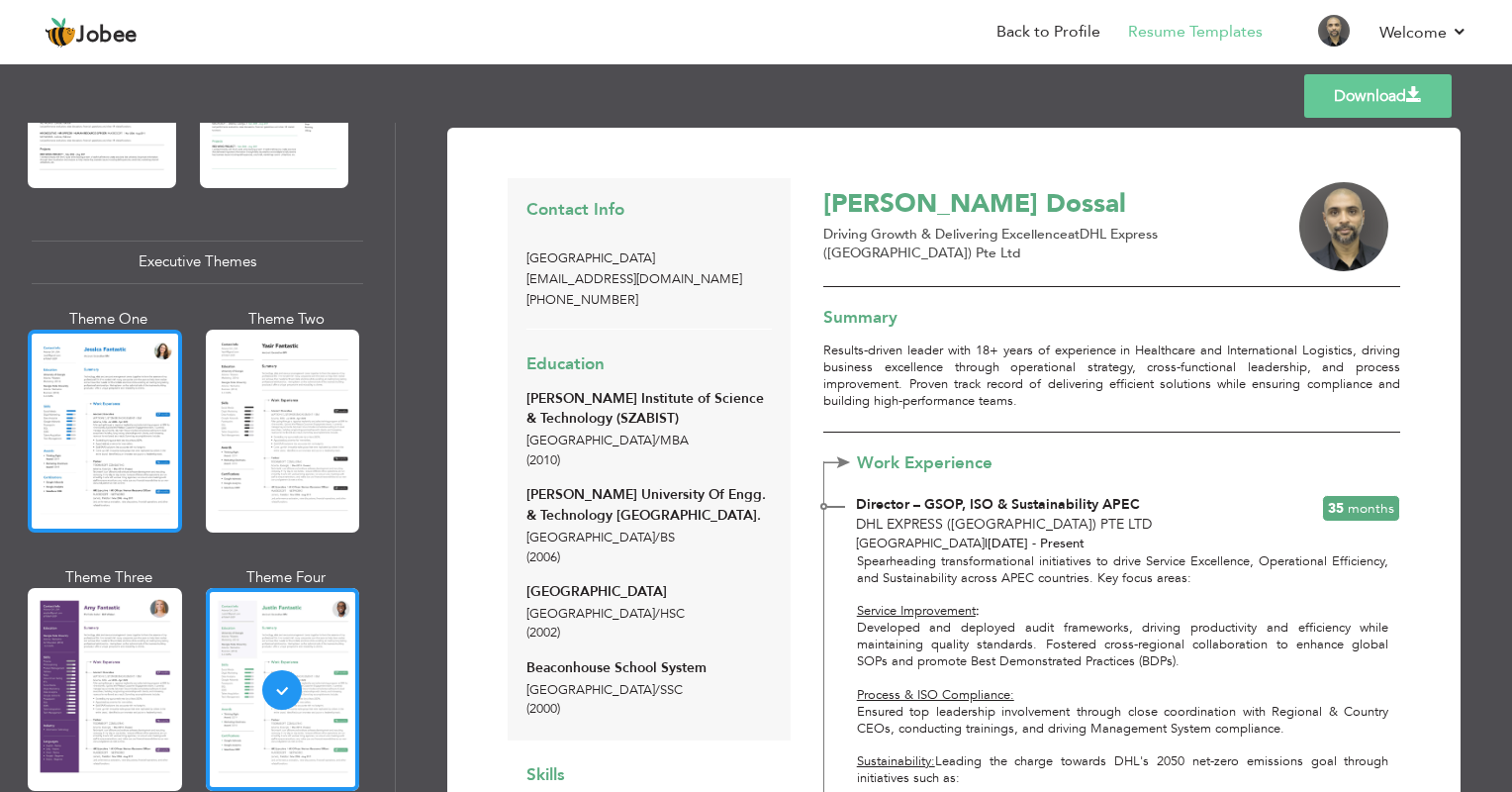 click at bounding box center [105, 431] 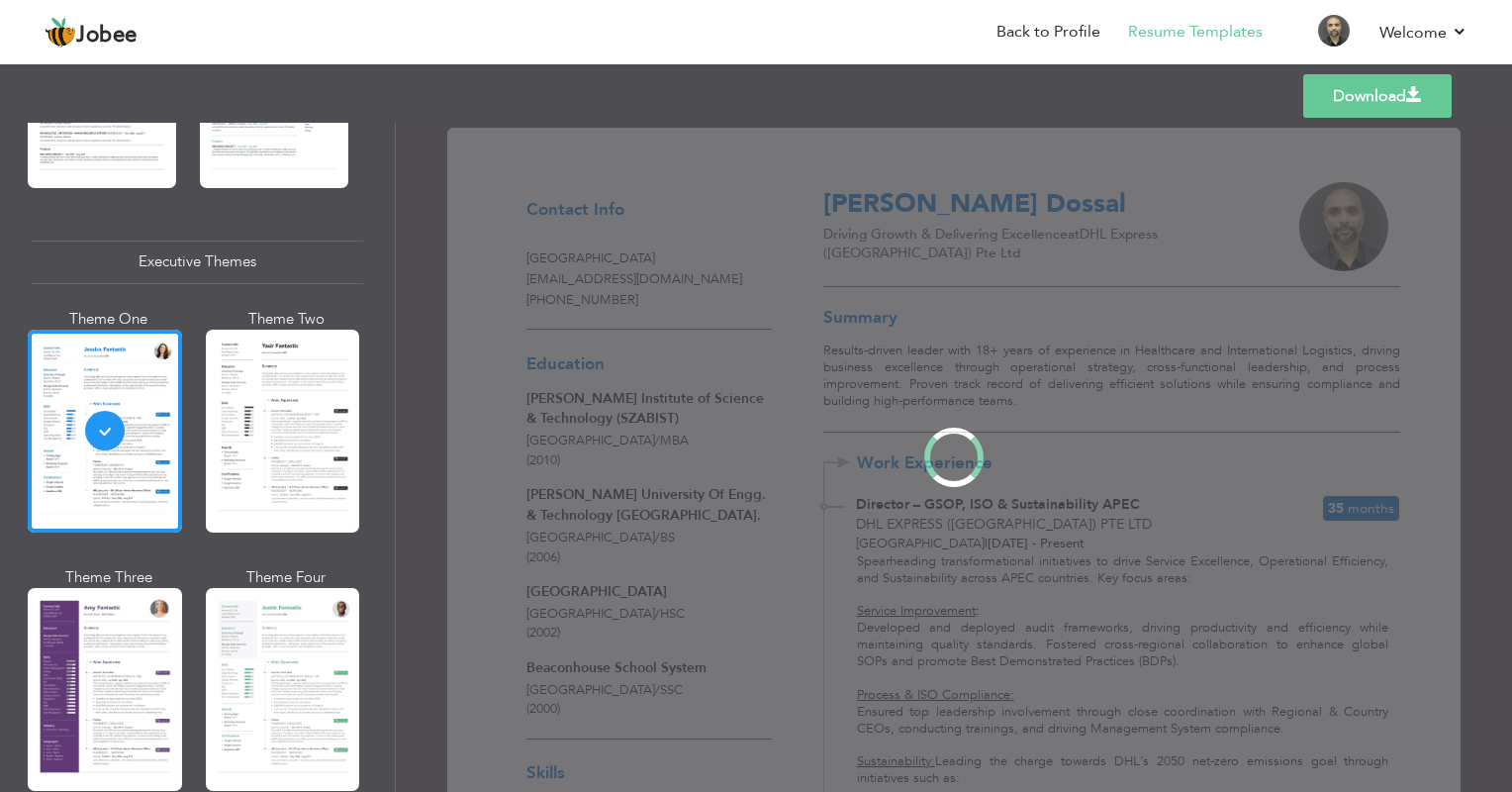 scroll, scrollTop: 1385, scrollLeft: 0, axis: vertical 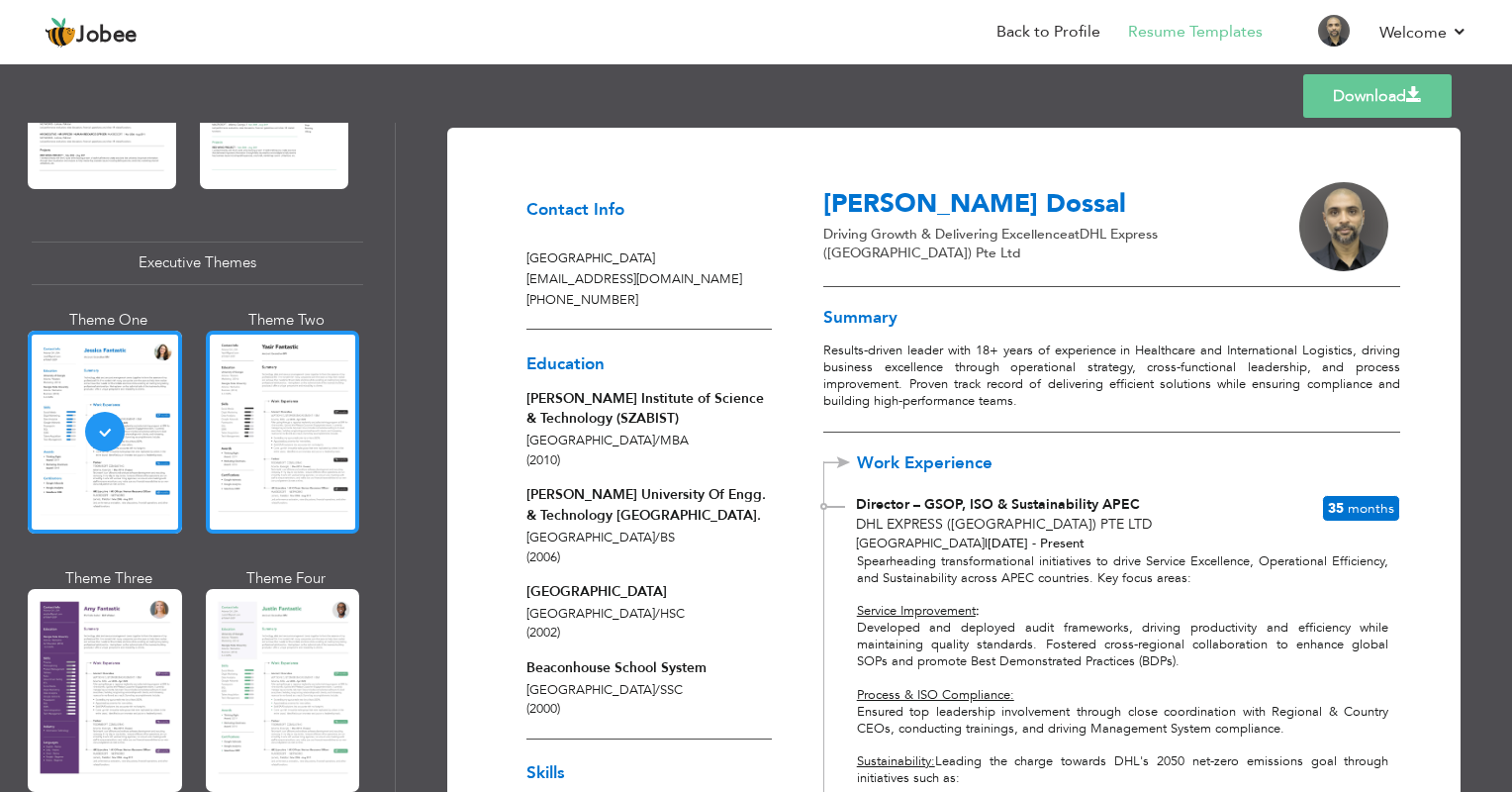 click at bounding box center (283, 432) 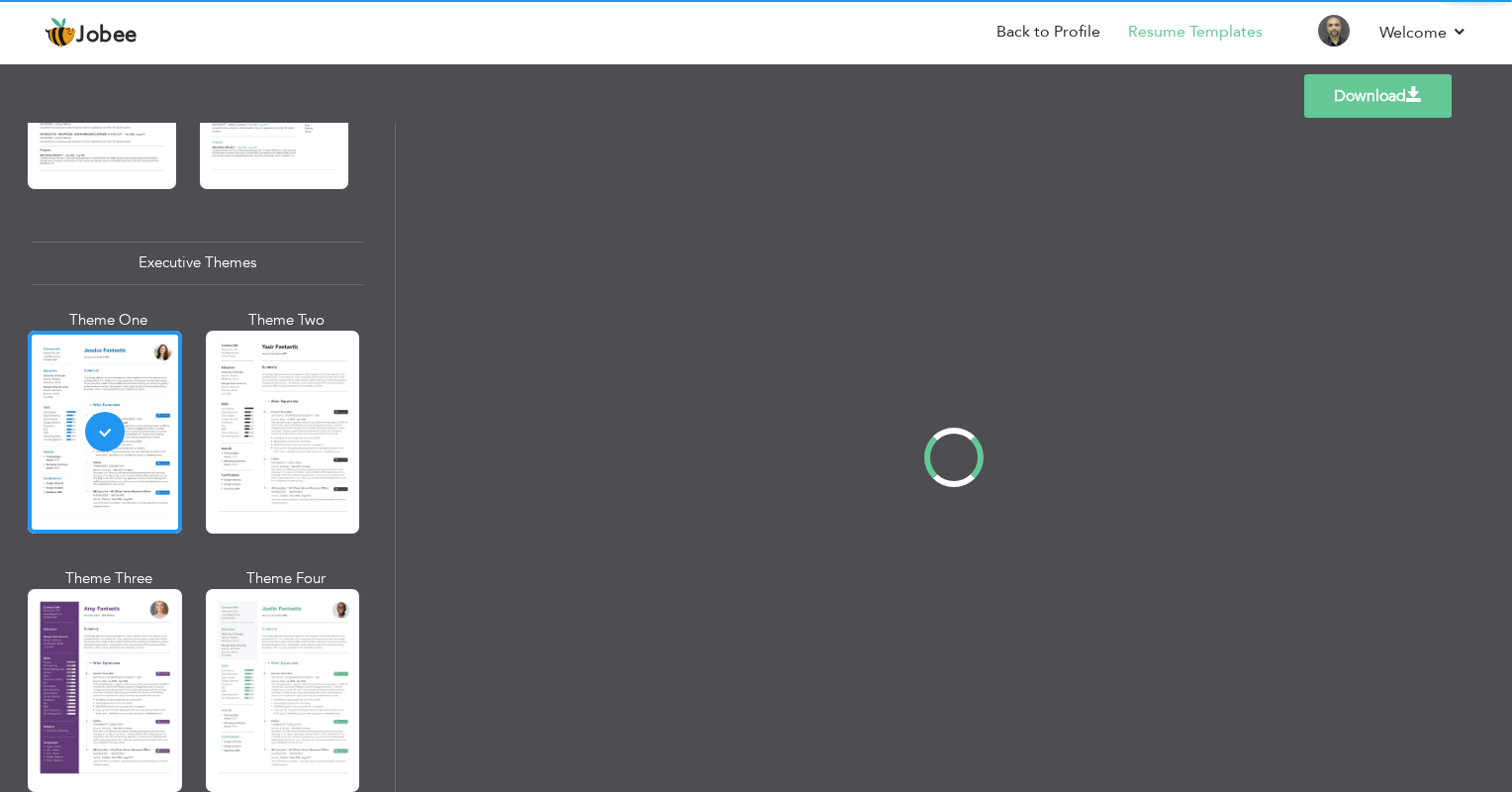 scroll, scrollTop: 1386, scrollLeft: 0, axis: vertical 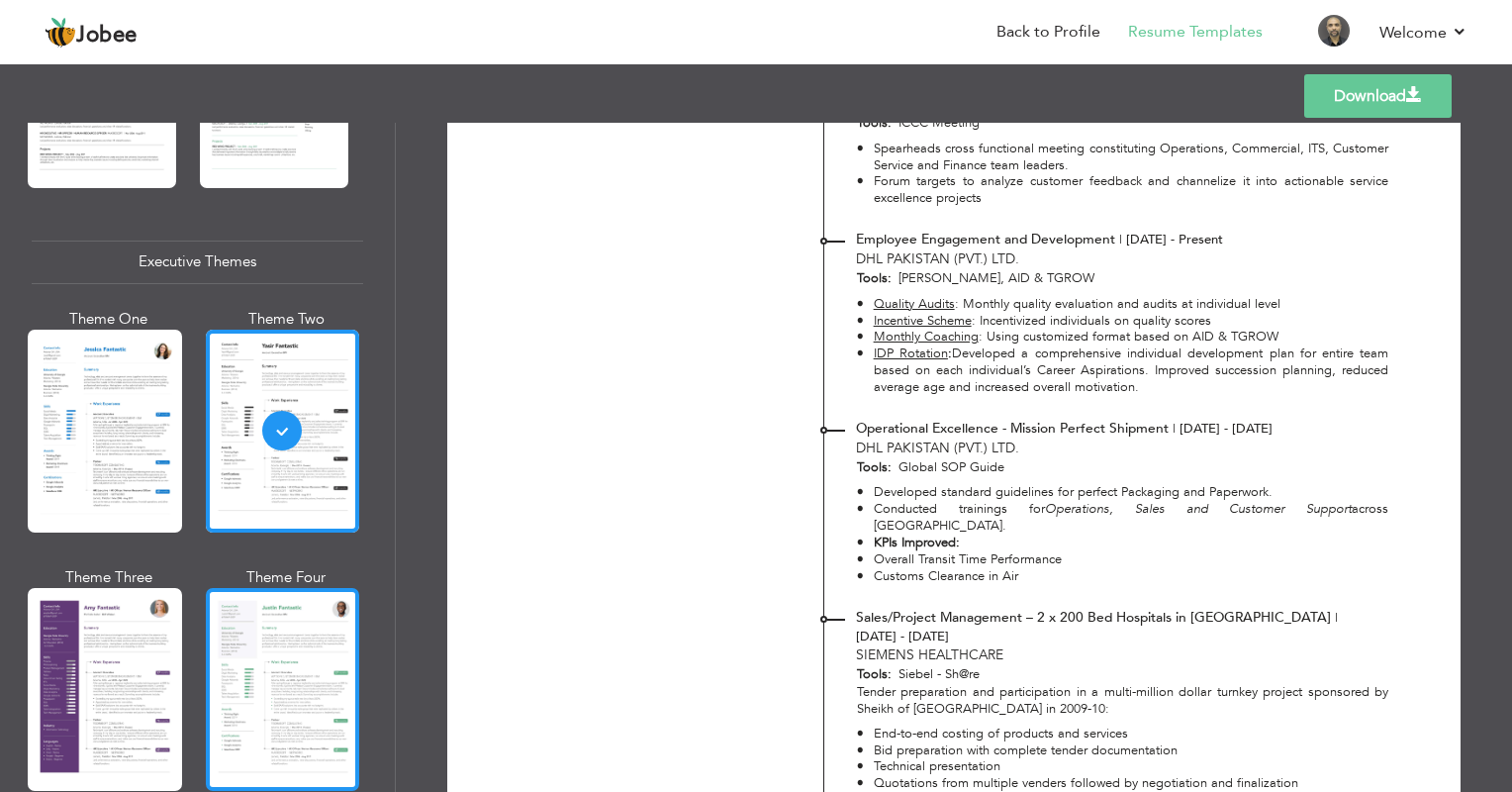 click at bounding box center [283, 689] 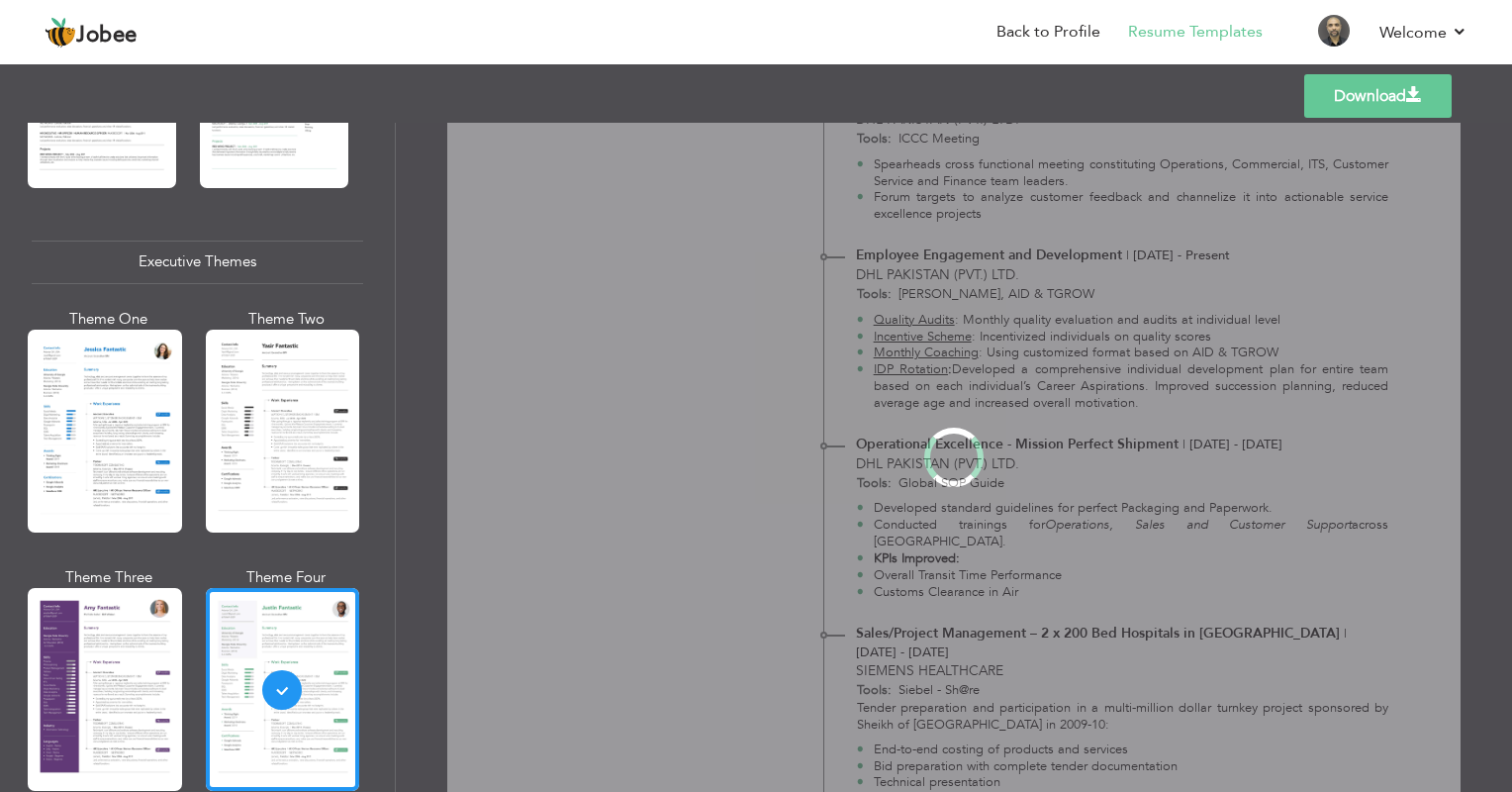scroll, scrollTop: 0, scrollLeft: 0, axis: both 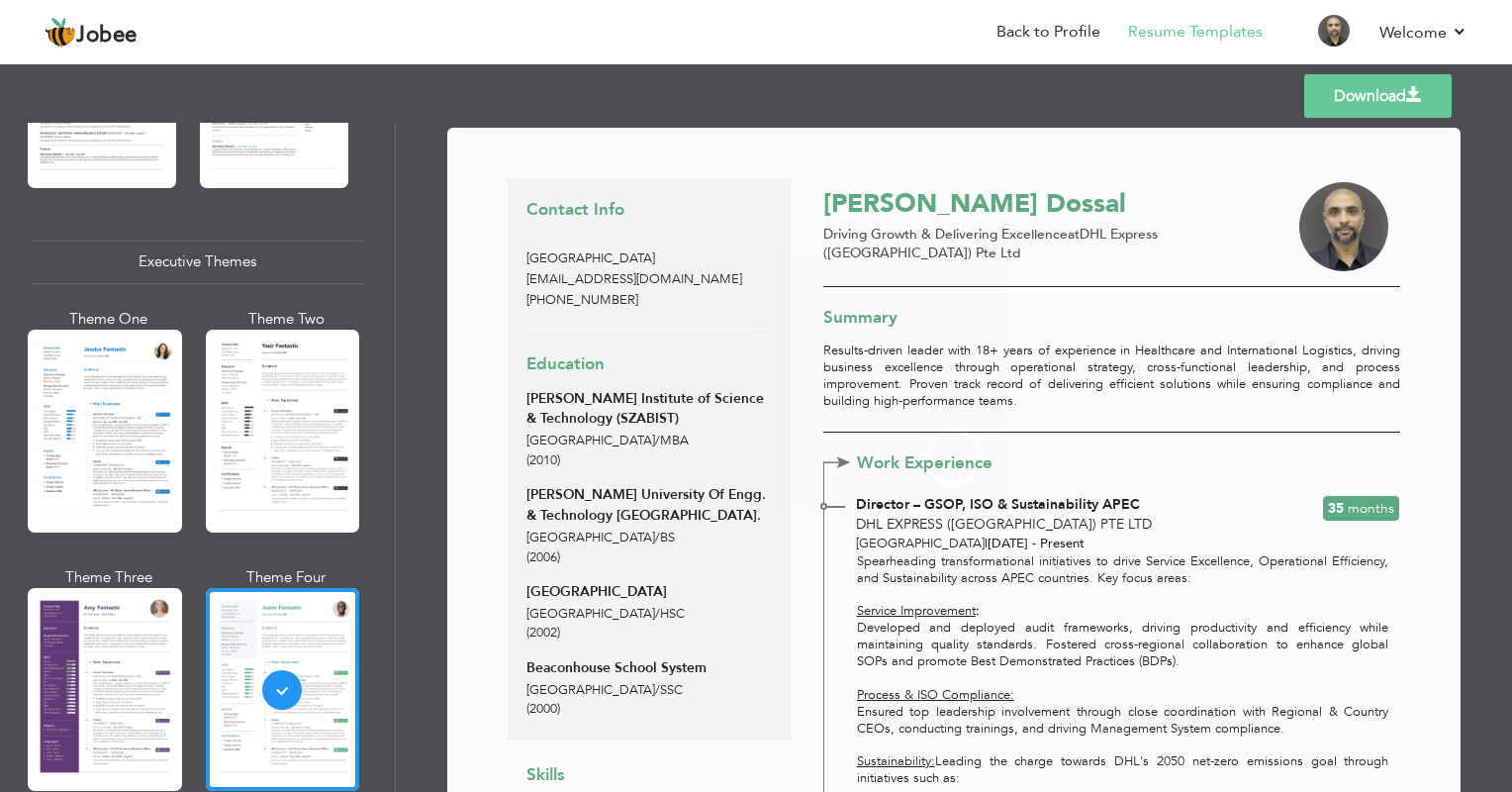 click at bounding box center (105, 689) 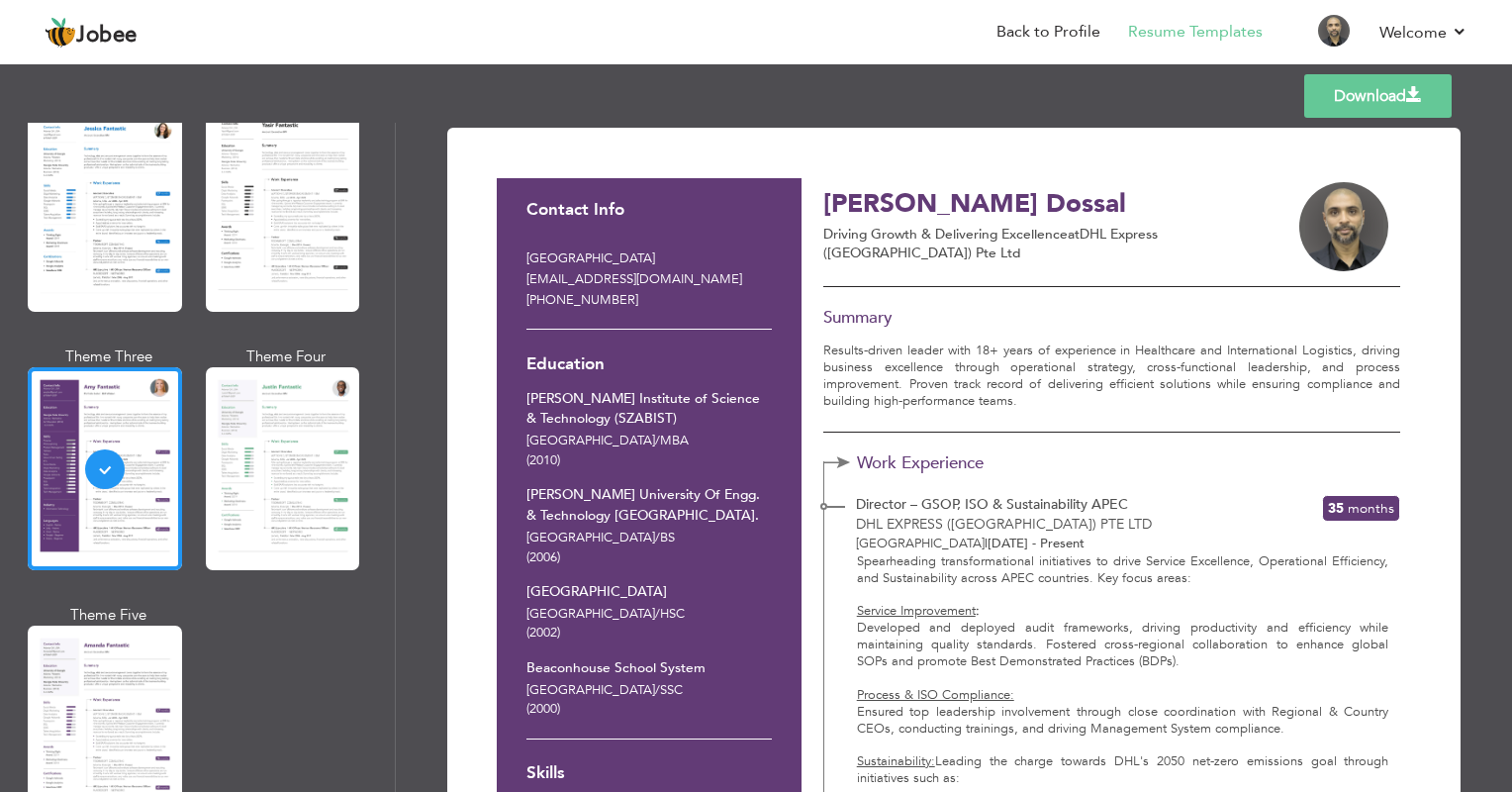 scroll, scrollTop: 2178, scrollLeft: 0, axis: vertical 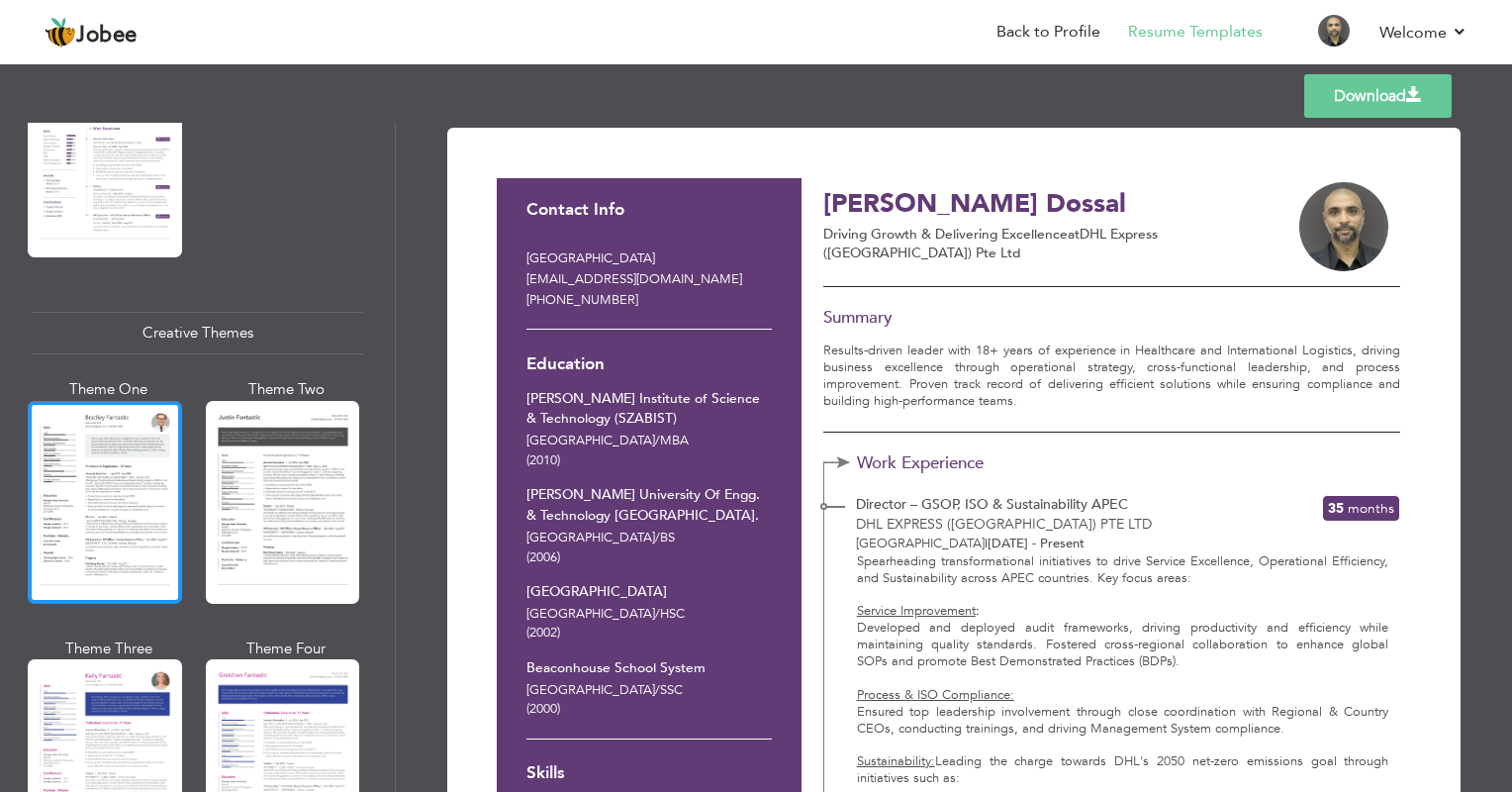 click at bounding box center (105, 502) 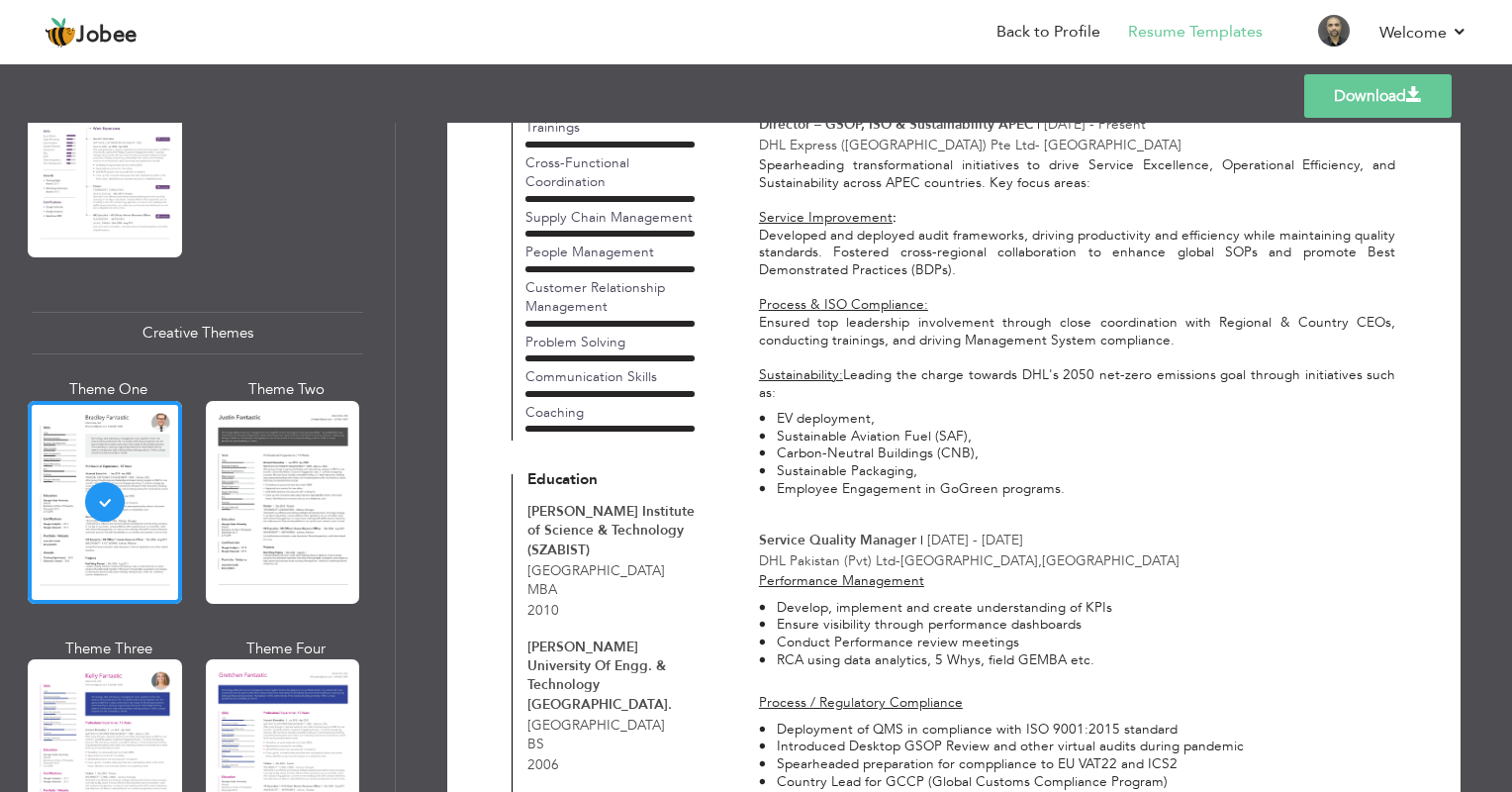 scroll, scrollTop: 0, scrollLeft: 0, axis: both 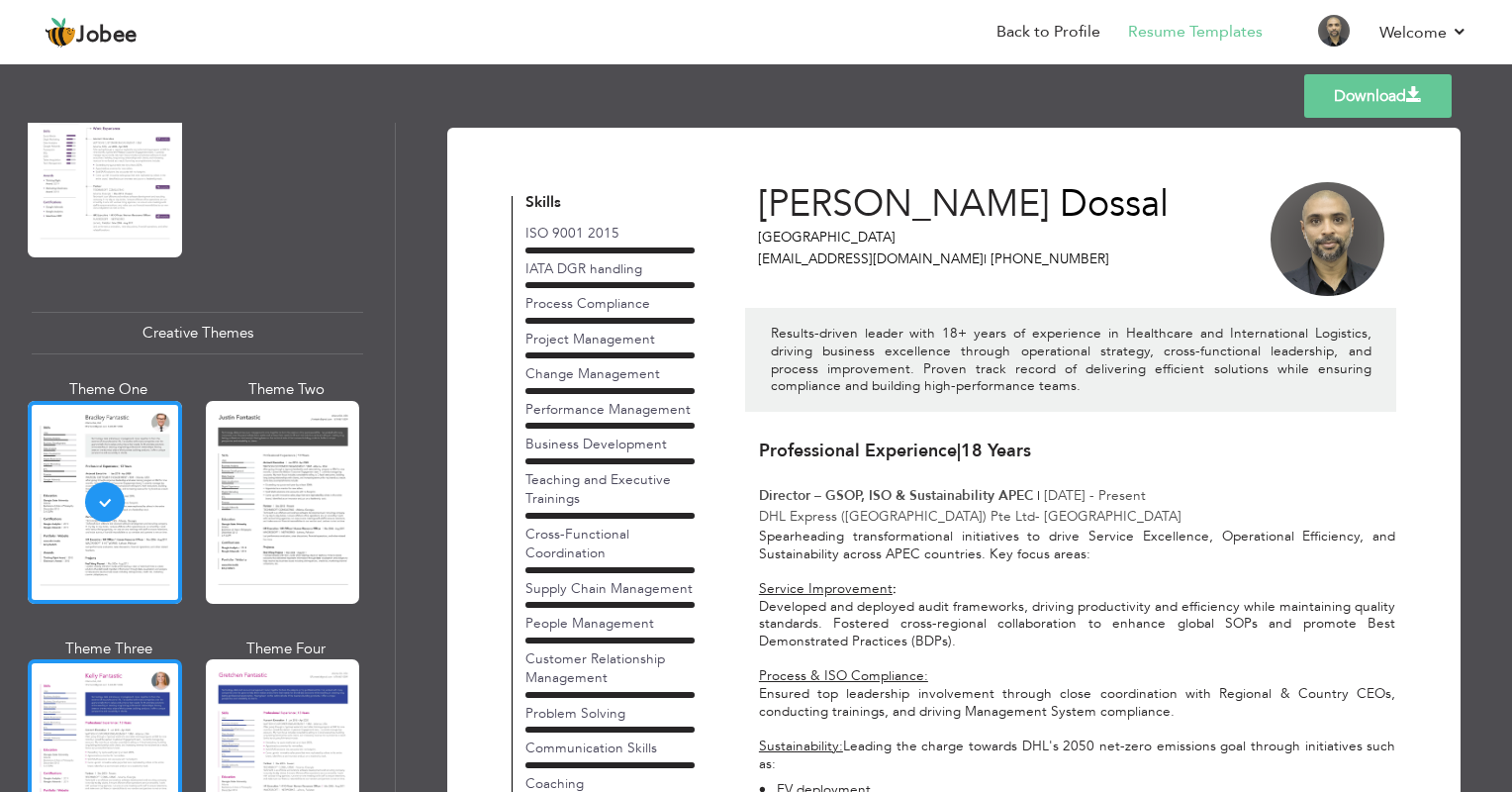 click at bounding box center (105, 760) 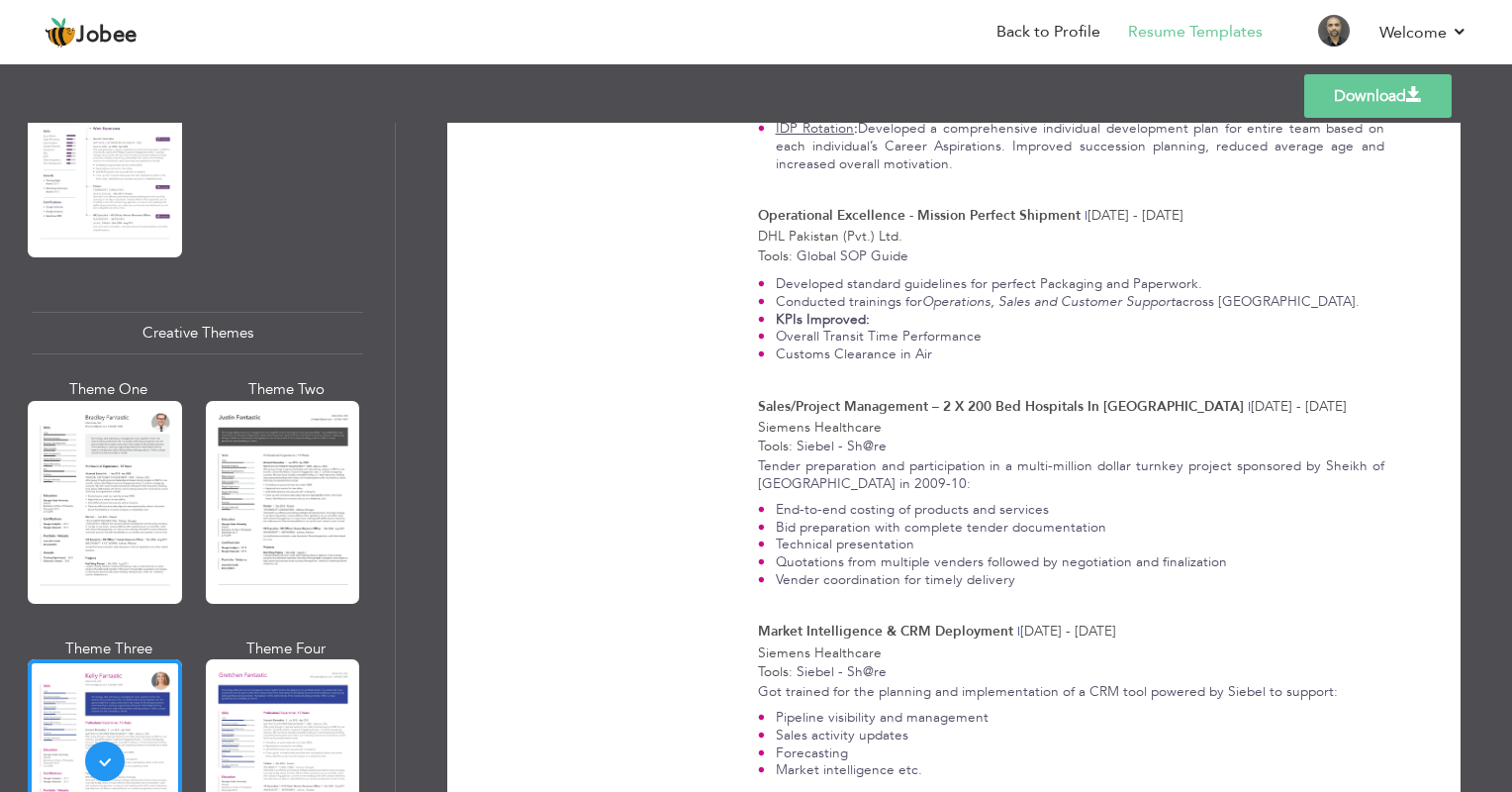 scroll, scrollTop: 4430, scrollLeft: 0, axis: vertical 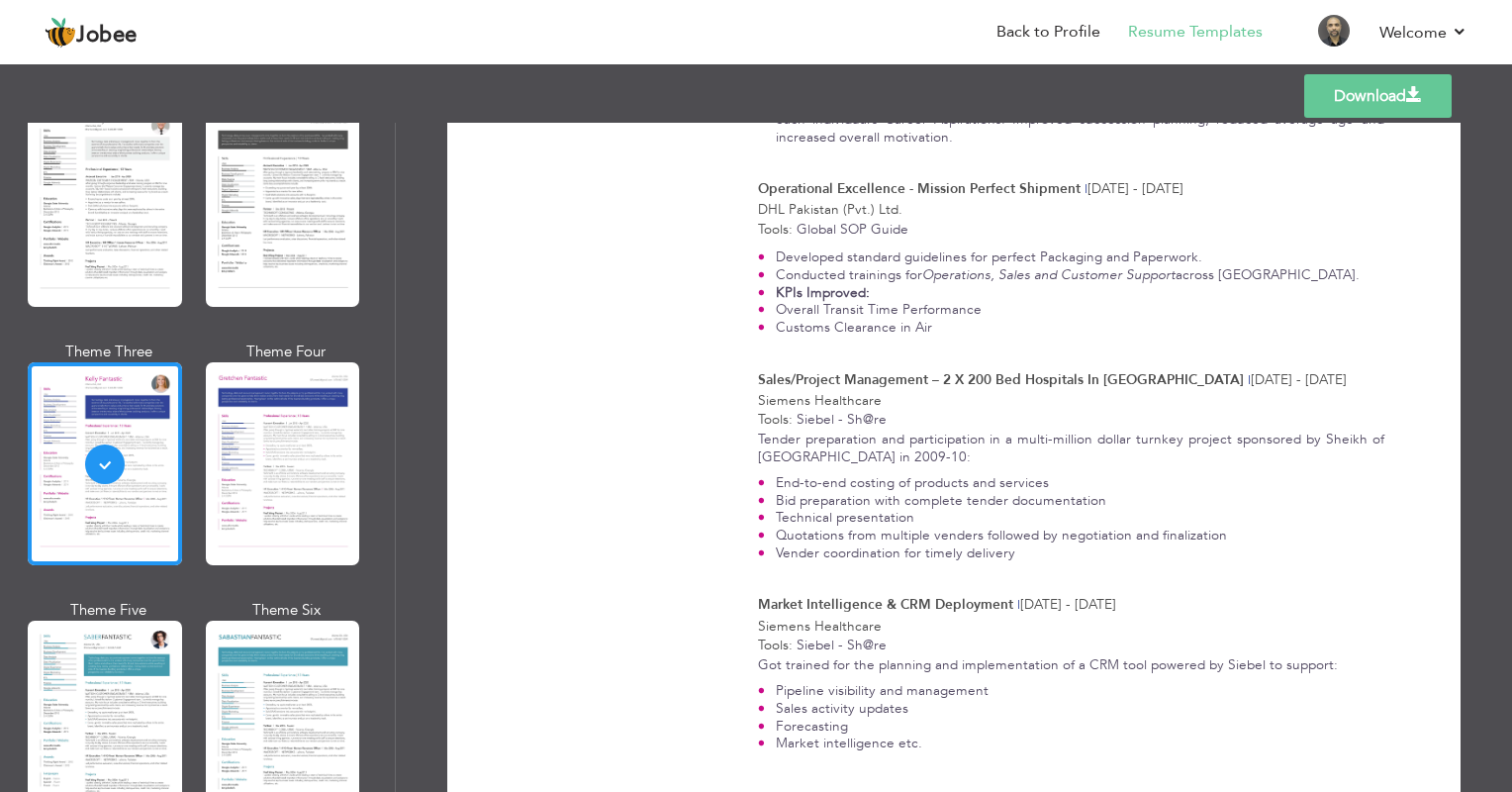 click at bounding box center [283, 722] 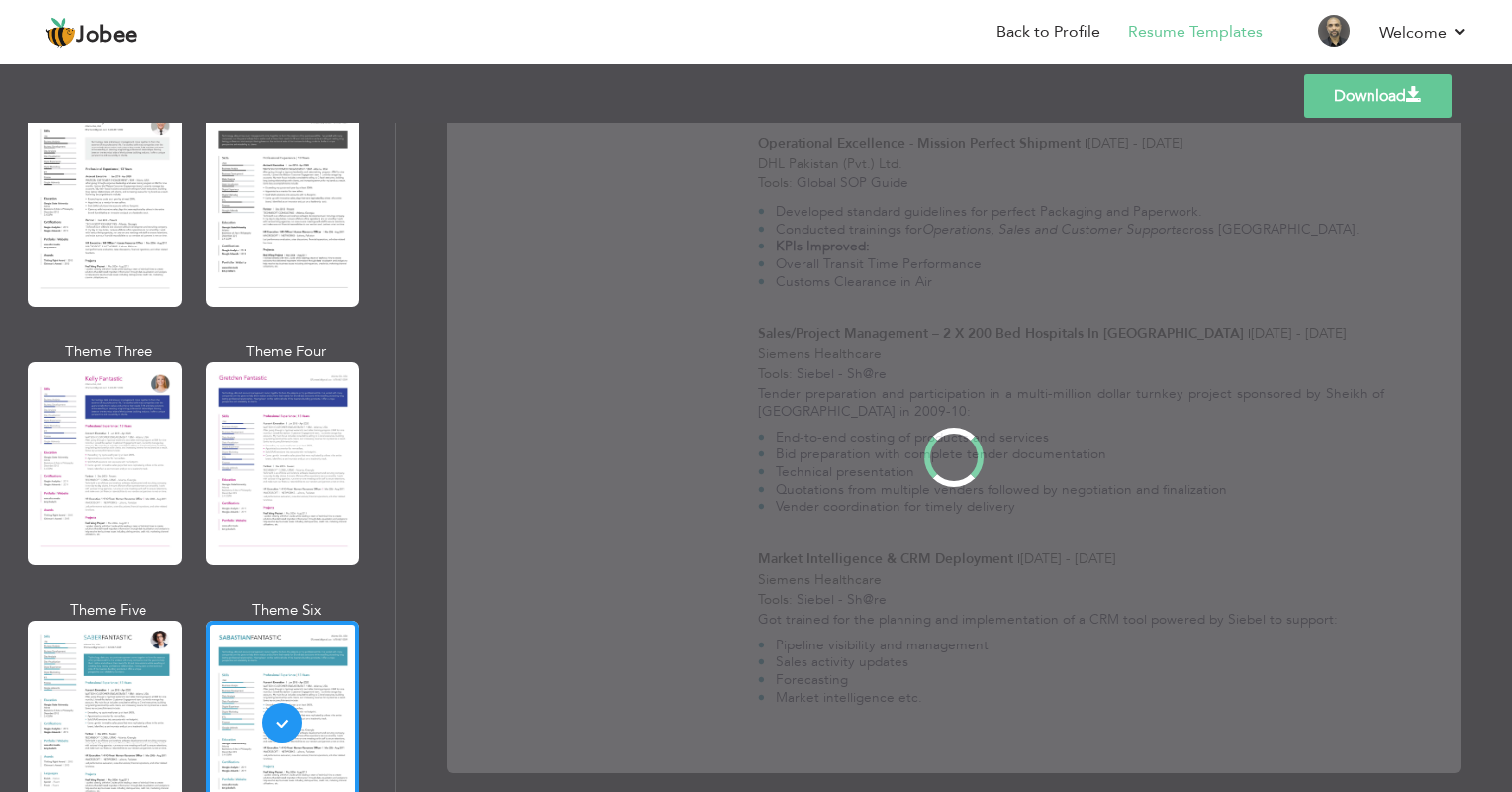scroll, scrollTop: 0, scrollLeft: 0, axis: both 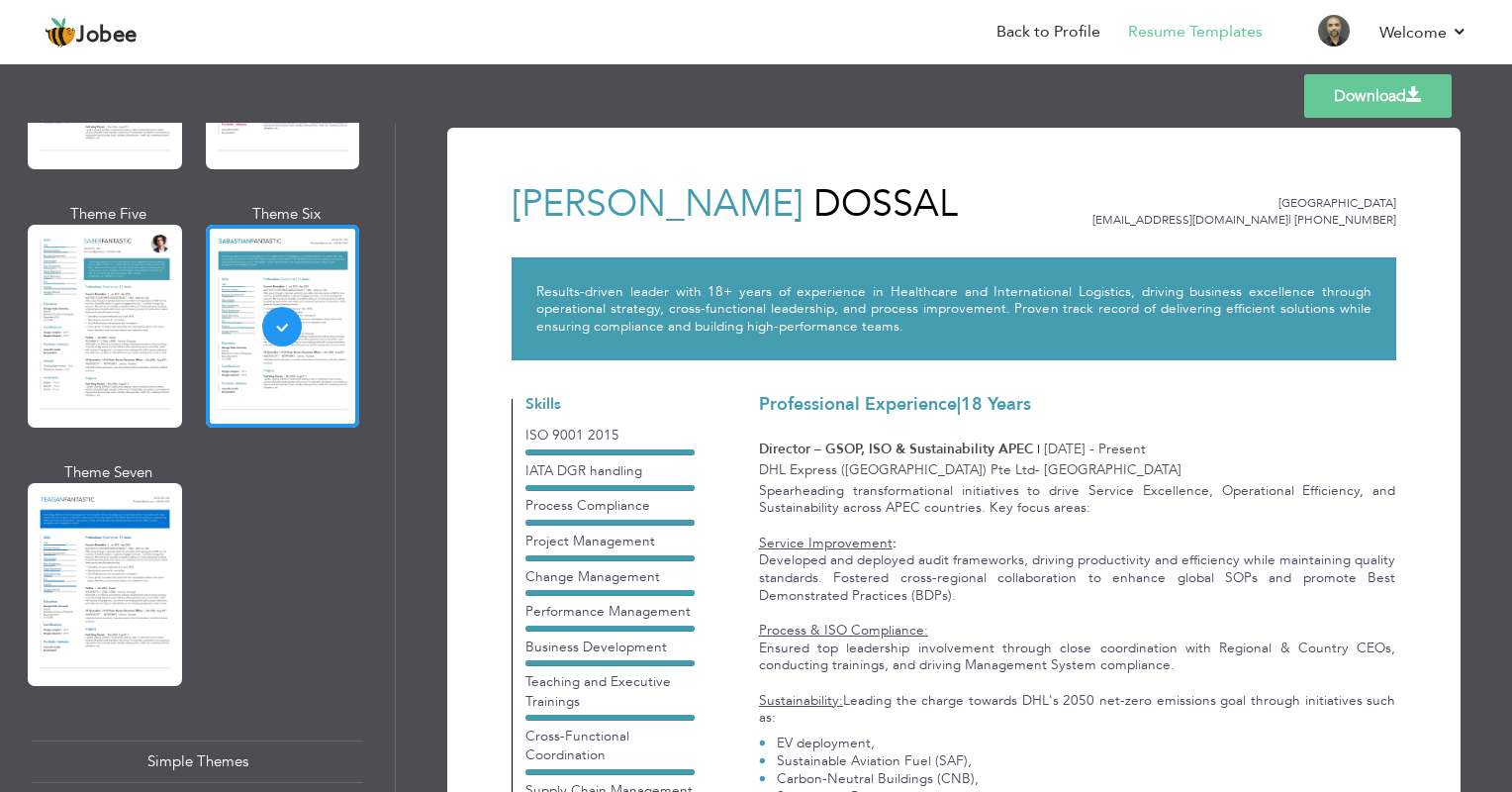 click at bounding box center (105, 584) 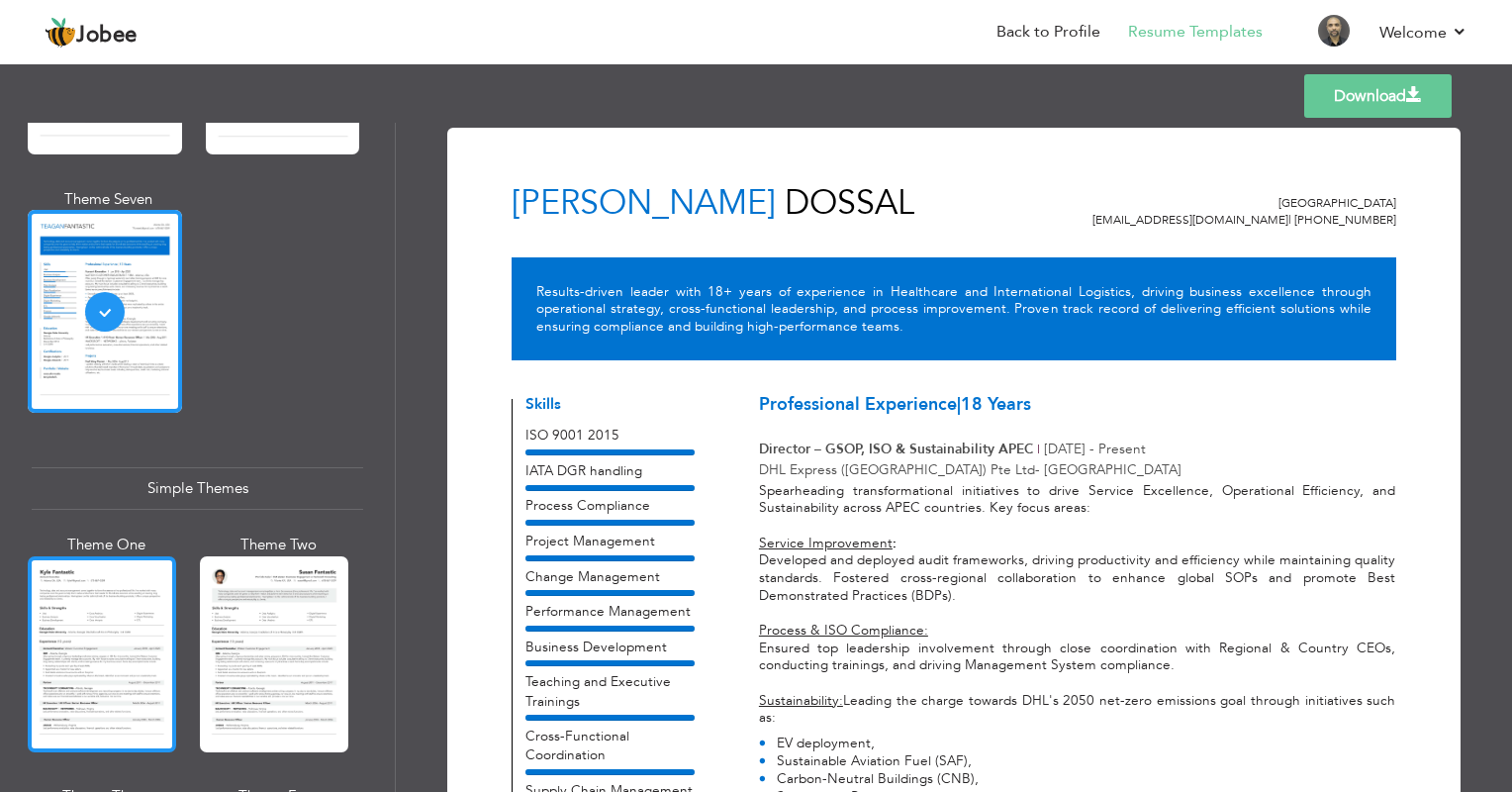scroll, scrollTop: 3366, scrollLeft: 0, axis: vertical 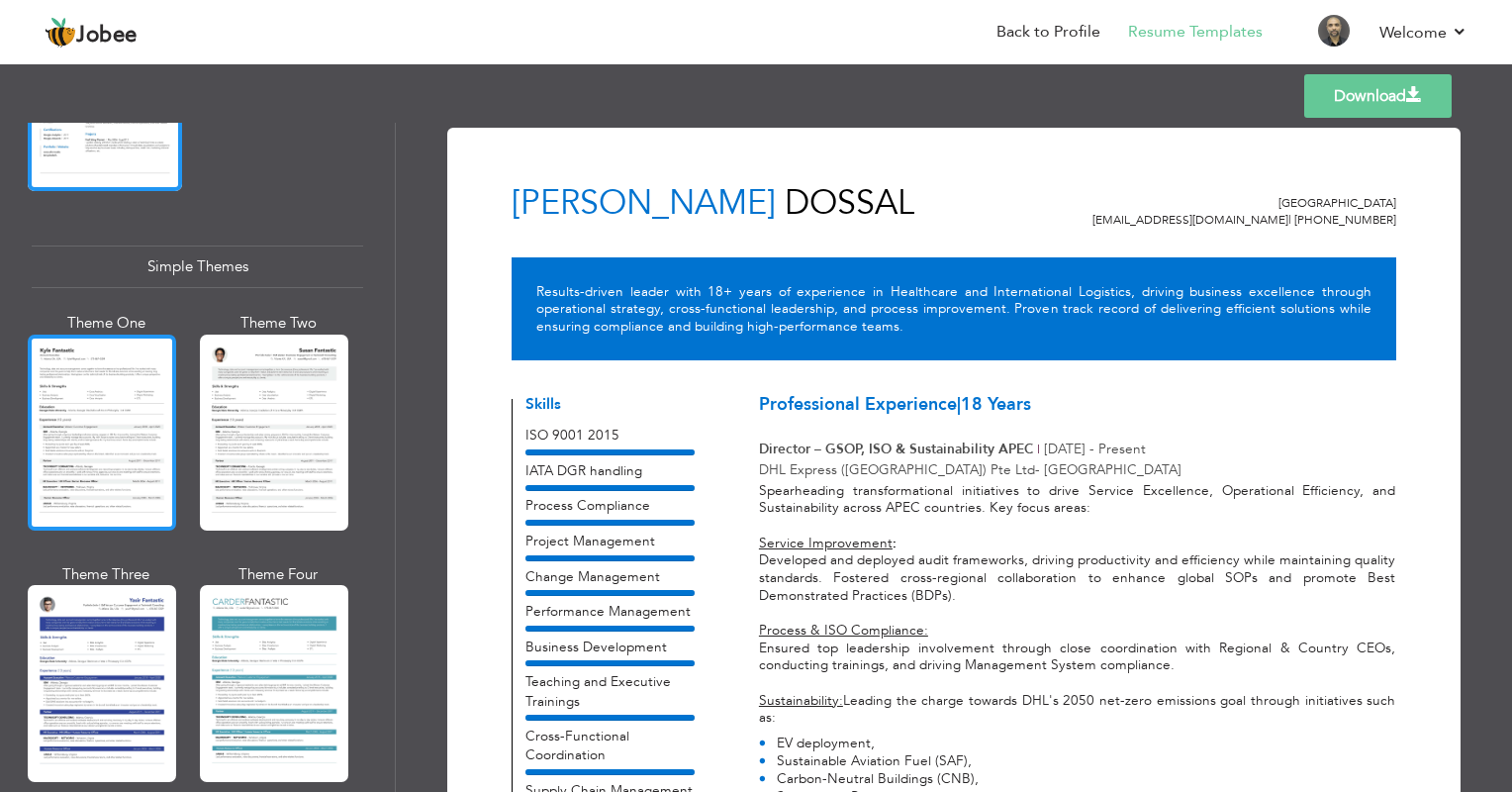 click at bounding box center [102, 433] 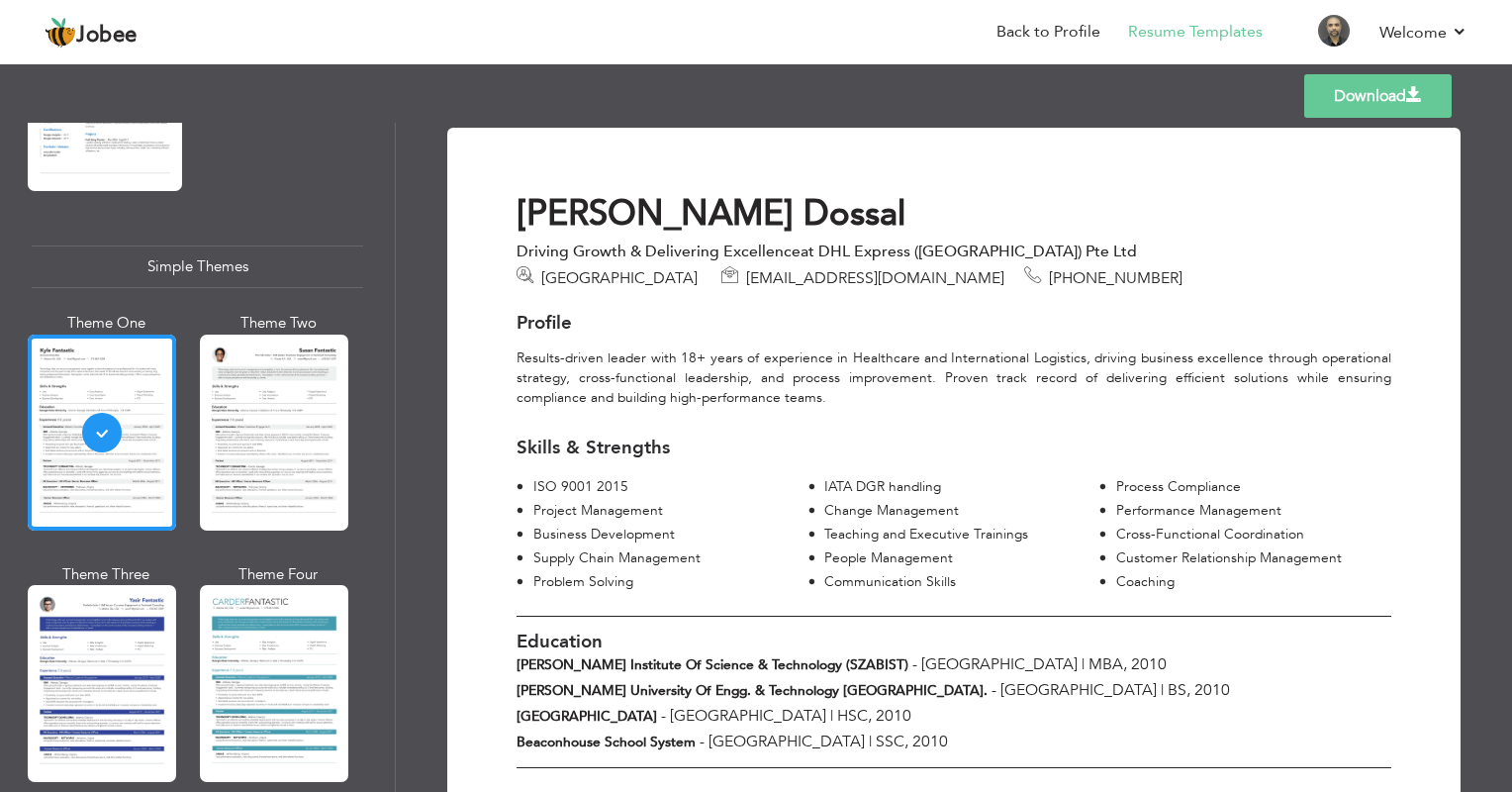 scroll, scrollTop: 3370, scrollLeft: 0, axis: vertical 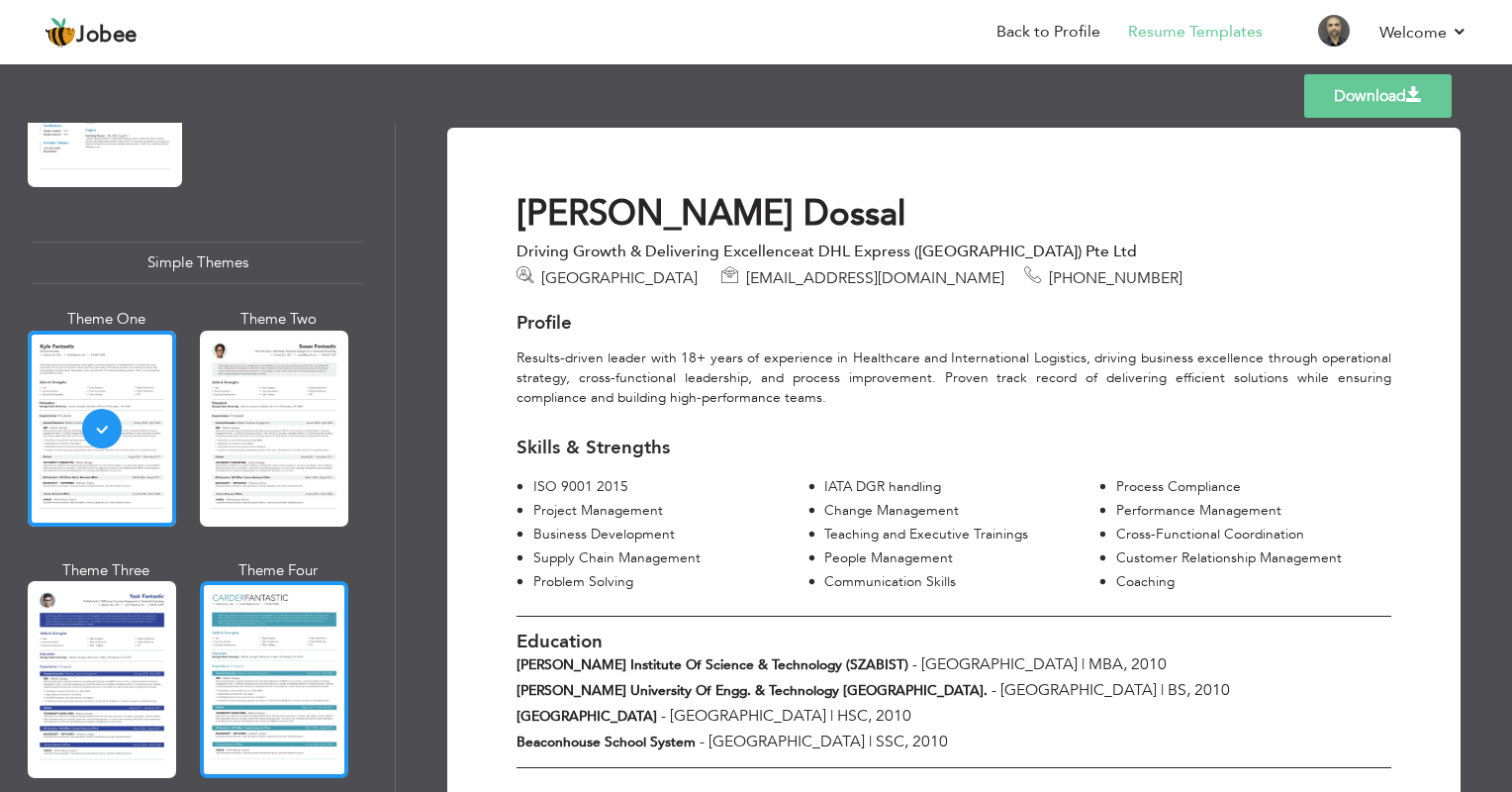 click at bounding box center [274, 679] 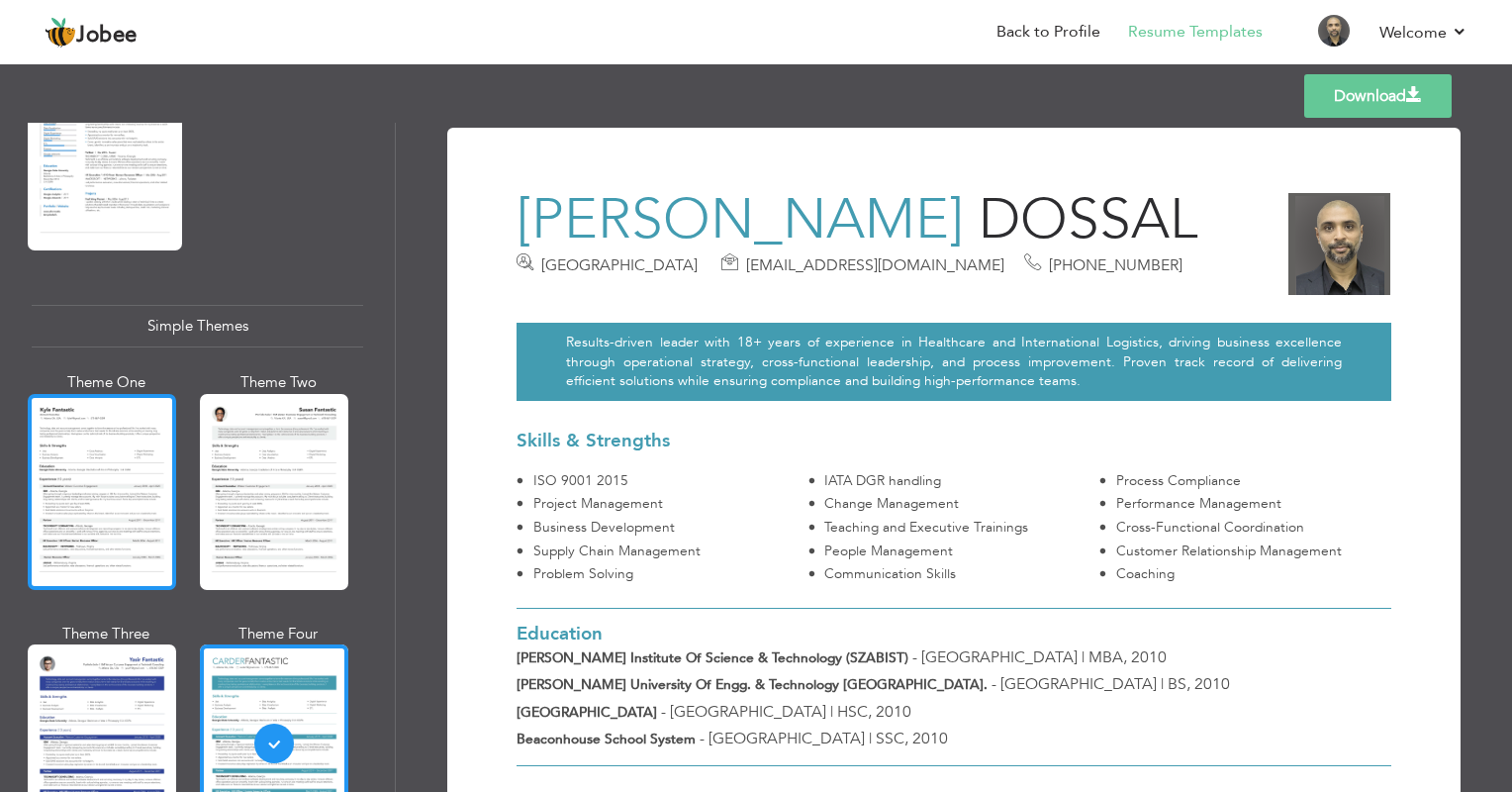 scroll, scrollTop: 3370, scrollLeft: 0, axis: vertical 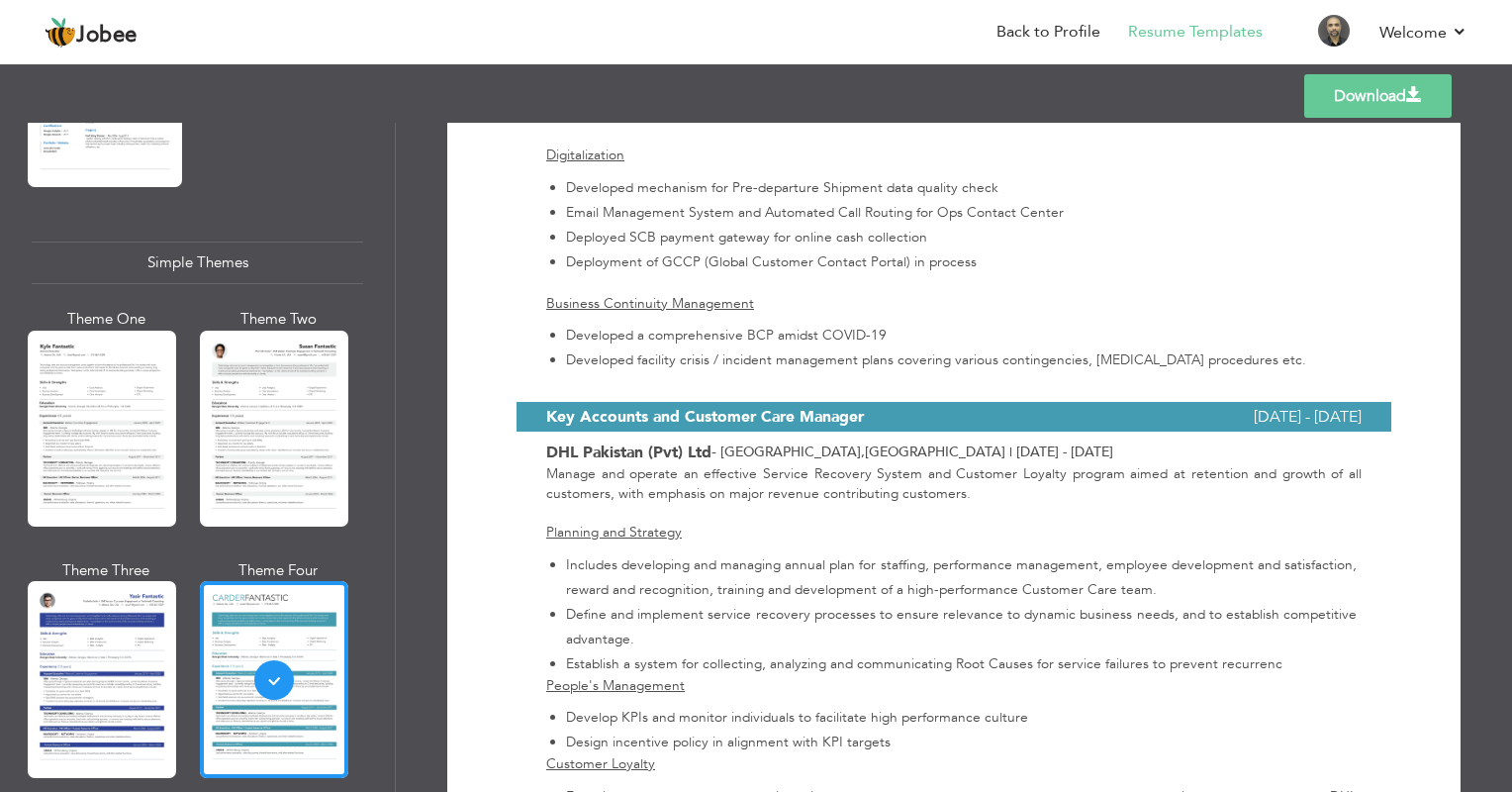 click at bounding box center [102, 679] 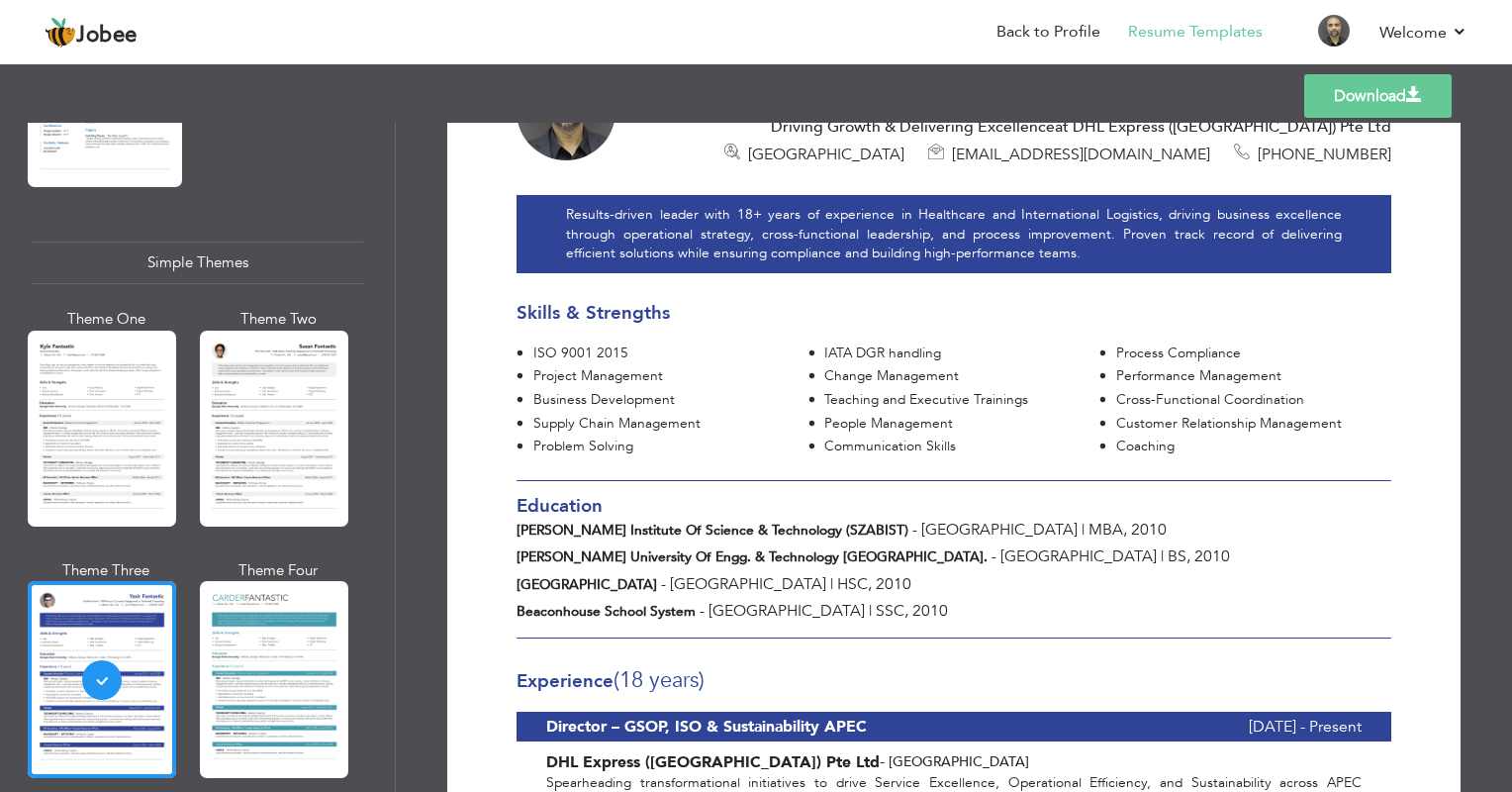 scroll, scrollTop: 693, scrollLeft: 0, axis: vertical 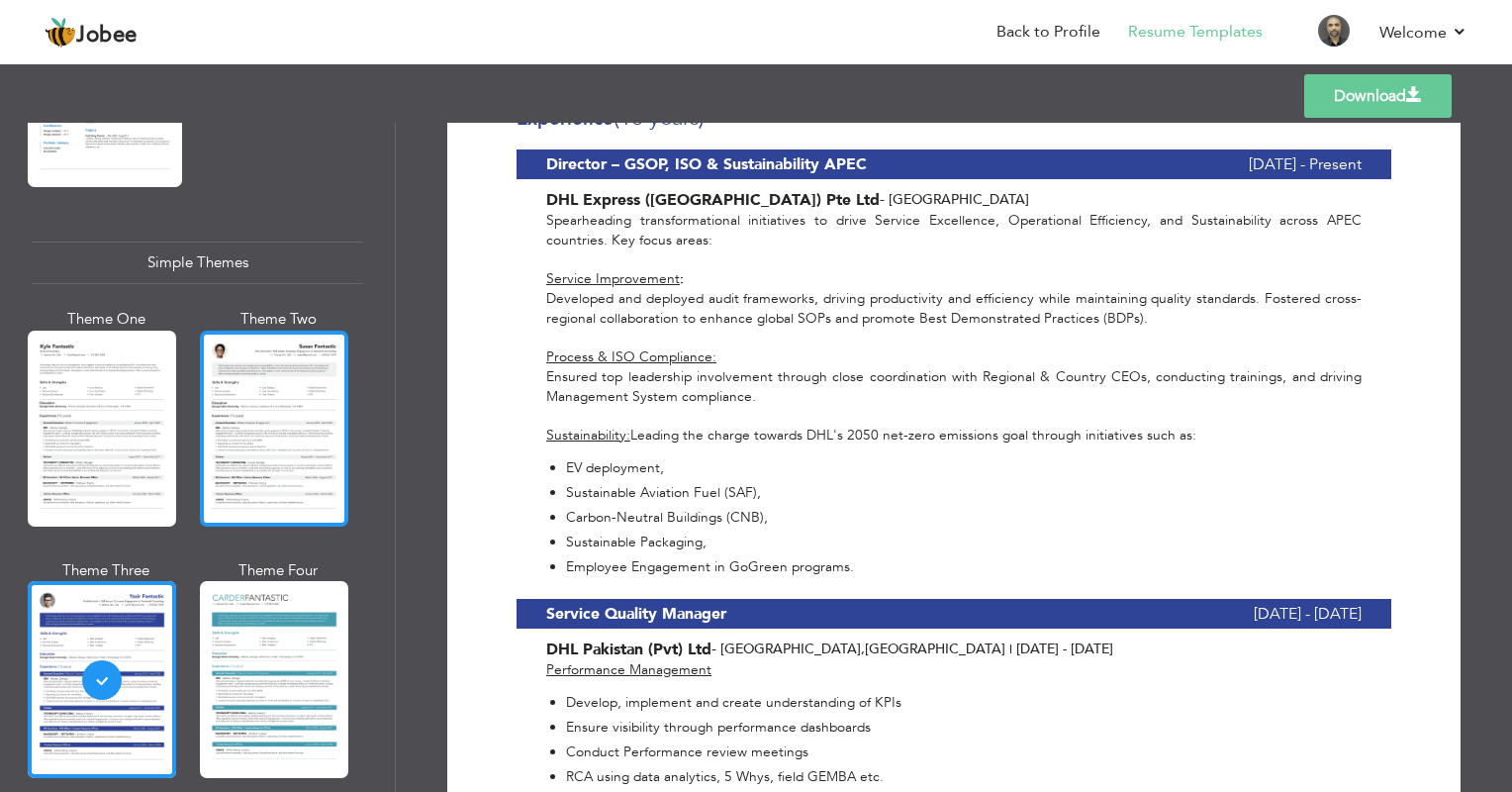 click at bounding box center (274, 429) 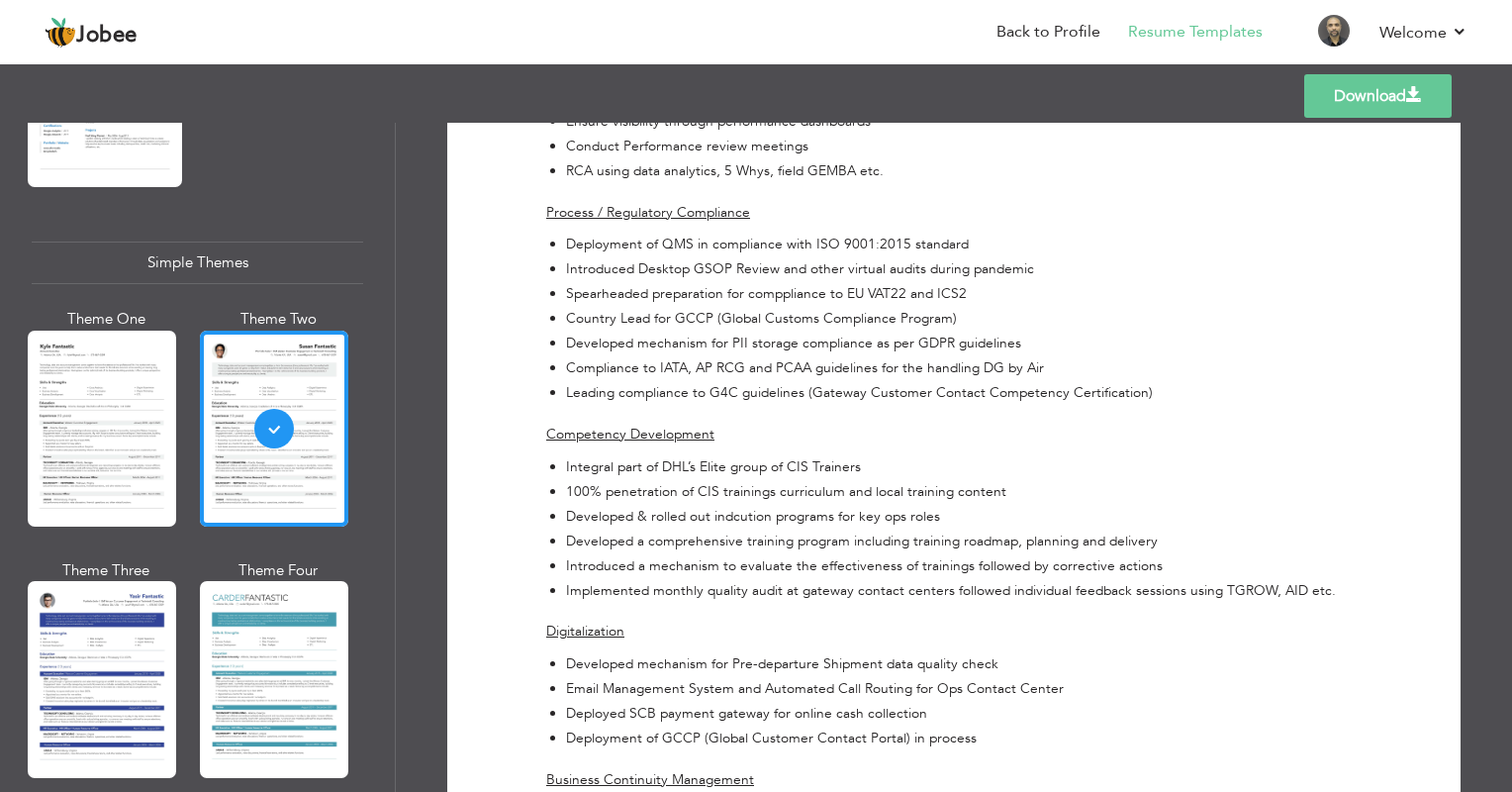 scroll, scrollTop: 1584, scrollLeft: 0, axis: vertical 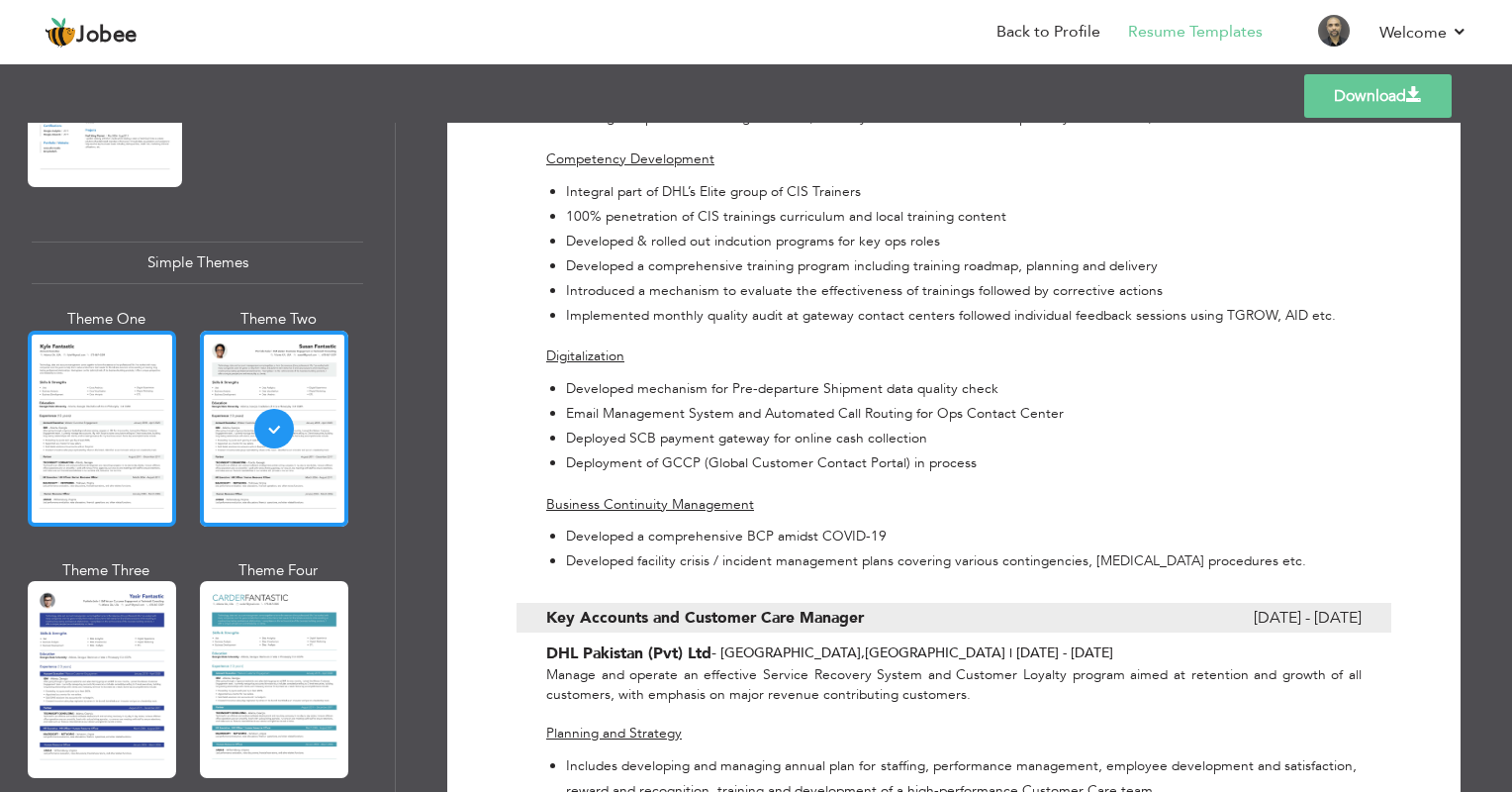 click at bounding box center [102, 429] 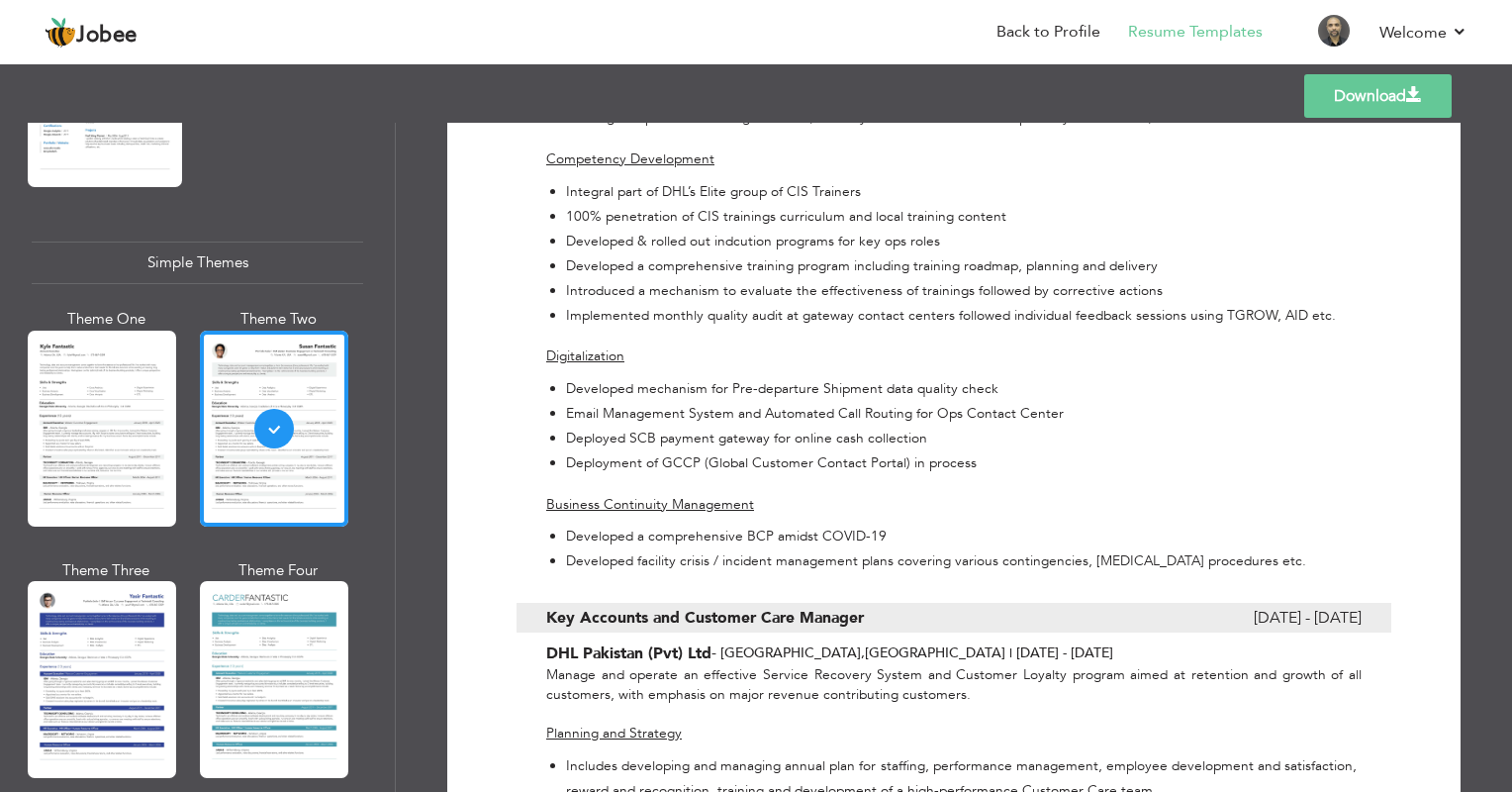 scroll, scrollTop: 0, scrollLeft: 0, axis: both 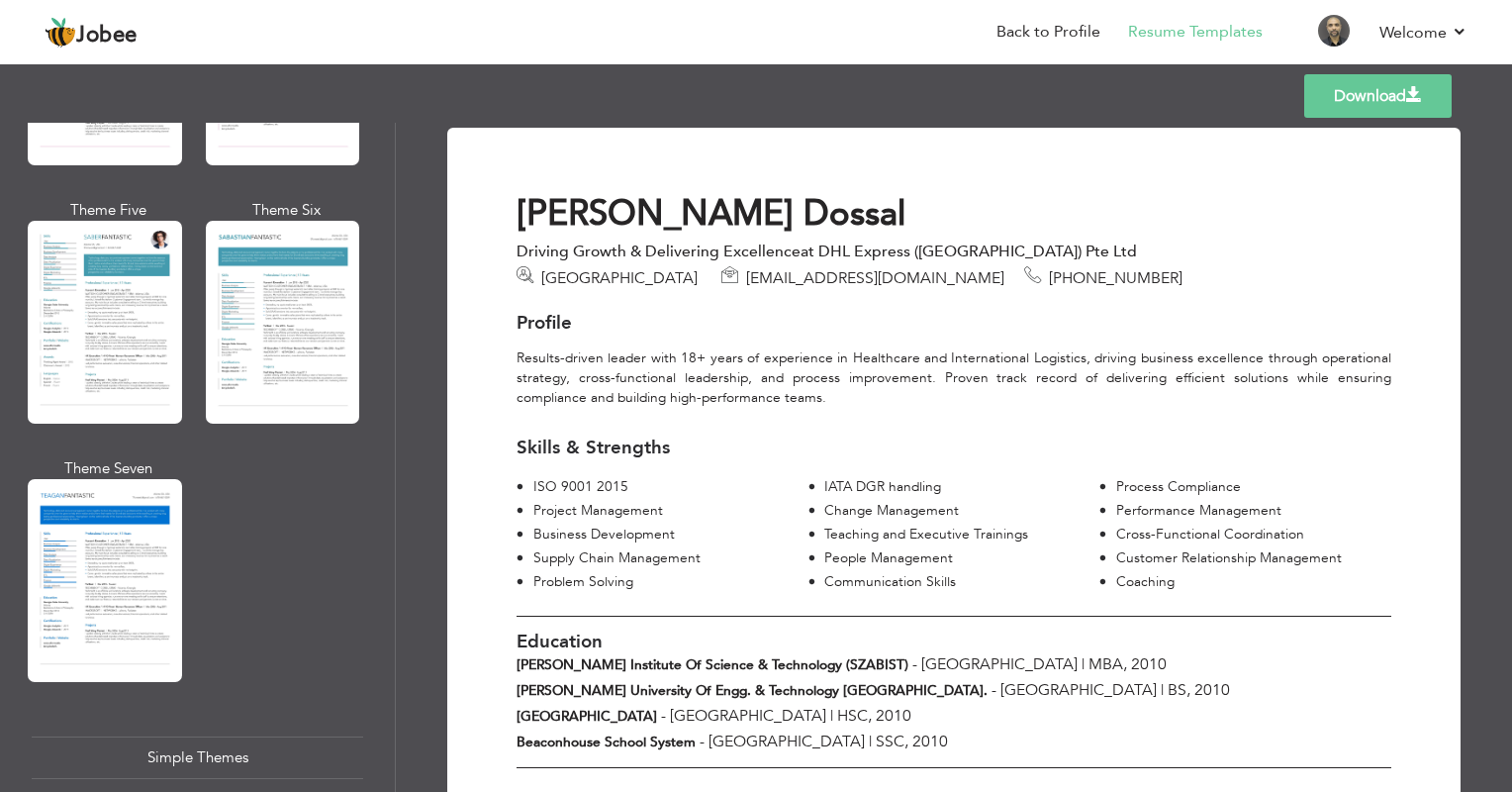click at bounding box center [105, 580] 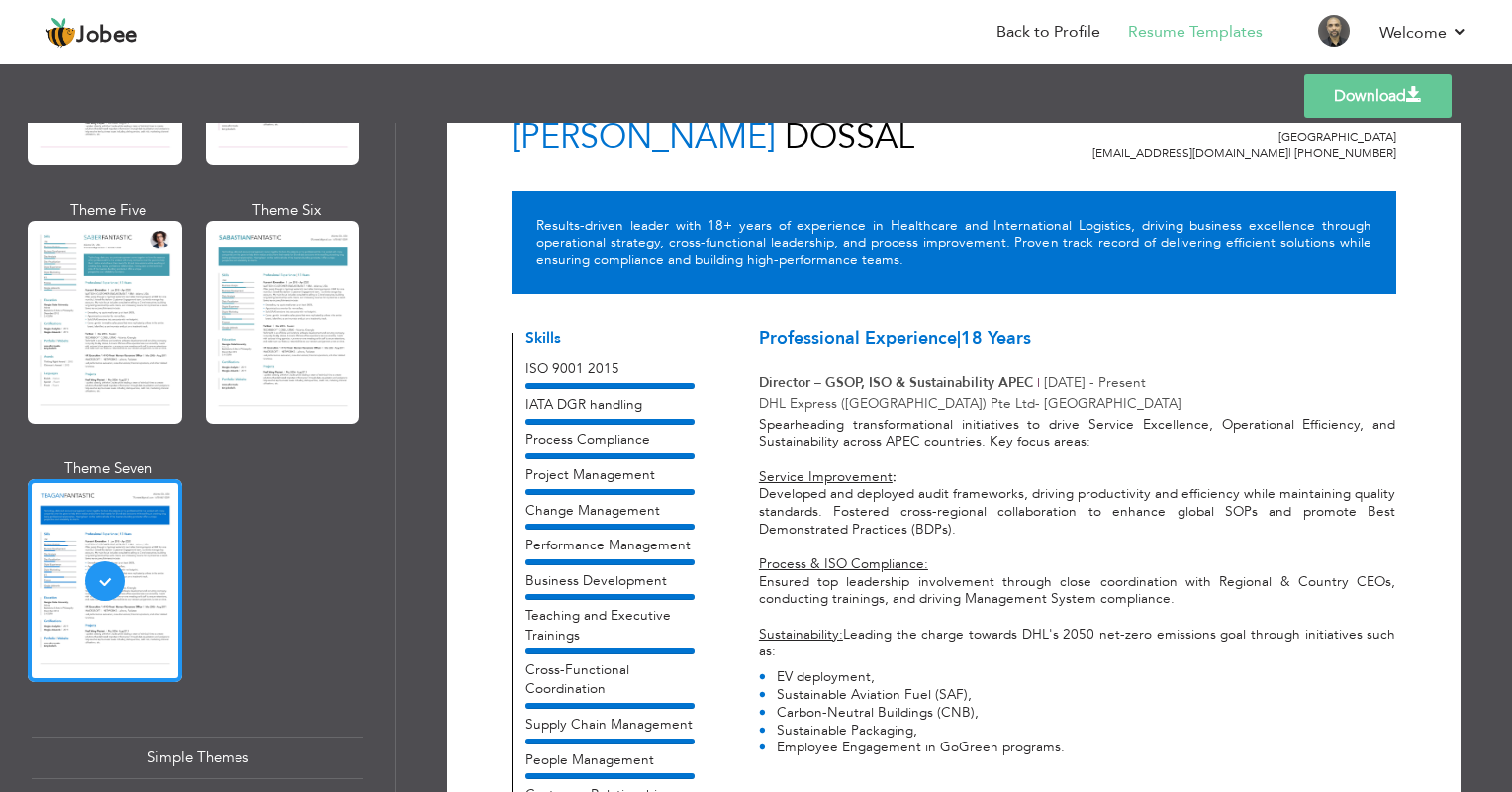 scroll, scrollTop: 99, scrollLeft: 0, axis: vertical 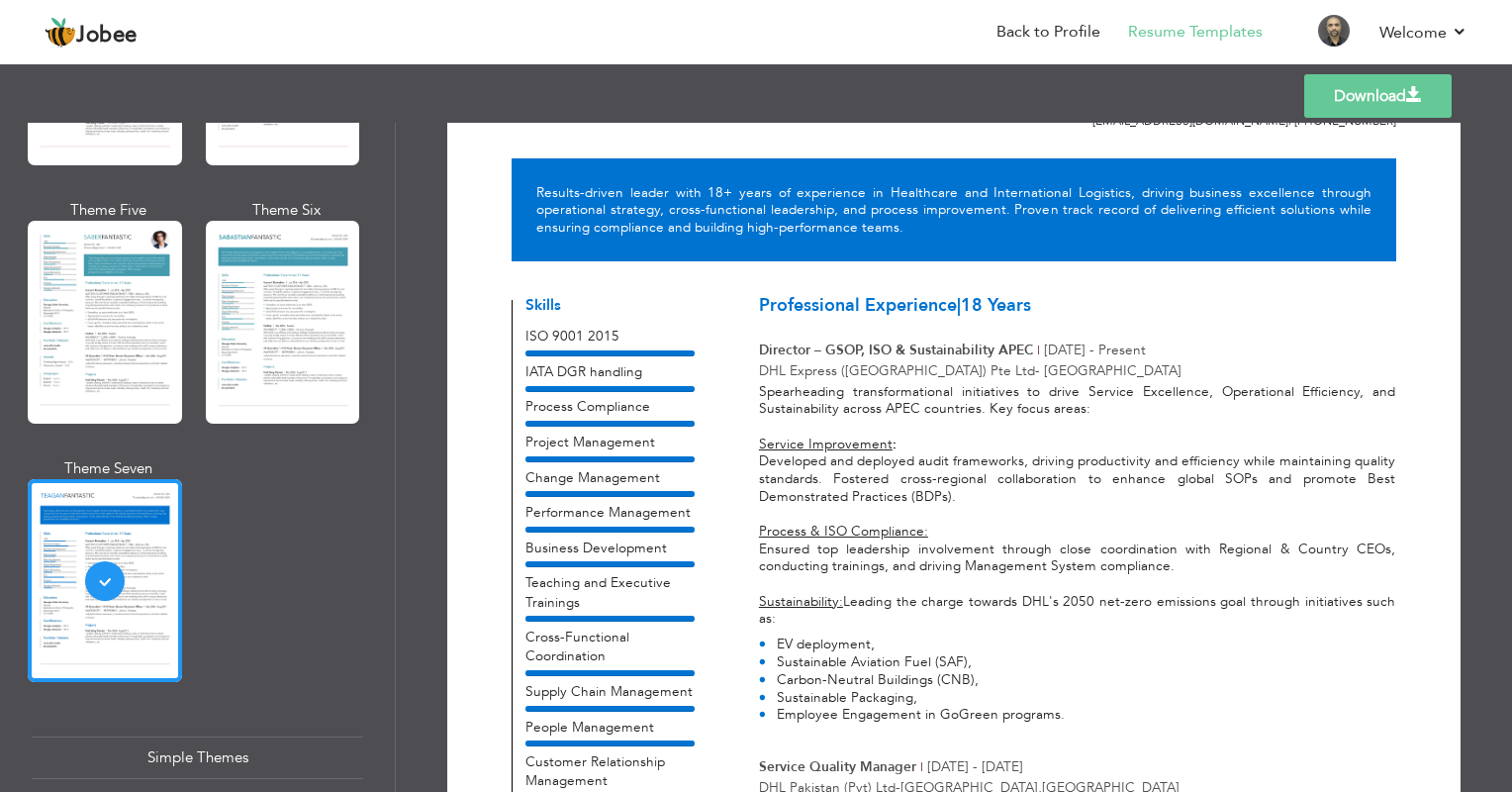 click at bounding box center (283, 322) 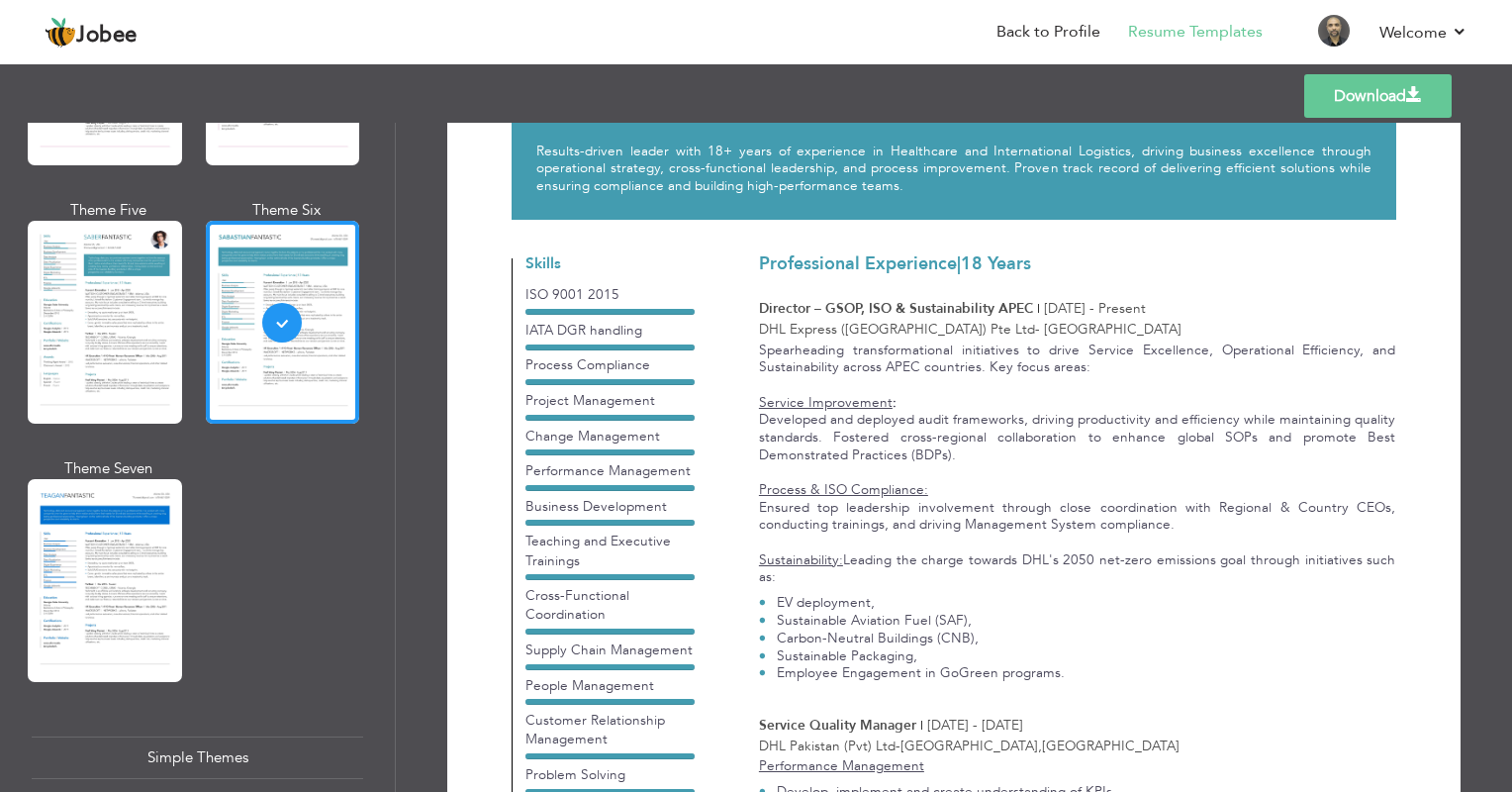 scroll, scrollTop: 0, scrollLeft: 0, axis: both 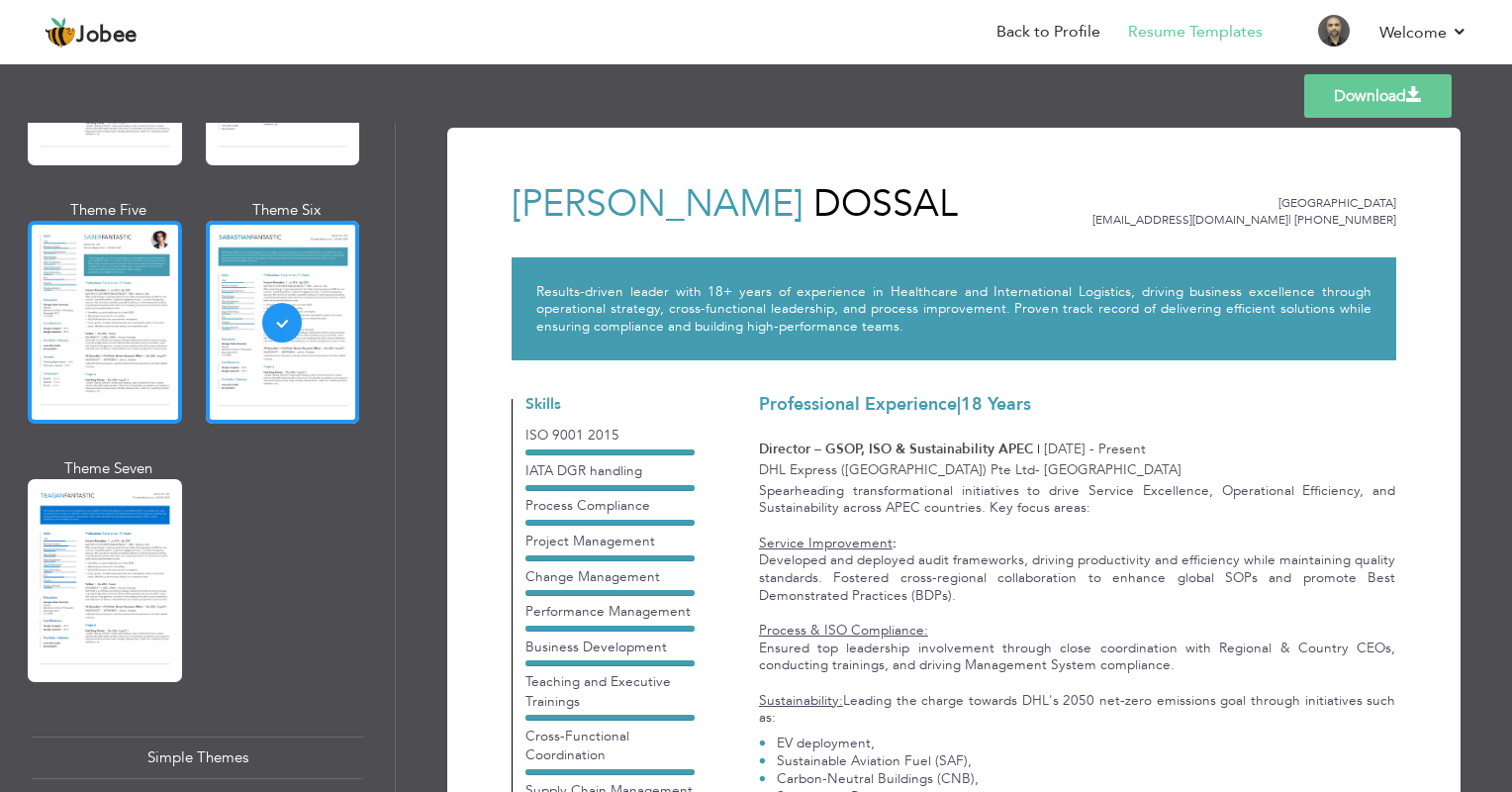 click at bounding box center [105, 322] 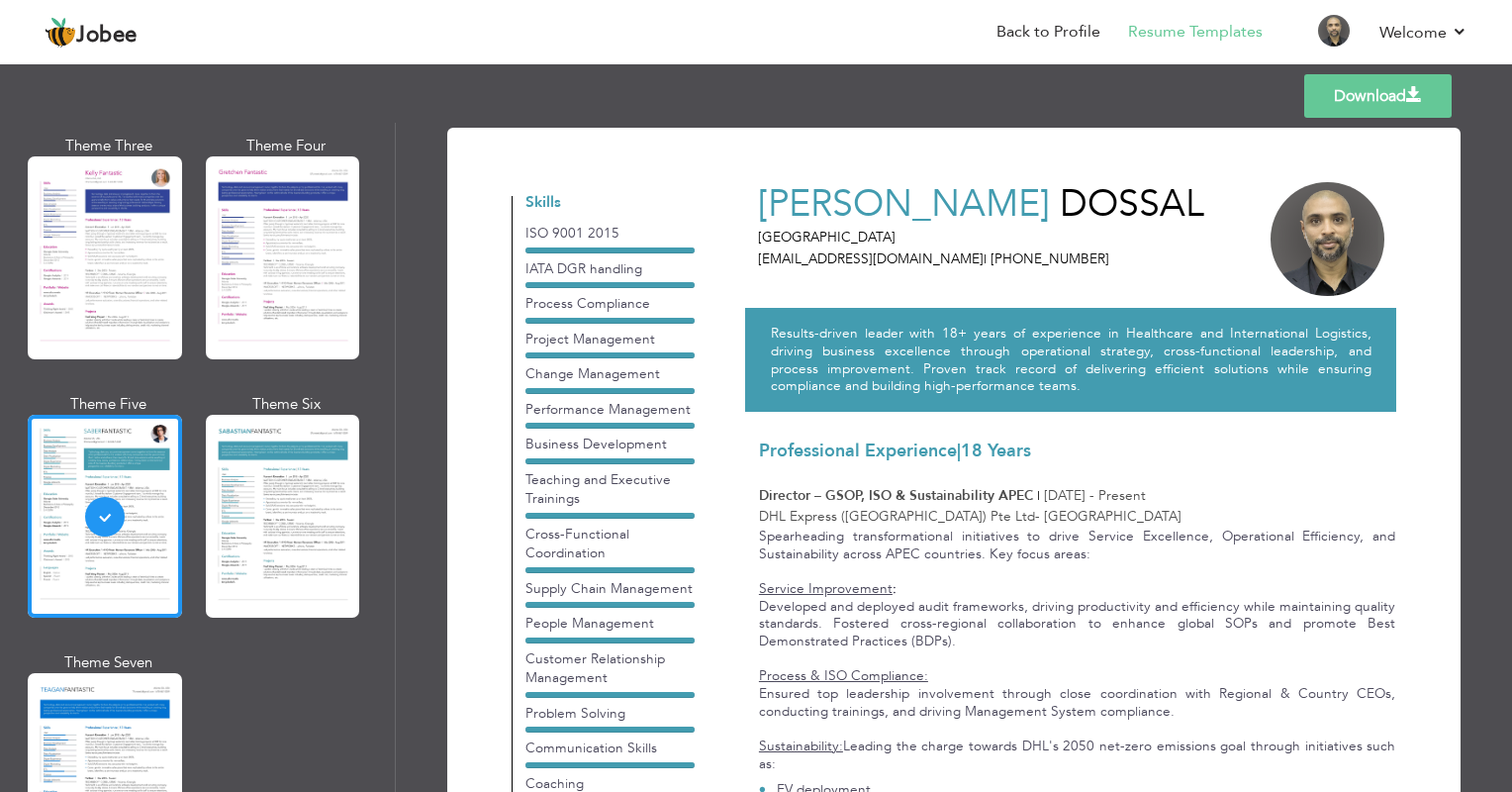 scroll, scrollTop: 2677, scrollLeft: 0, axis: vertical 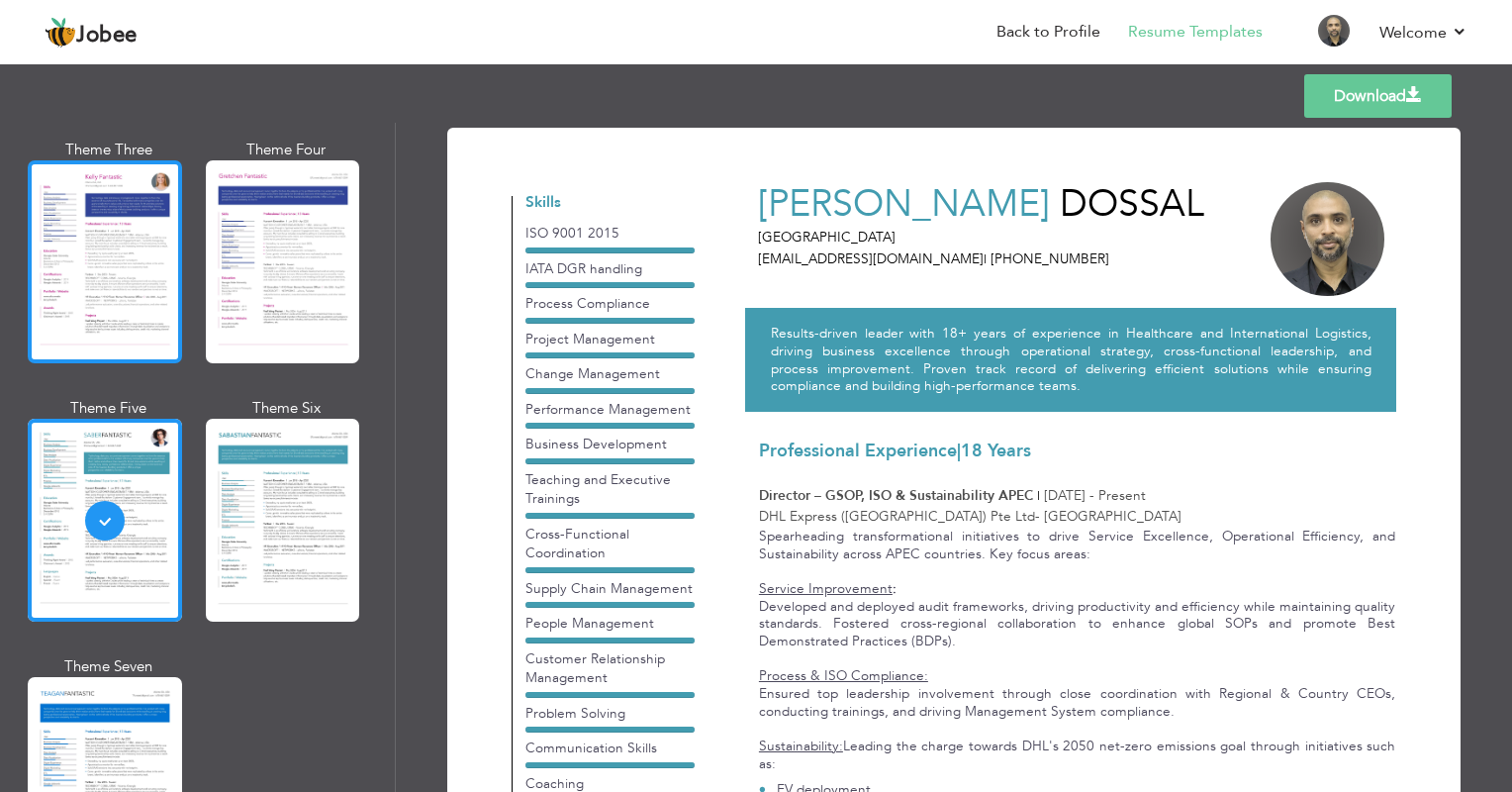 click at bounding box center (105, 261) 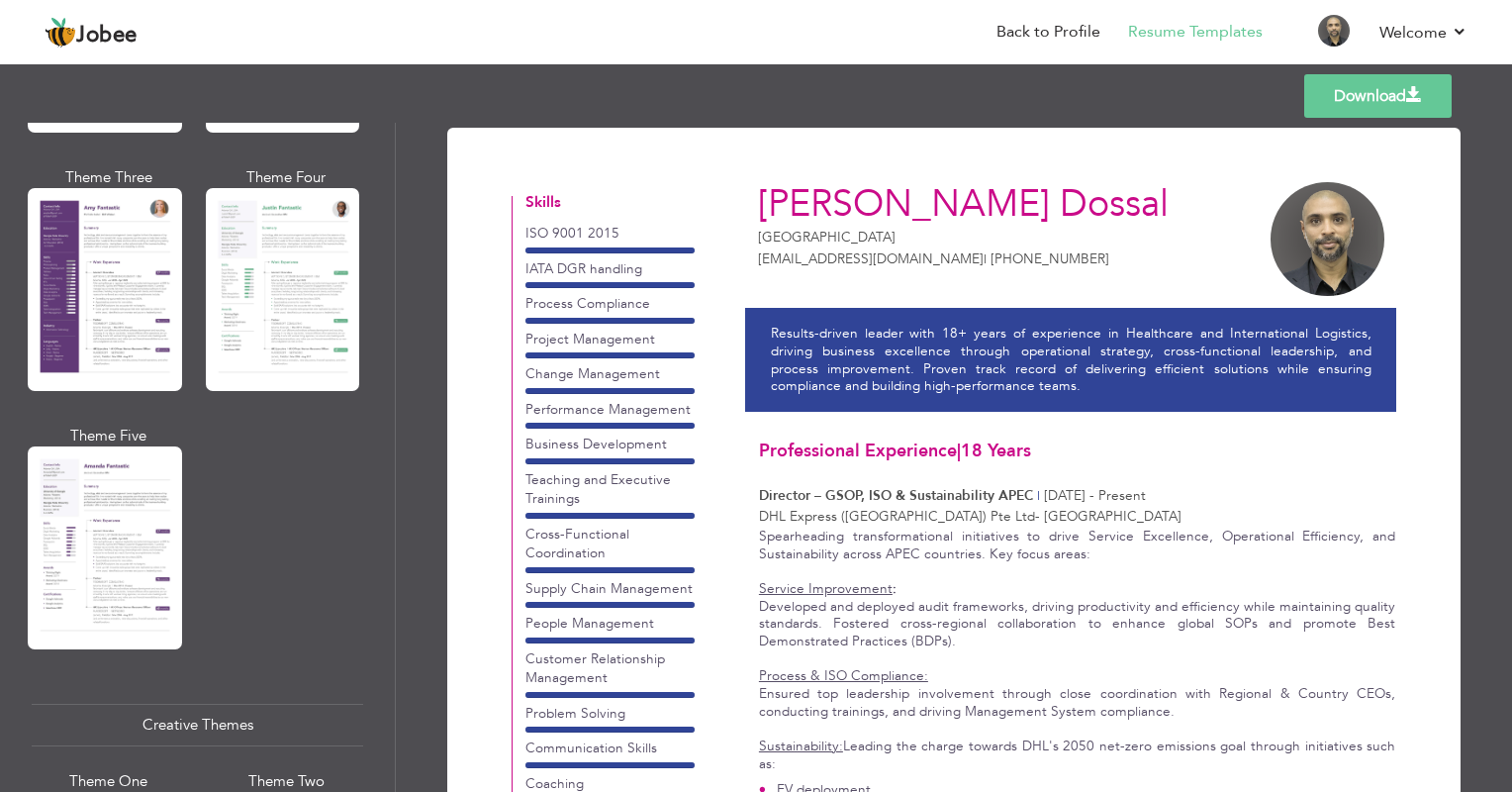 scroll, scrollTop: 1588, scrollLeft: 0, axis: vertical 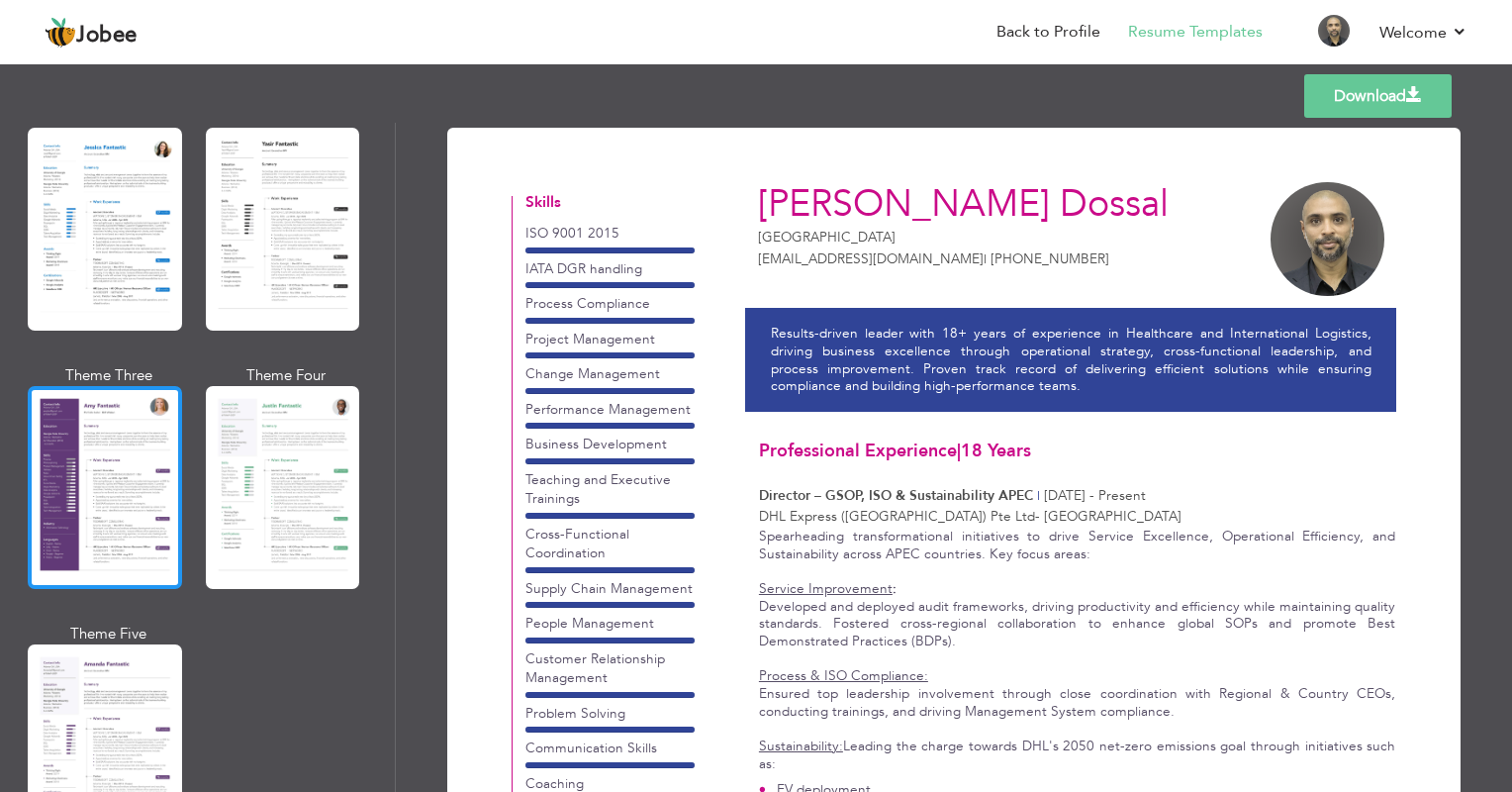 click at bounding box center (105, 487) 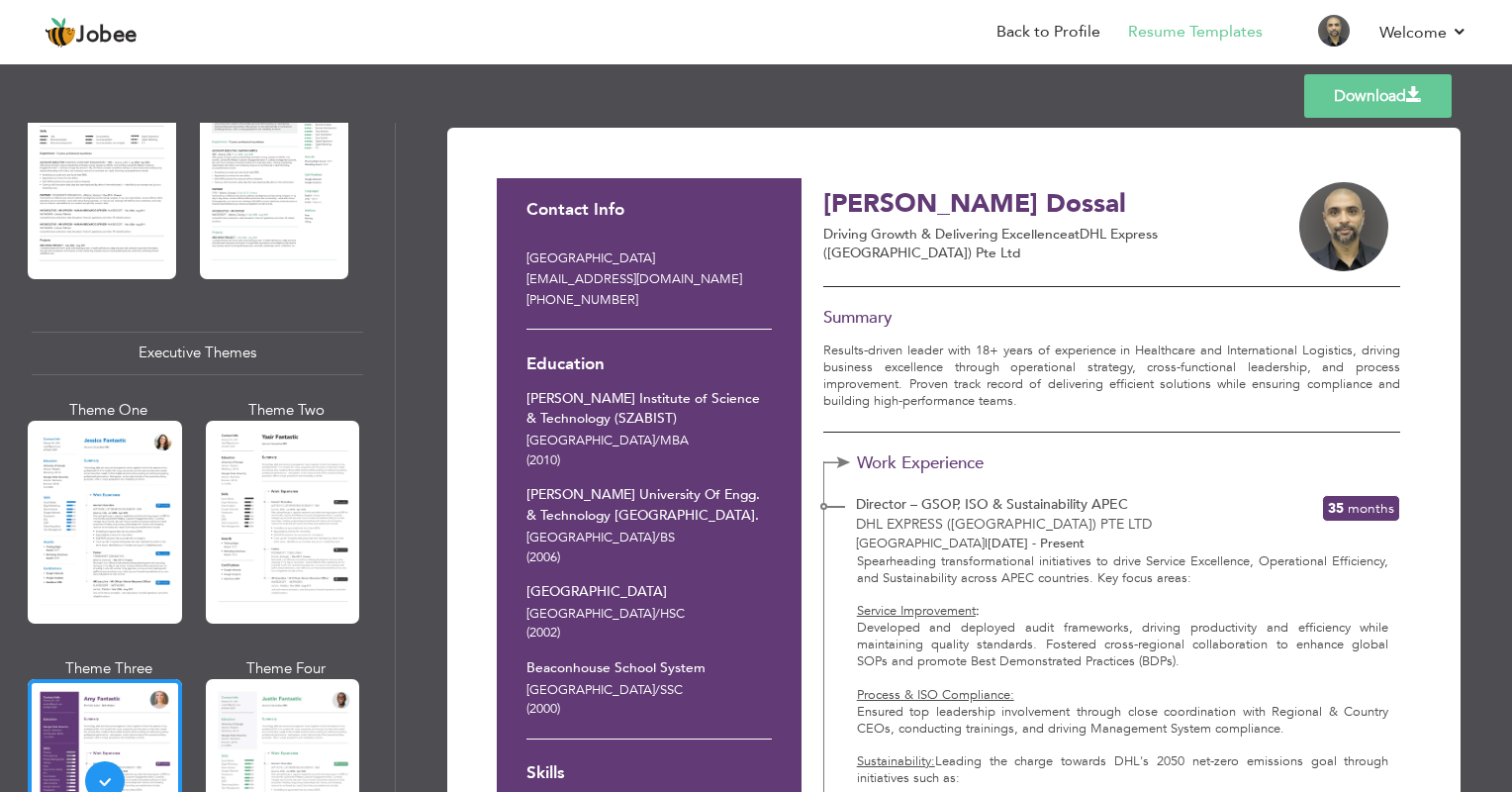 scroll, scrollTop: 1291, scrollLeft: 0, axis: vertical 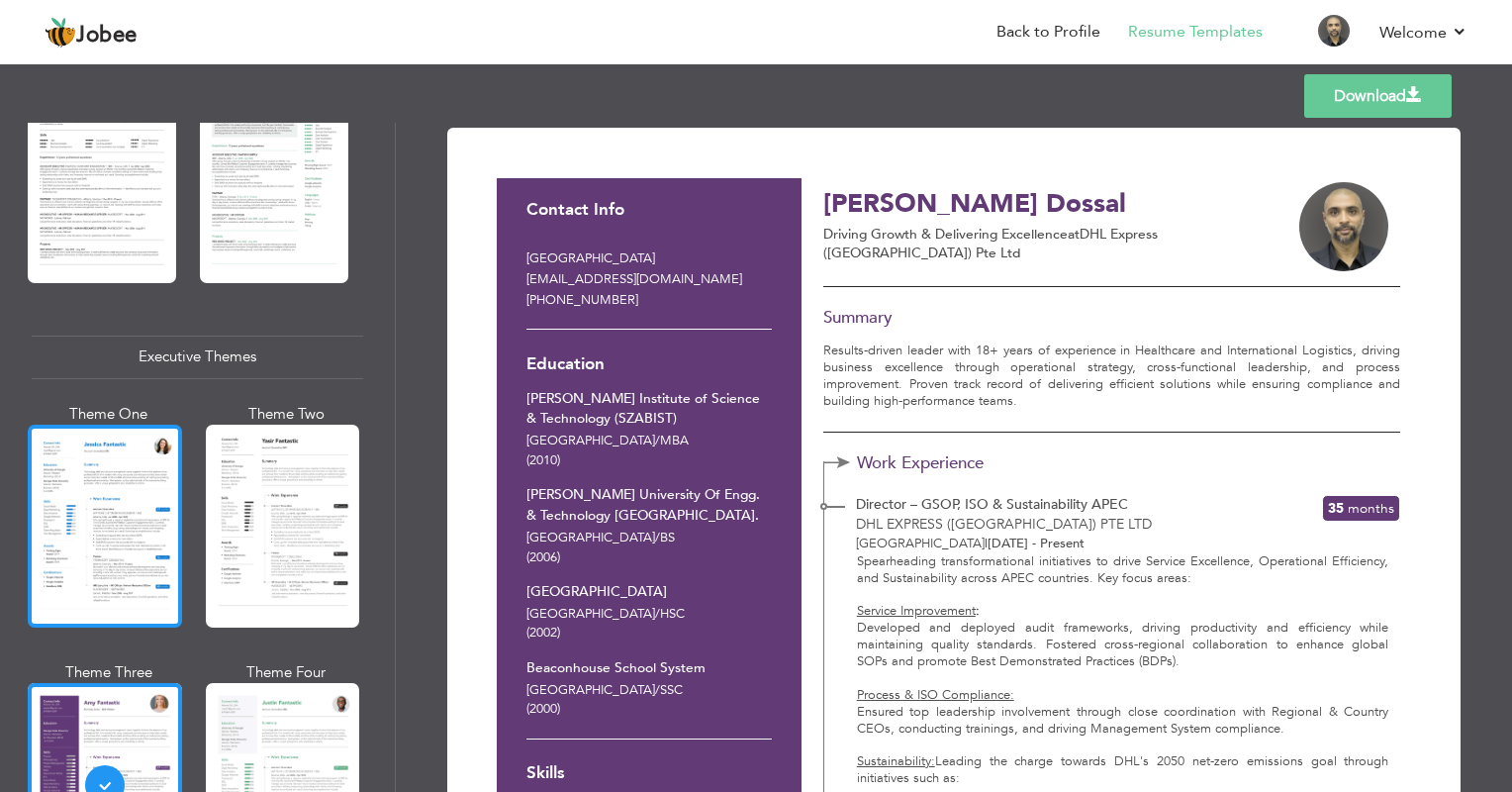 click at bounding box center [105, 526] 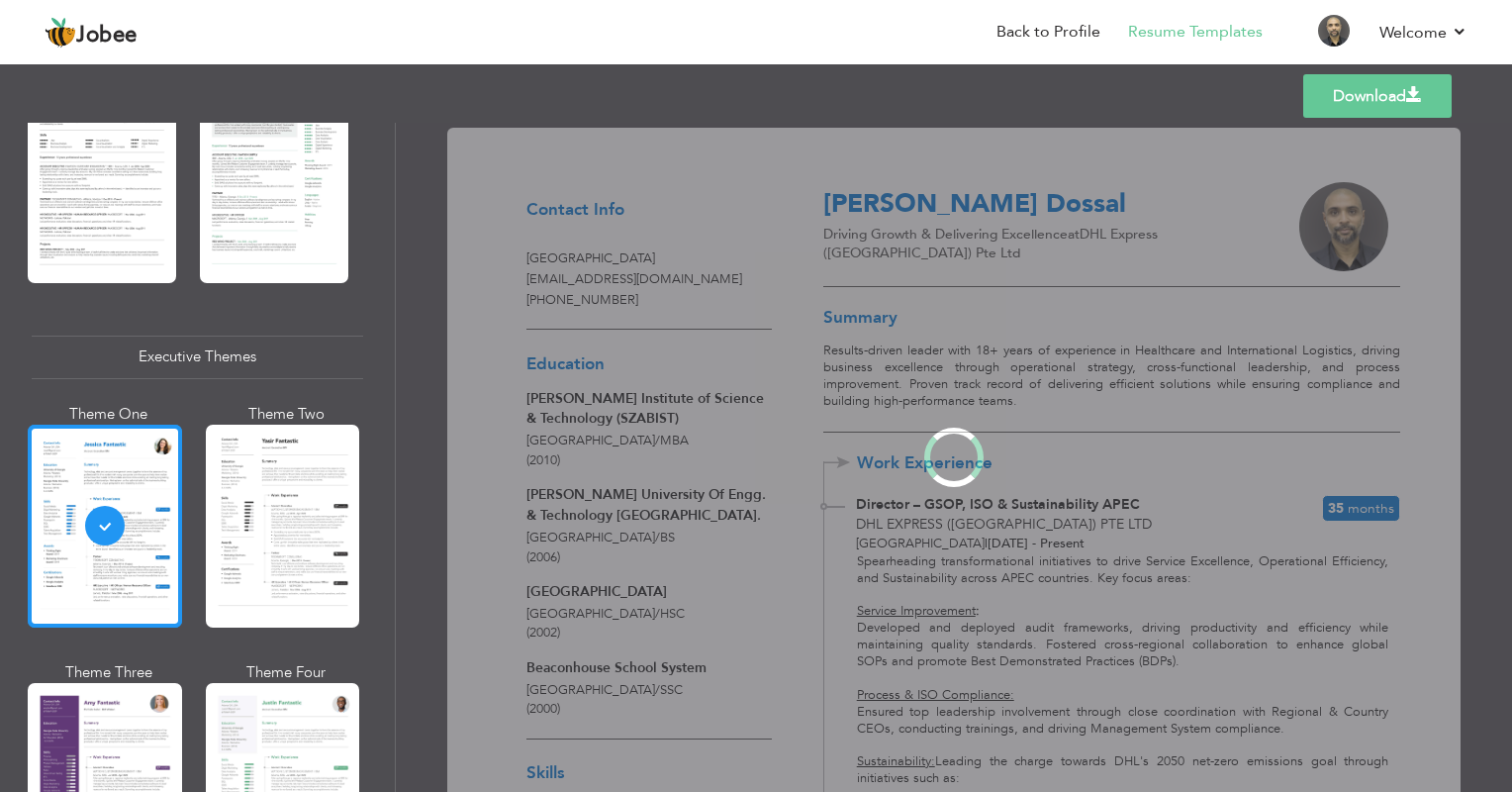 scroll, scrollTop: 1291, scrollLeft: 0, axis: vertical 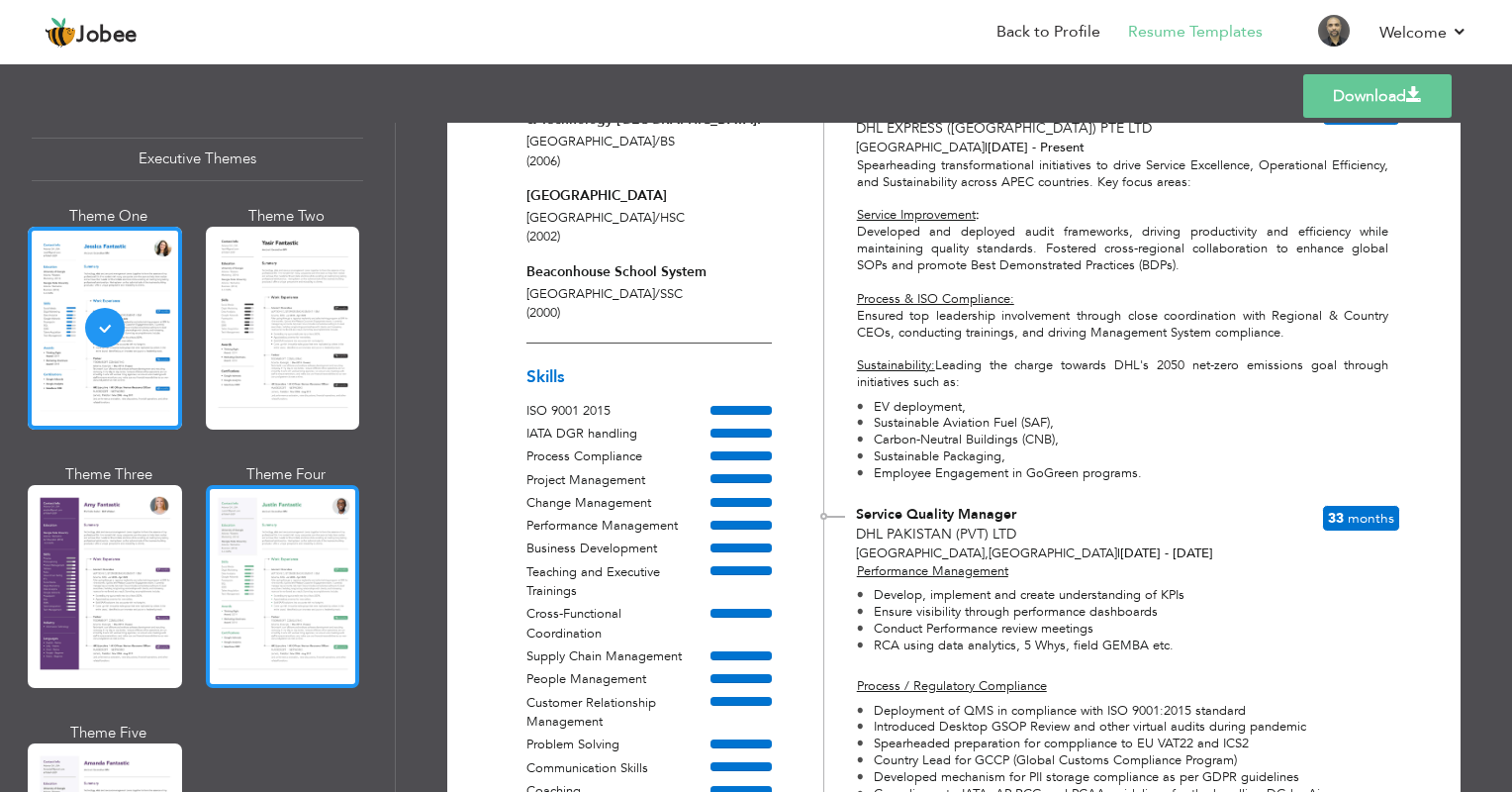 click at bounding box center [283, 586] 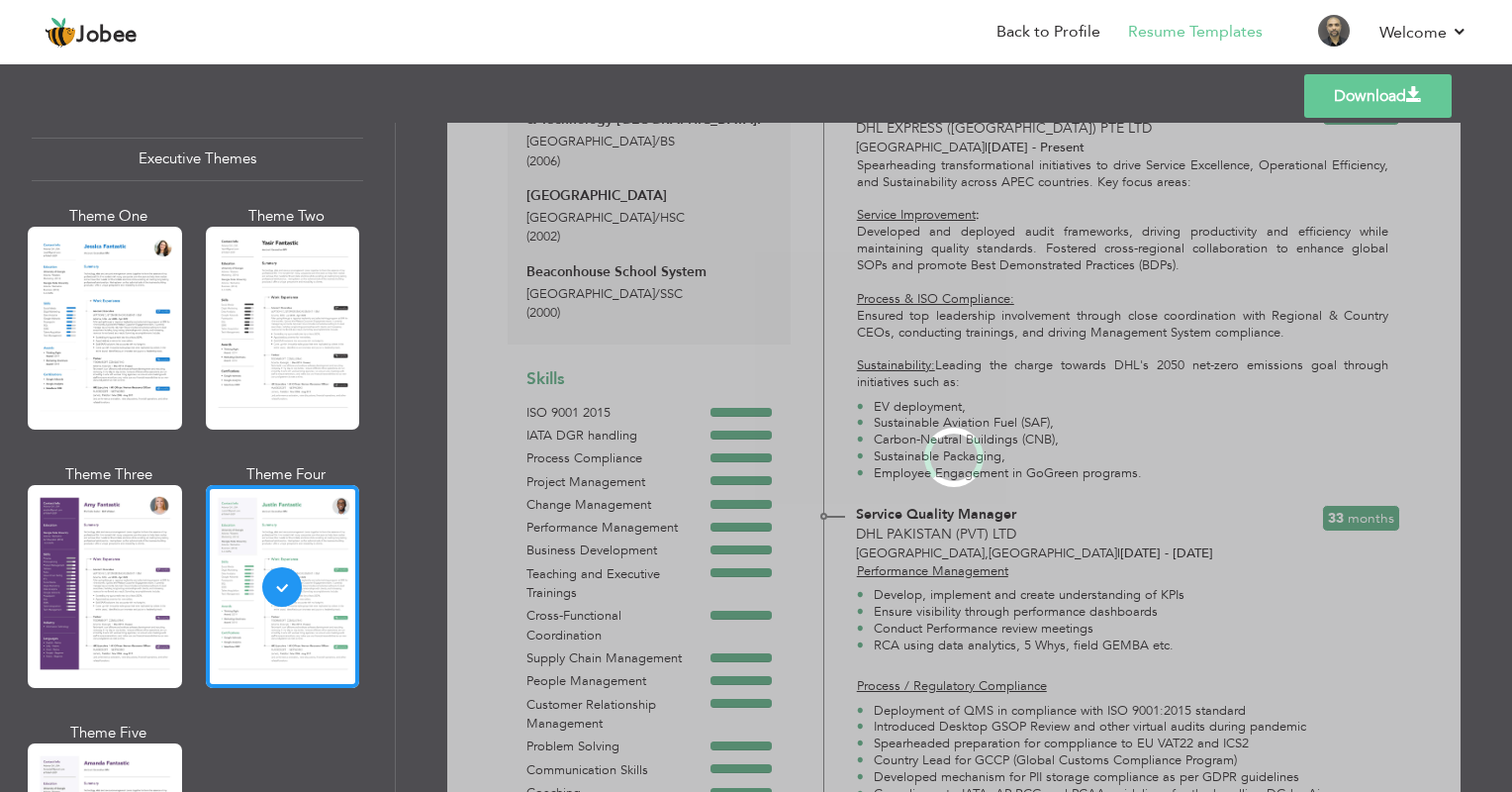 scroll, scrollTop: 0, scrollLeft: 0, axis: both 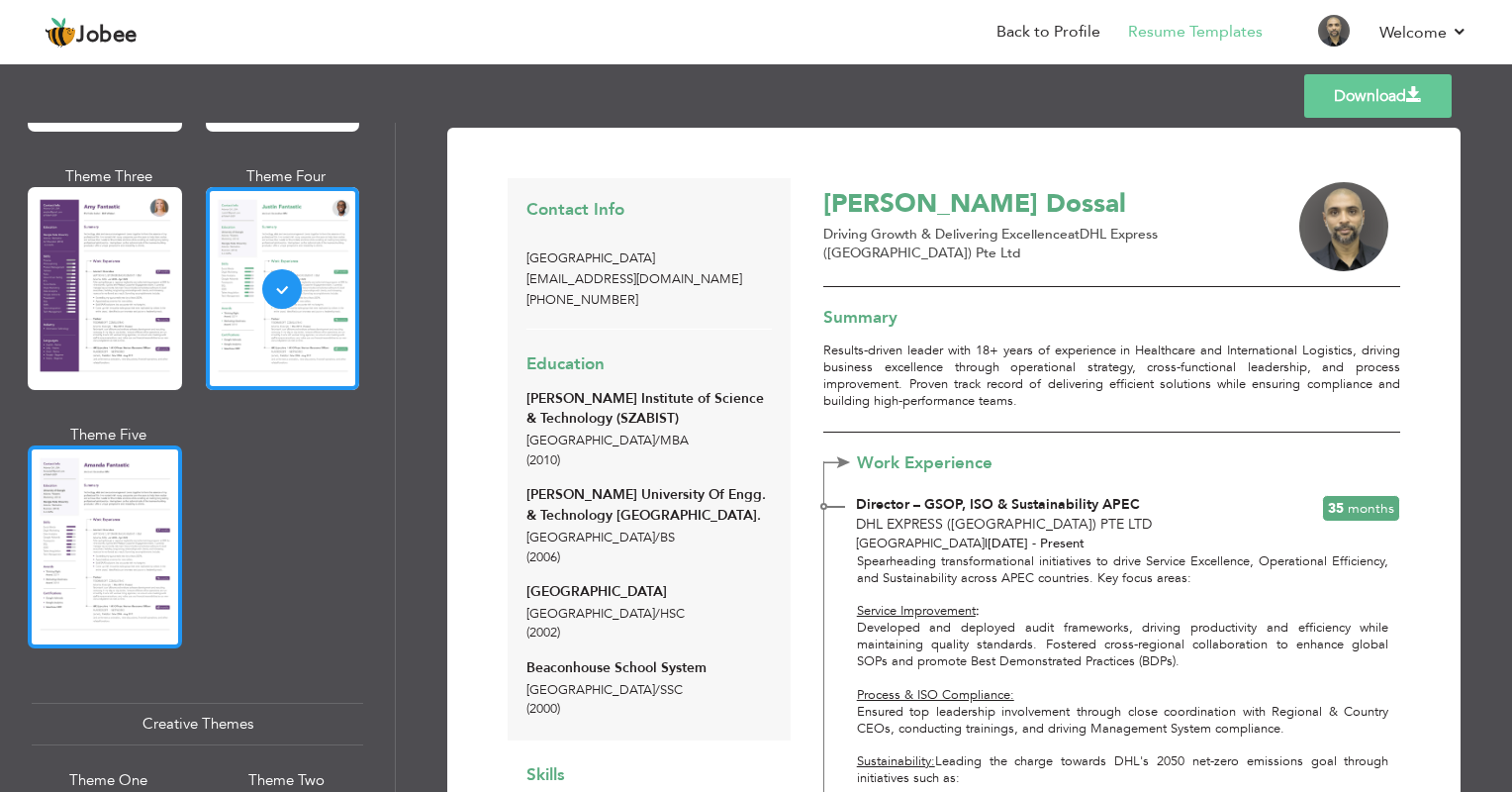 click at bounding box center (105, 546) 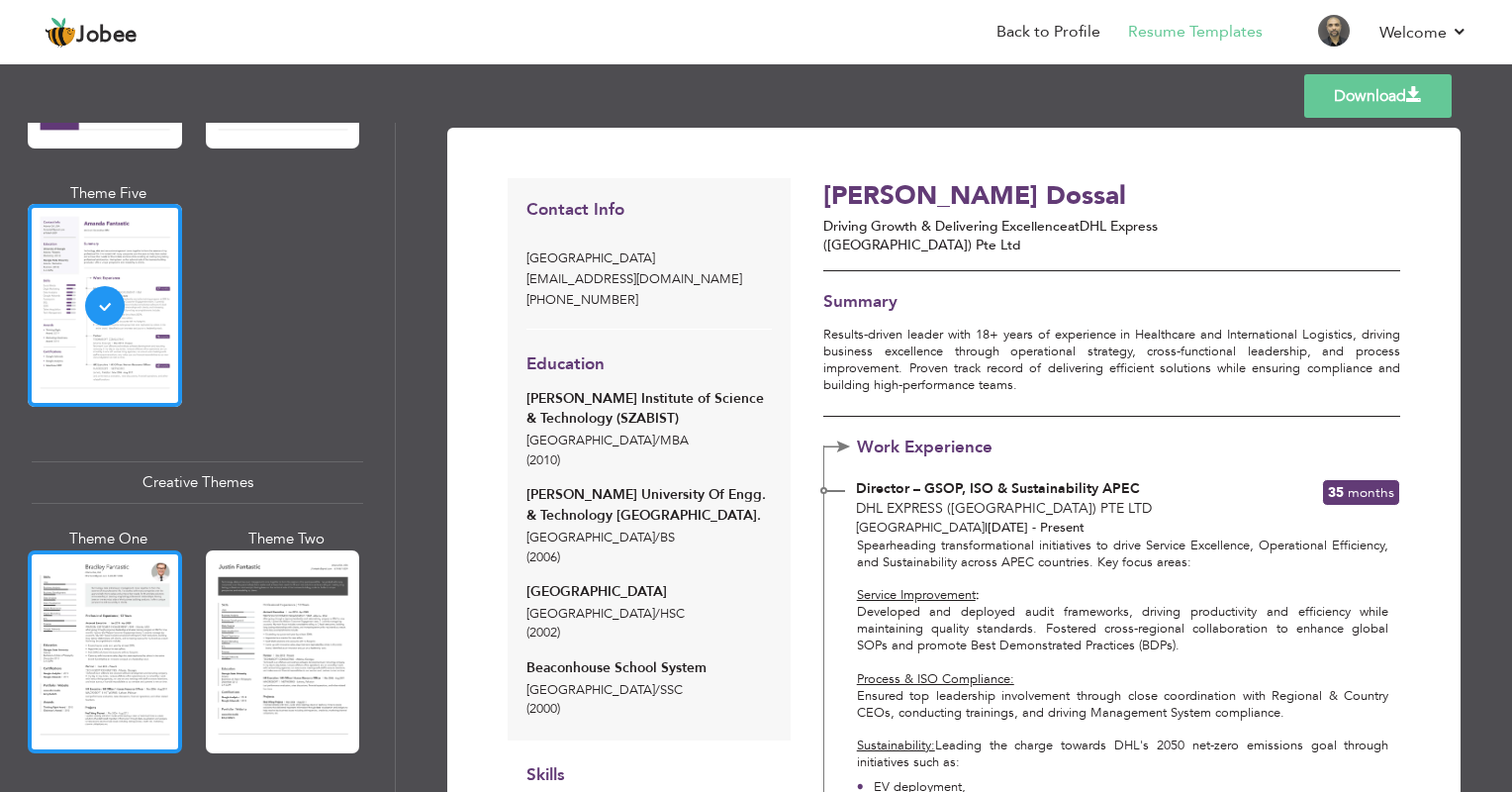 scroll, scrollTop: 2282, scrollLeft: 0, axis: vertical 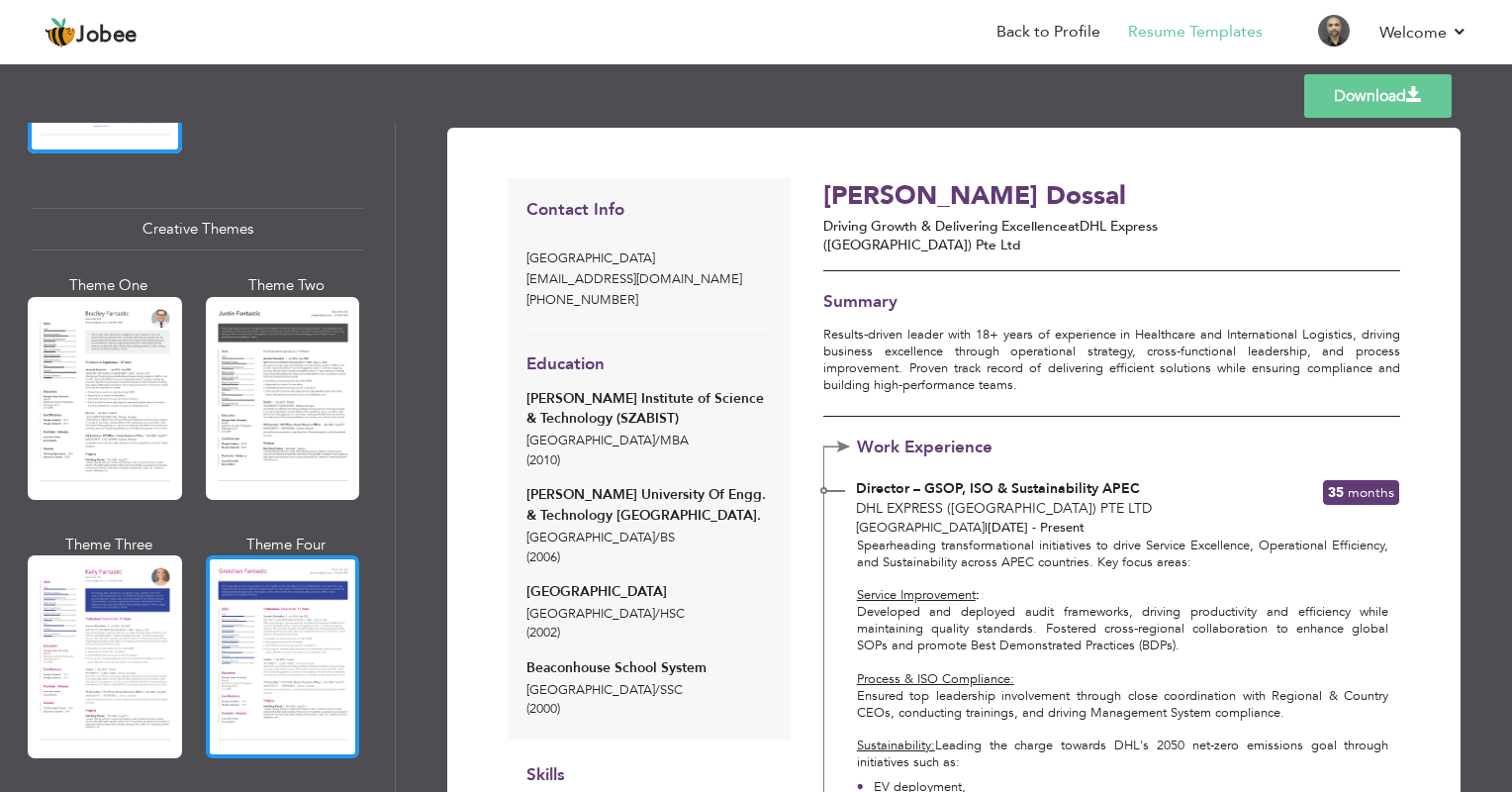 click at bounding box center [283, 656] 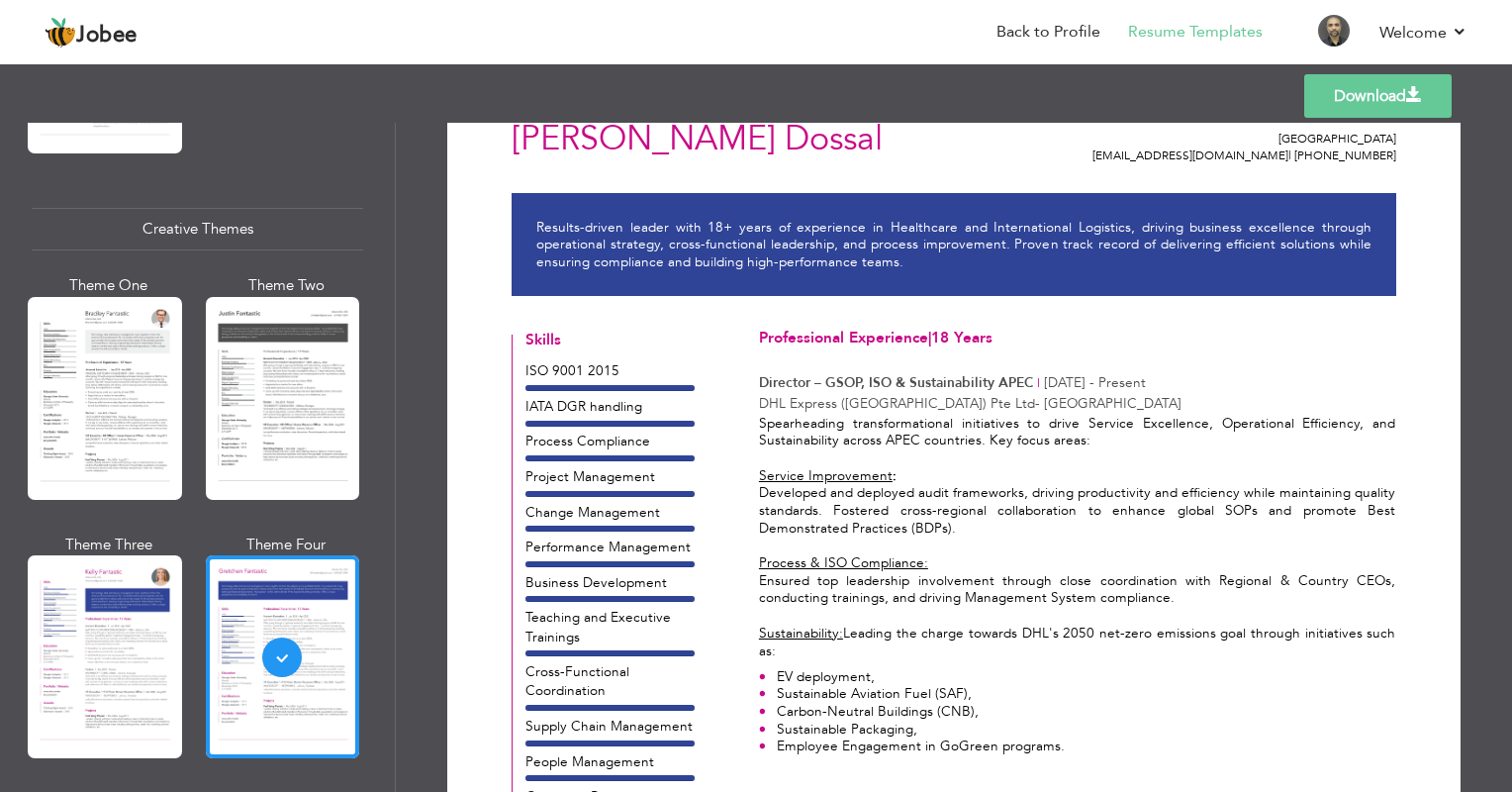 scroll, scrollTop: 99, scrollLeft: 0, axis: vertical 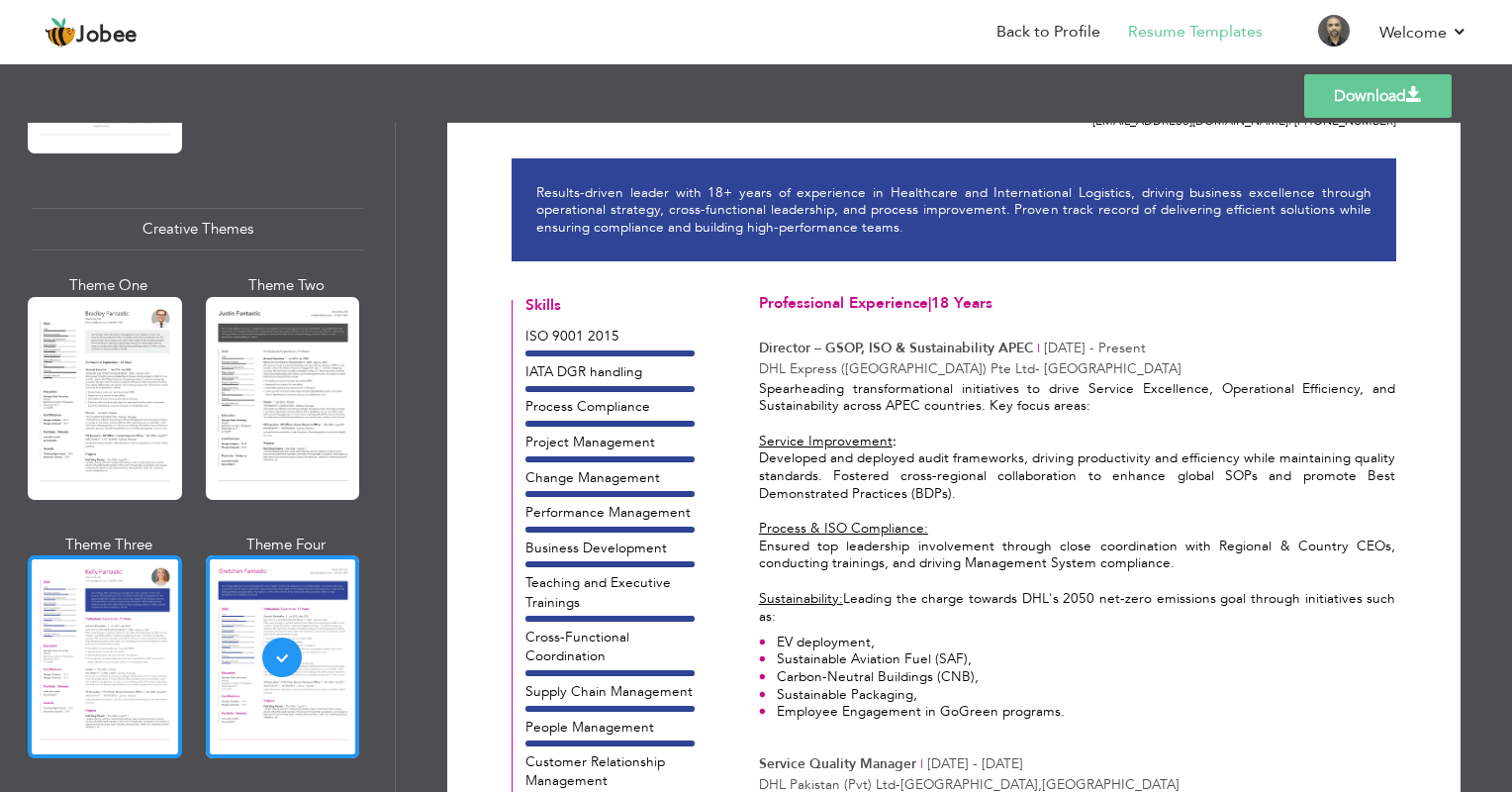 click at bounding box center (105, 656) 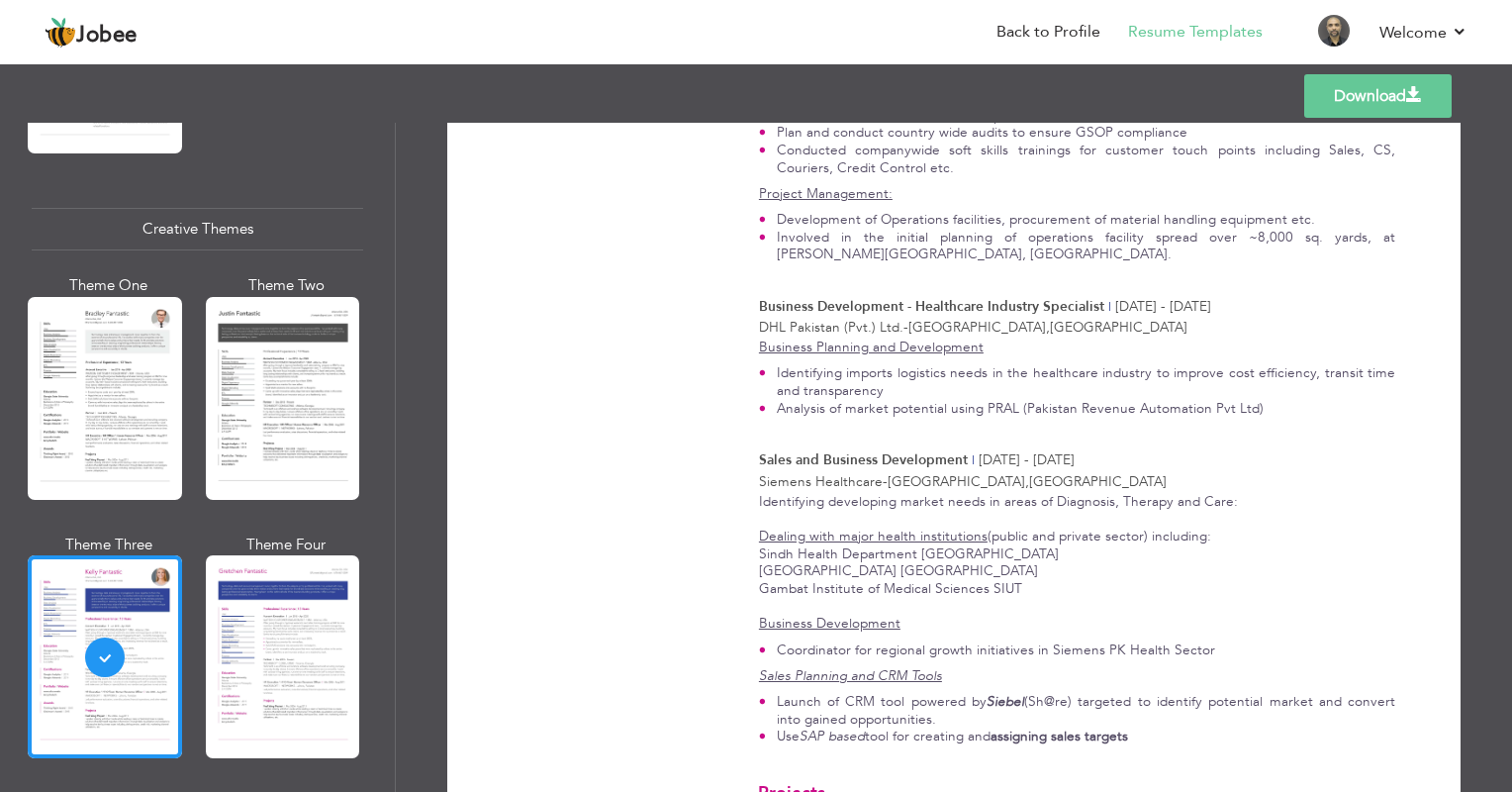 scroll, scrollTop: 2376, scrollLeft: 0, axis: vertical 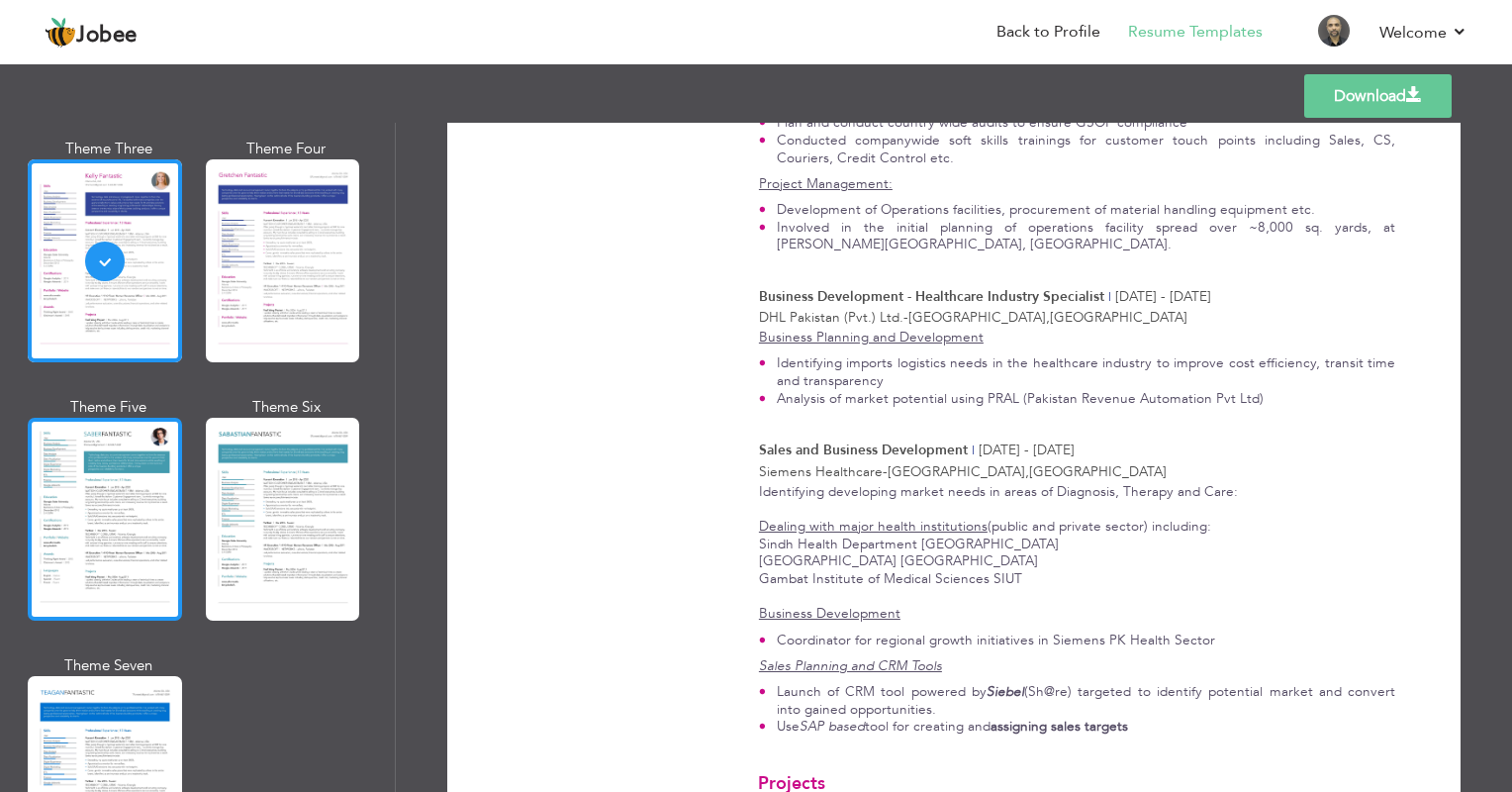 click at bounding box center [105, 519] 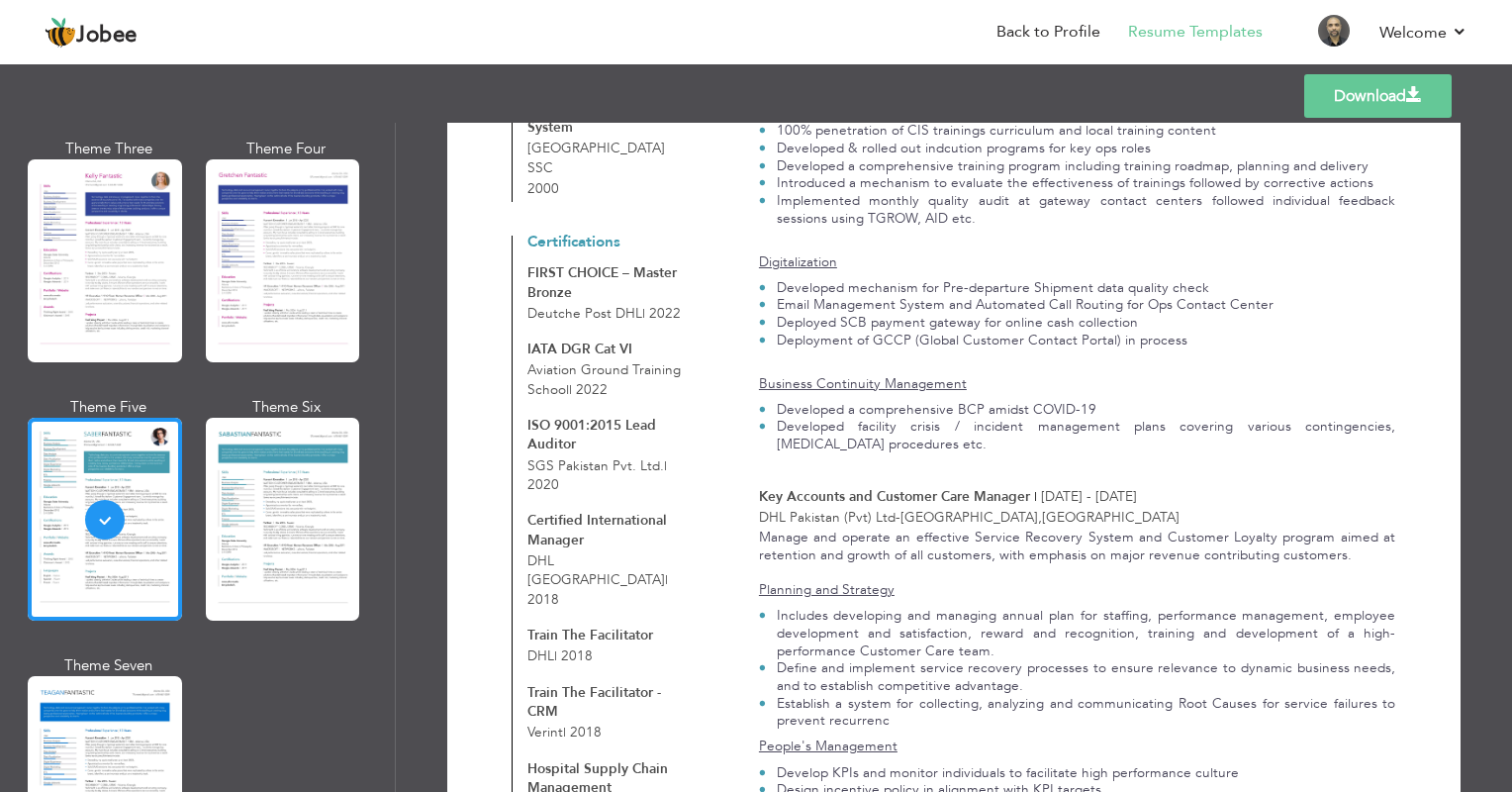 scroll, scrollTop: 891, scrollLeft: 0, axis: vertical 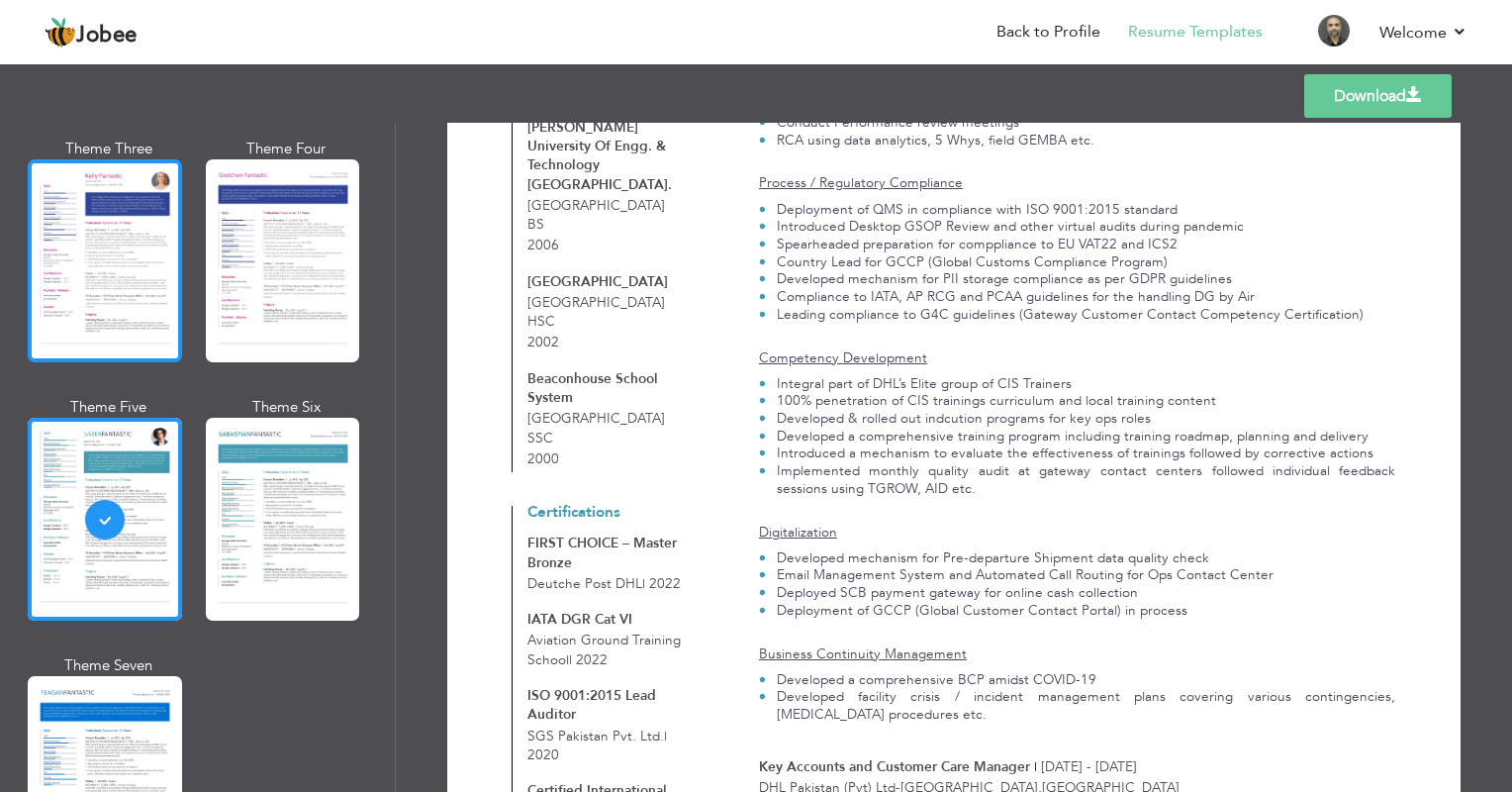 click at bounding box center (105, 260) 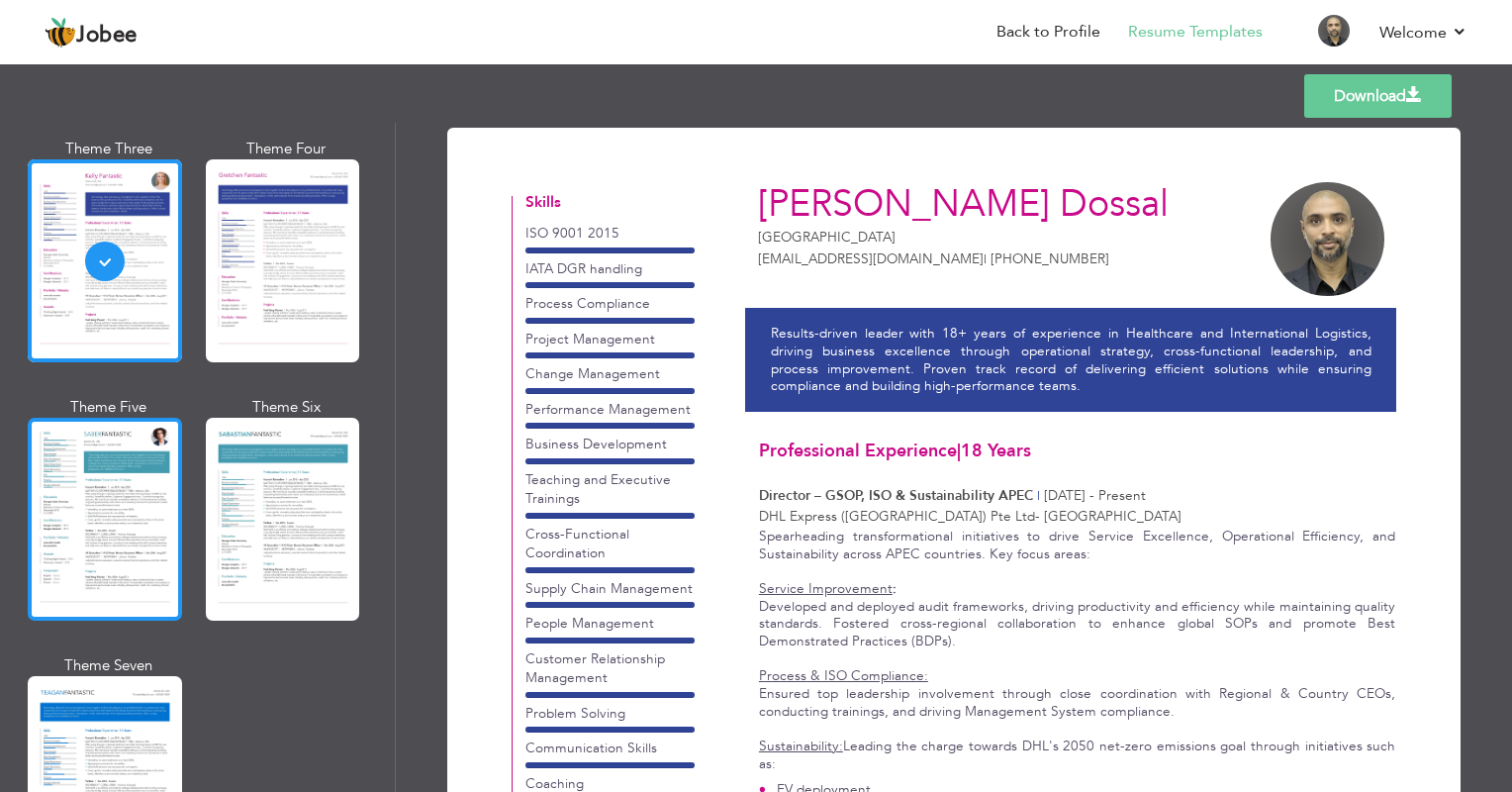click at bounding box center (105, 519) 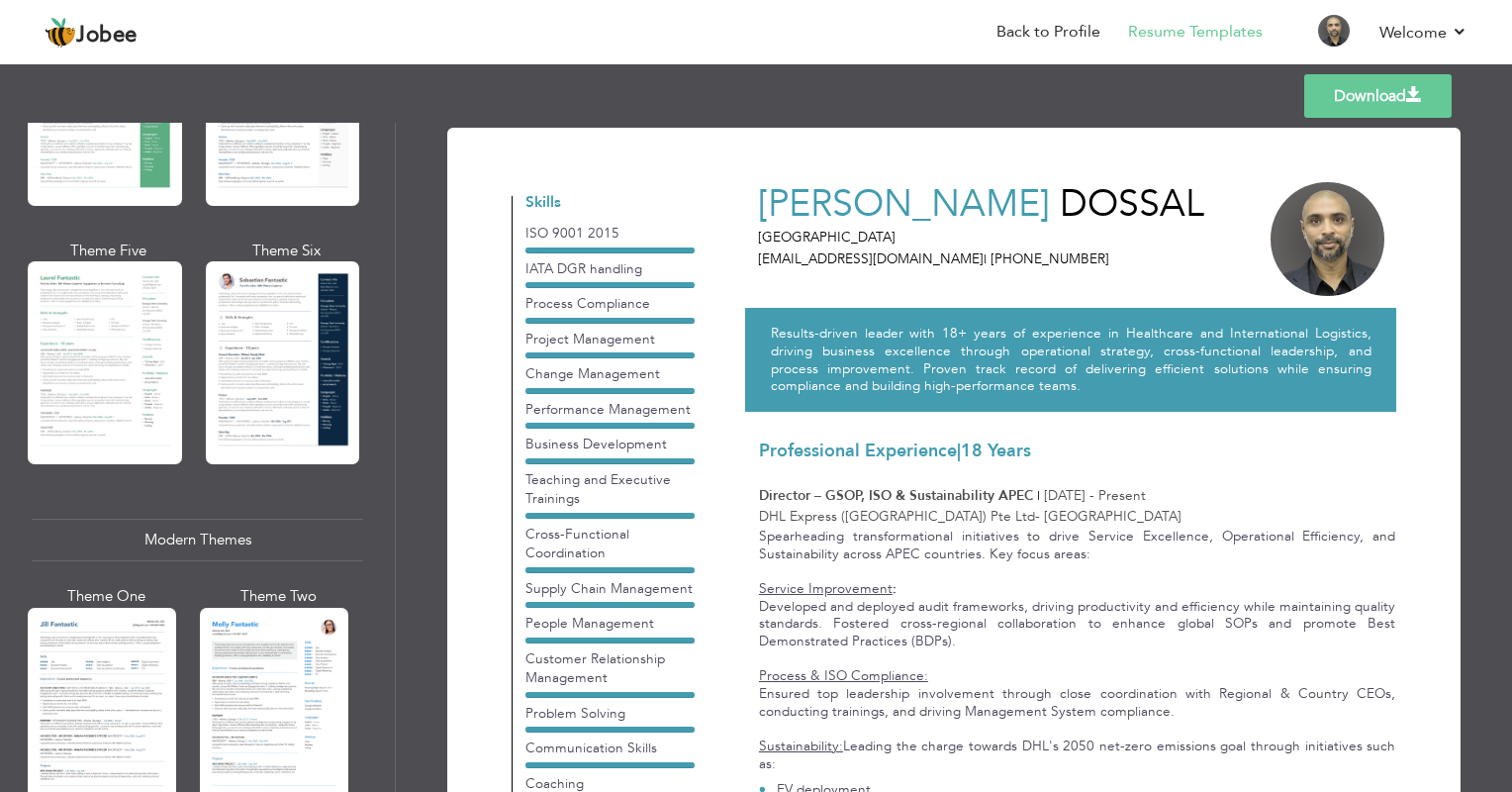 scroll, scrollTop: 500, scrollLeft: 0, axis: vertical 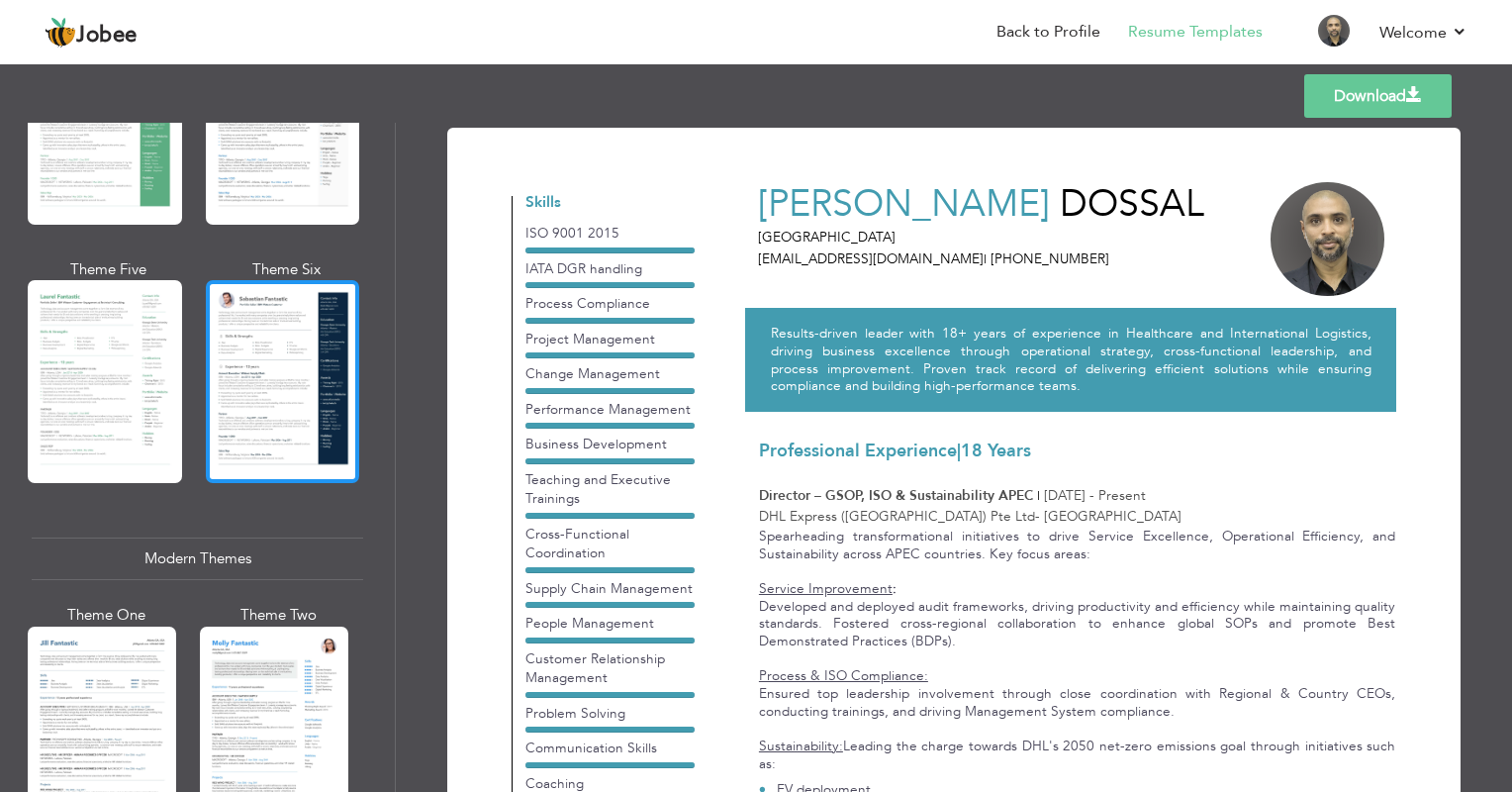 click at bounding box center [283, 381] 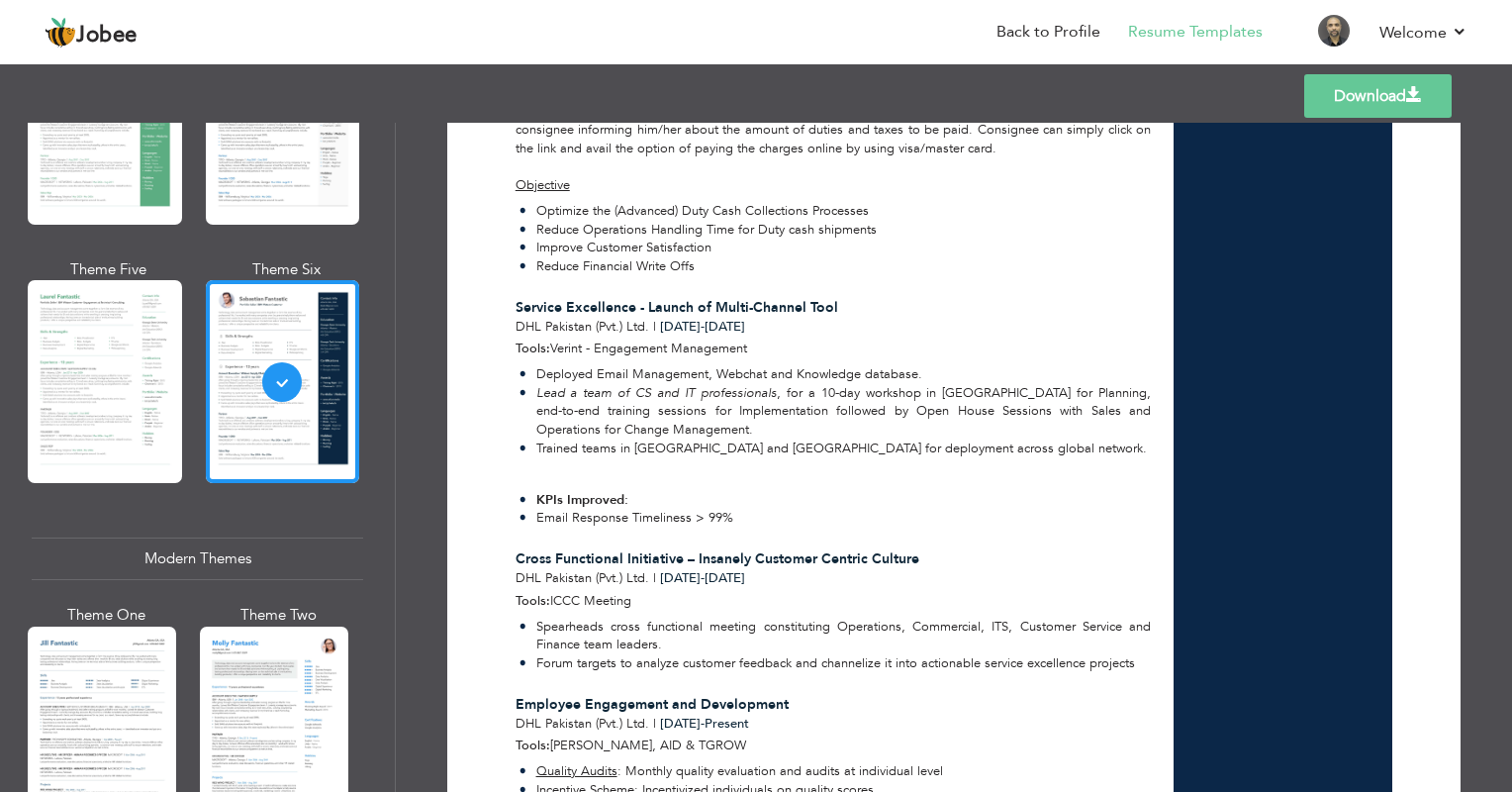 scroll, scrollTop: 3762, scrollLeft: 0, axis: vertical 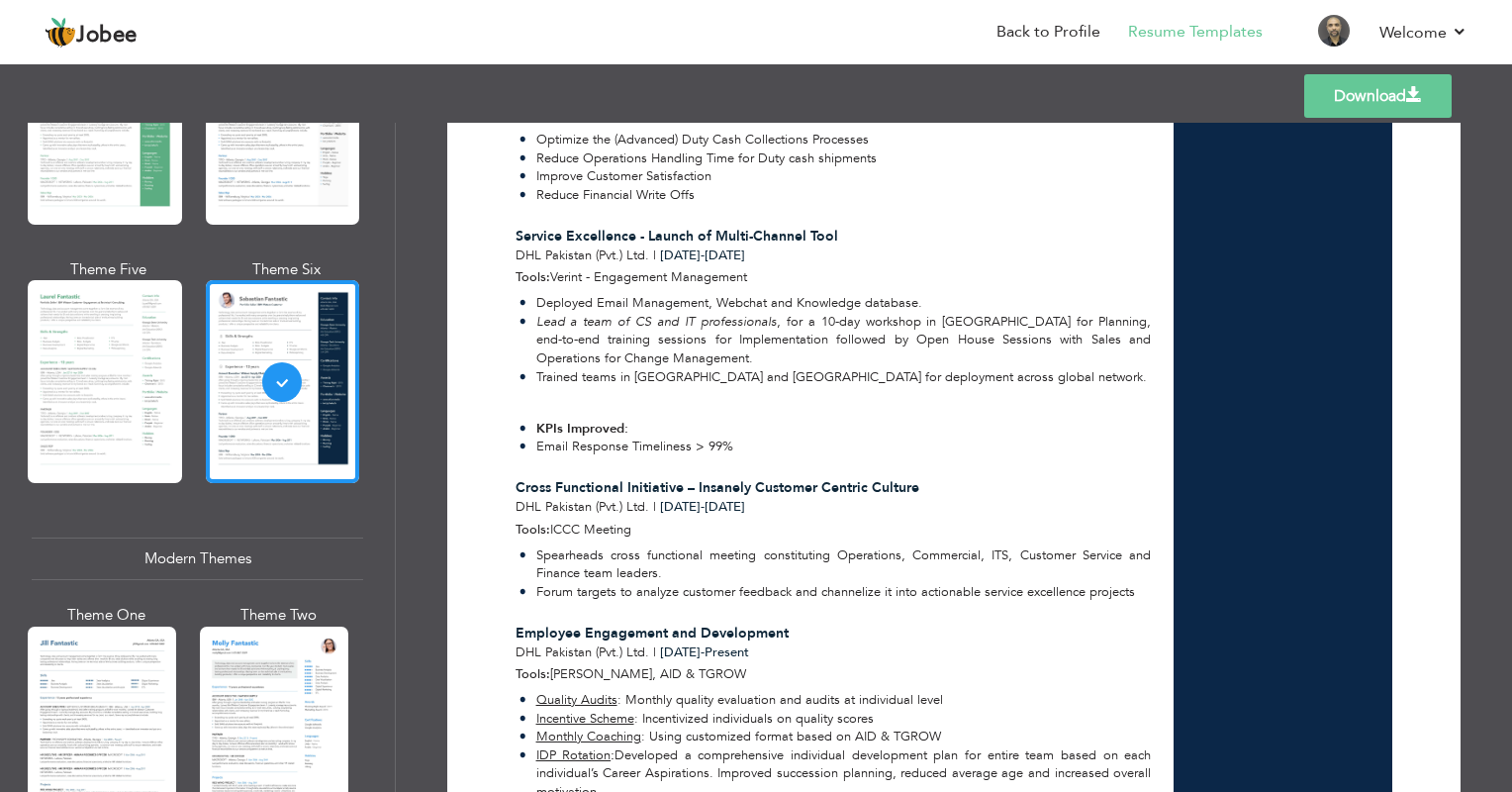 click on "Download" at bounding box center (1377, 96) 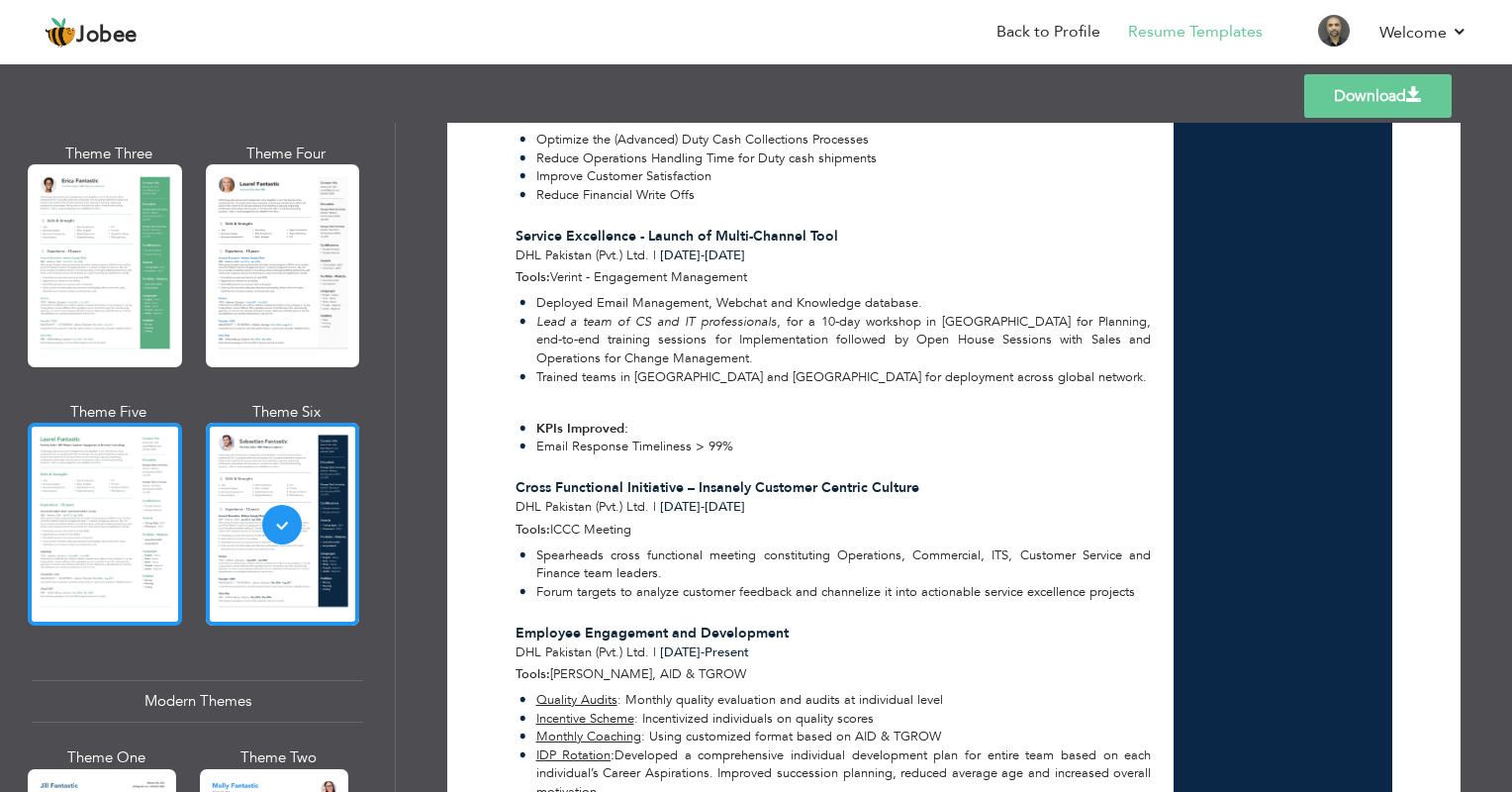 scroll, scrollTop: 401, scrollLeft: 0, axis: vertical 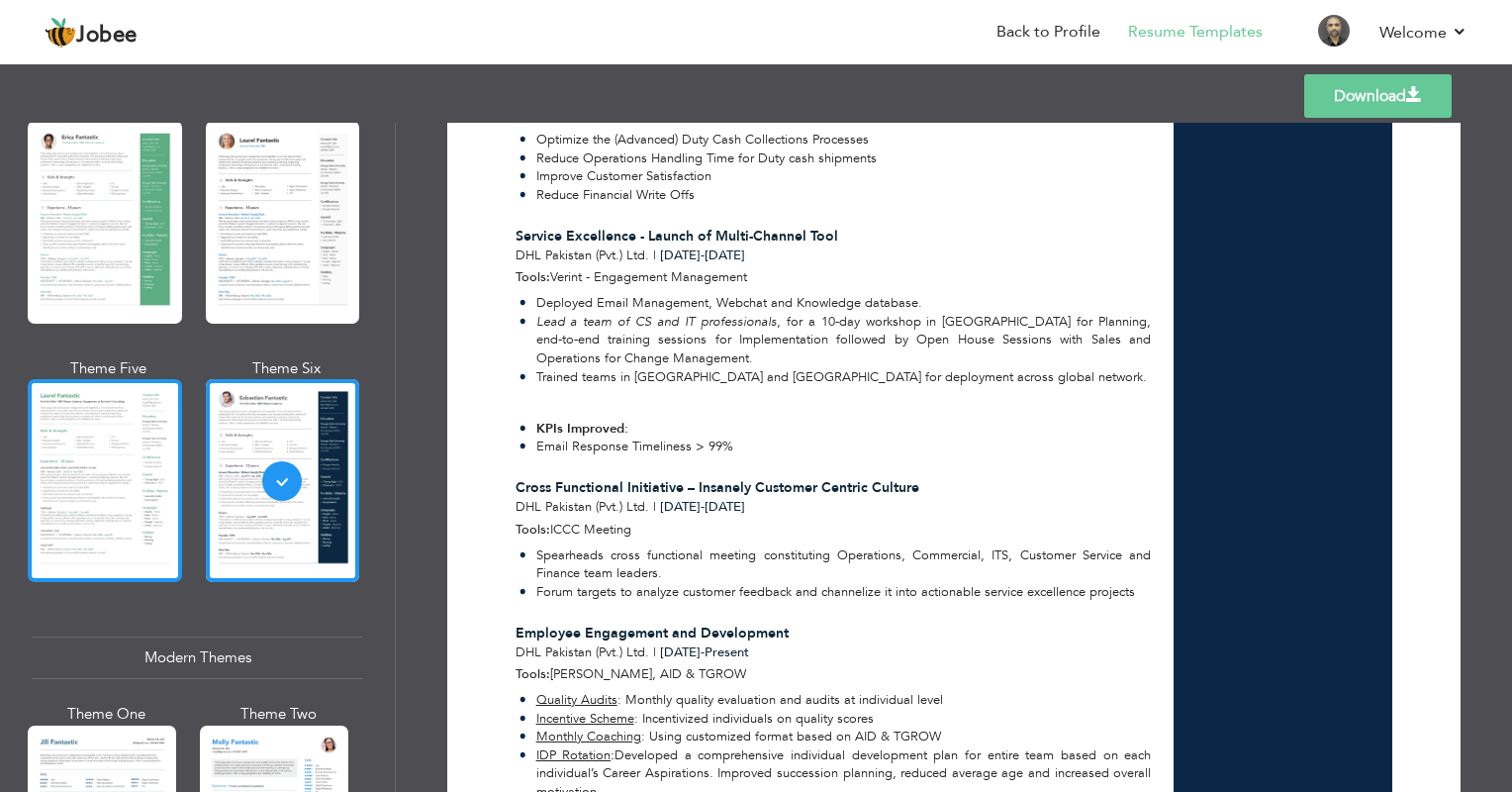 click at bounding box center (105, 480) 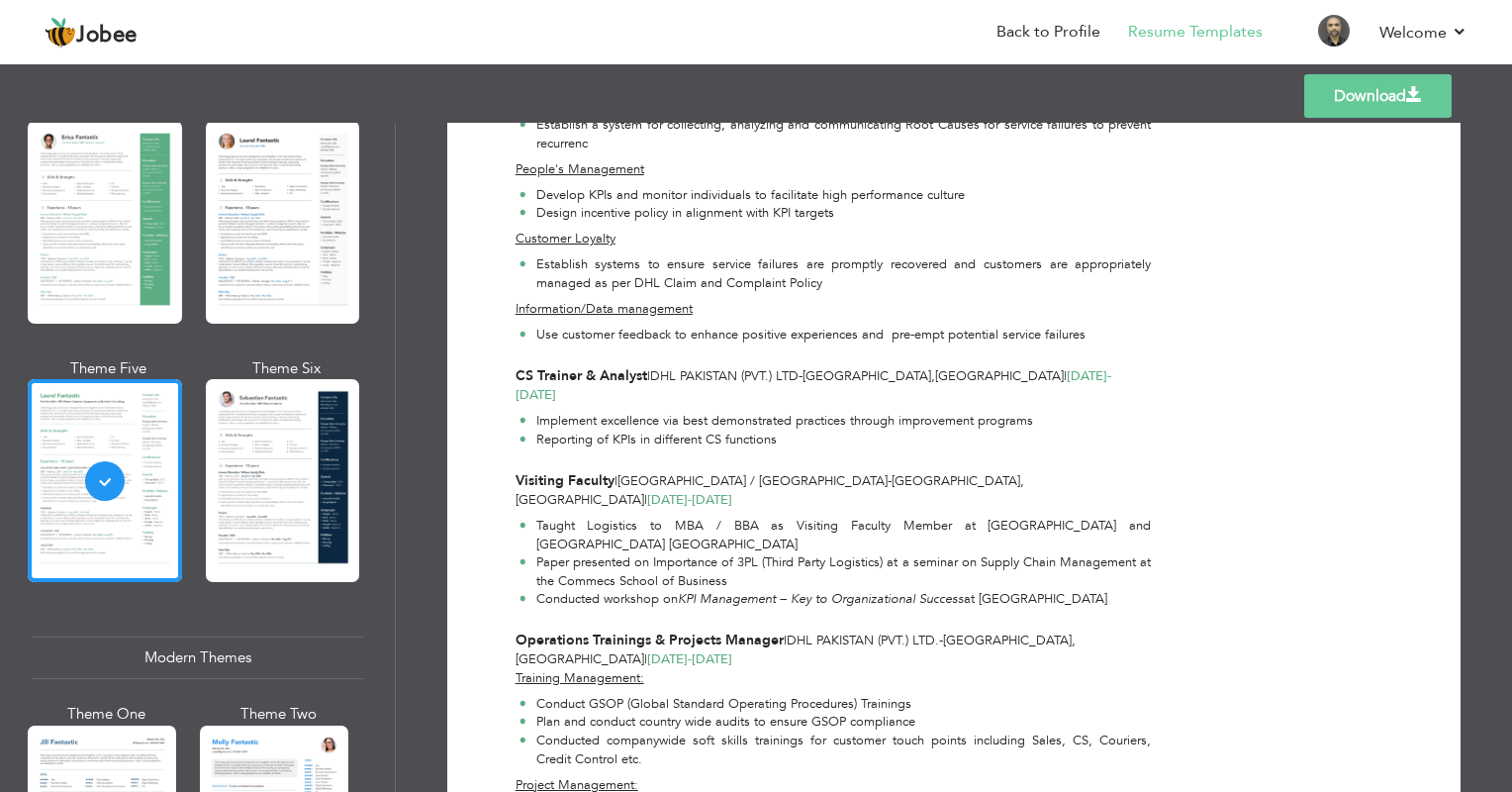 scroll, scrollTop: 2277, scrollLeft: 0, axis: vertical 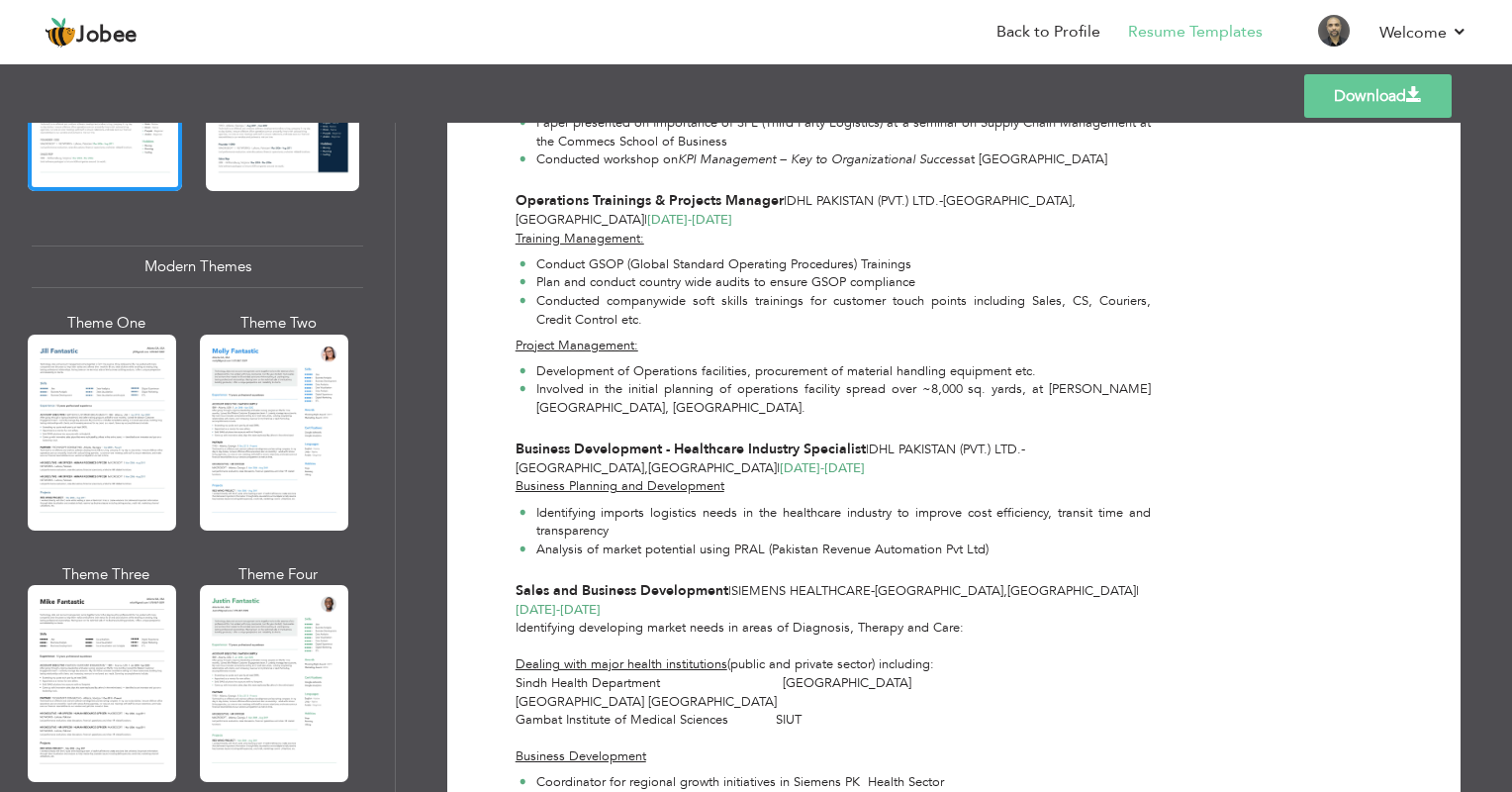click at bounding box center [102, 683] 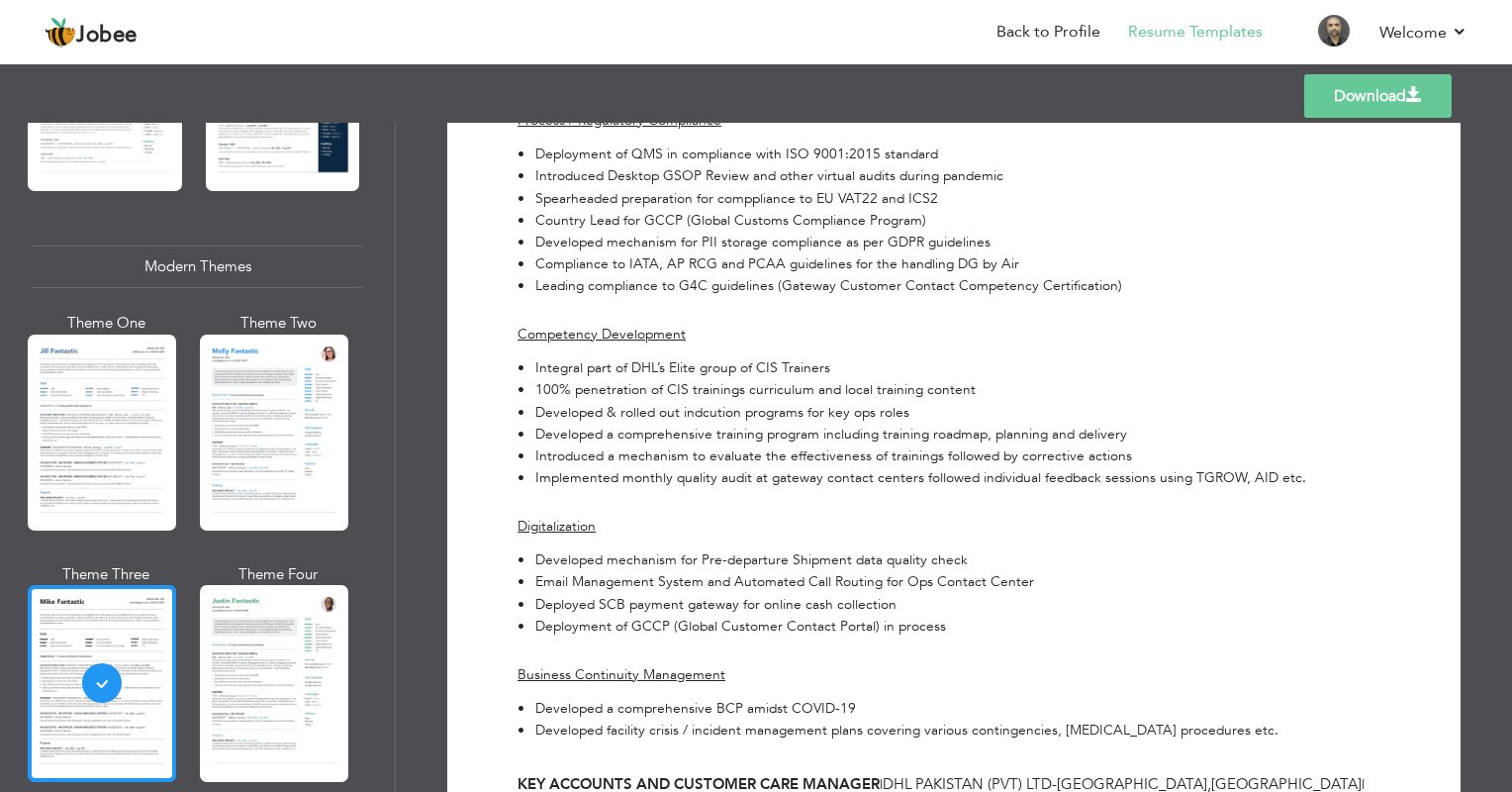 scroll, scrollTop: 990, scrollLeft: 0, axis: vertical 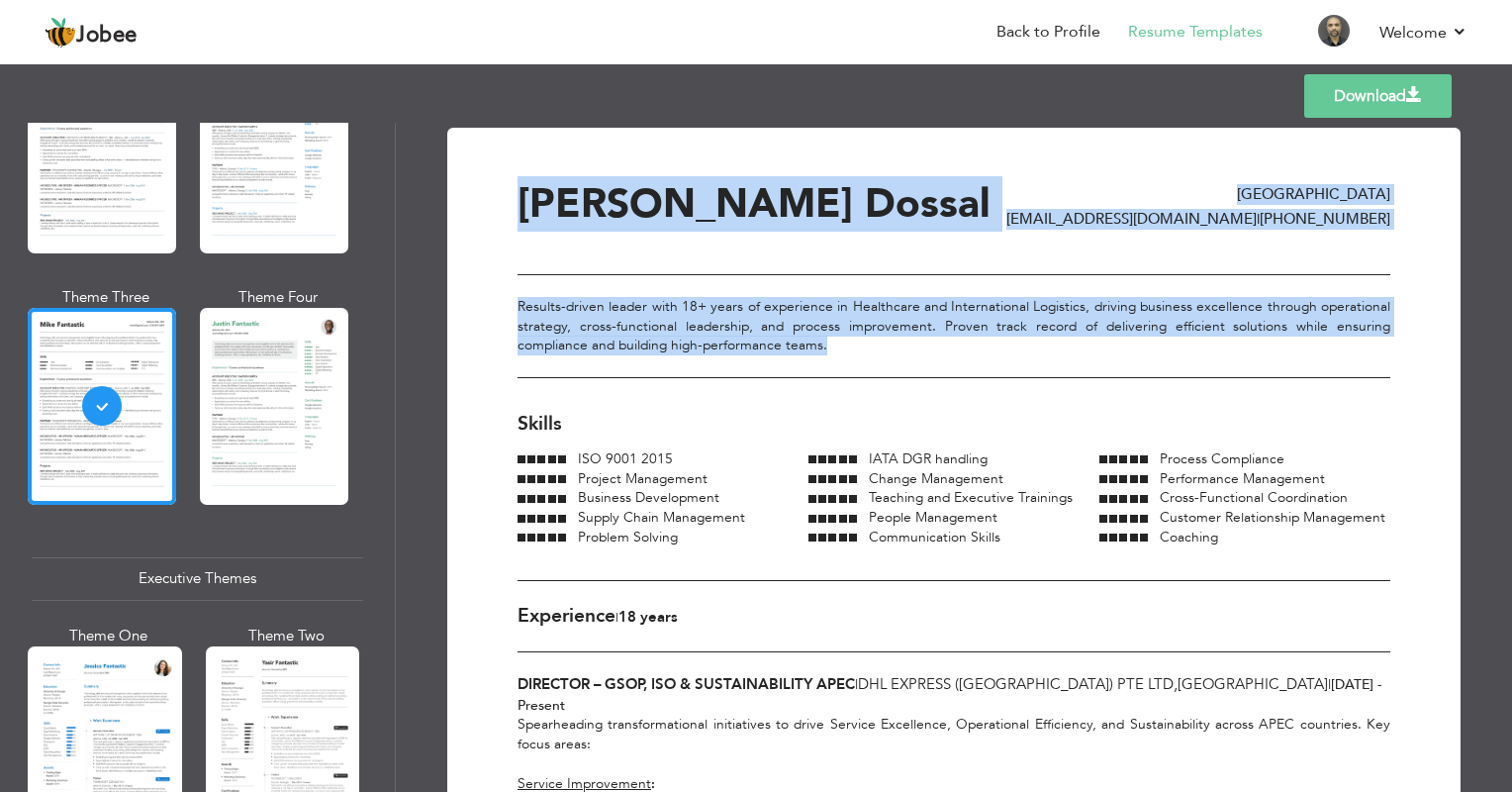 drag, startPoint x: 817, startPoint y: 345, endPoint x: 498, endPoint y: 289, distance: 323.87806 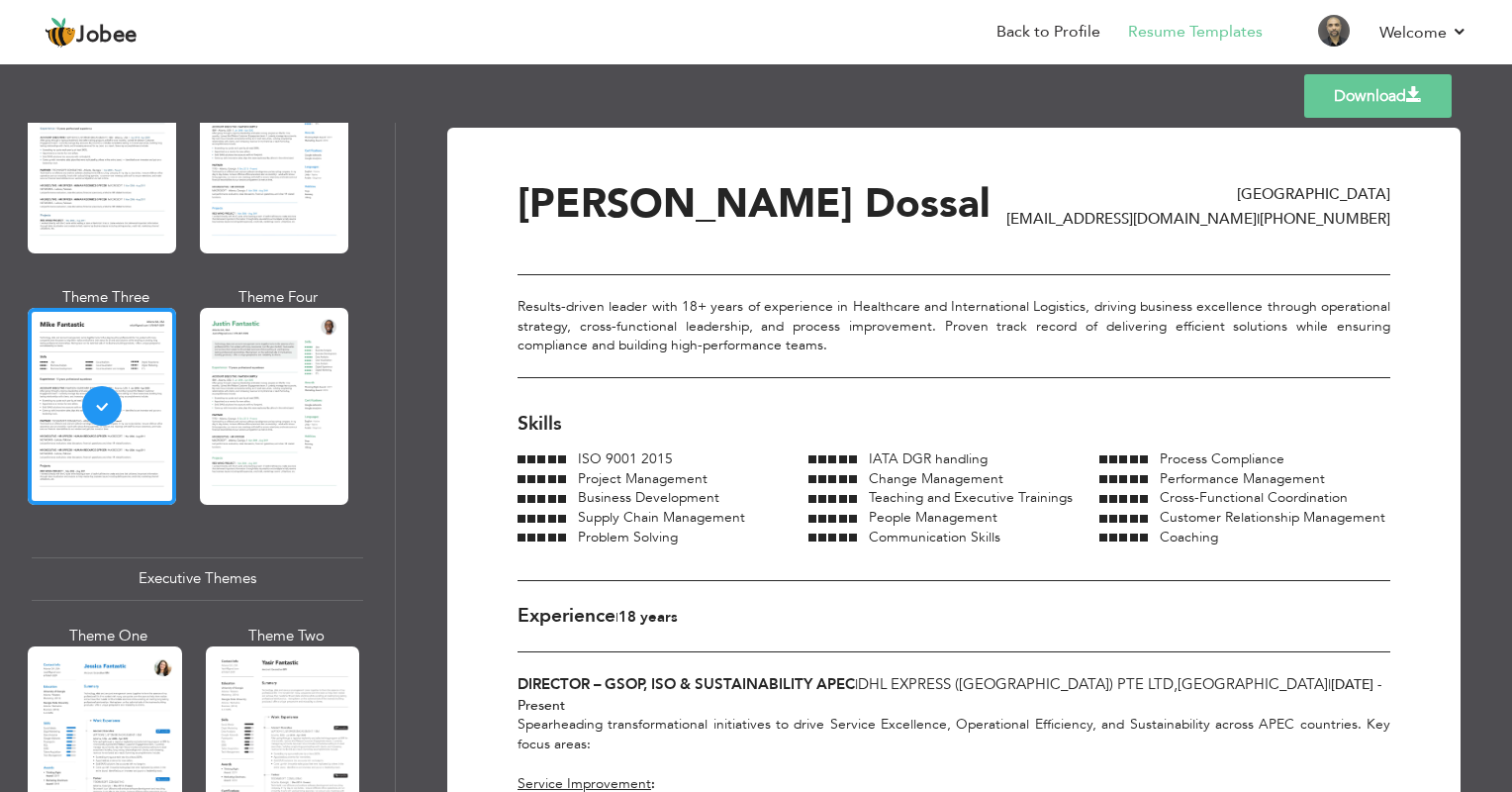 click on "Download
[PERSON_NAME] Dossal
[GEOGRAPHIC_DATA]
[EMAIL_ADDRESS][DOMAIN_NAME]  |  [PHONE_NUMBER]
Results-driven leader with 18+ years of experience in Healthcare and International Logistics, driving business excellence through operational strategy, cross-functional leadership, and process improvement. Proven track record of delivering efficient solutions while ensuring compliance and building high-performance teams.
Skills
|" at bounding box center [954, 3025] 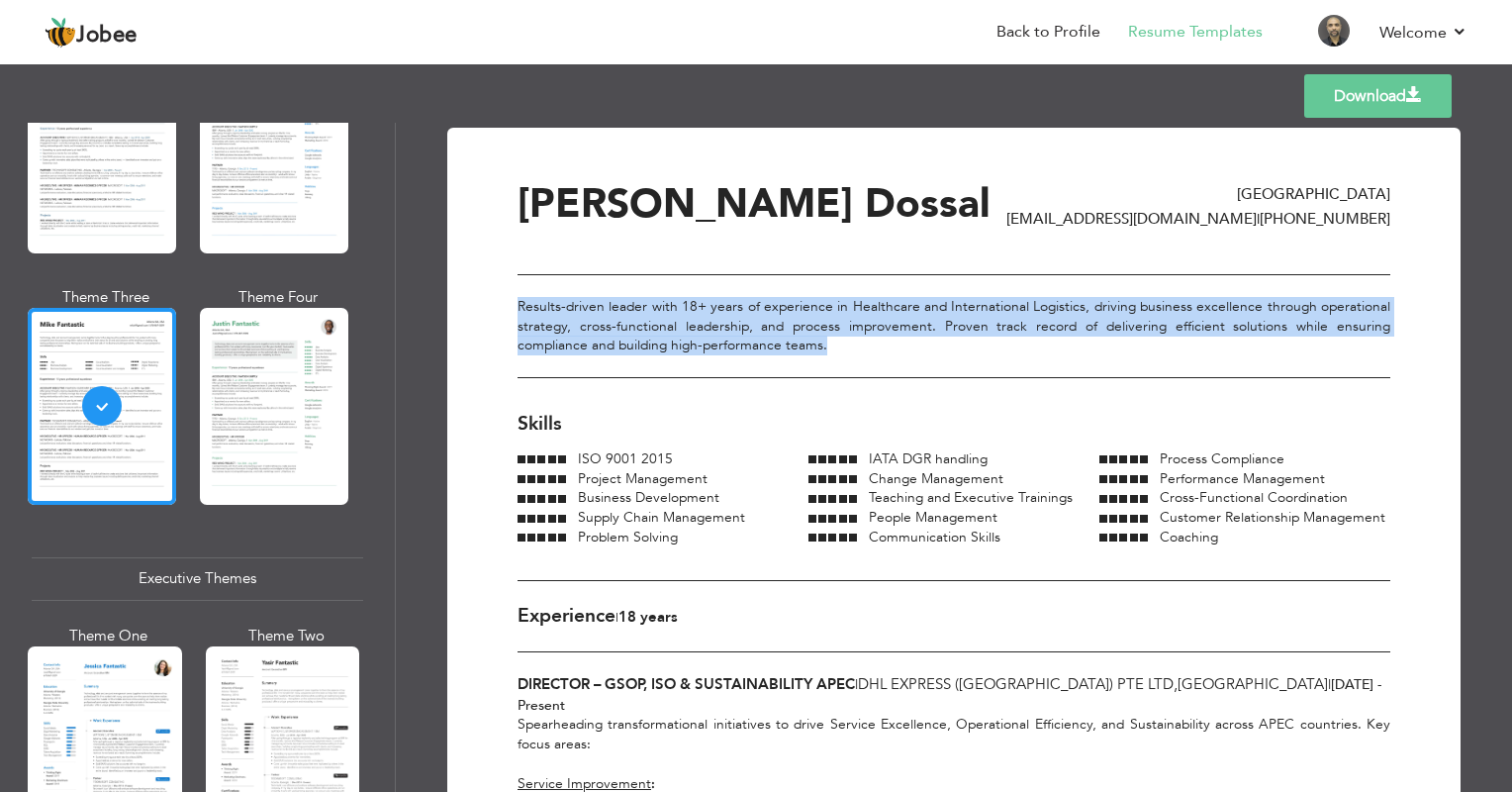 drag, startPoint x: 514, startPoint y: 308, endPoint x: 773, endPoint y: 345, distance: 261.6295 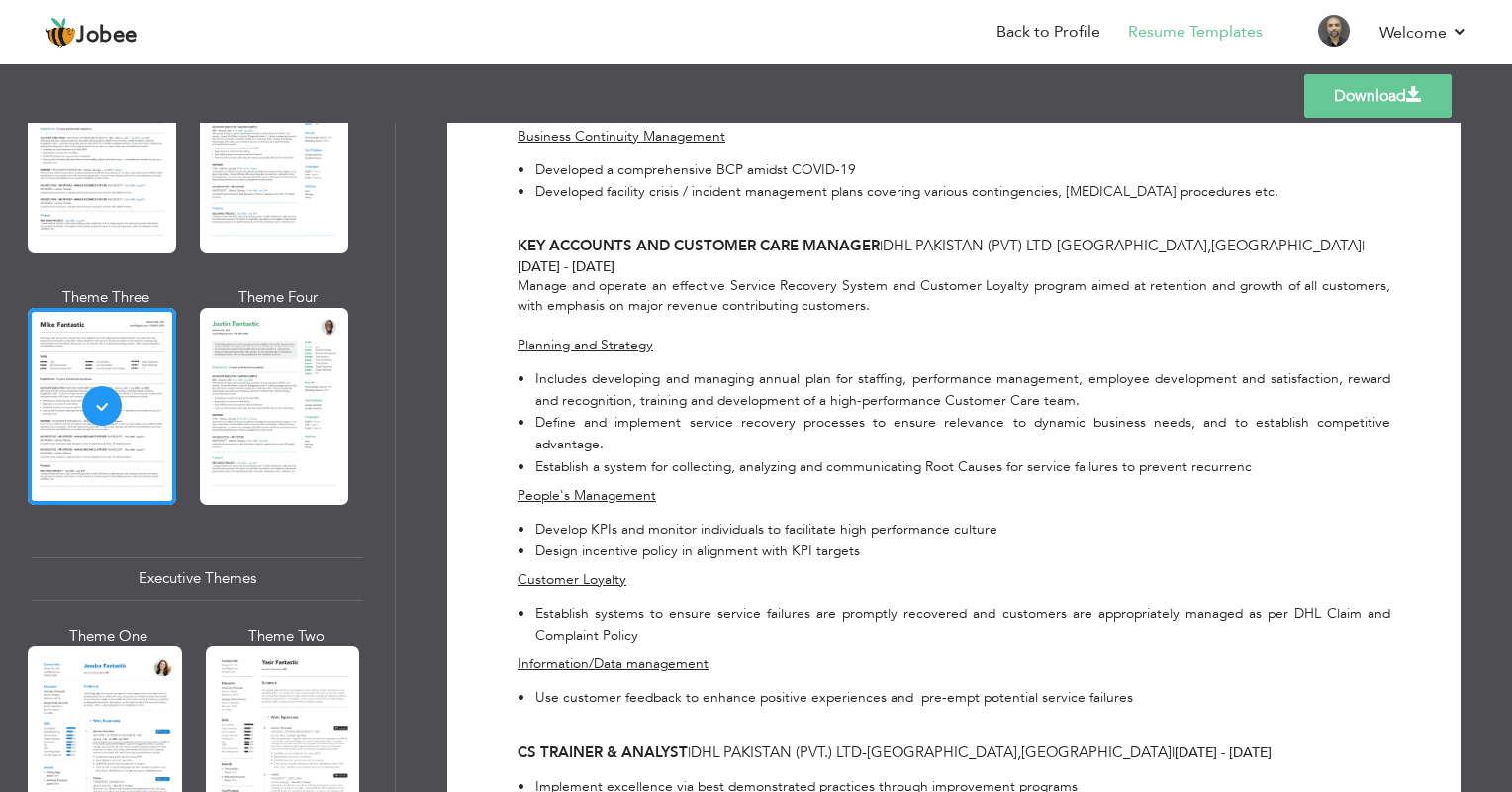 scroll, scrollTop: 1742, scrollLeft: 0, axis: vertical 